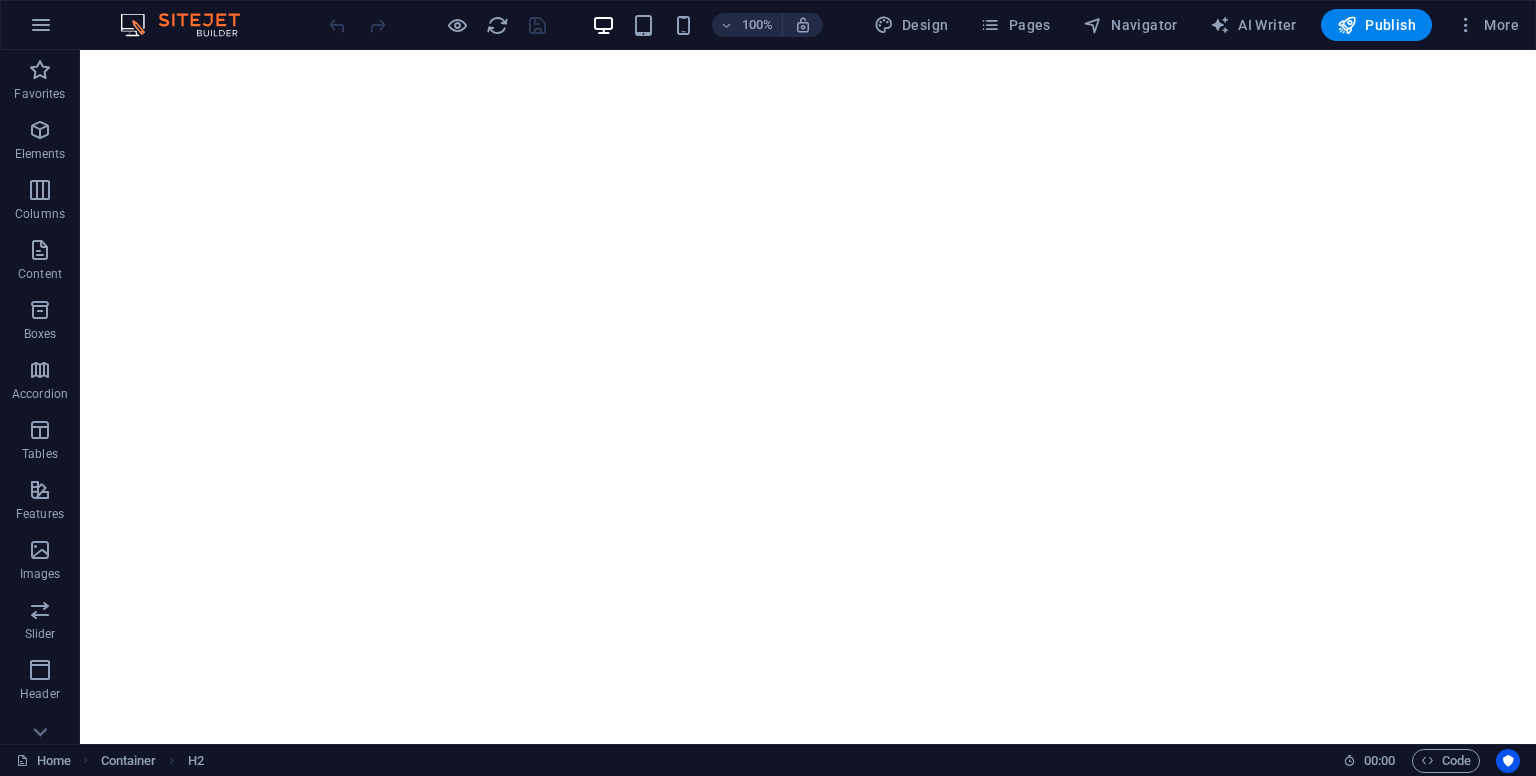 scroll, scrollTop: 0, scrollLeft: 0, axis: both 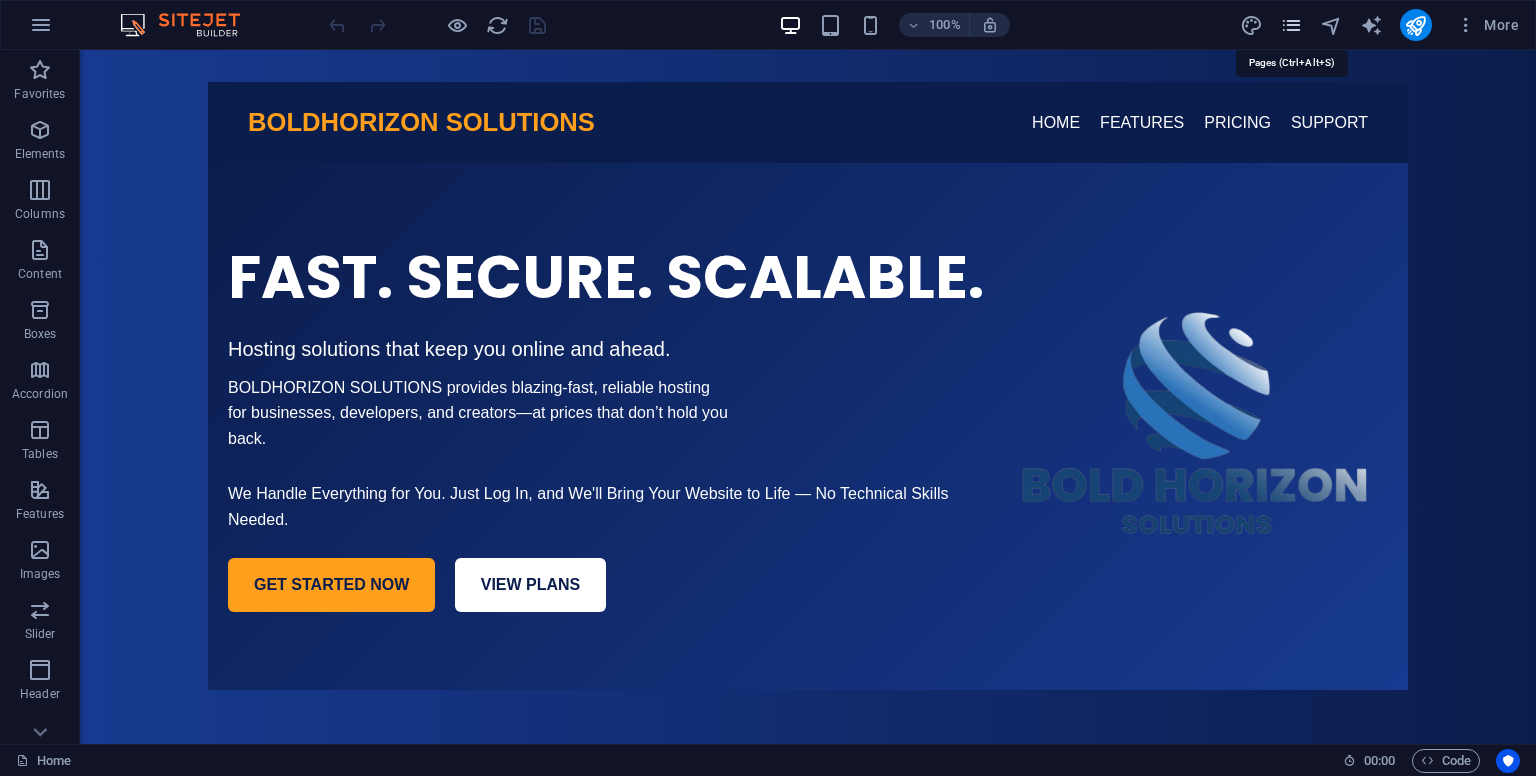 click at bounding box center (1291, 25) 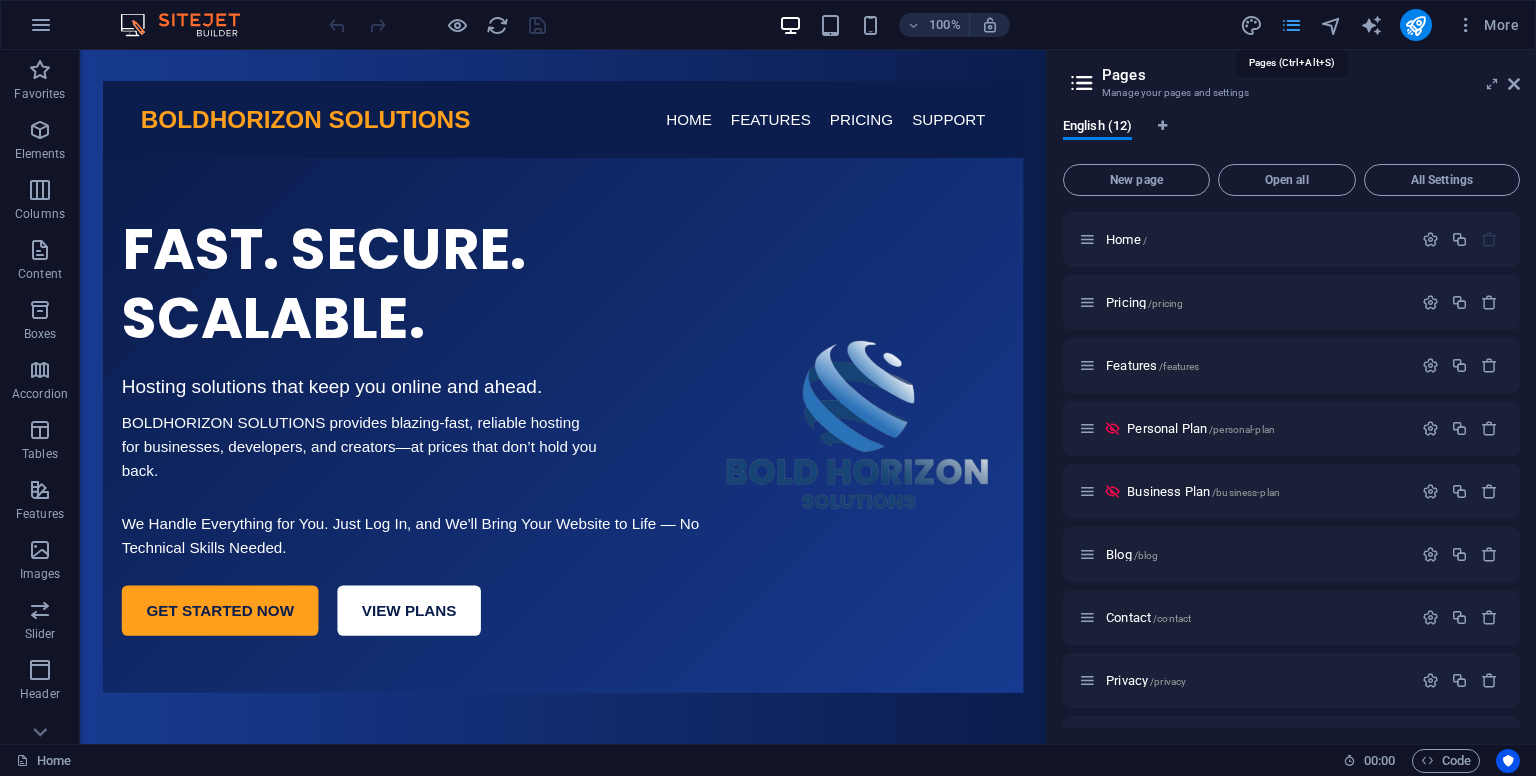 scroll, scrollTop: 18, scrollLeft: 0, axis: vertical 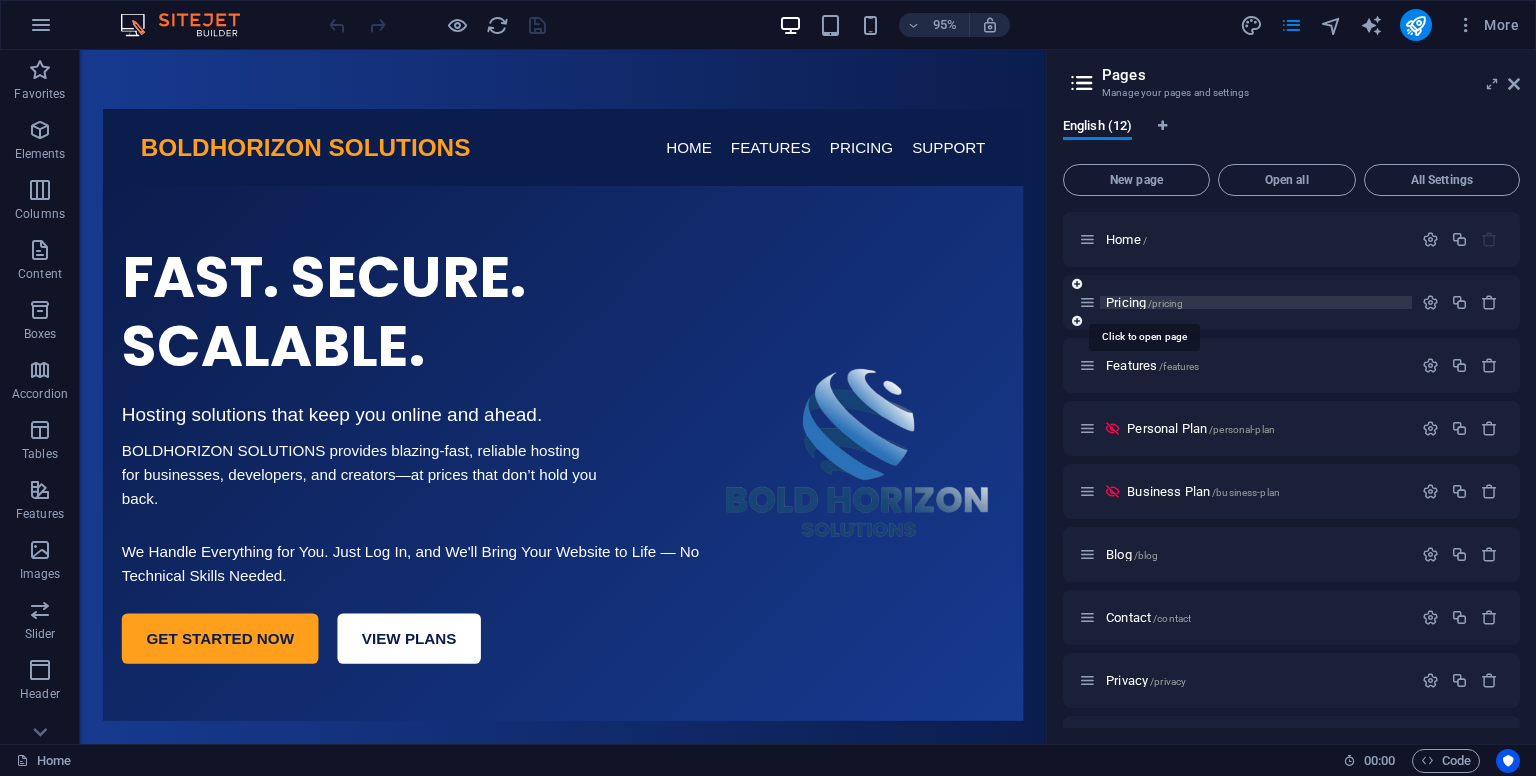 click on "Pricing /pricing" at bounding box center (1144, 302) 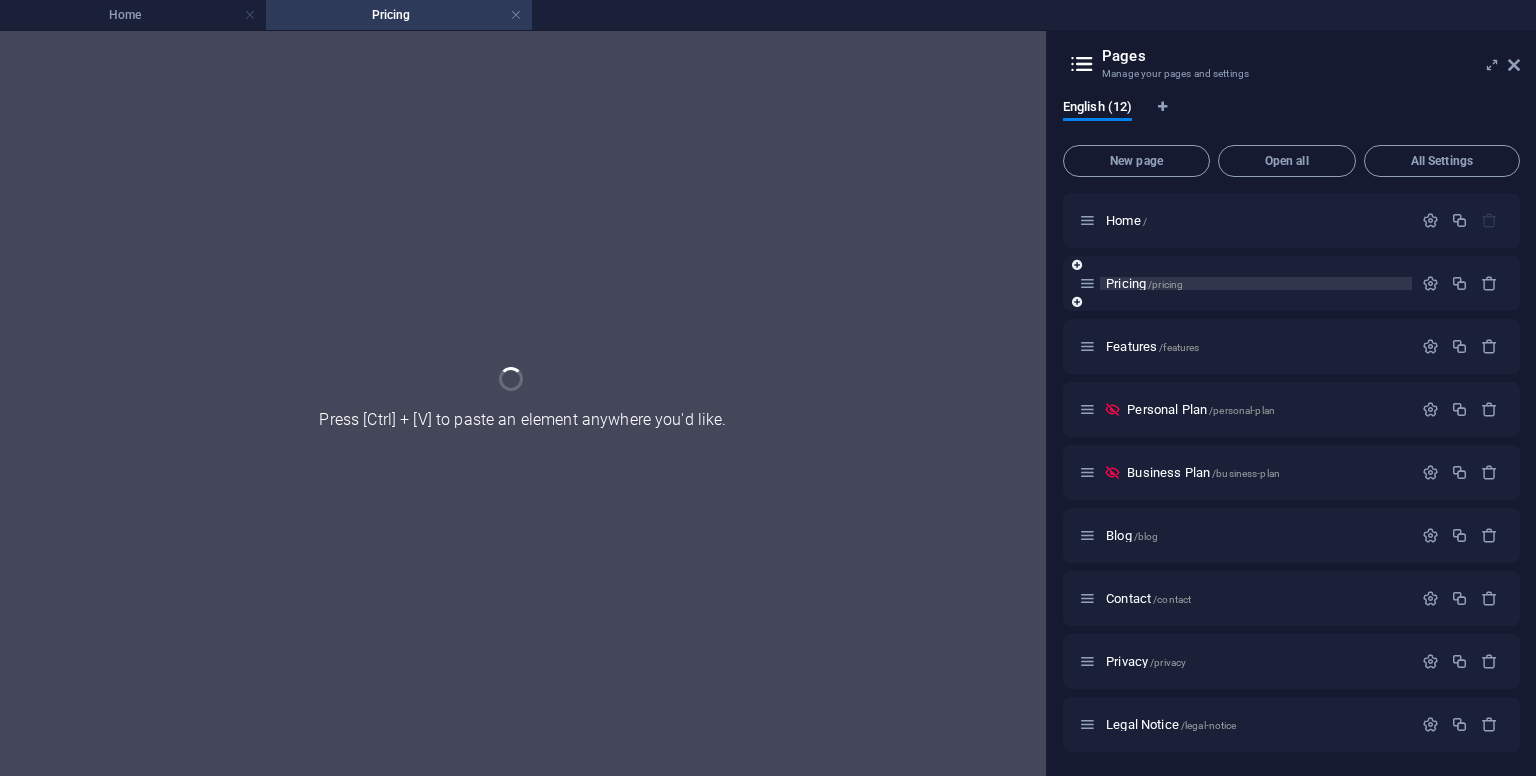 scroll, scrollTop: 0, scrollLeft: 0, axis: both 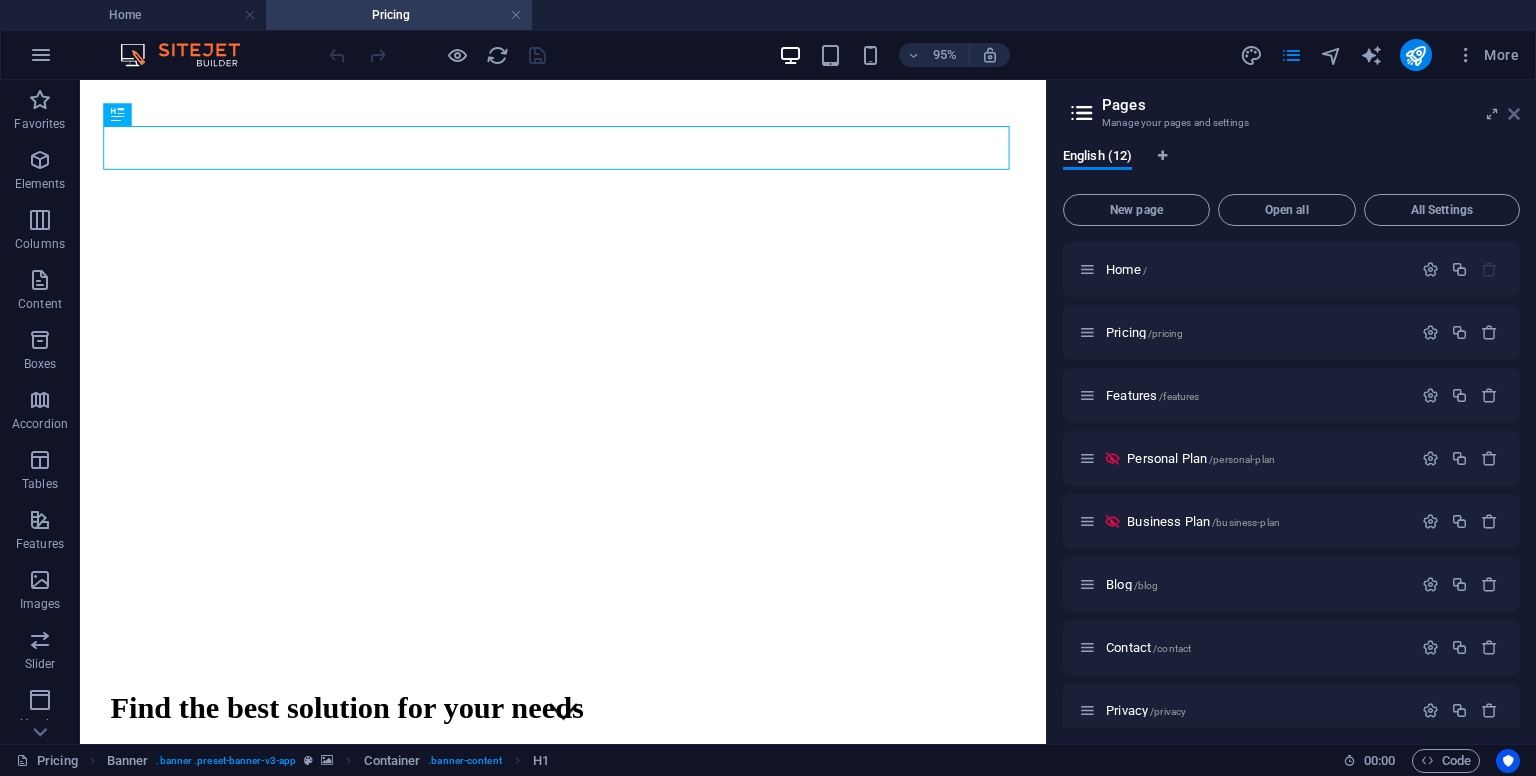click at bounding box center (1514, 114) 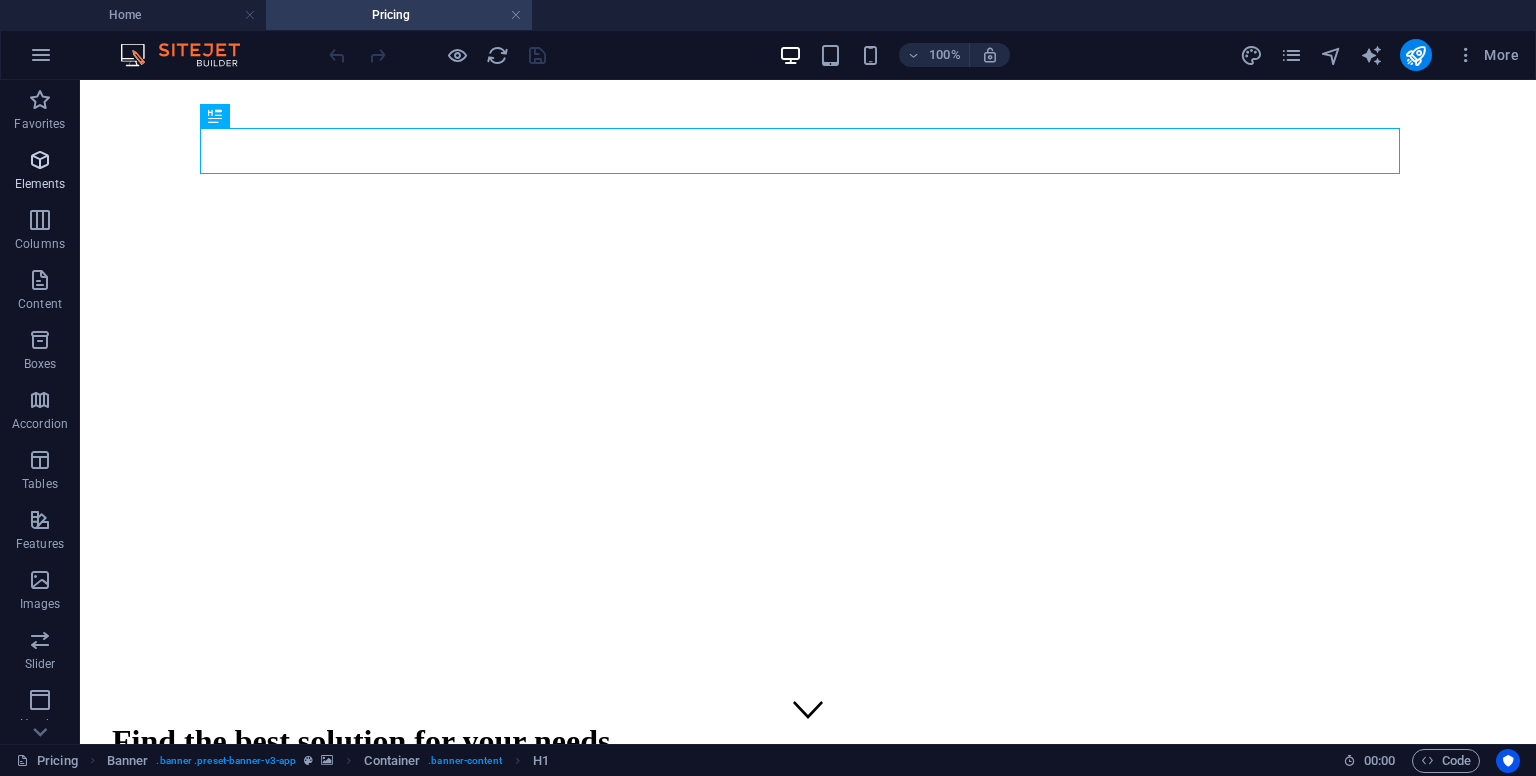 click on "Elements" at bounding box center (40, 184) 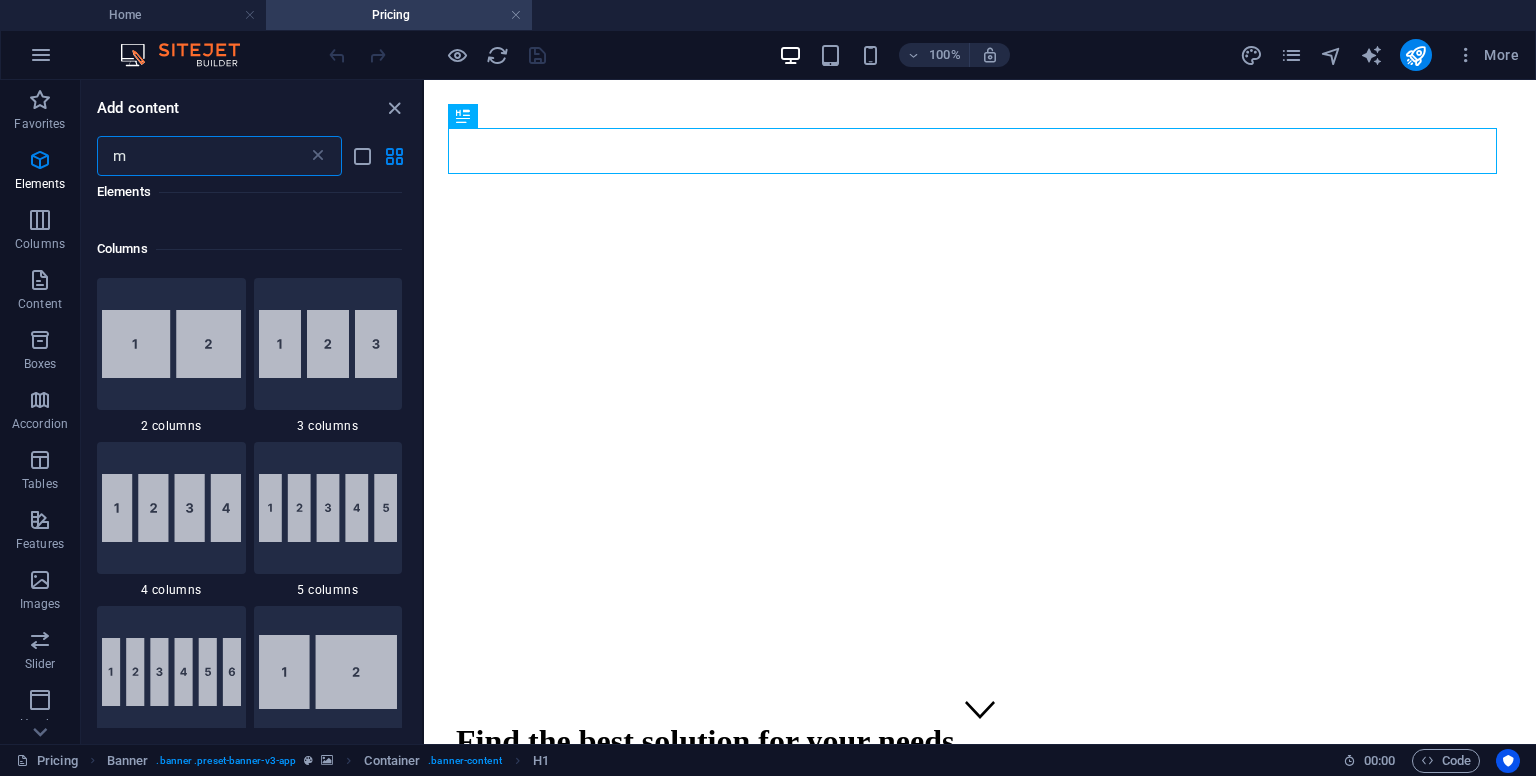 scroll, scrollTop: 0, scrollLeft: 0, axis: both 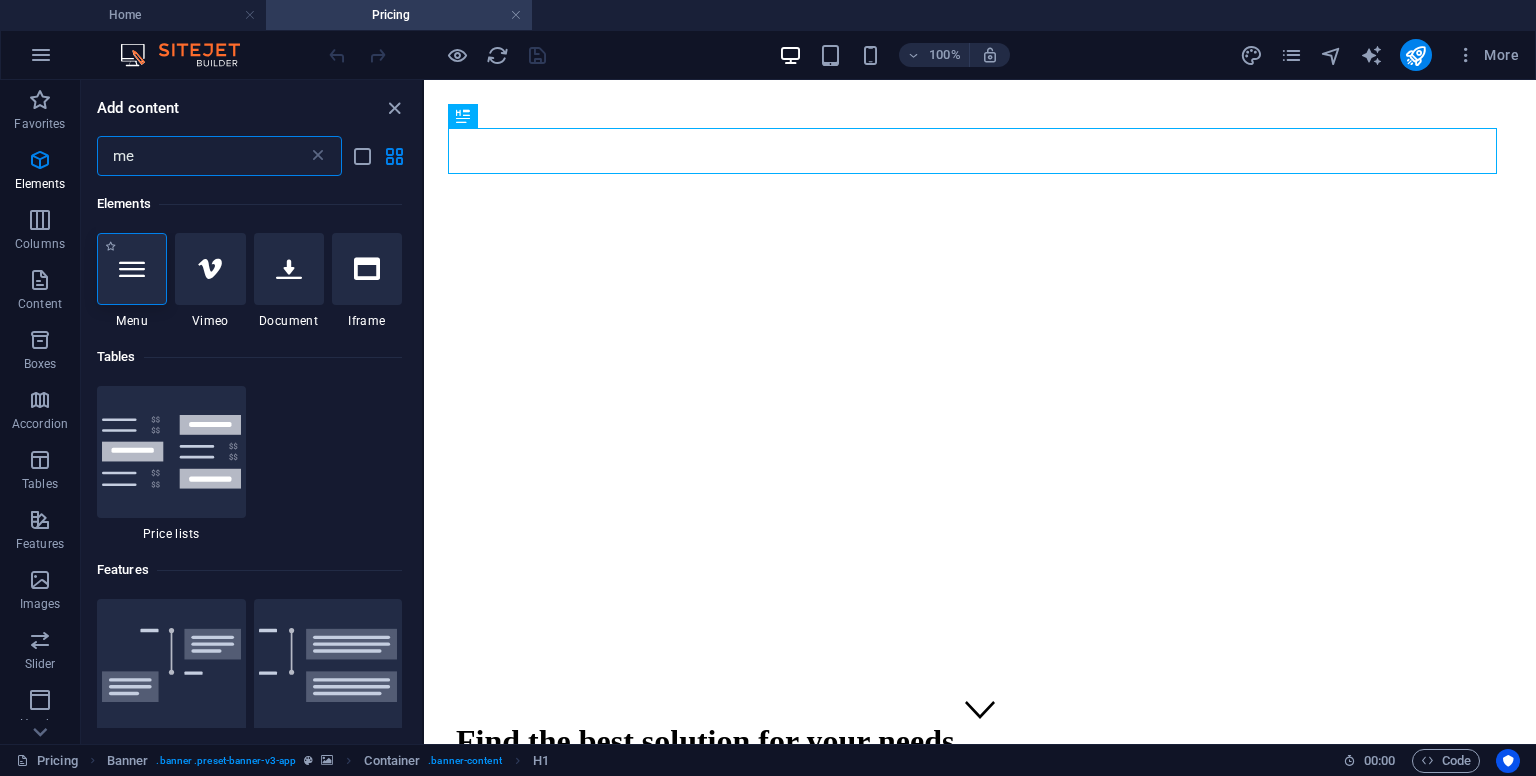 type on "me" 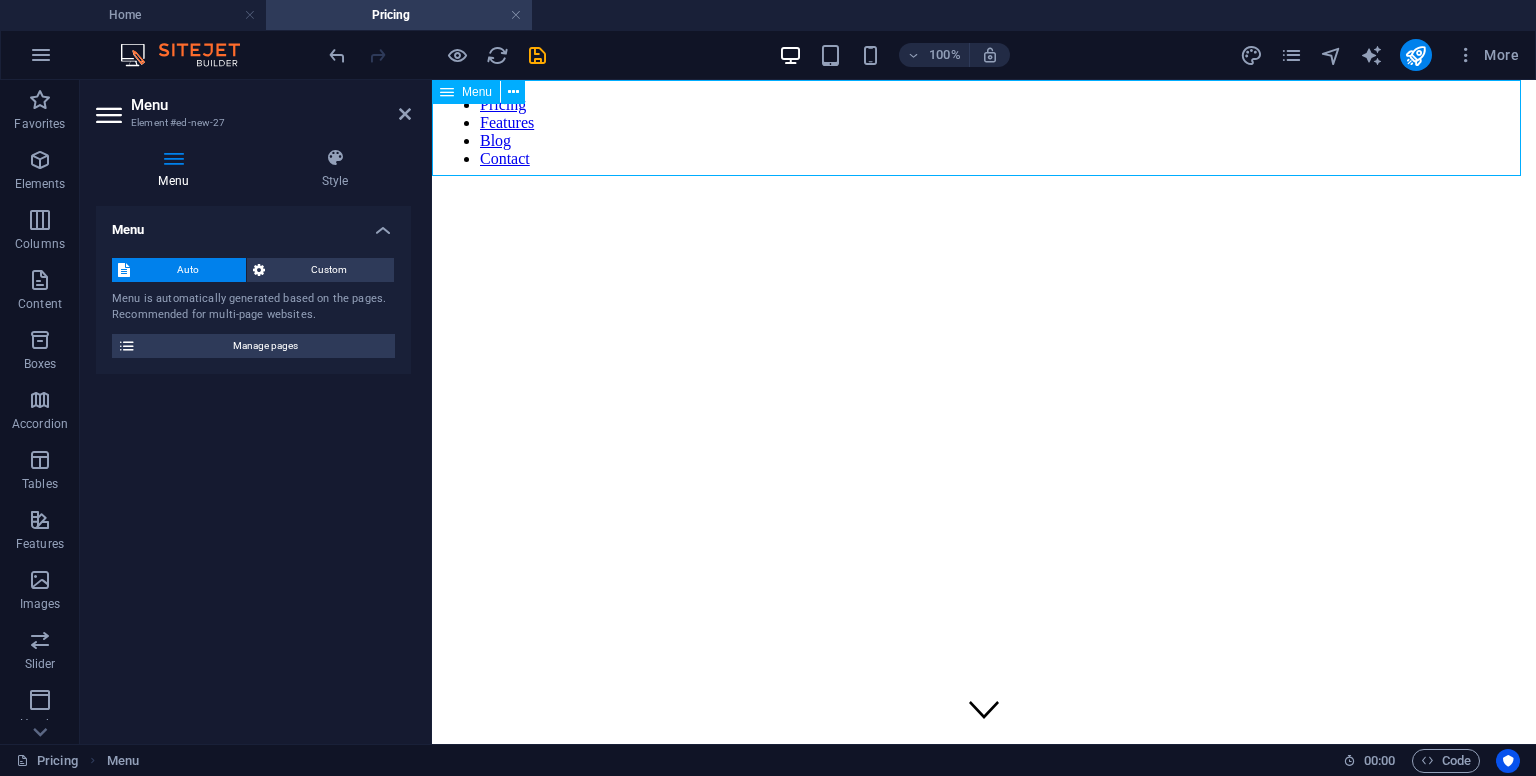 click on "Pricing Features Blog Contact" at bounding box center (984, 132) 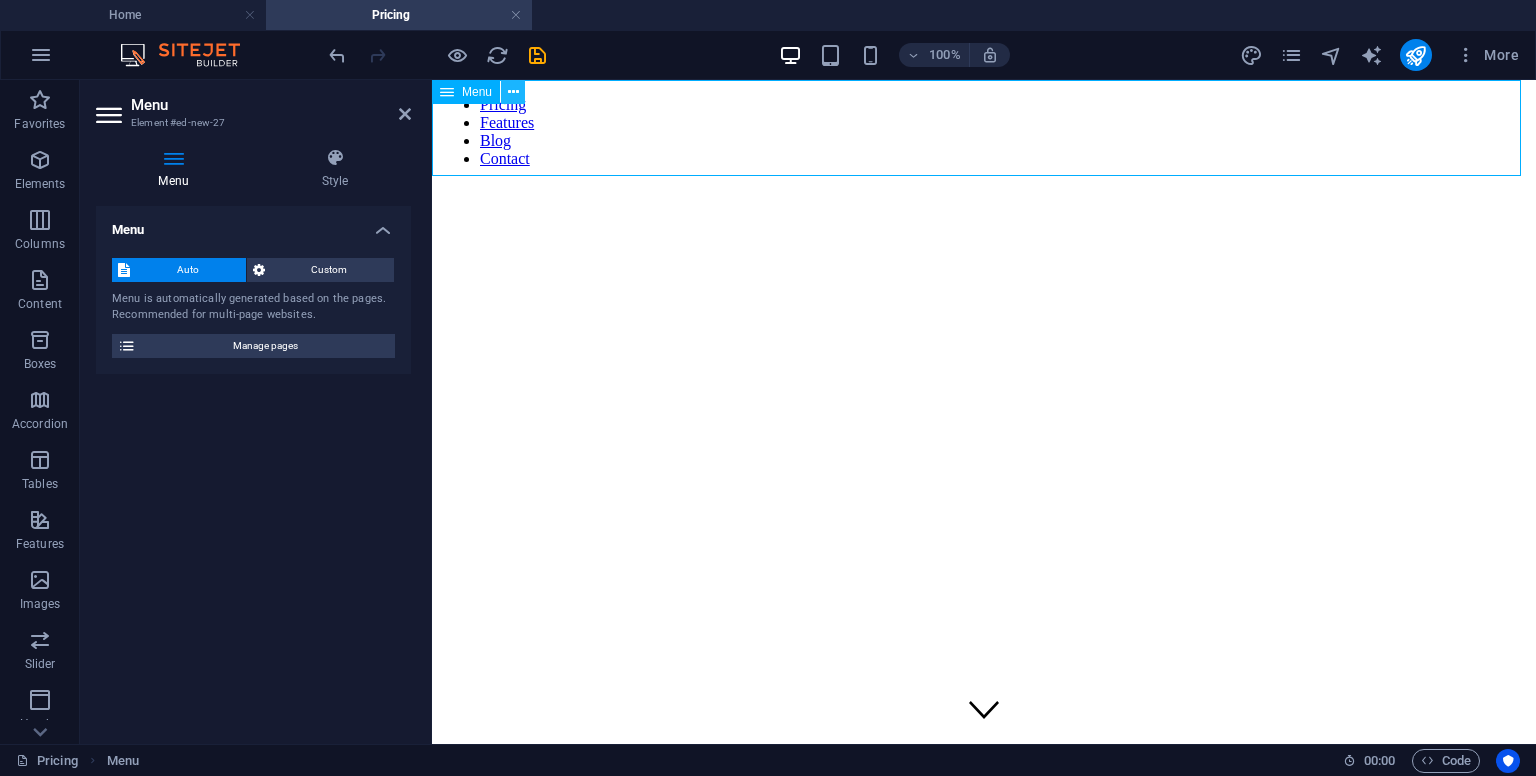 click at bounding box center [513, 92] 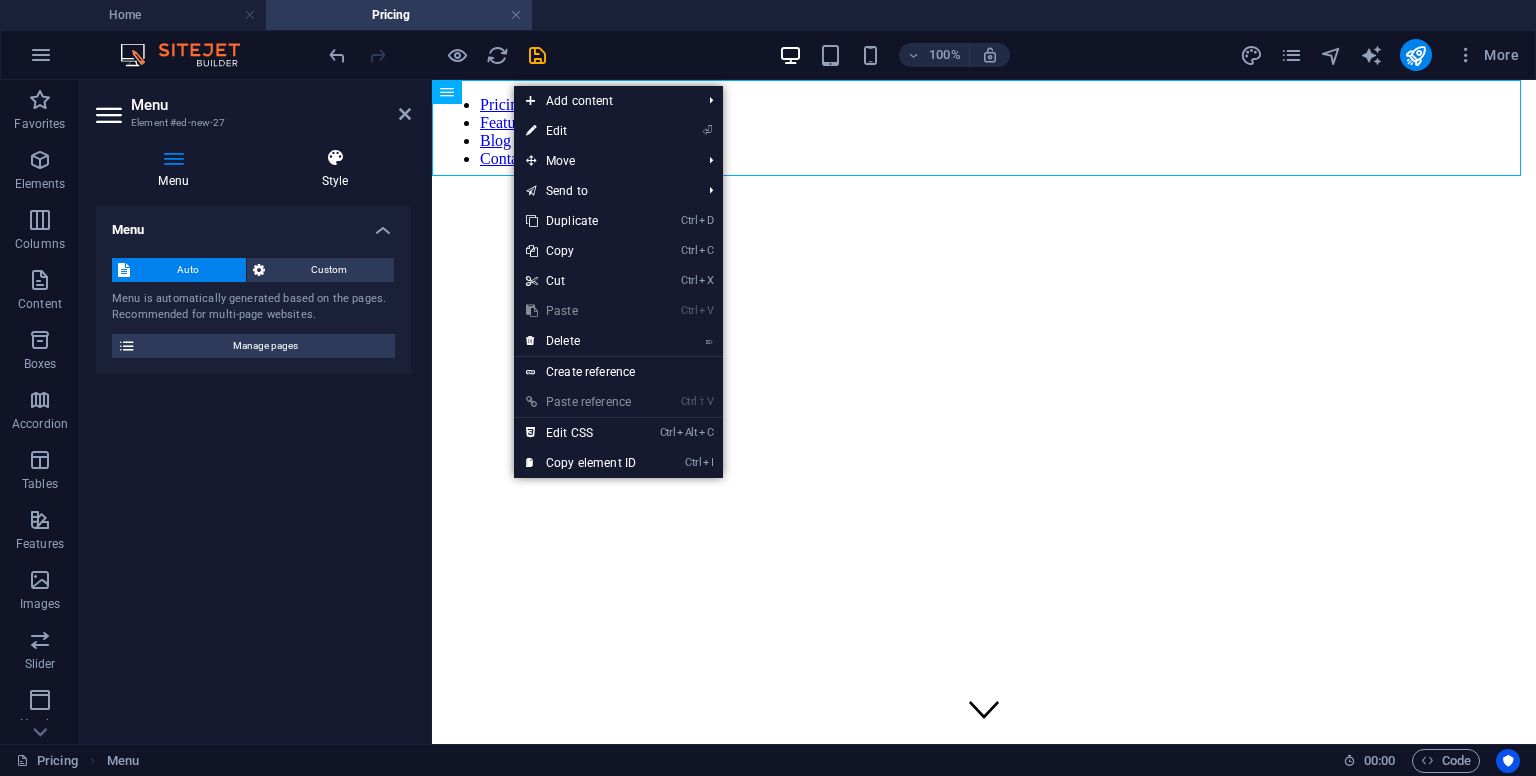 click at bounding box center (335, 158) 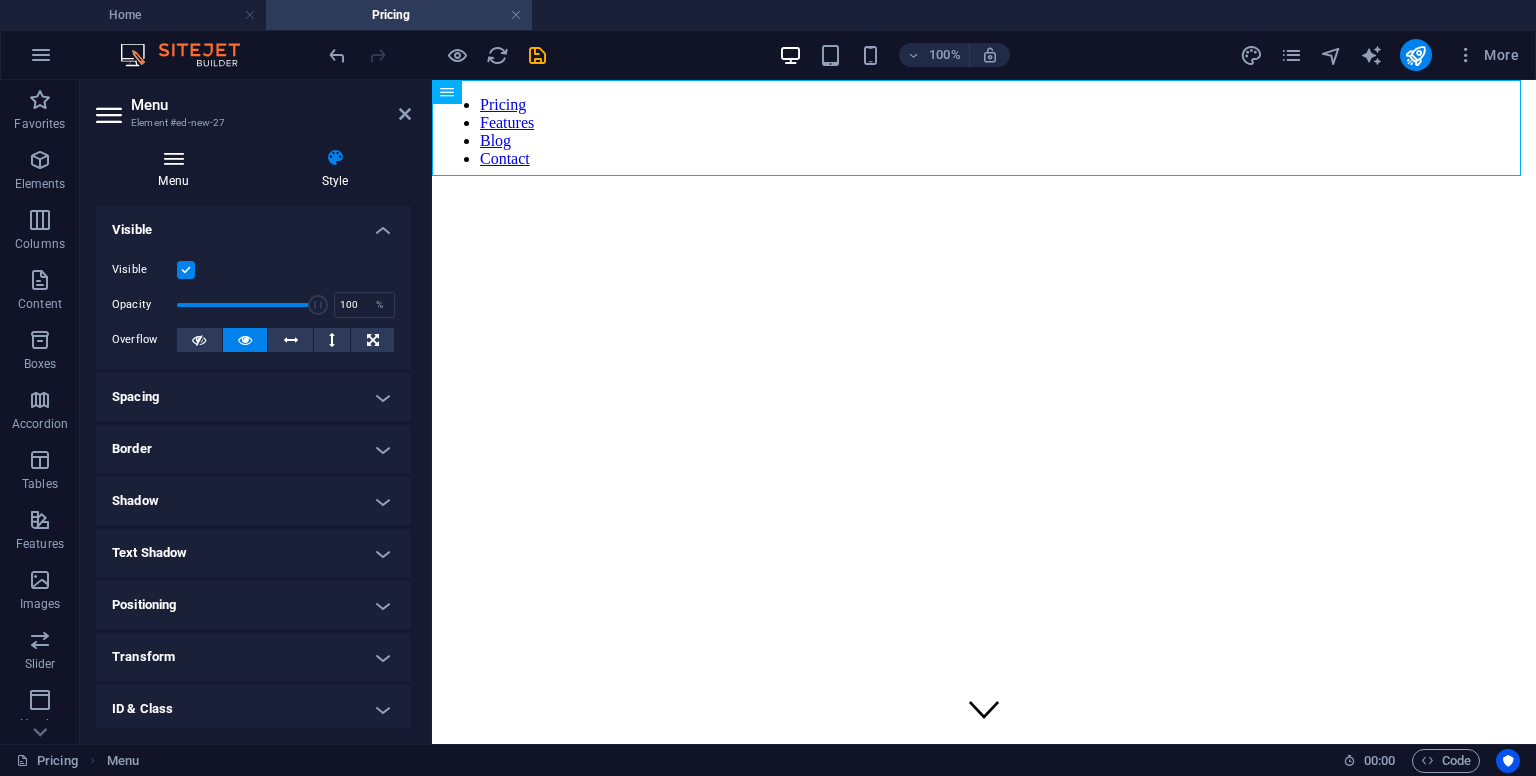 click at bounding box center [173, 158] 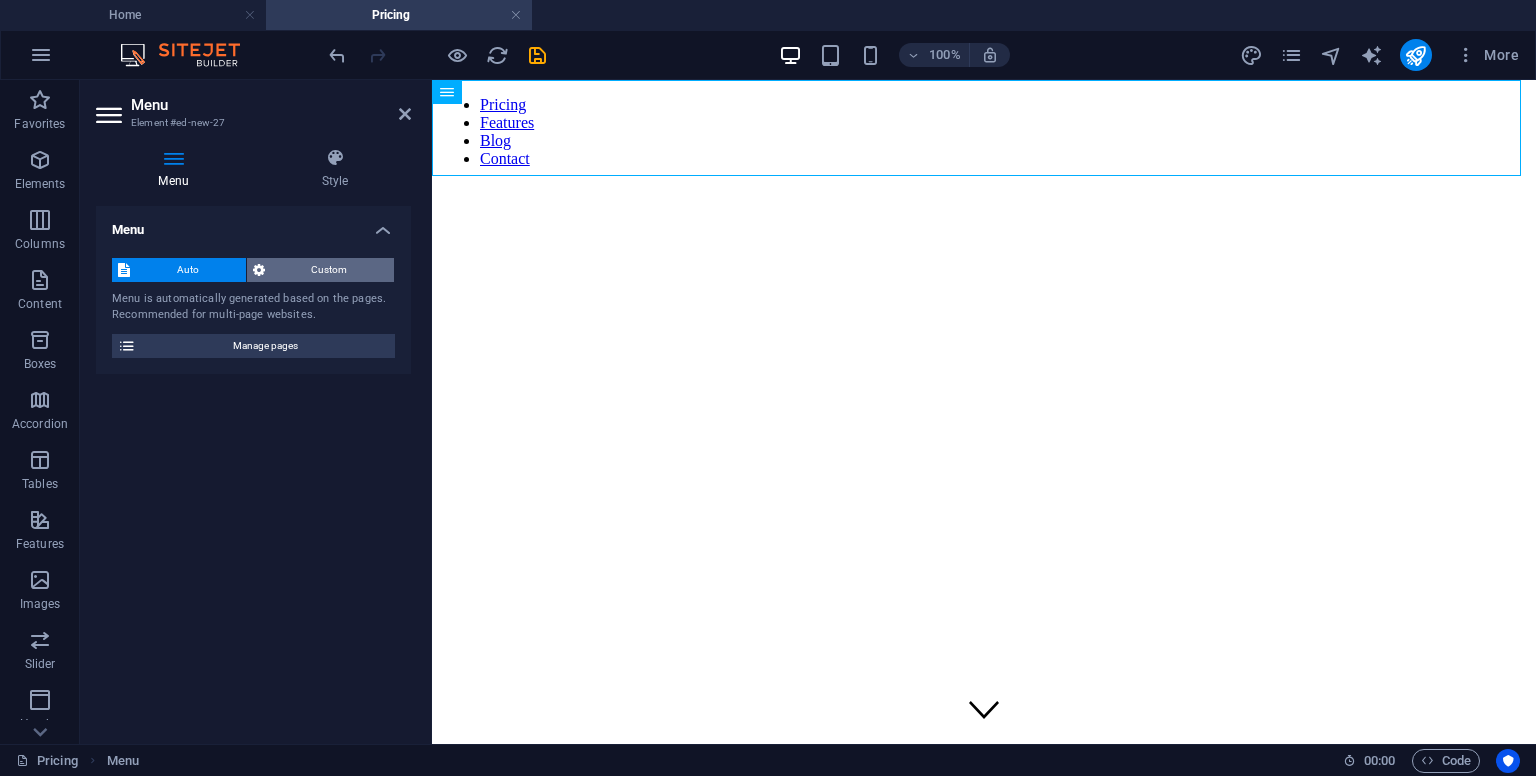 click on "Custom" at bounding box center (330, 270) 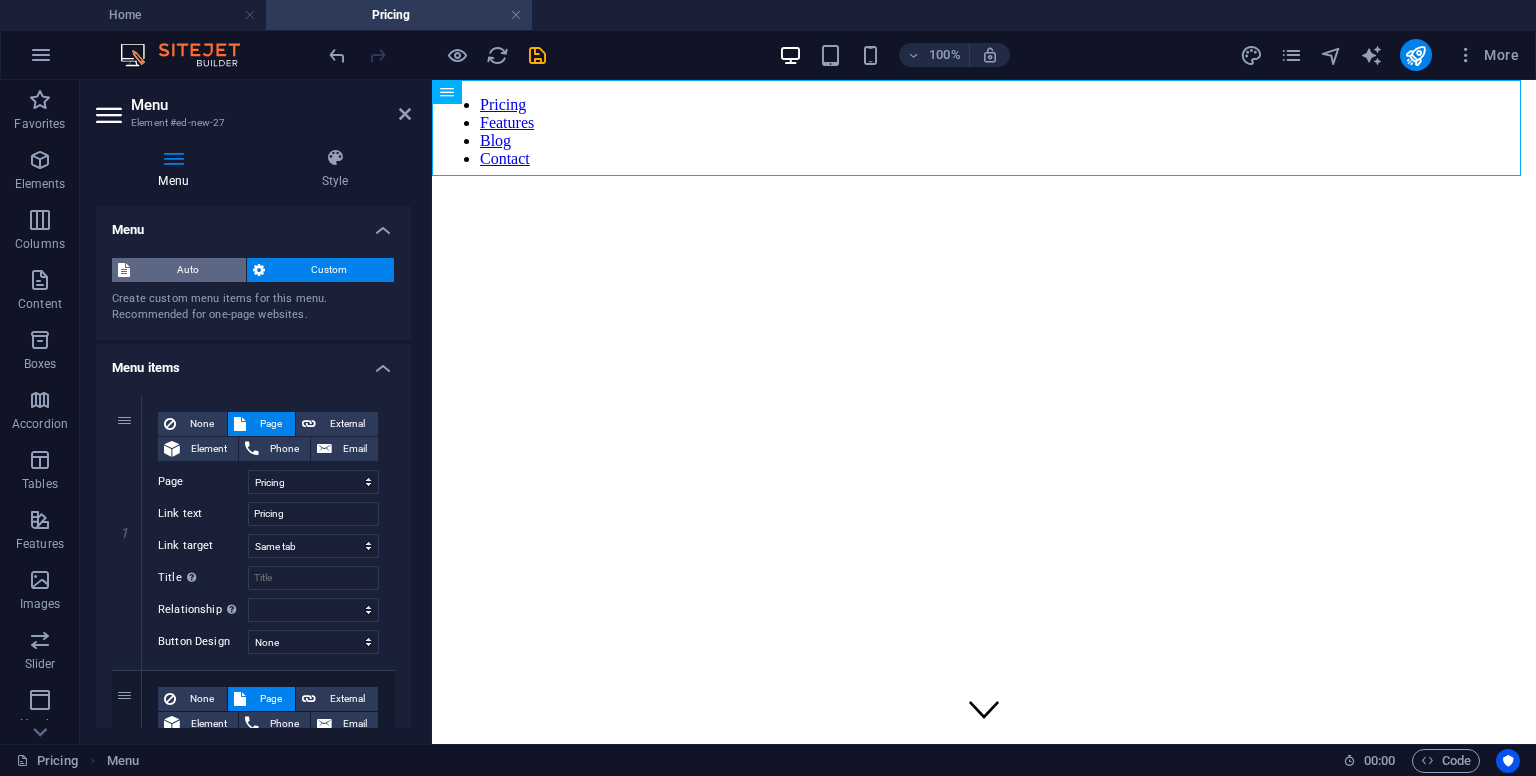 click on "Auto" at bounding box center (188, 270) 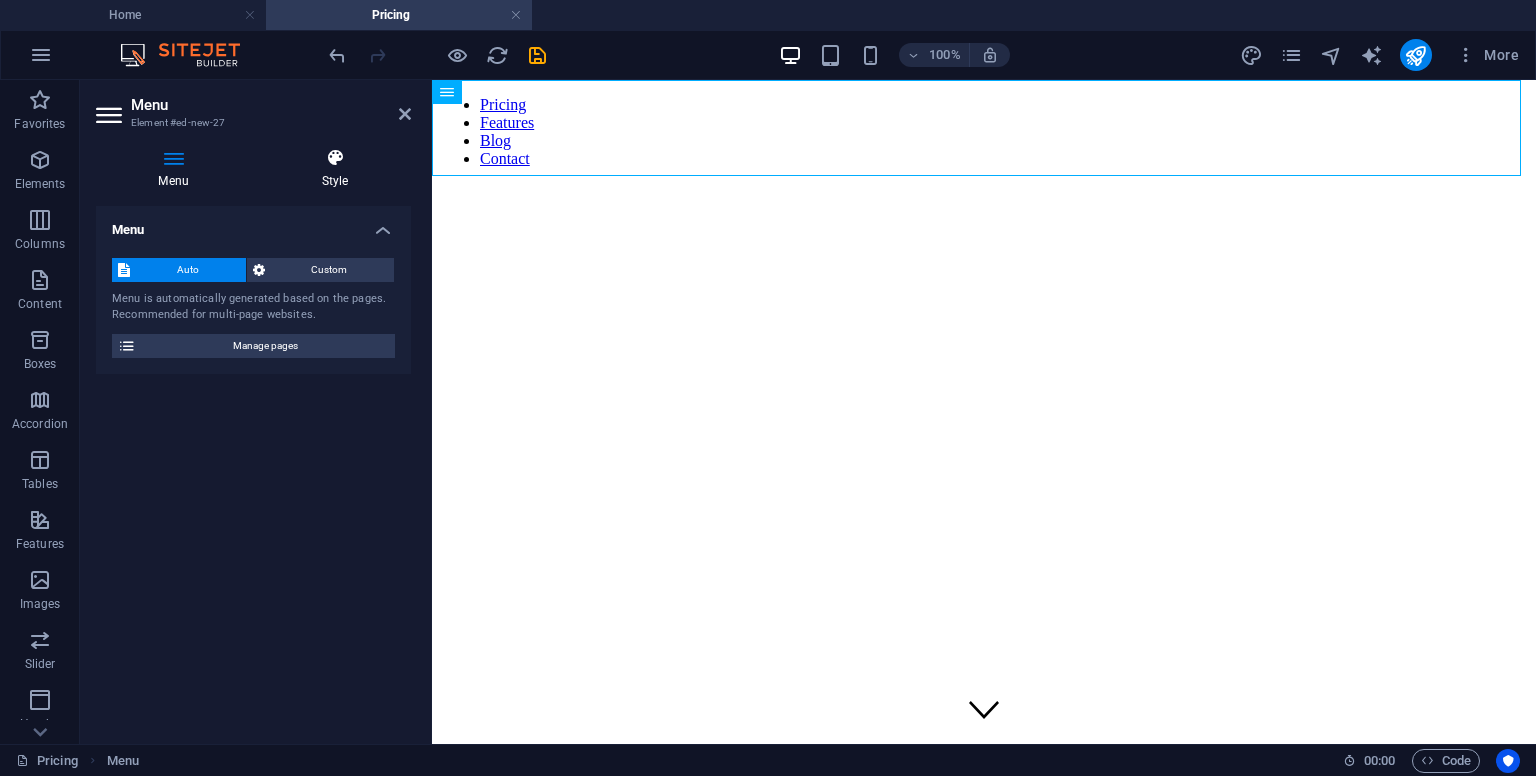 click on "Style" at bounding box center [335, 169] 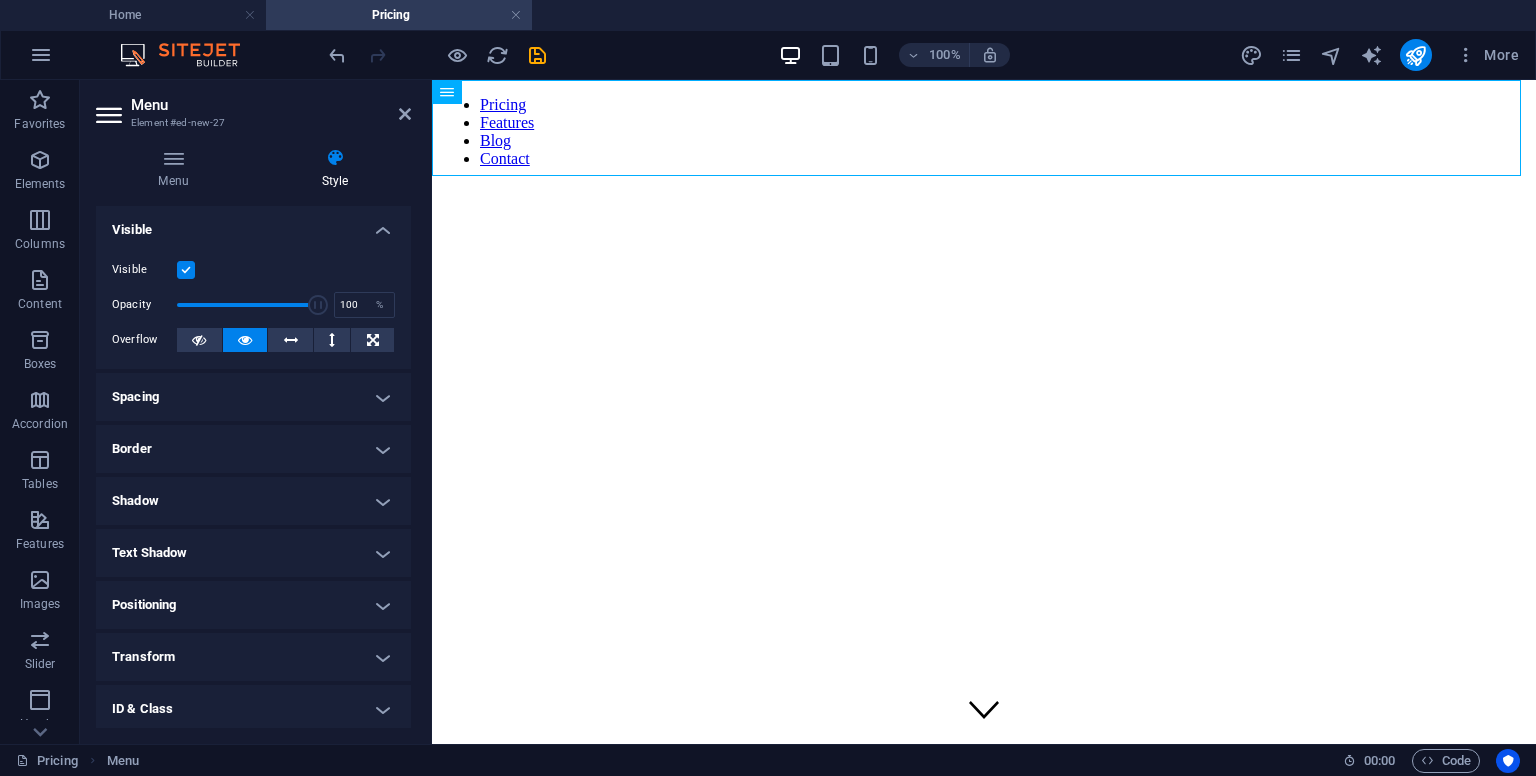 drag, startPoint x: 411, startPoint y: 429, endPoint x: 408, endPoint y: 578, distance: 149.0302 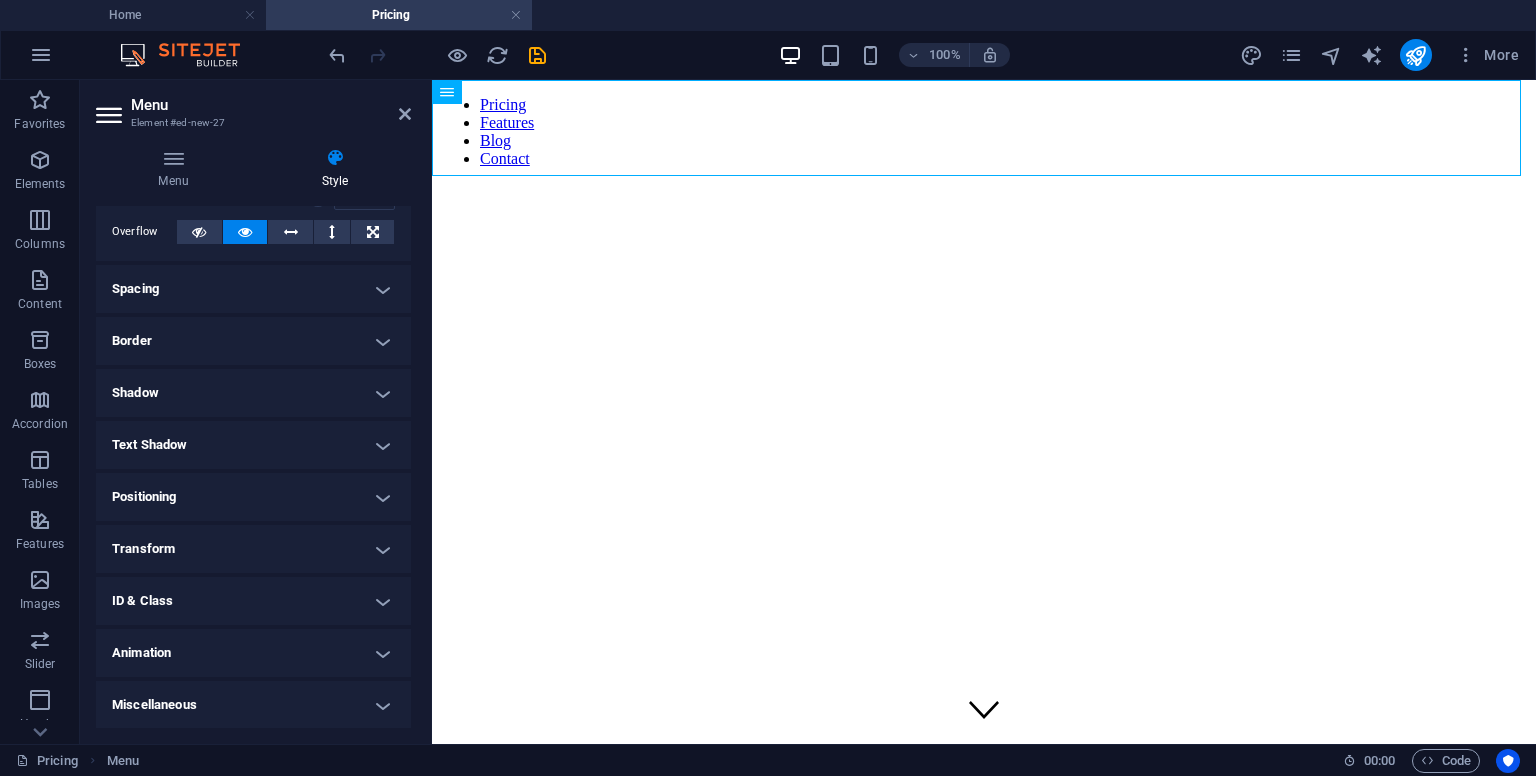scroll, scrollTop: 0, scrollLeft: 0, axis: both 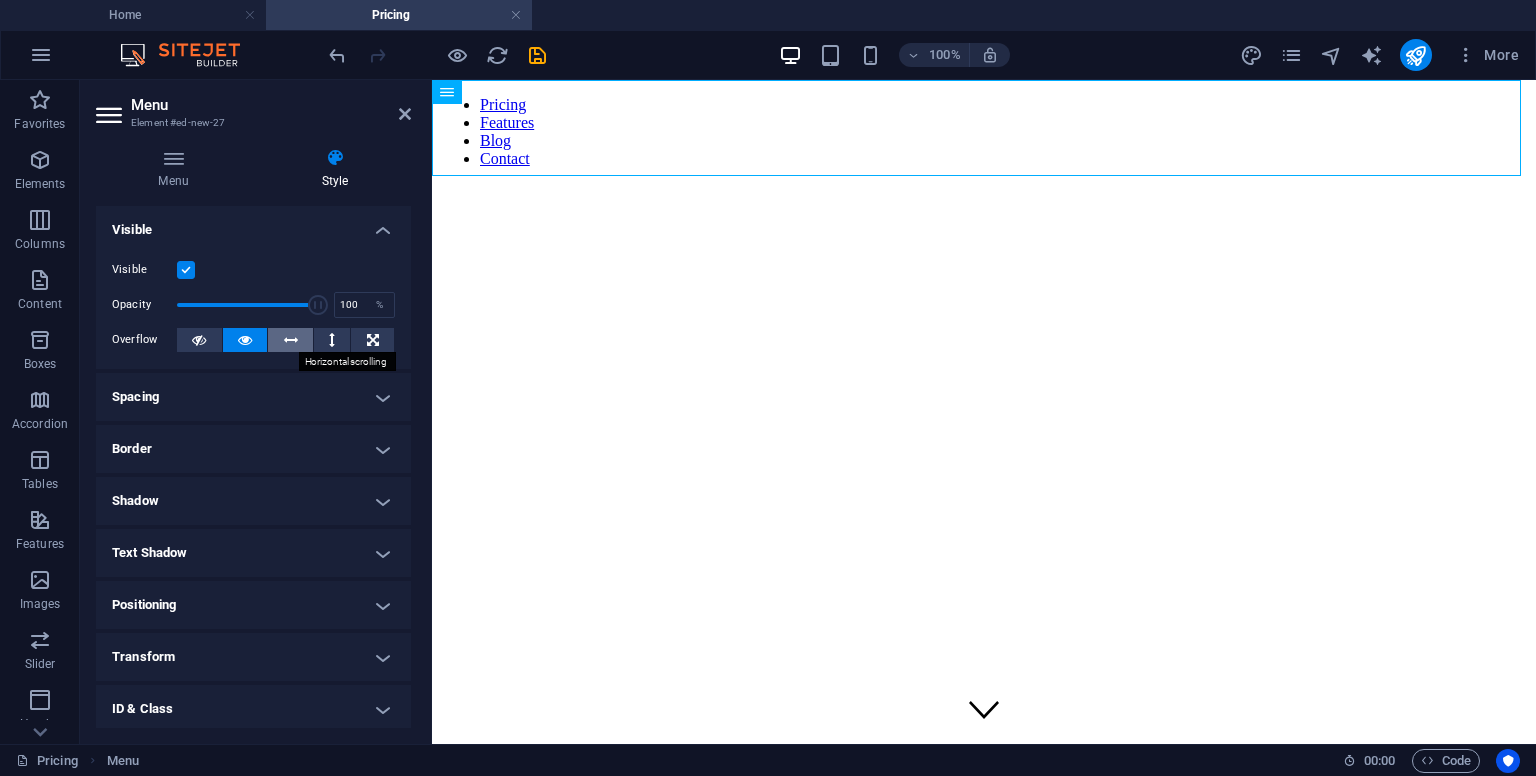 click at bounding box center [291, 340] 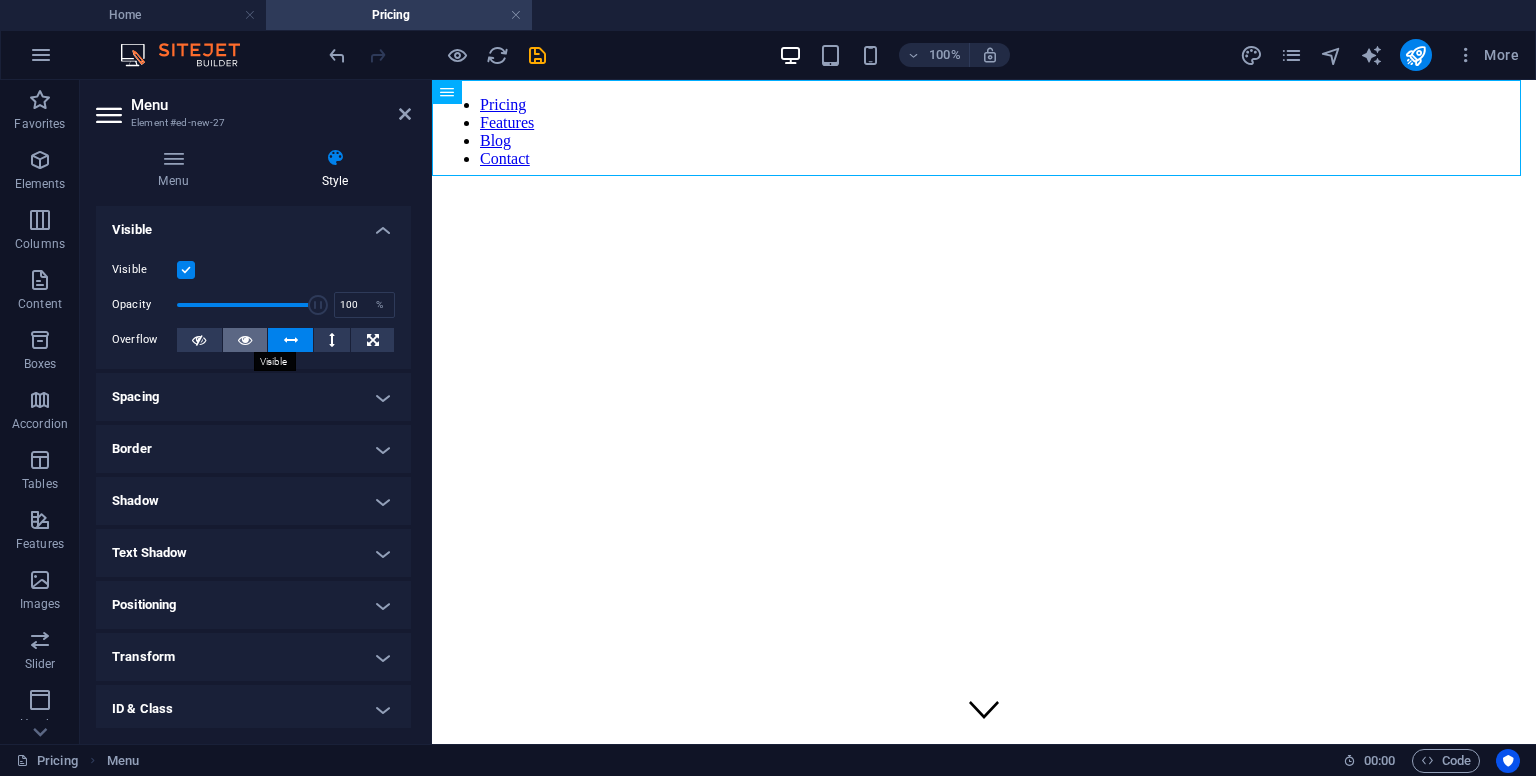 click at bounding box center [245, 340] 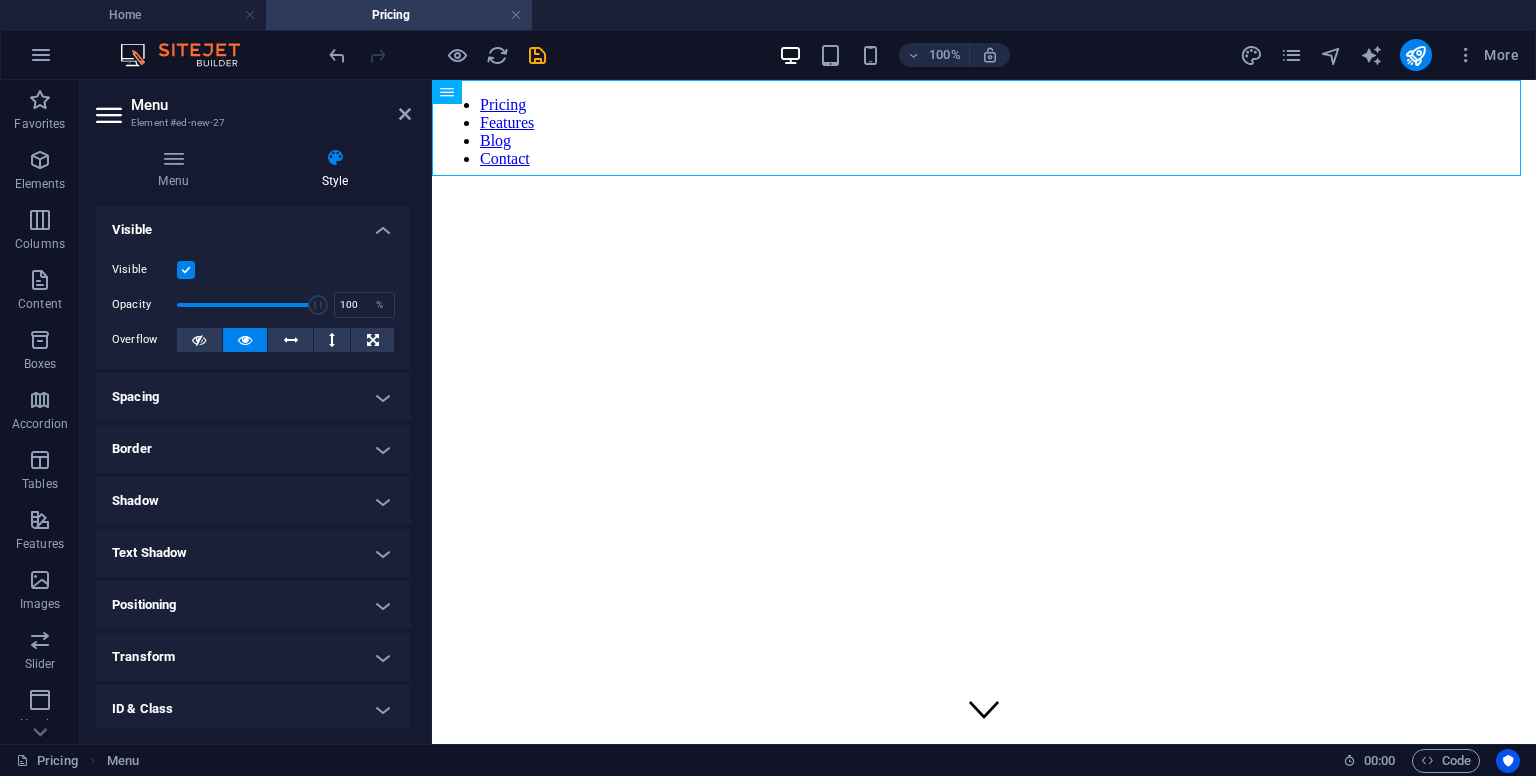 click on "Spacing" at bounding box center (253, 397) 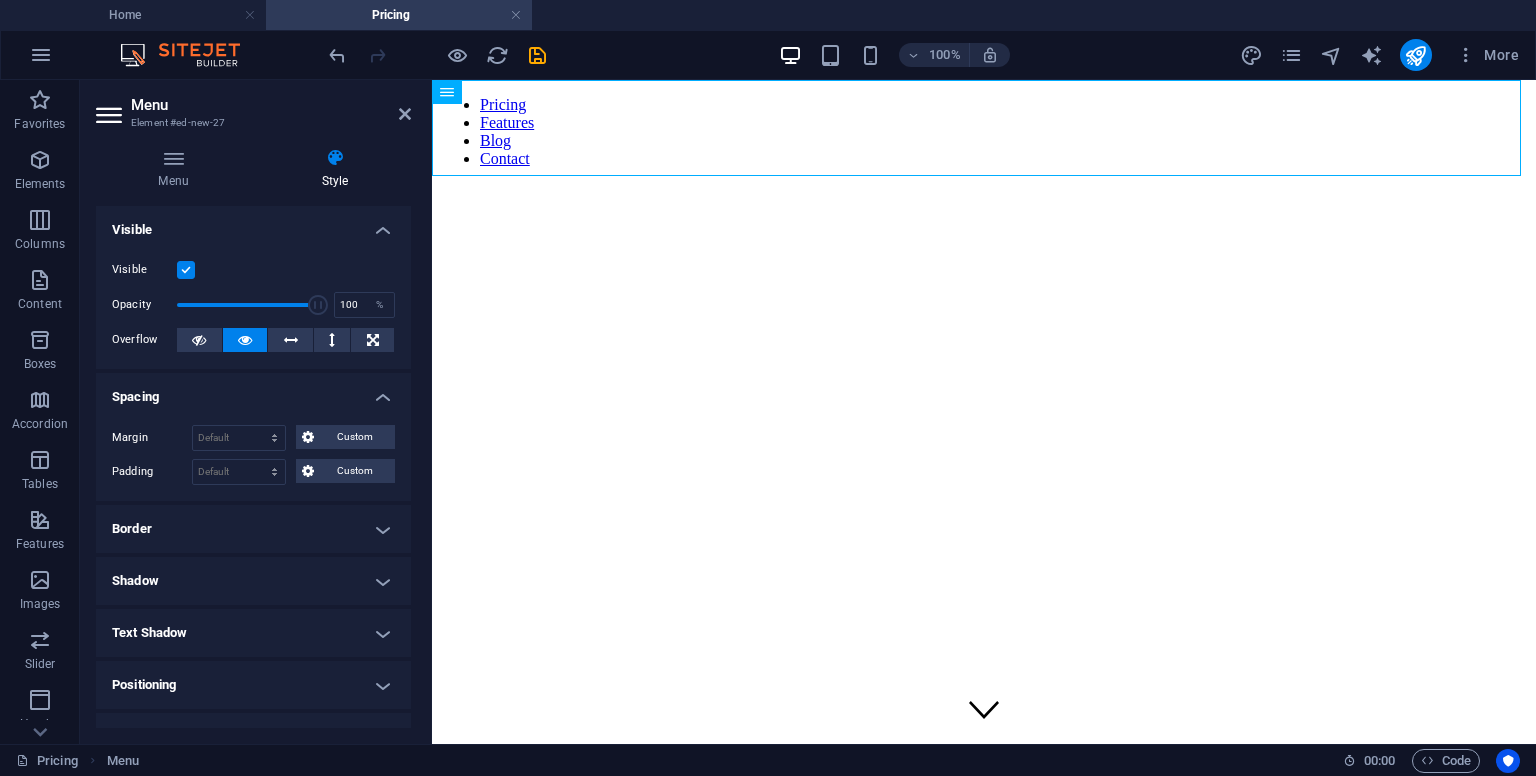 click on "Spacing" at bounding box center [253, 391] 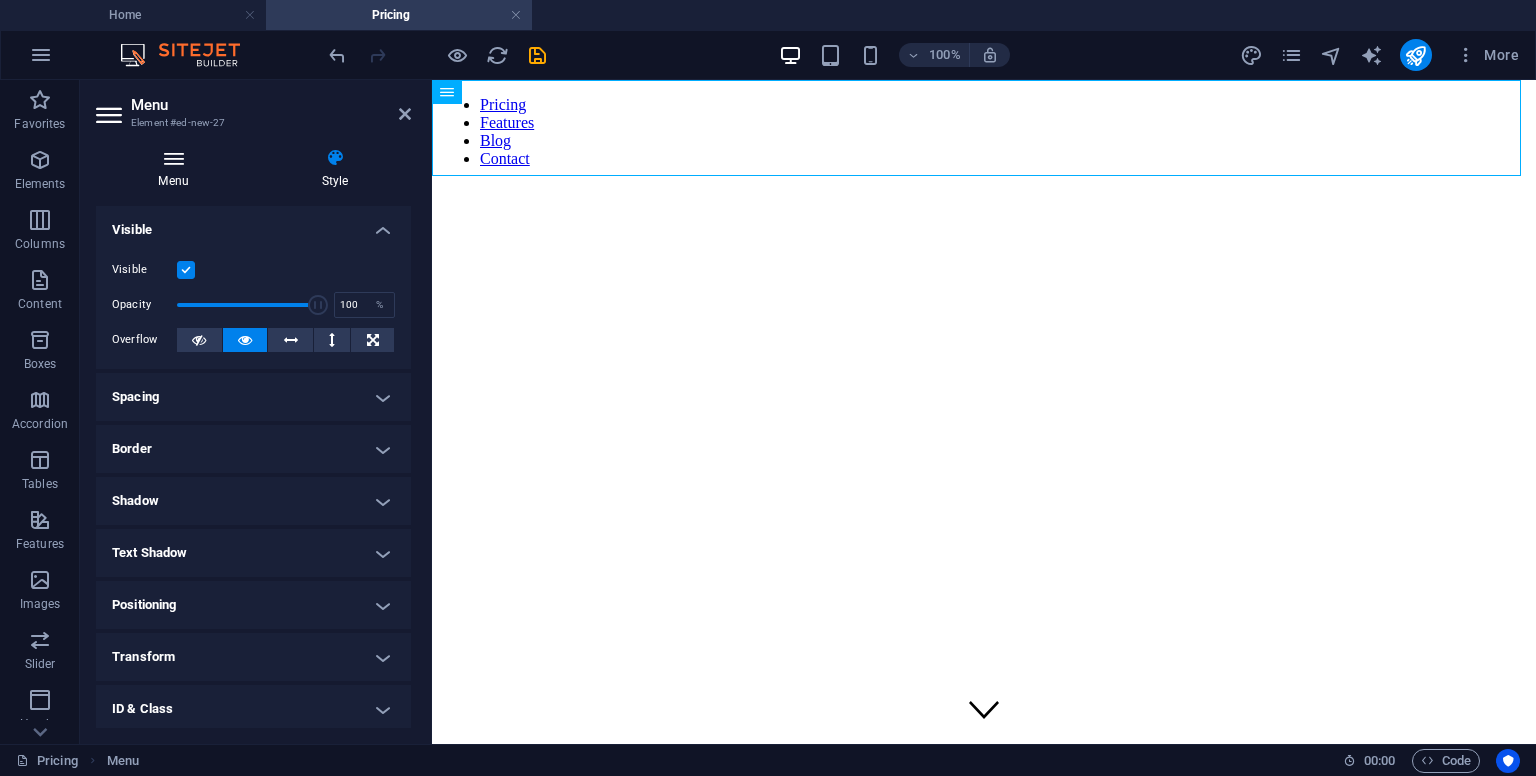 click on "Menu" at bounding box center (177, 169) 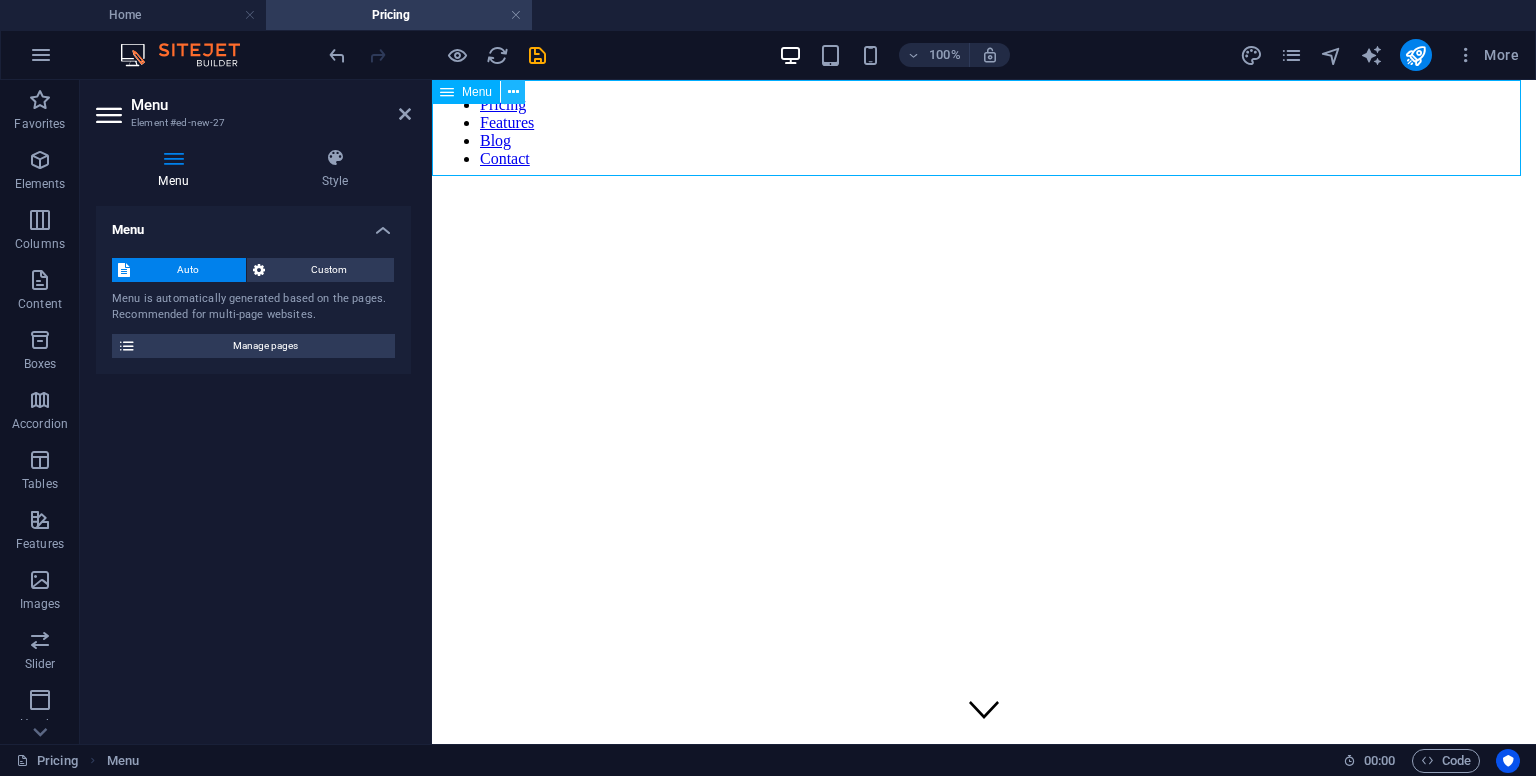 click at bounding box center (513, 92) 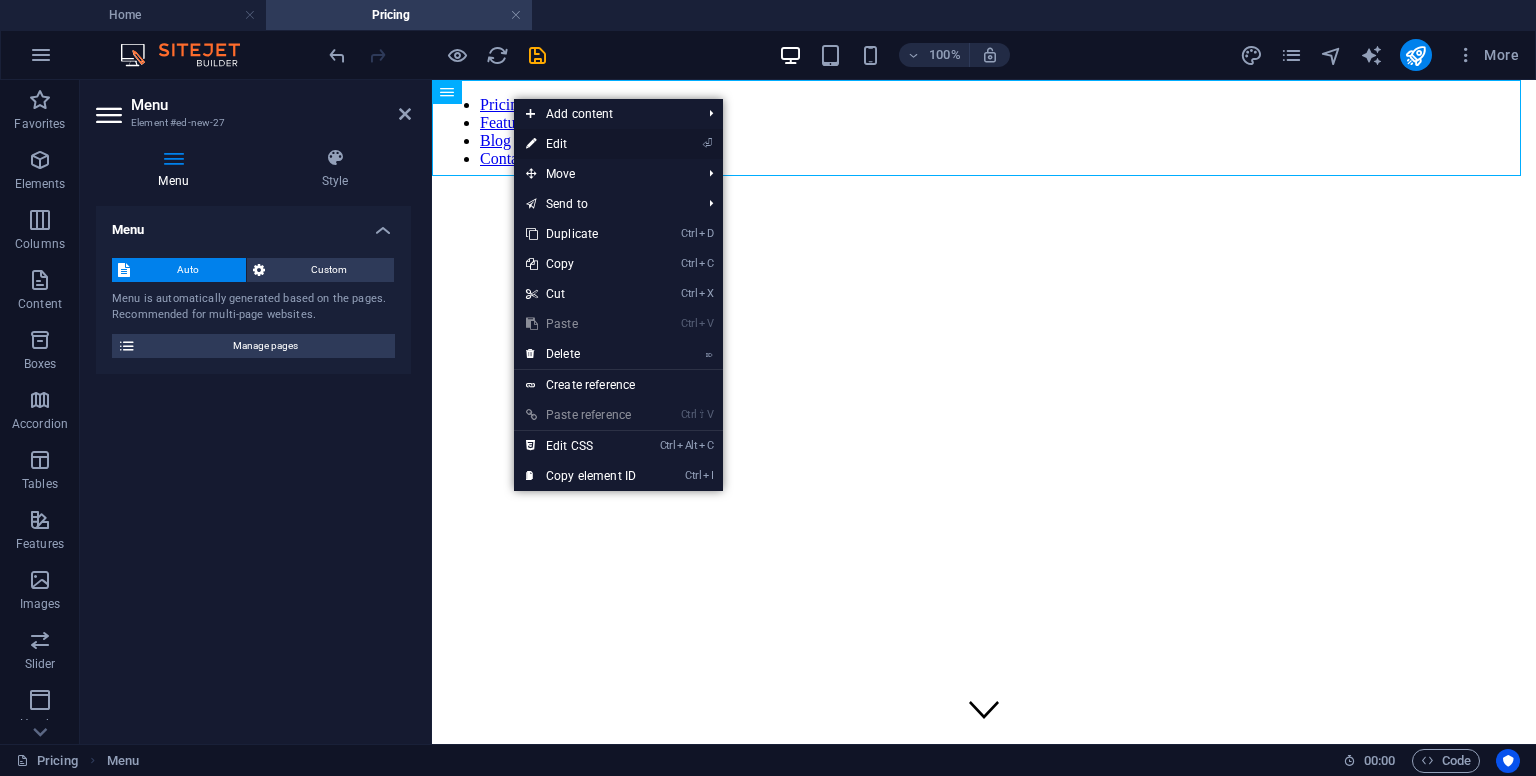 click on "⏎  Edit" at bounding box center [581, 144] 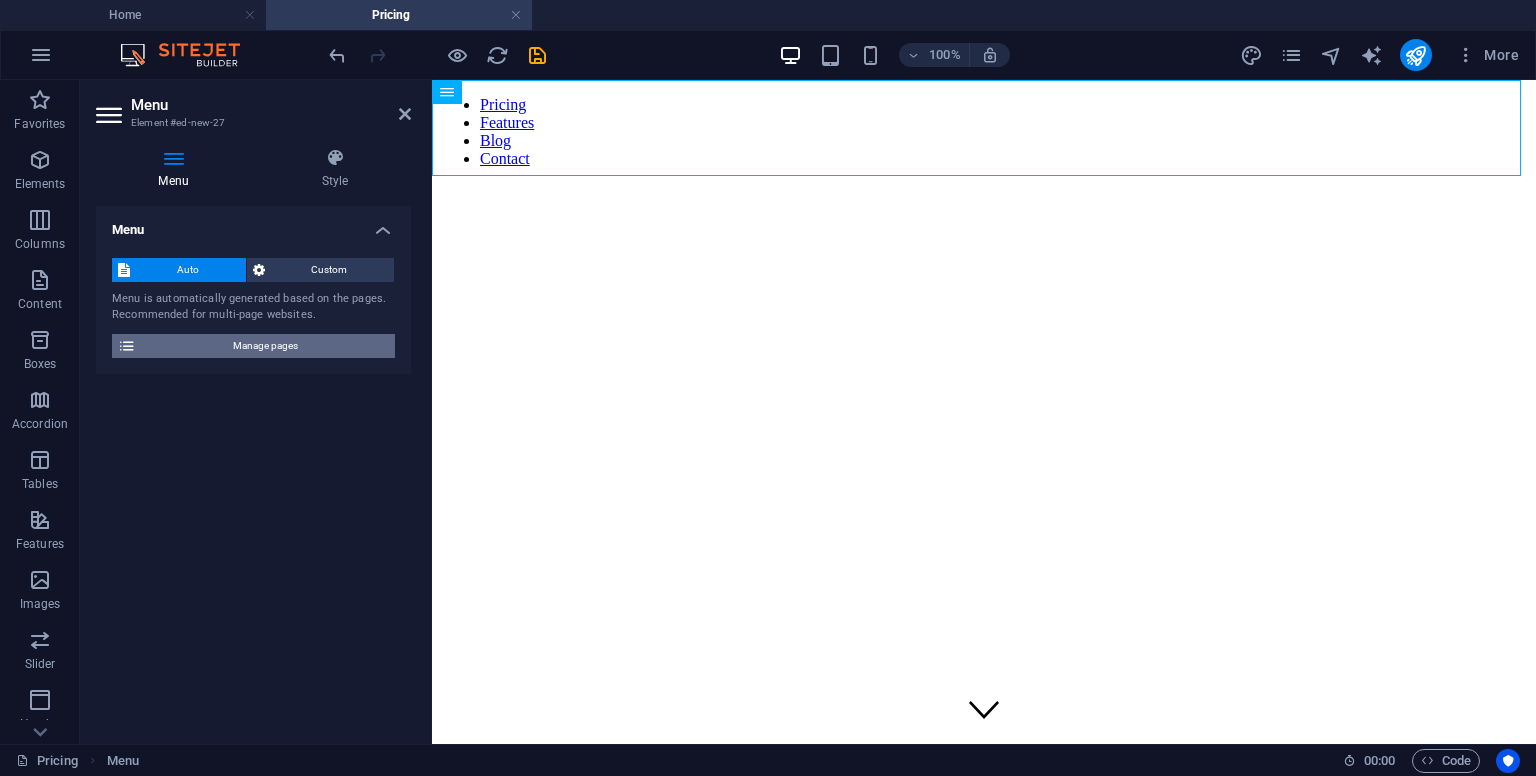 click on "Manage pages" at bounding box center (265, 346) 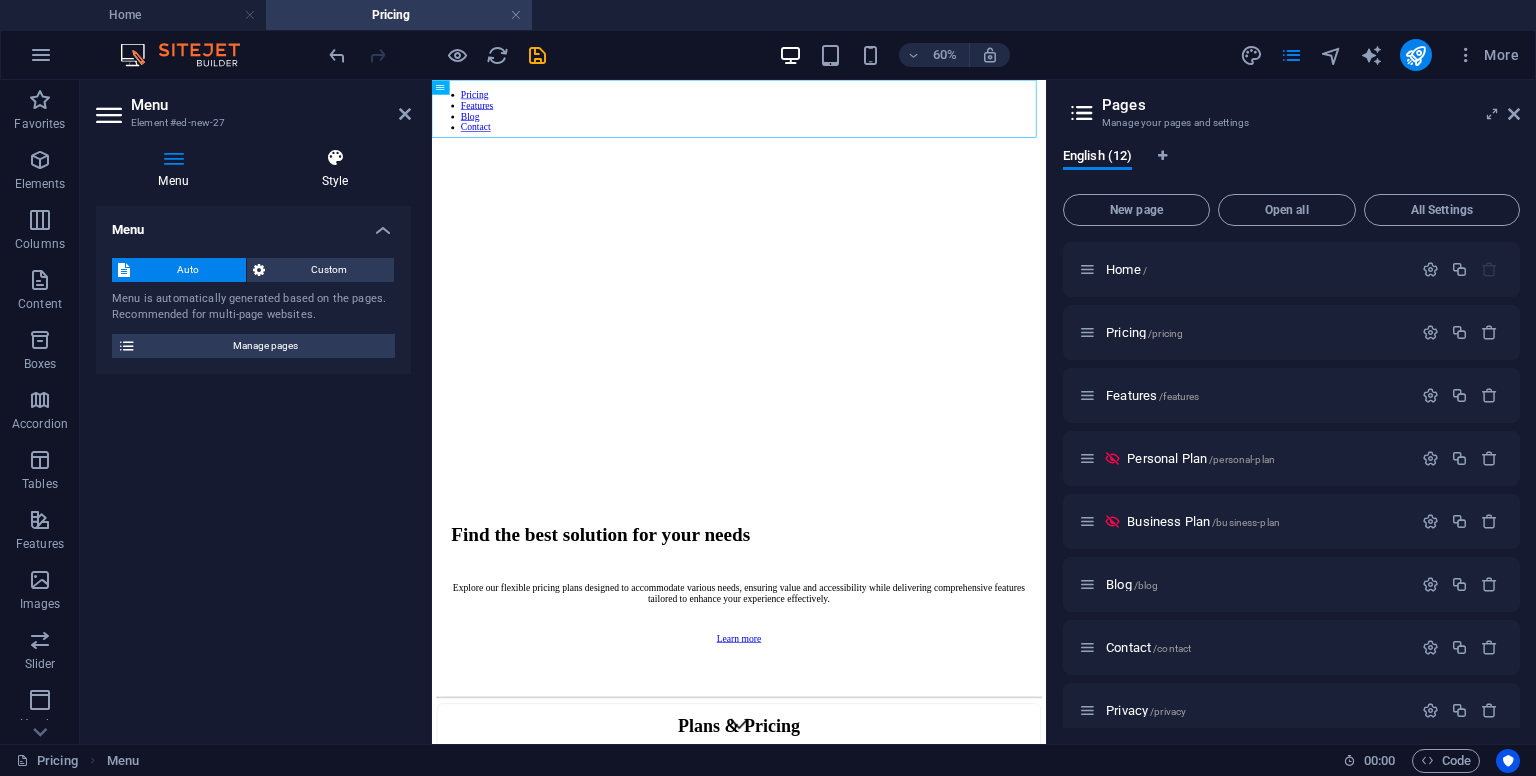 click at bounding box center (335, 158) 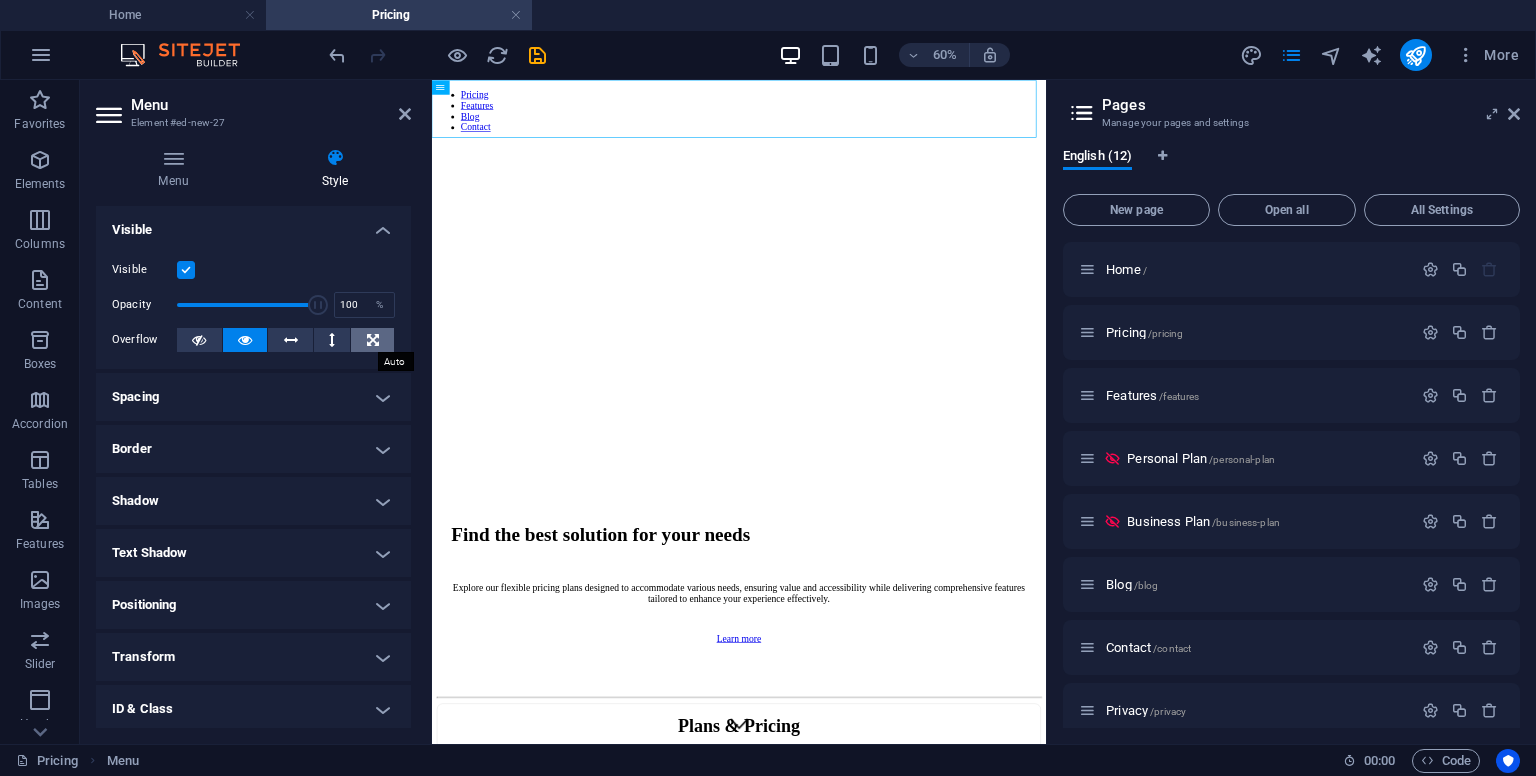 click at bounding box center [373, 340] 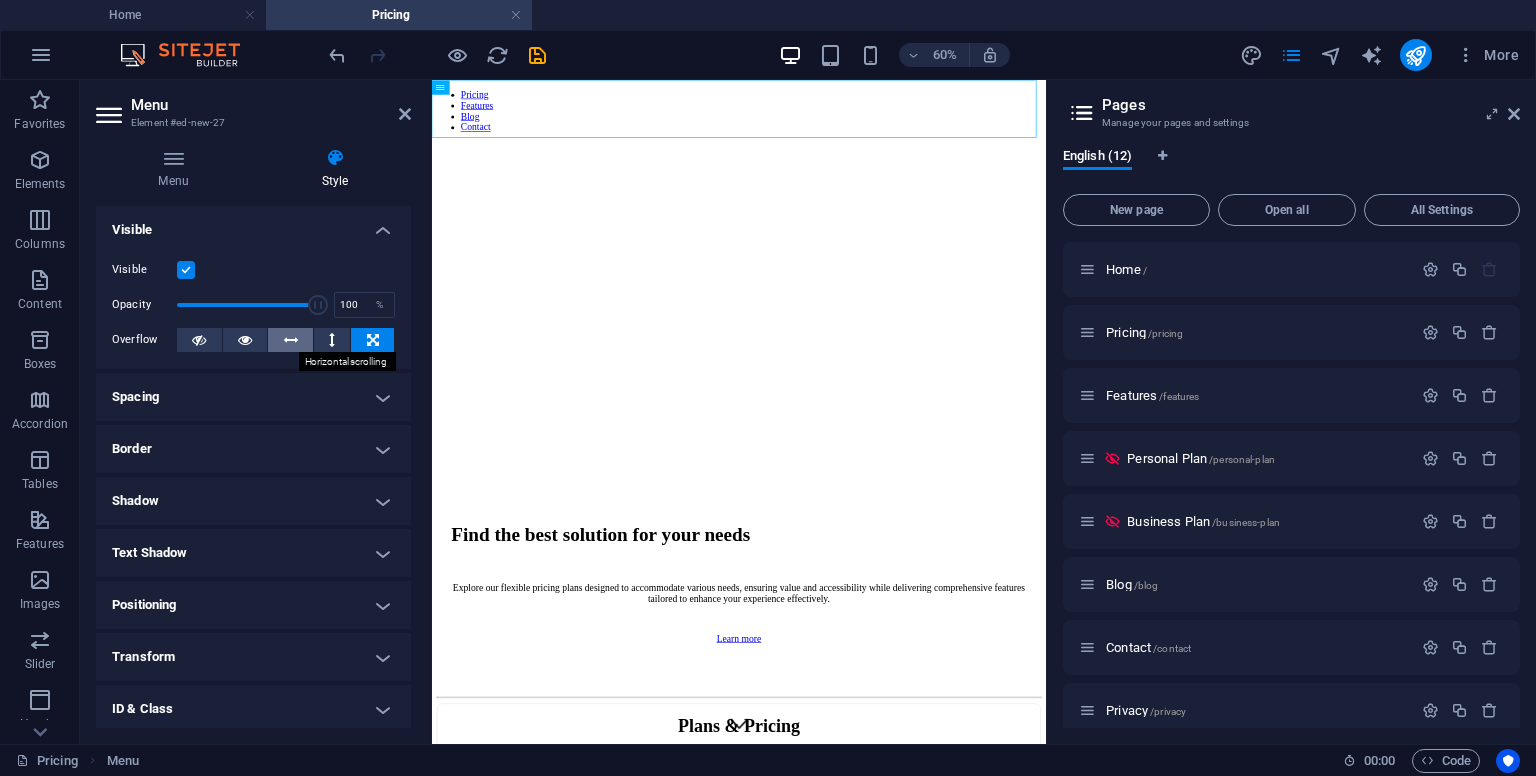 click at bounding box center (290, 340) 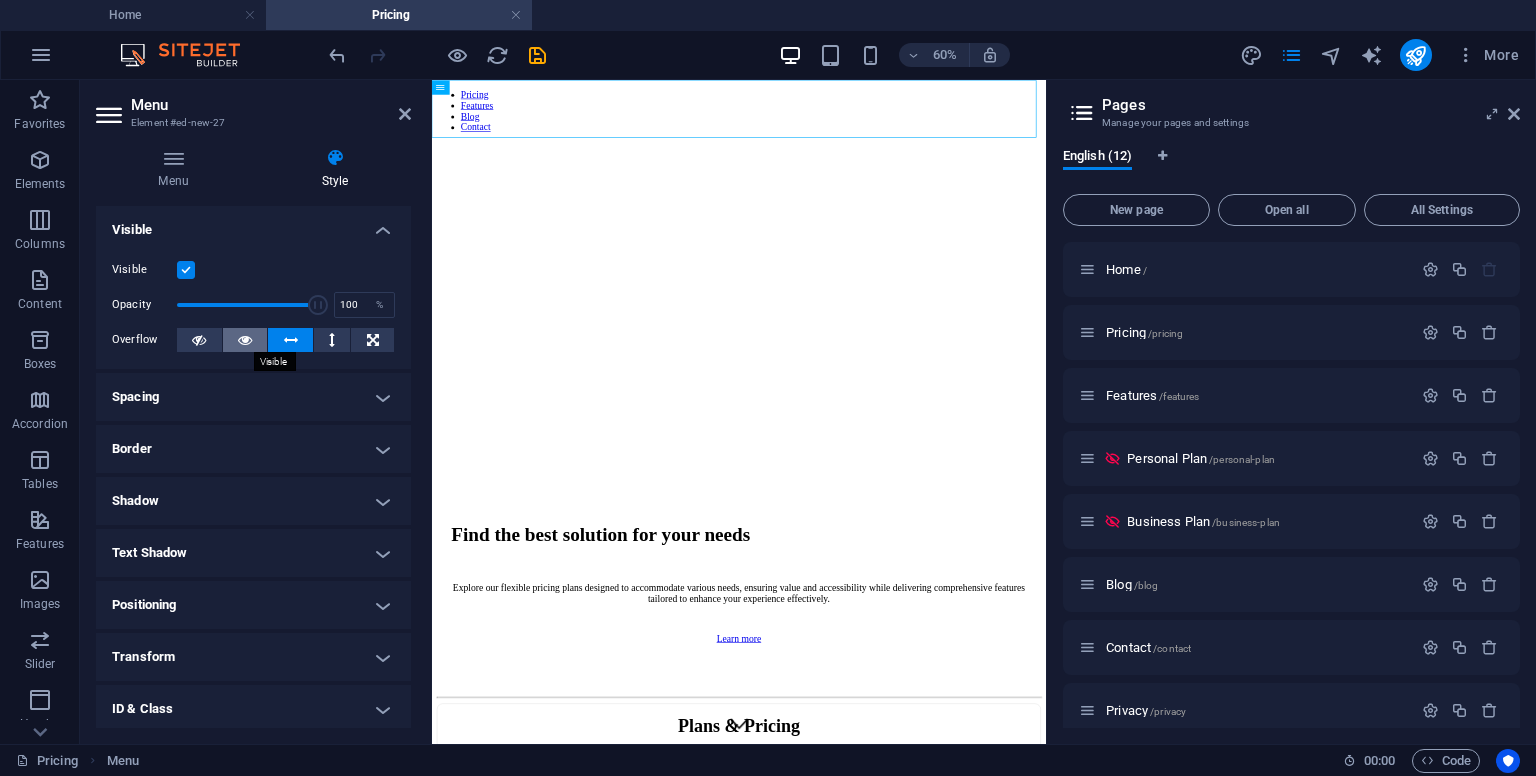 click at bounding box center (245, 340) 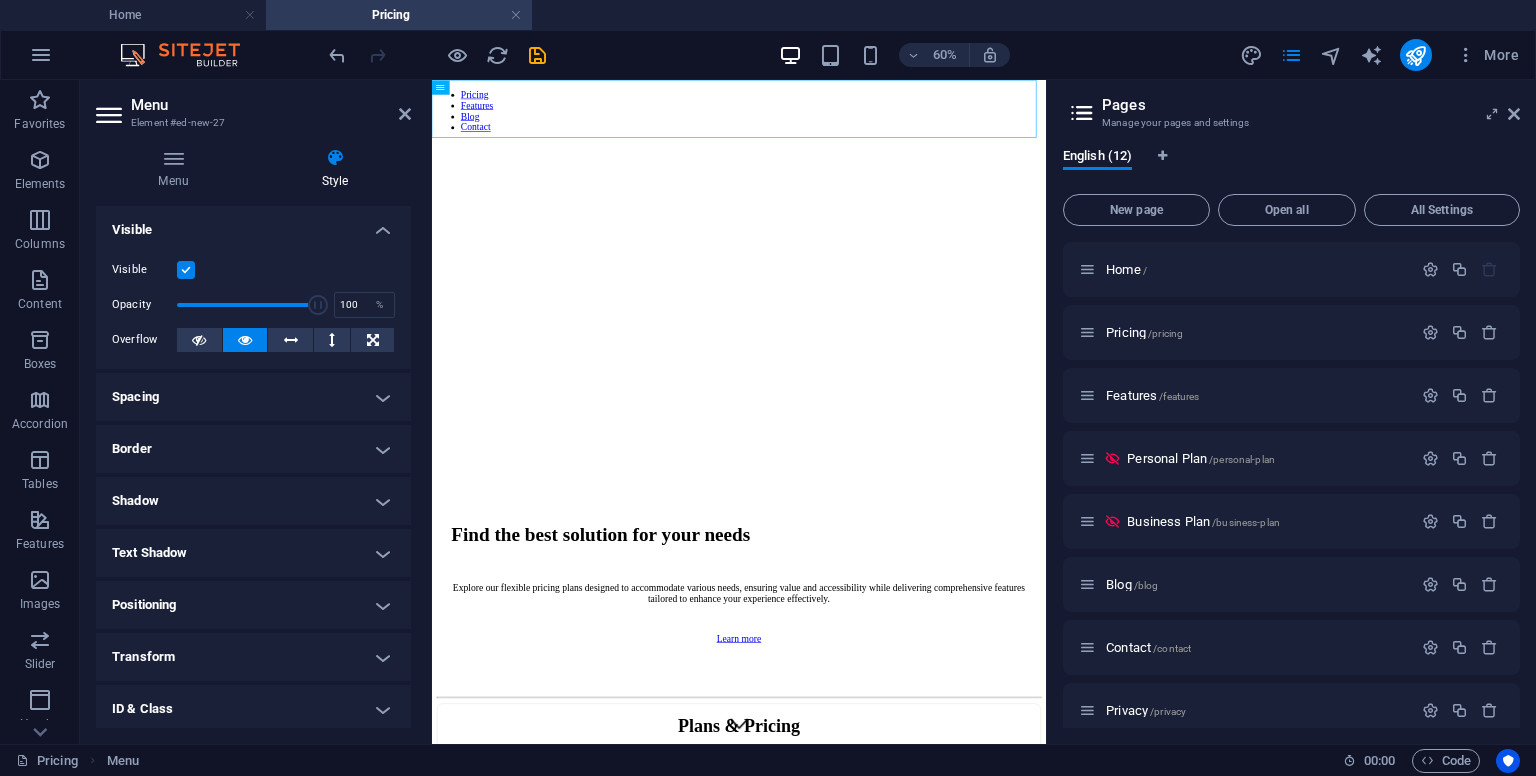 click on "Visible" at bounding box center [253, 224] 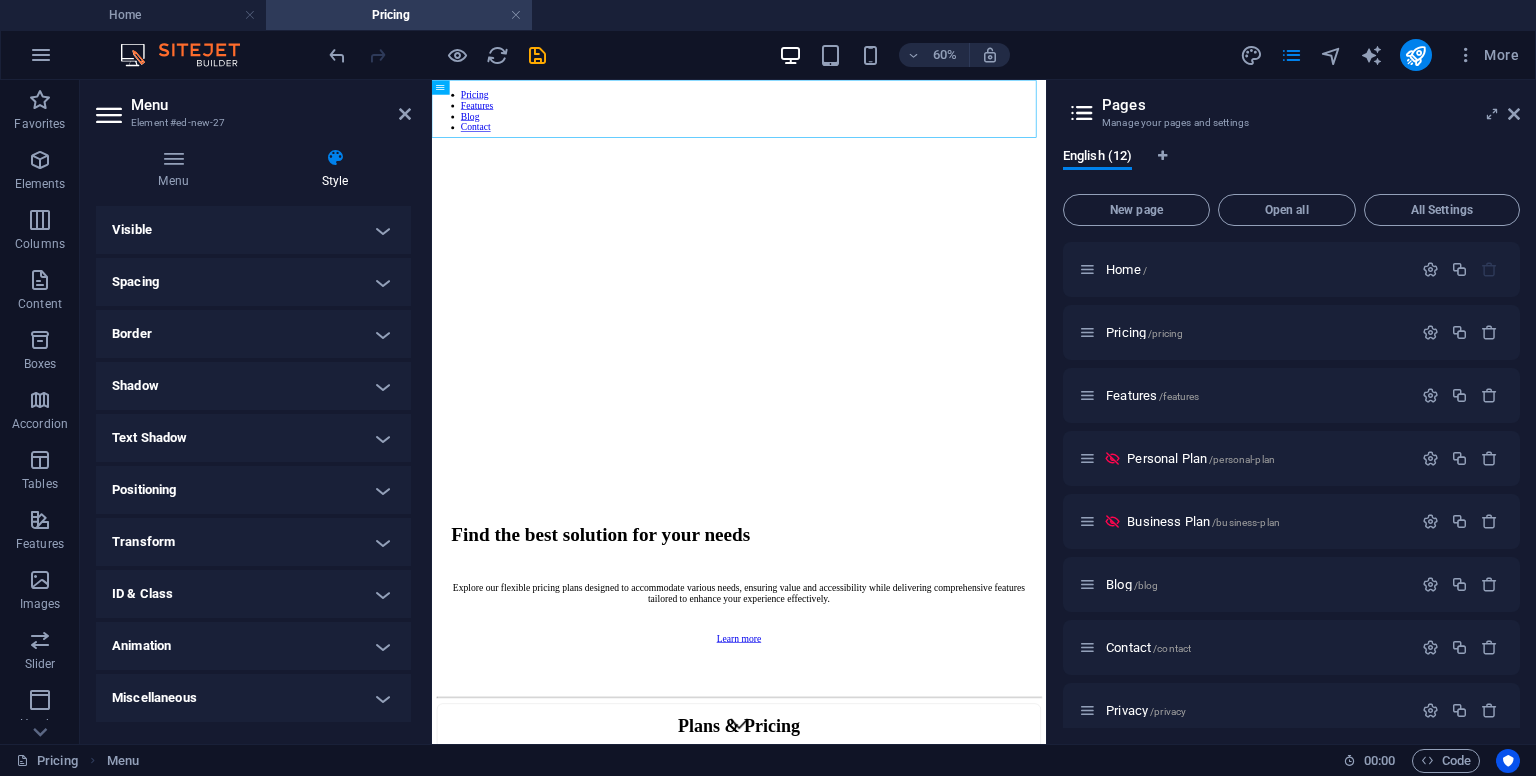 click on "Transform" at bounding box center [253, 542] 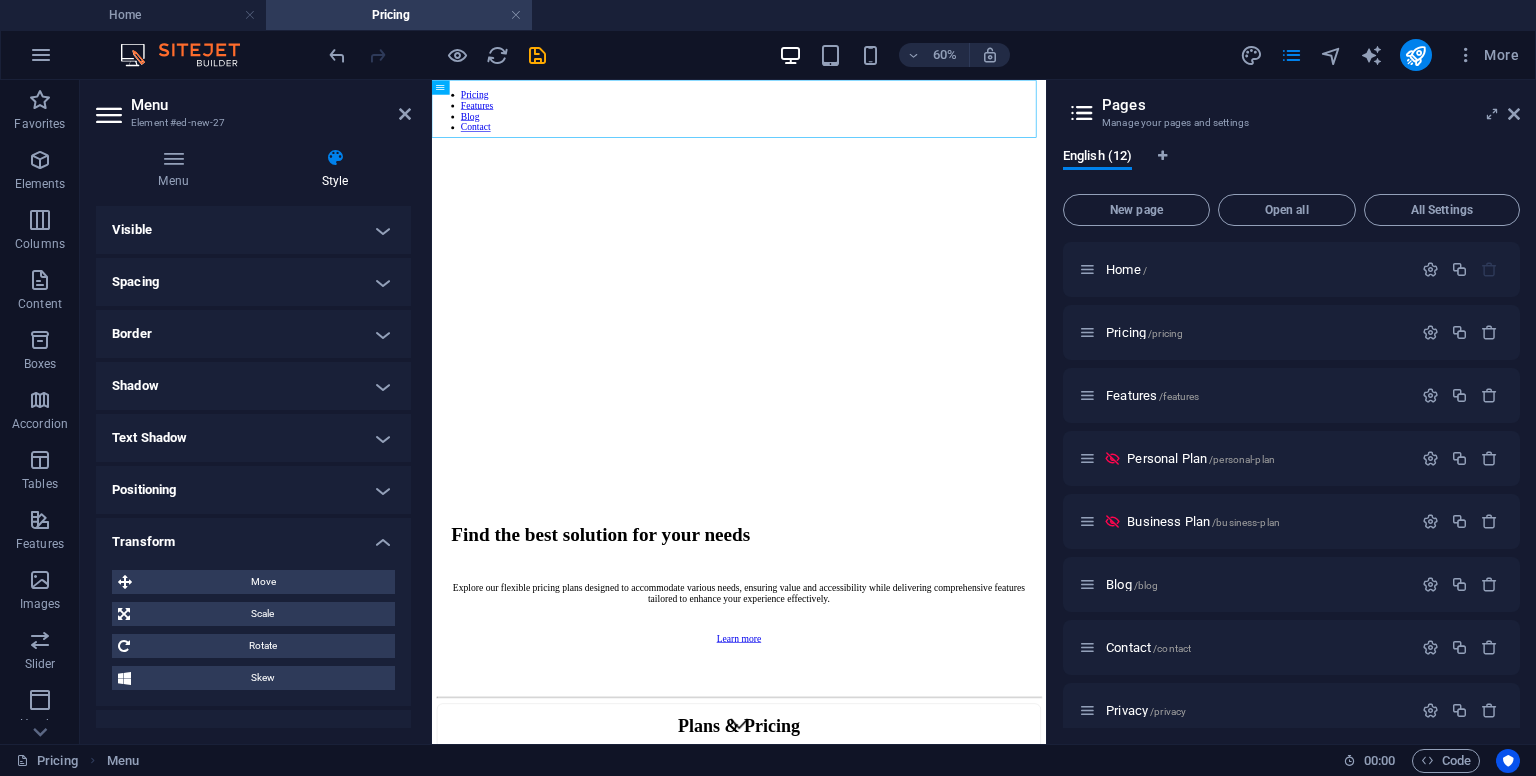 click on "Transform" at bounding box center [253, 536] 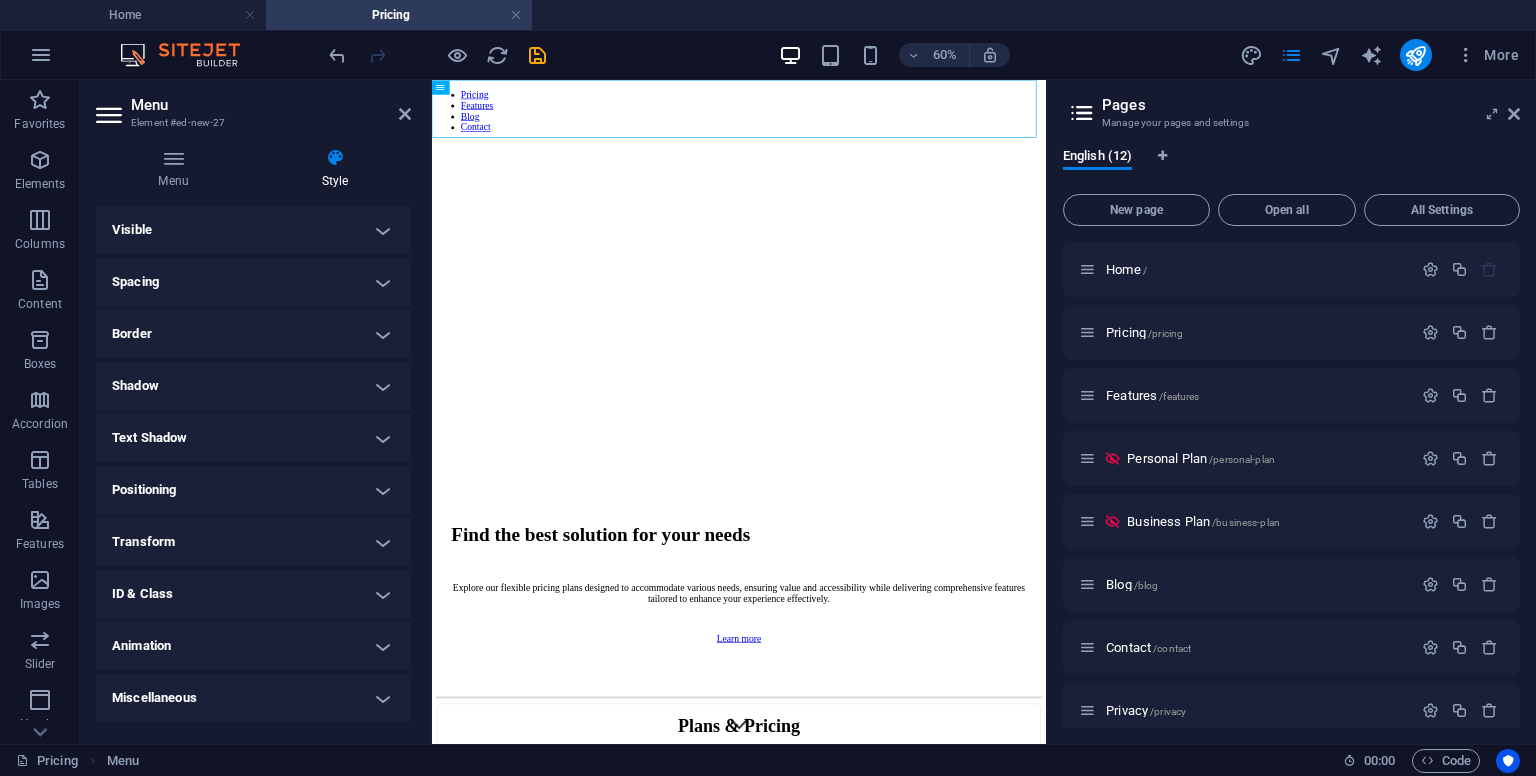 click on "Positioning" at bounding box center [253, 490] 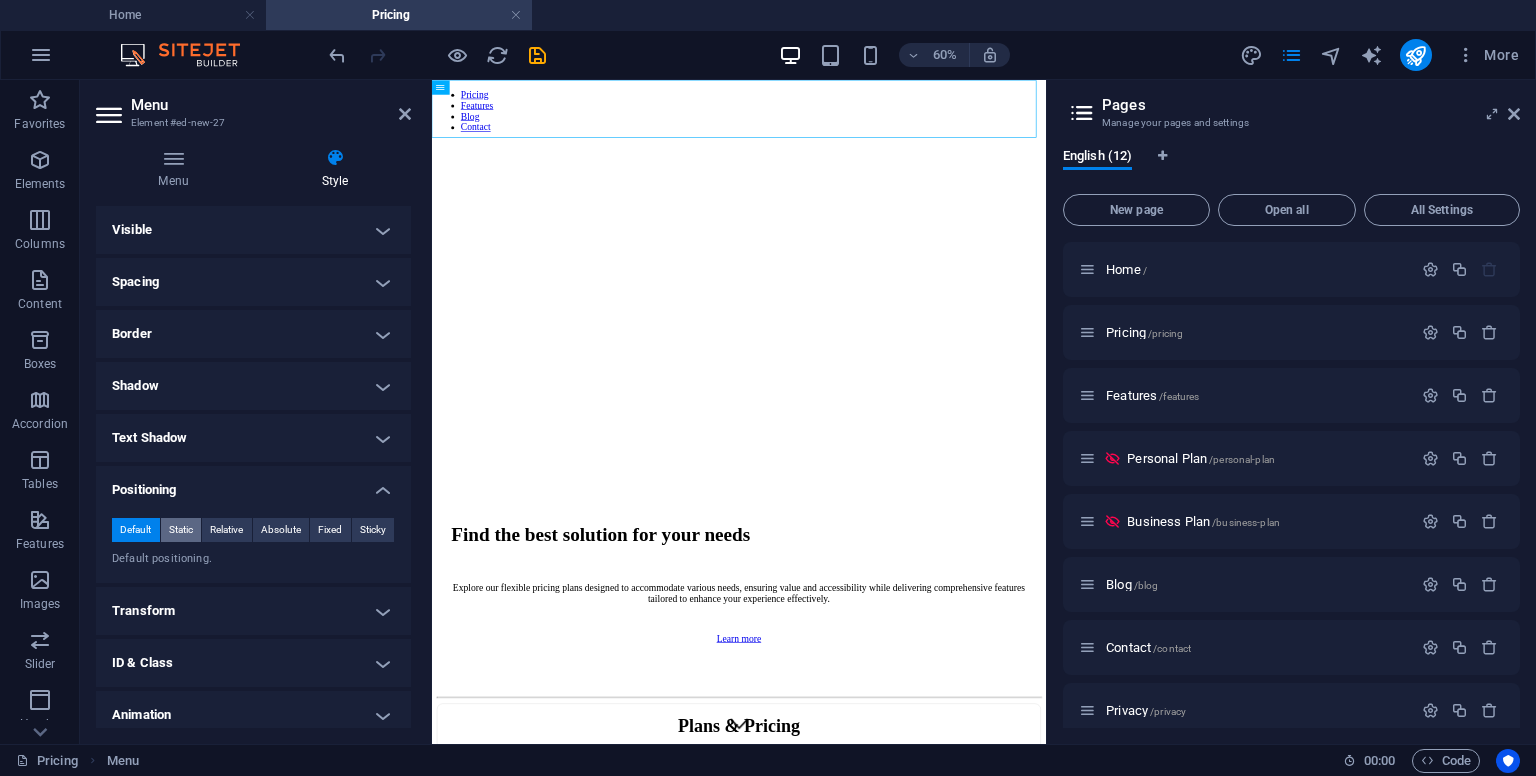 click on "Static" at bounding box center (181, 530) 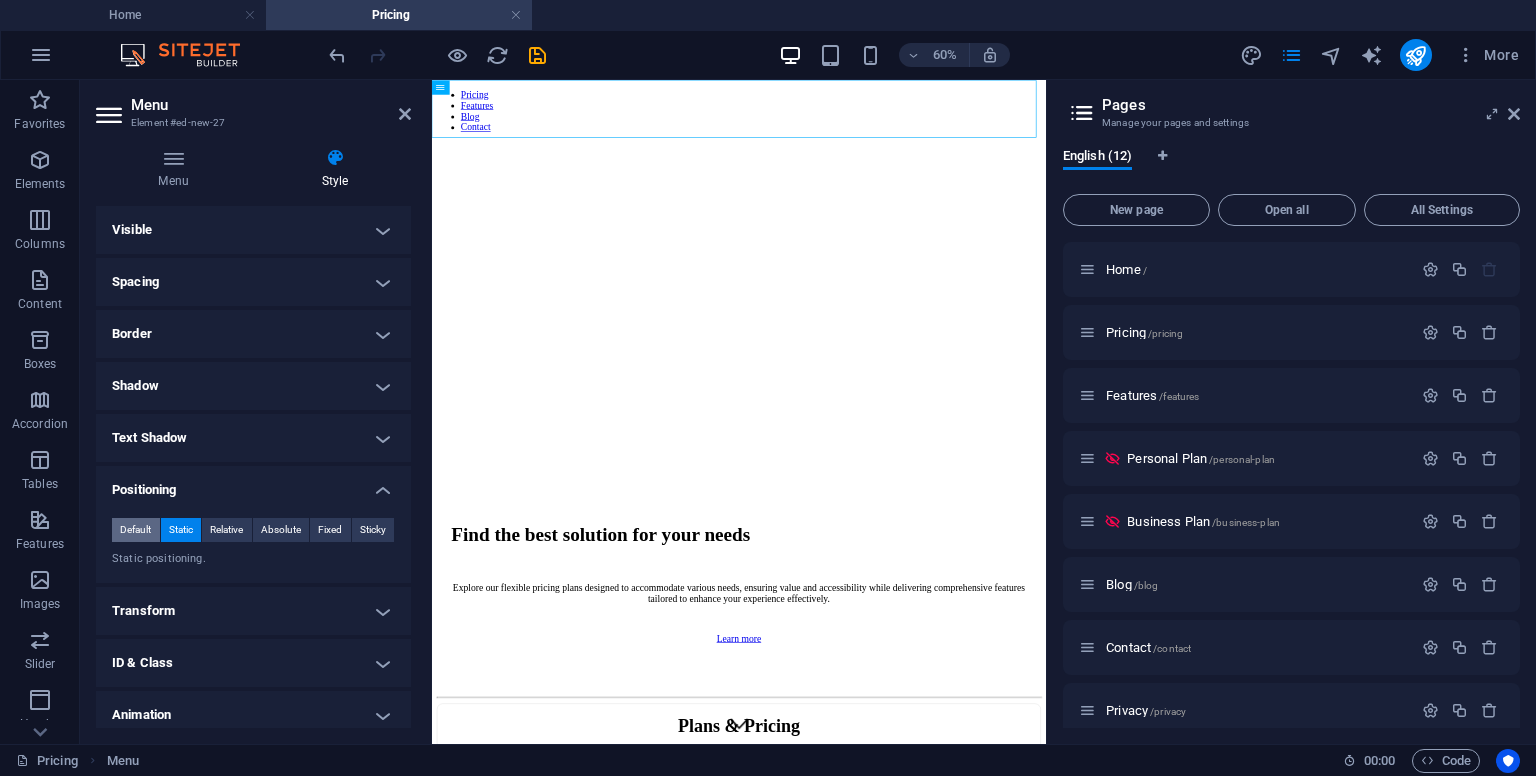 click on "Default" at bounding box center [135, 530] 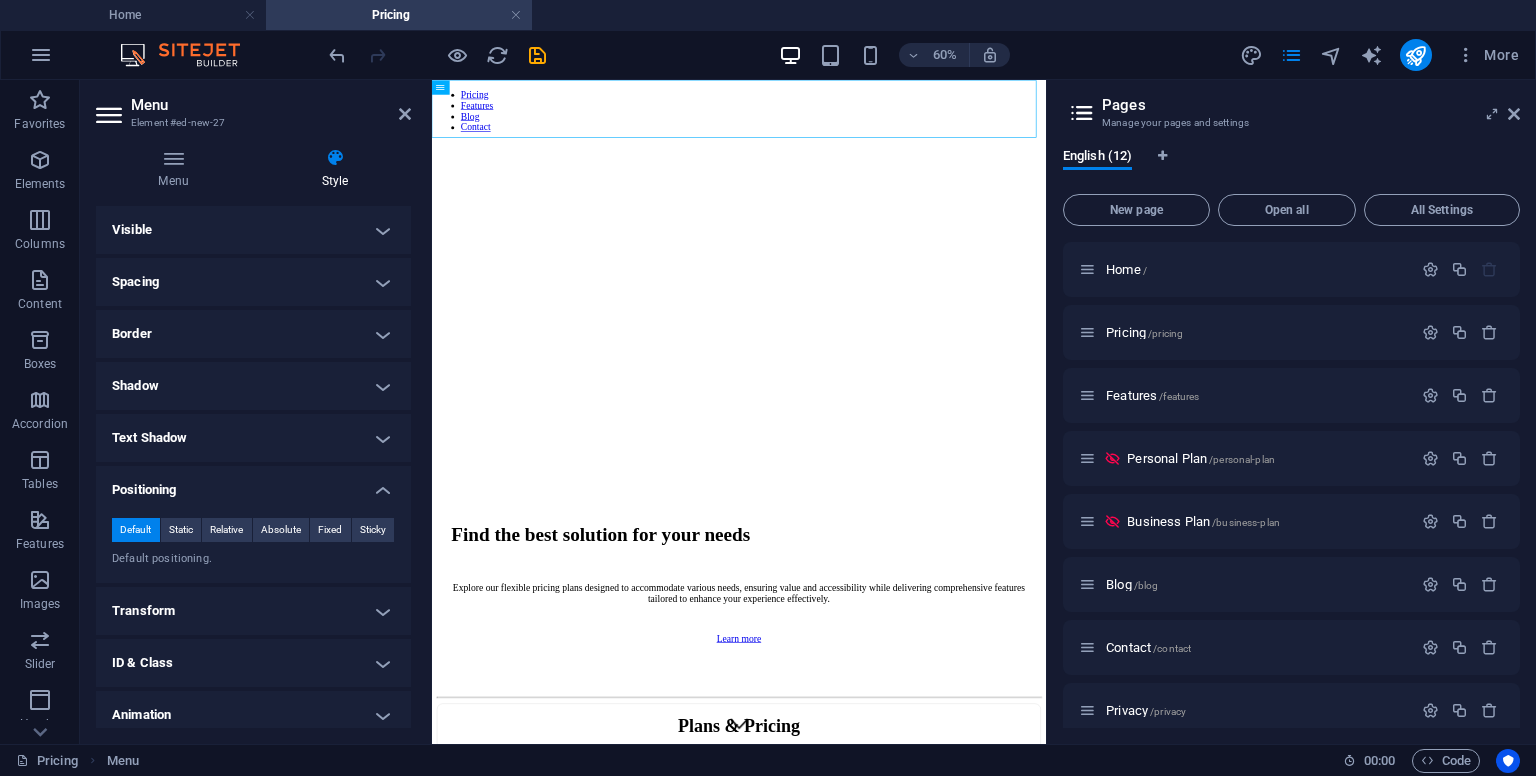 click on "Text Shadow" at bounding box center (253, 438) 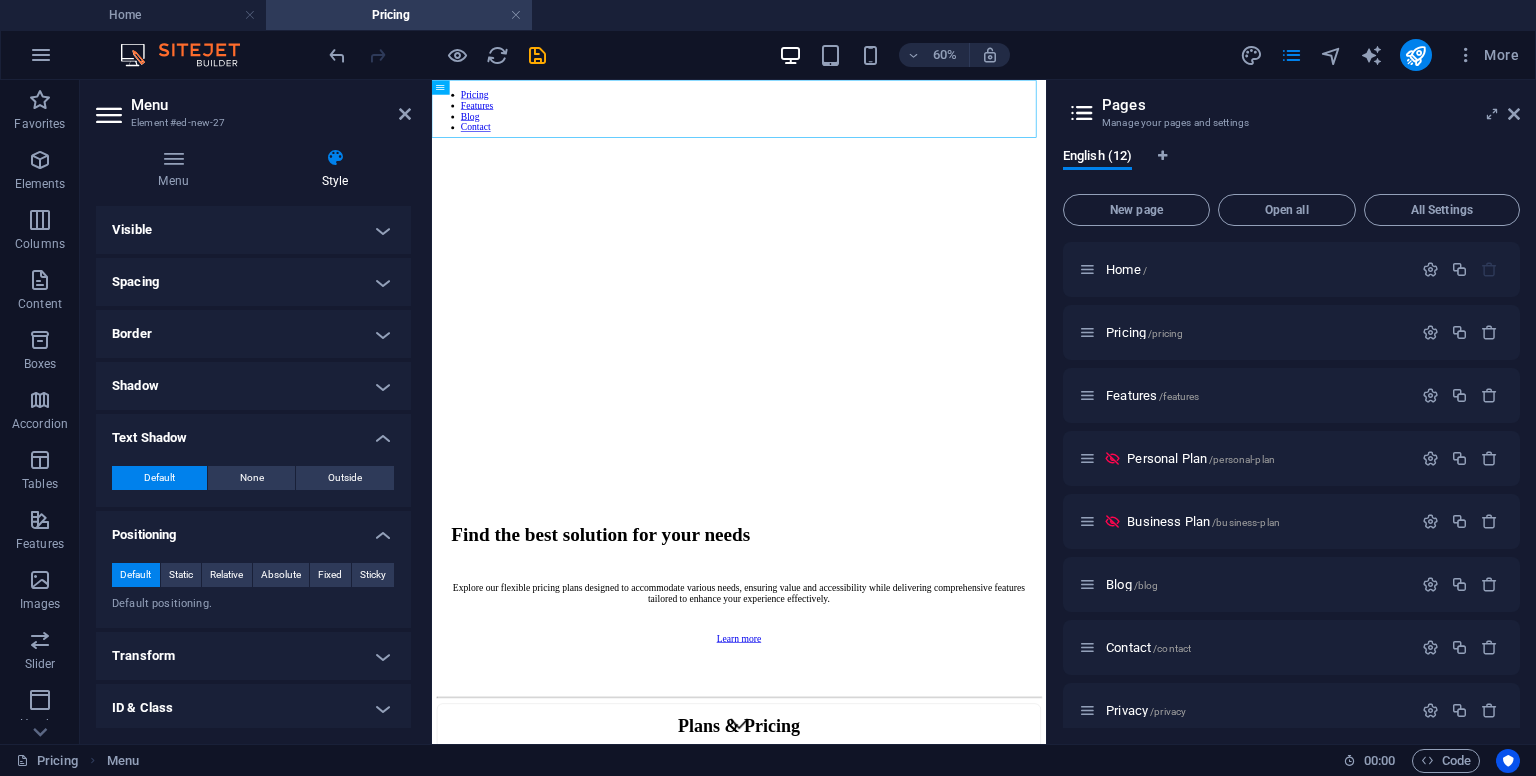 click on "Text Shadow" at bounding box center [253, 432] 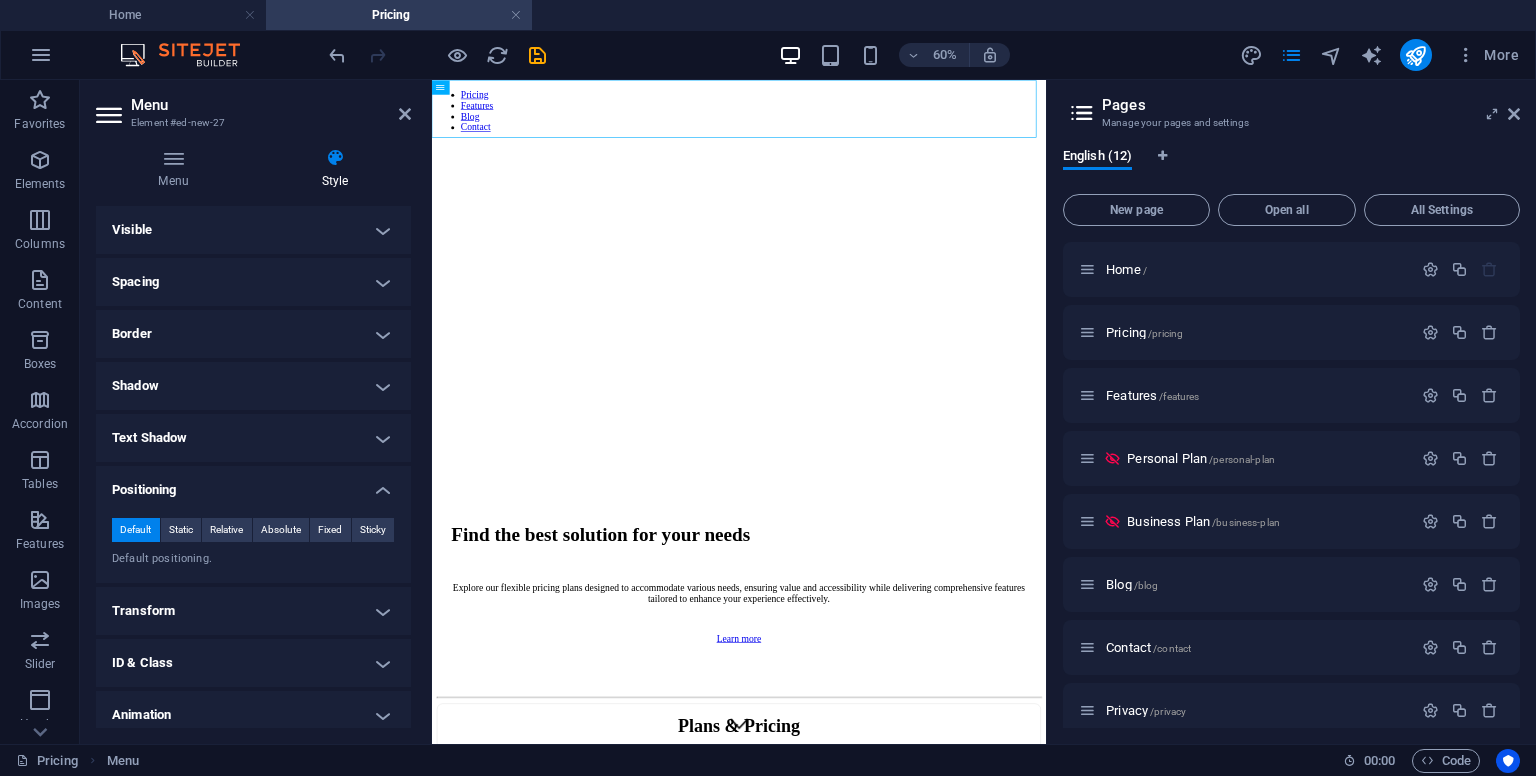 click on "Shadow" at bounding box center (253, 386) 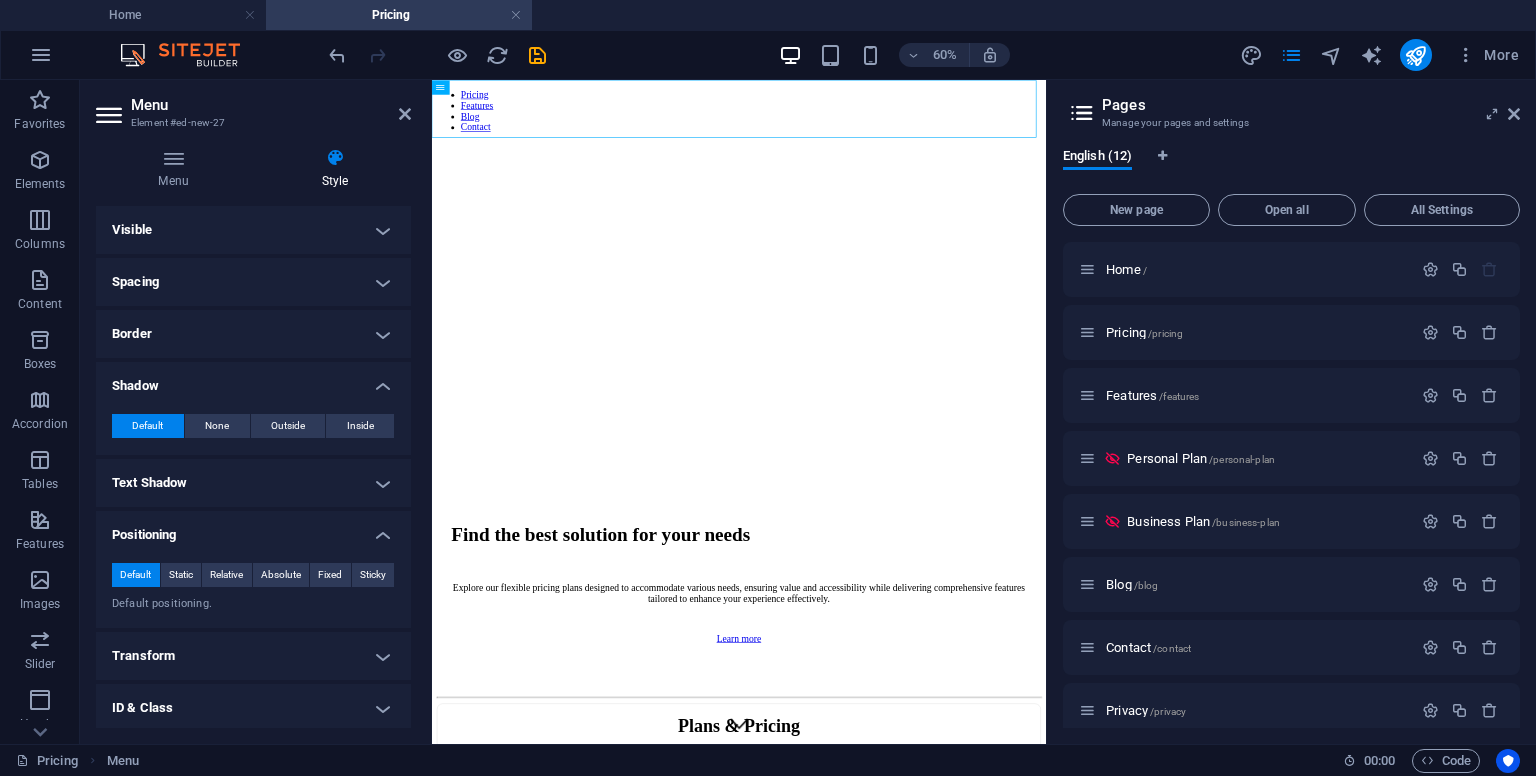 click on "Border" at bounding box center [253, 334] 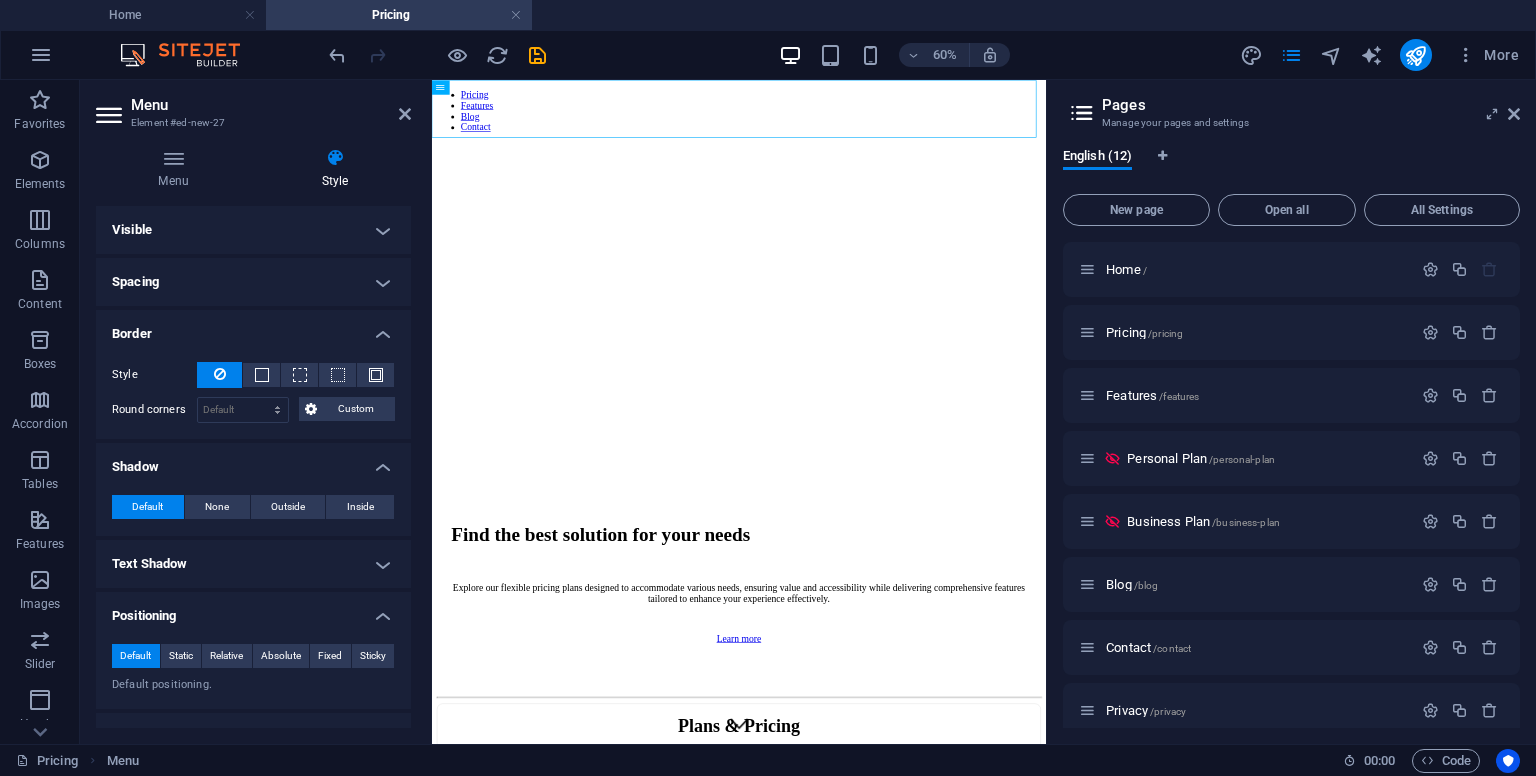 click on "Border" at bounding box center (253, 328) 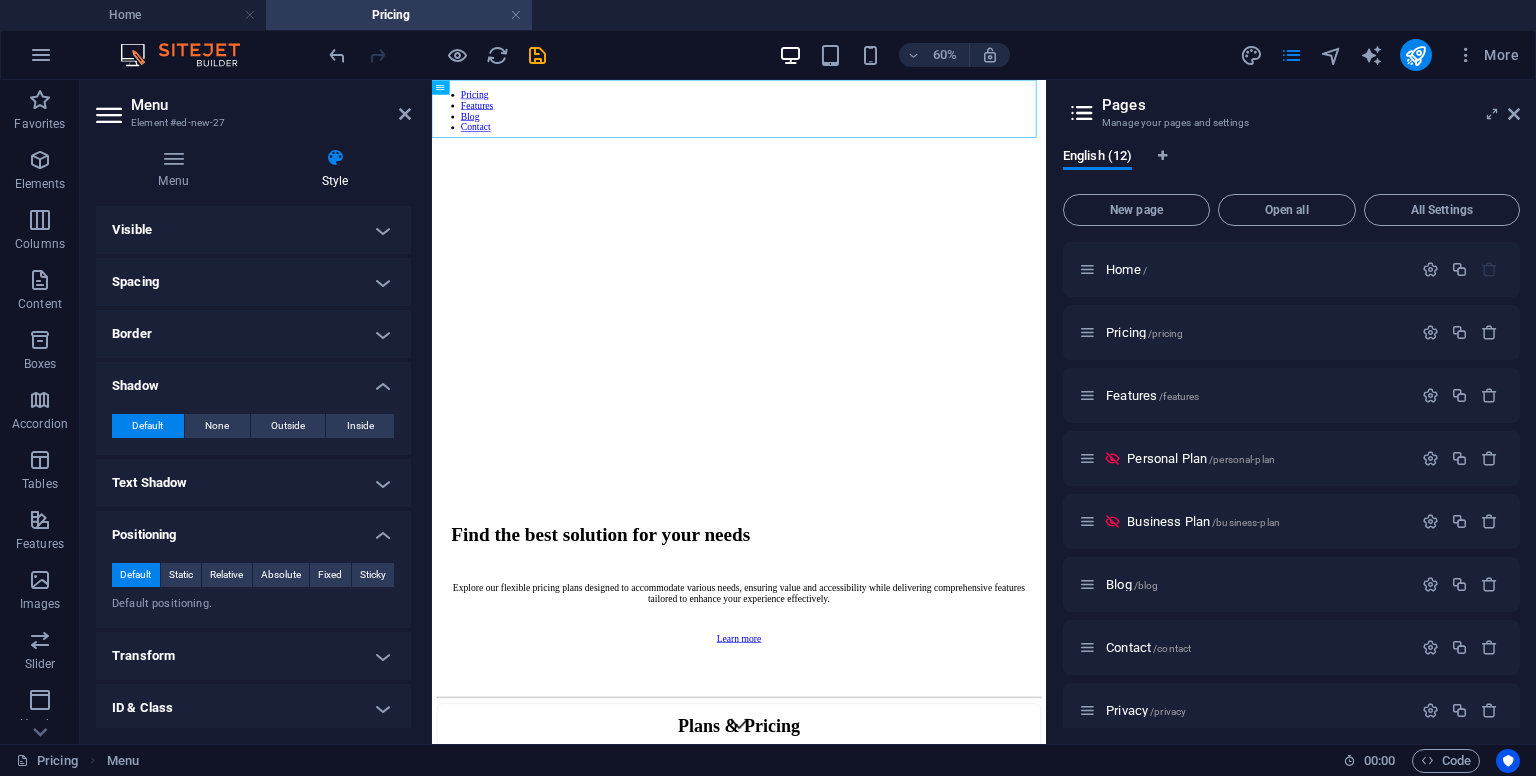 click on "Spacing" at bounding box center (253, 282) 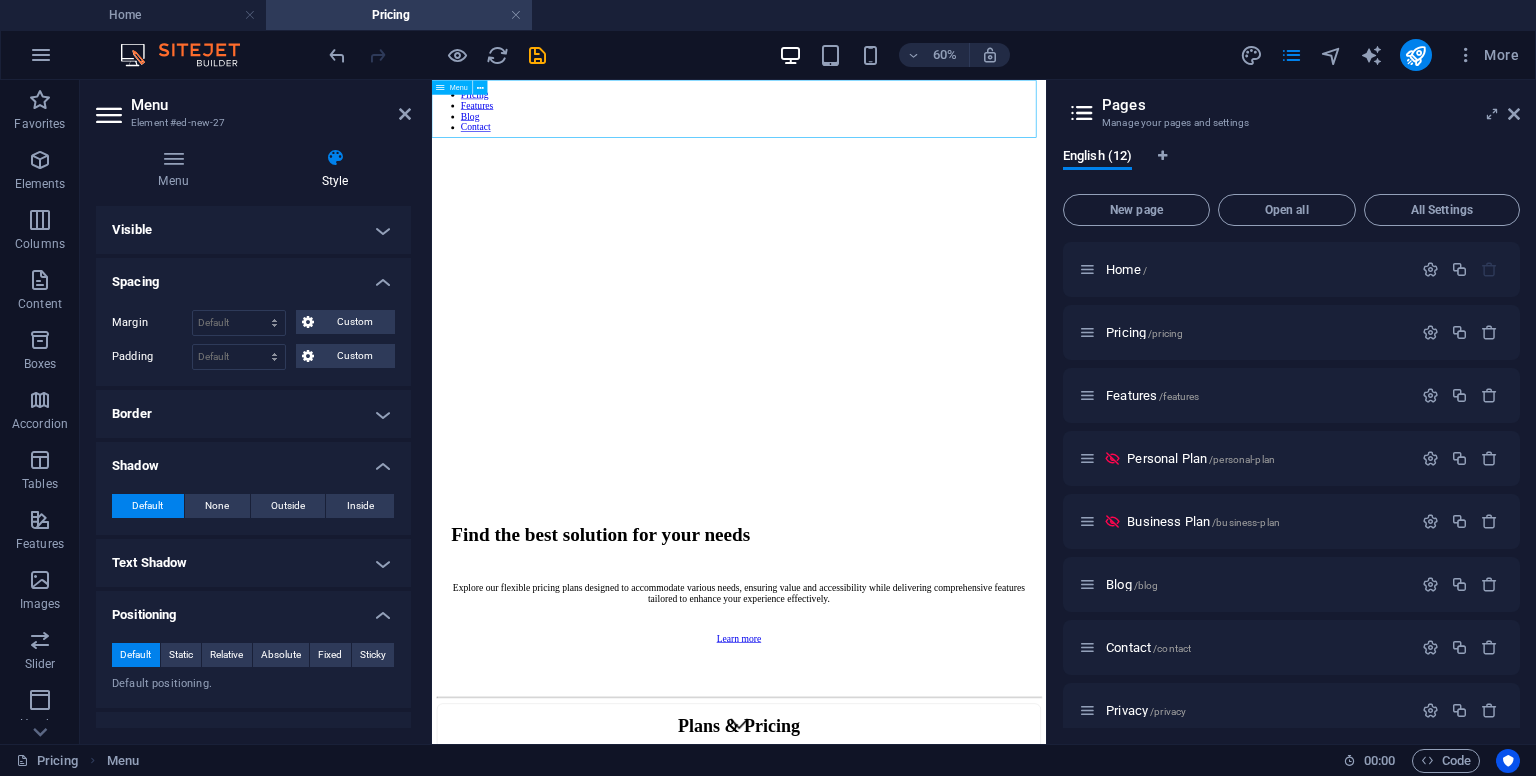 click on "Pricing Features Blog Contact" at bounding box center (943, 132) 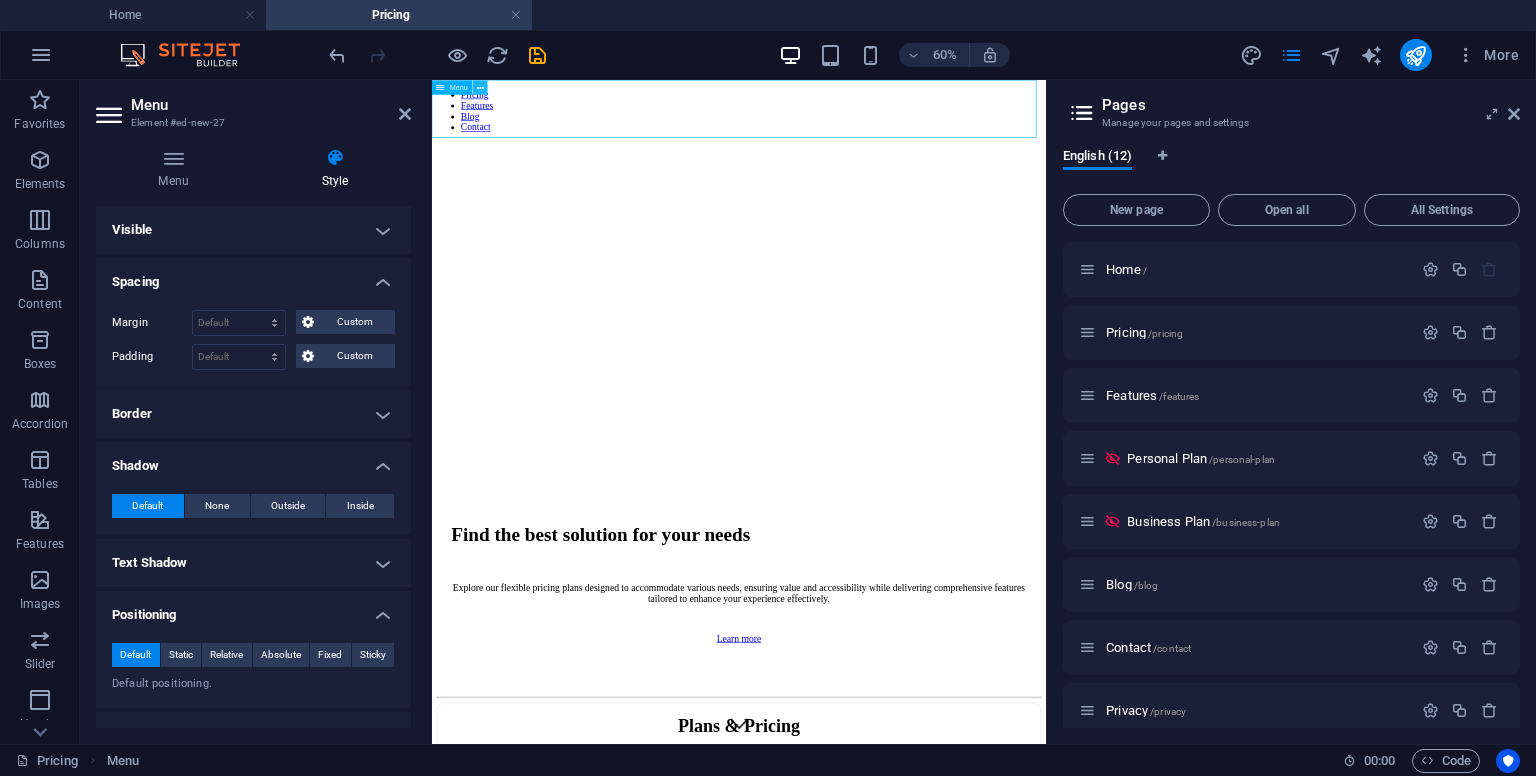 click at bounding box center [480, 87] 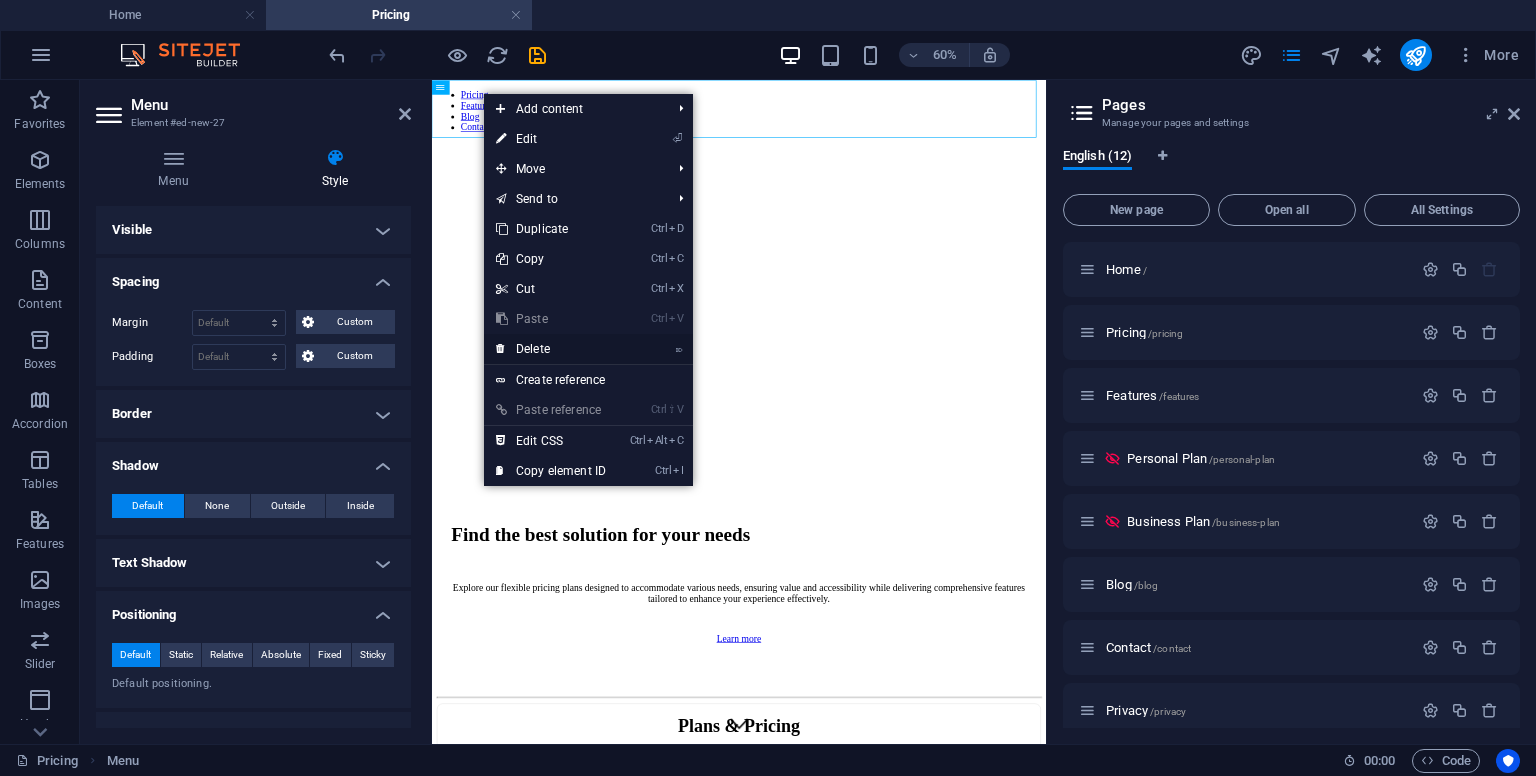 click on "⌦  Delete" at bounding box center [551, 349] 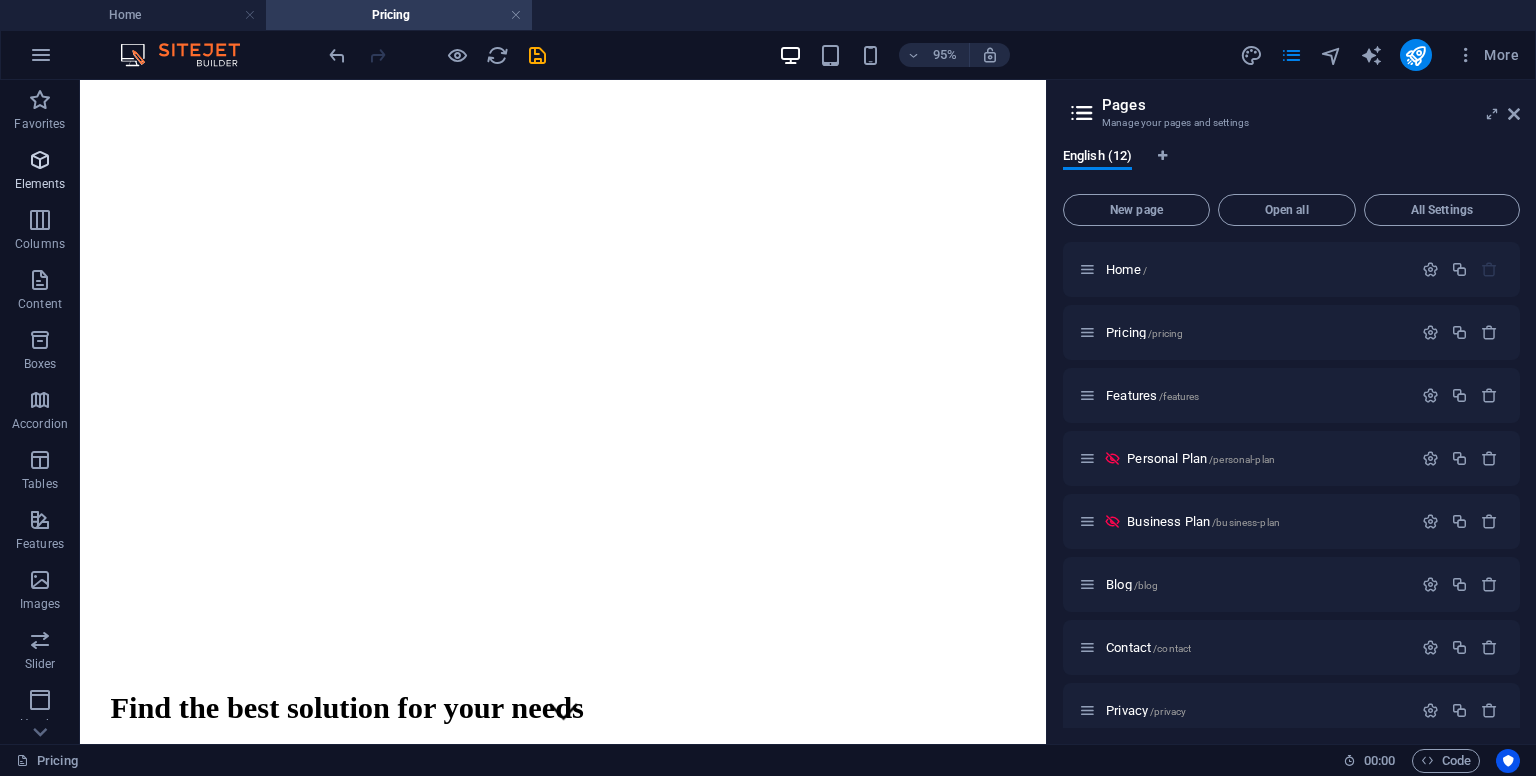 click at bounding box center [40, 160] 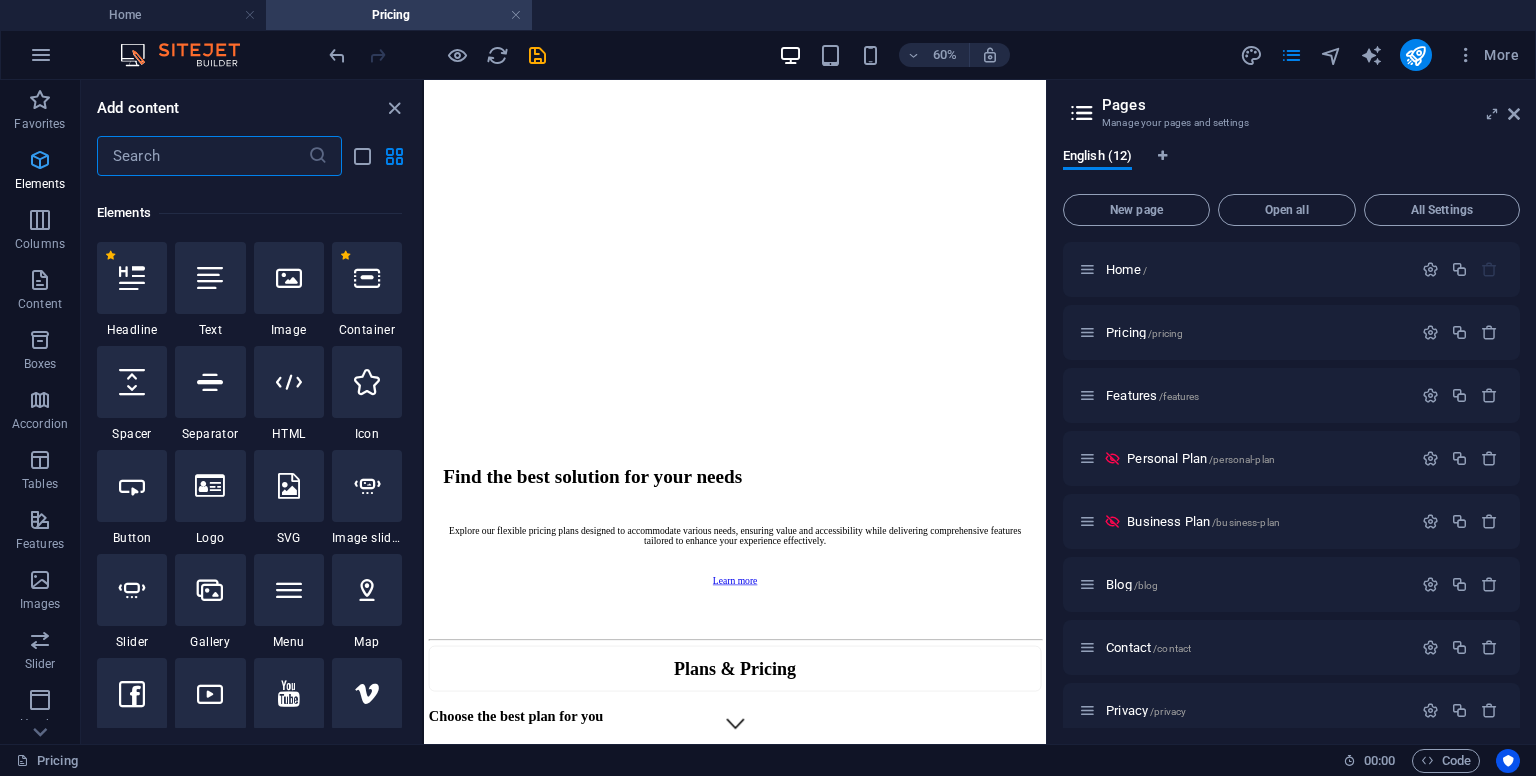 scroll, scrollTop: 212, scrollLeft: 0, axis: vertical 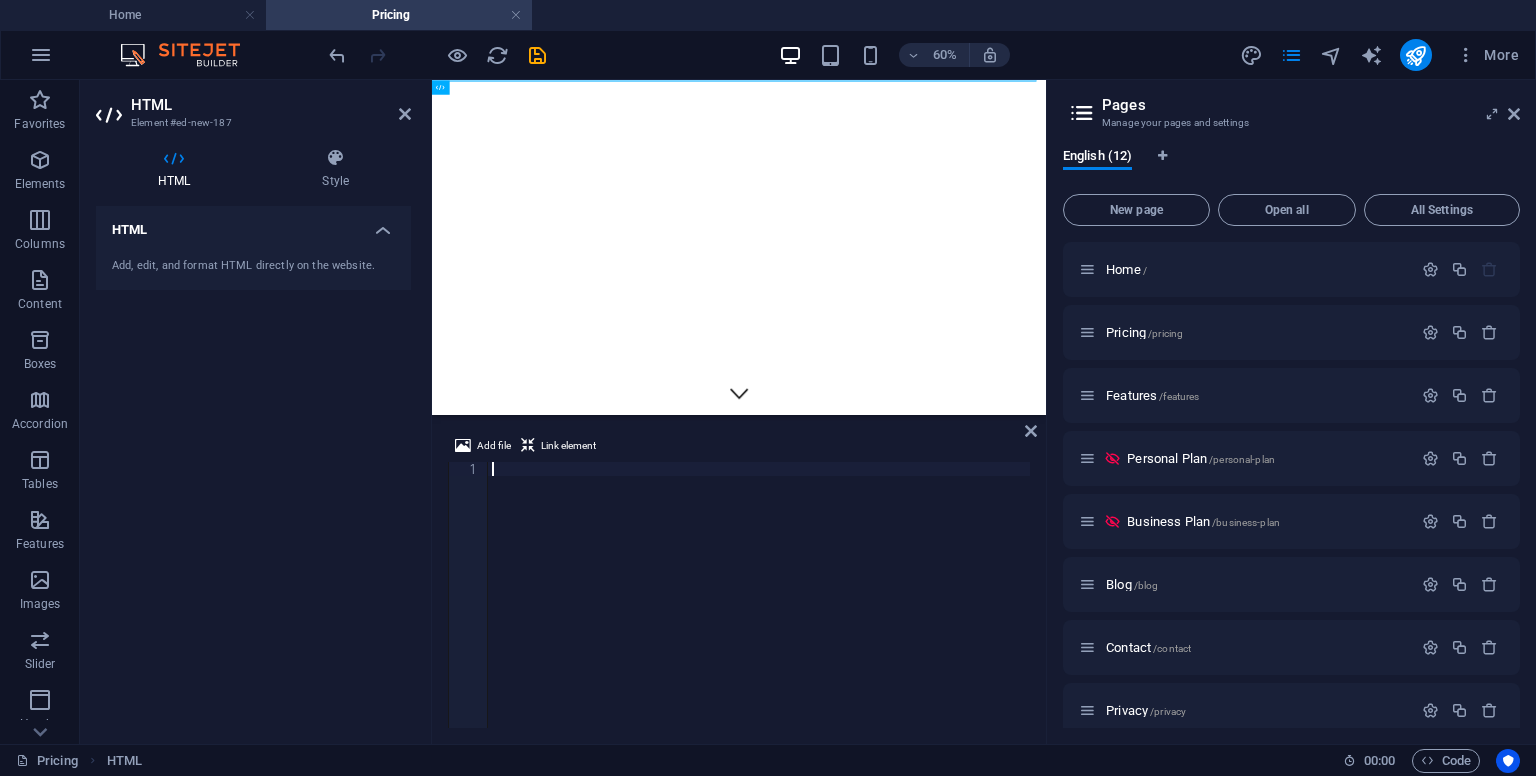 type on "</header>" 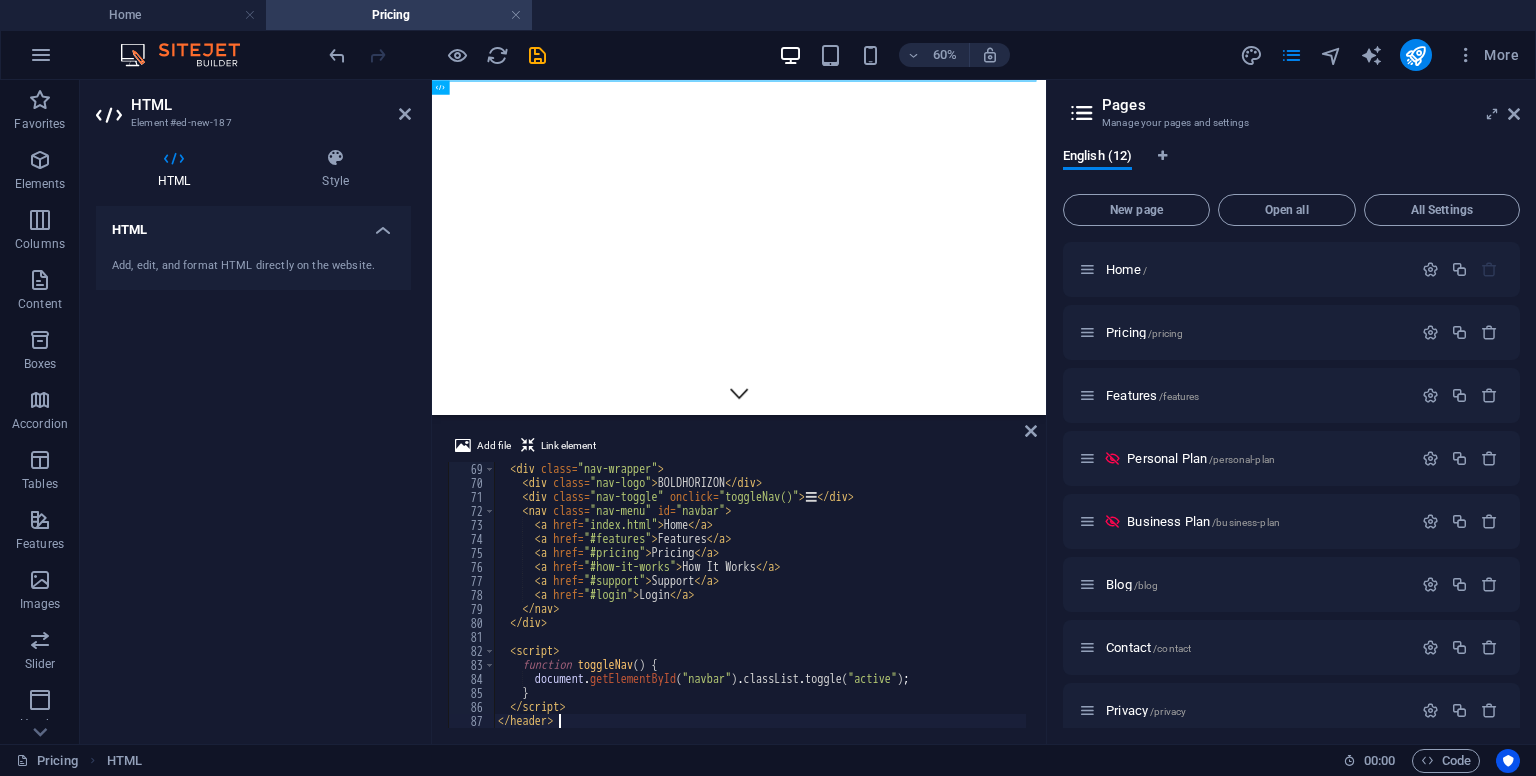 scroll, scrollTop: 952, scrollLeft: 0, axis: vertical 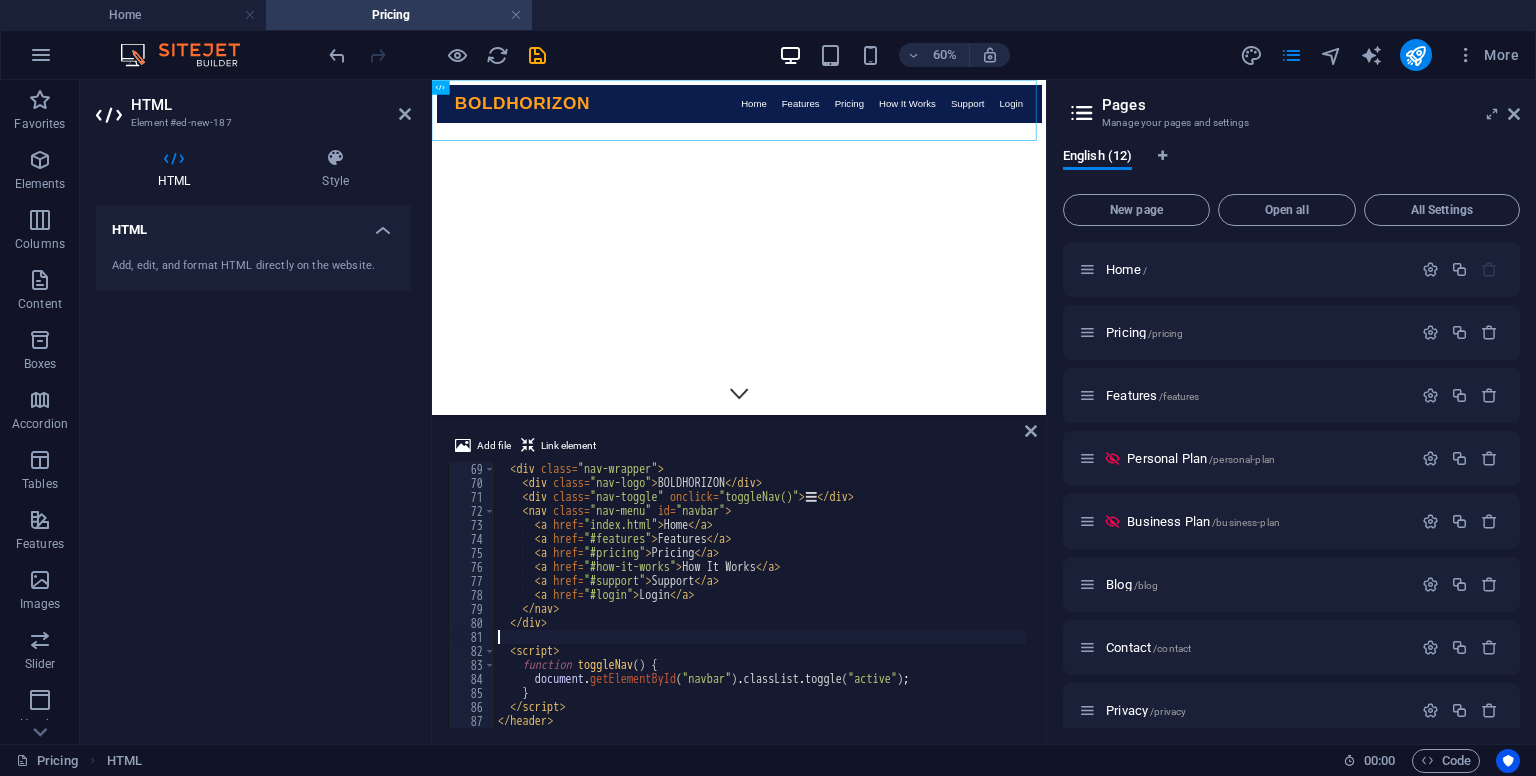 click on "< div   class = "nav-wrapper" >      < div   class = "nav-logo" > BOLDHORIZON </ div >      < div   class = "nav-toggle"   onclick = "toggleNav()" > ☰ </ div >      < nav   class = "nav-menu"   id = "navbar" >         < a   href = "index.html" > Home </ a >         < a   href = "#features" > Features </ a >         < a   href = "#pricing" > Pricing </ a >         < a   href = "#how-it-works" > How It Works </ a >         < a   href = "#support" > Support </ a >         < a   href = "#login" > Login </ a >      </ nav >    </ div >    < script >      function   toggleNav ( )   {         document . getElementById ( "navbar" ) . classList . toggle ( "active" ) ;      }    </ script > </ header >" at bounding box center (760, 609) 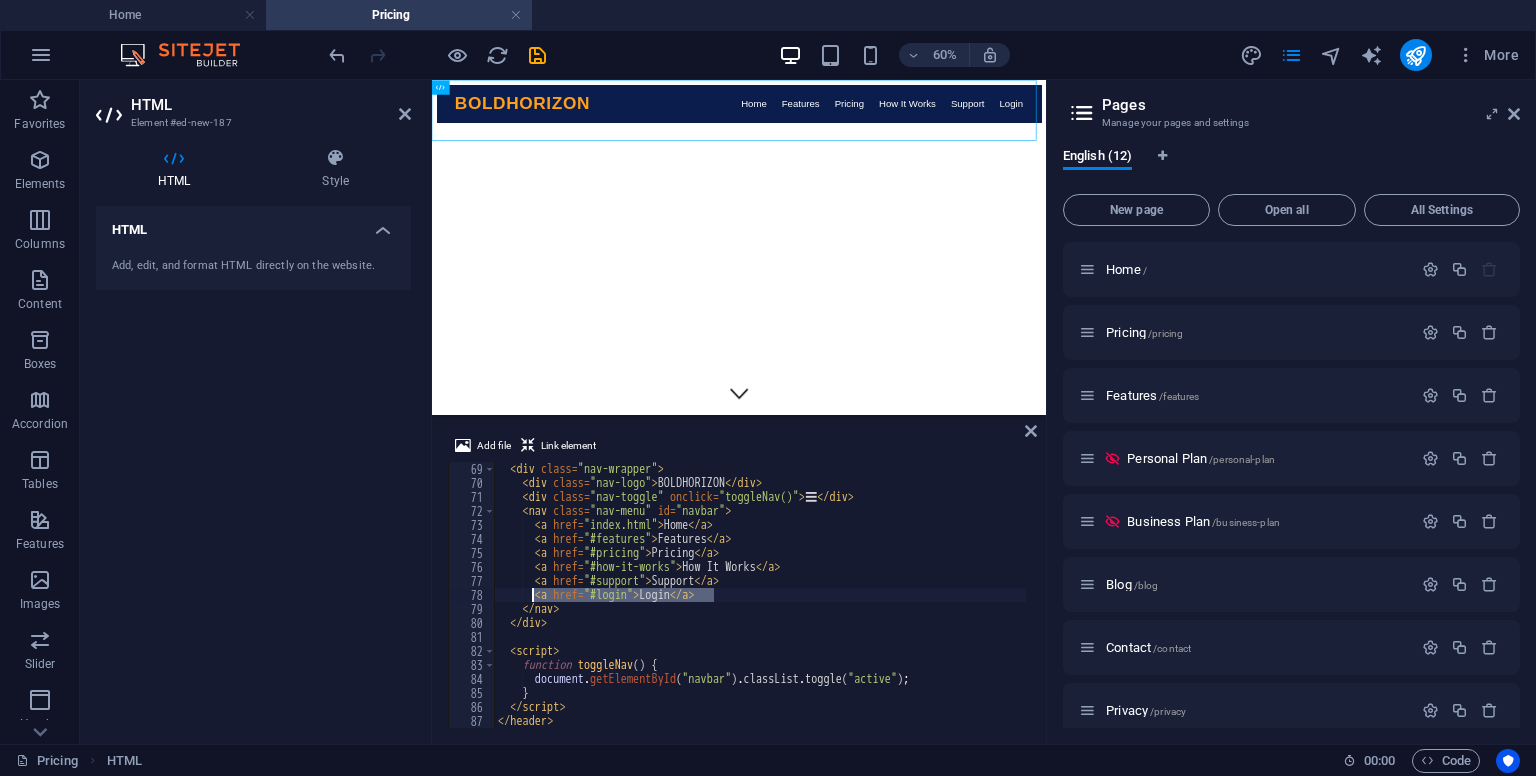 drag, startPoint x: 741, startPoint y: 597, endPoint x: 530, endPoint y: 601, distance: 211.03792 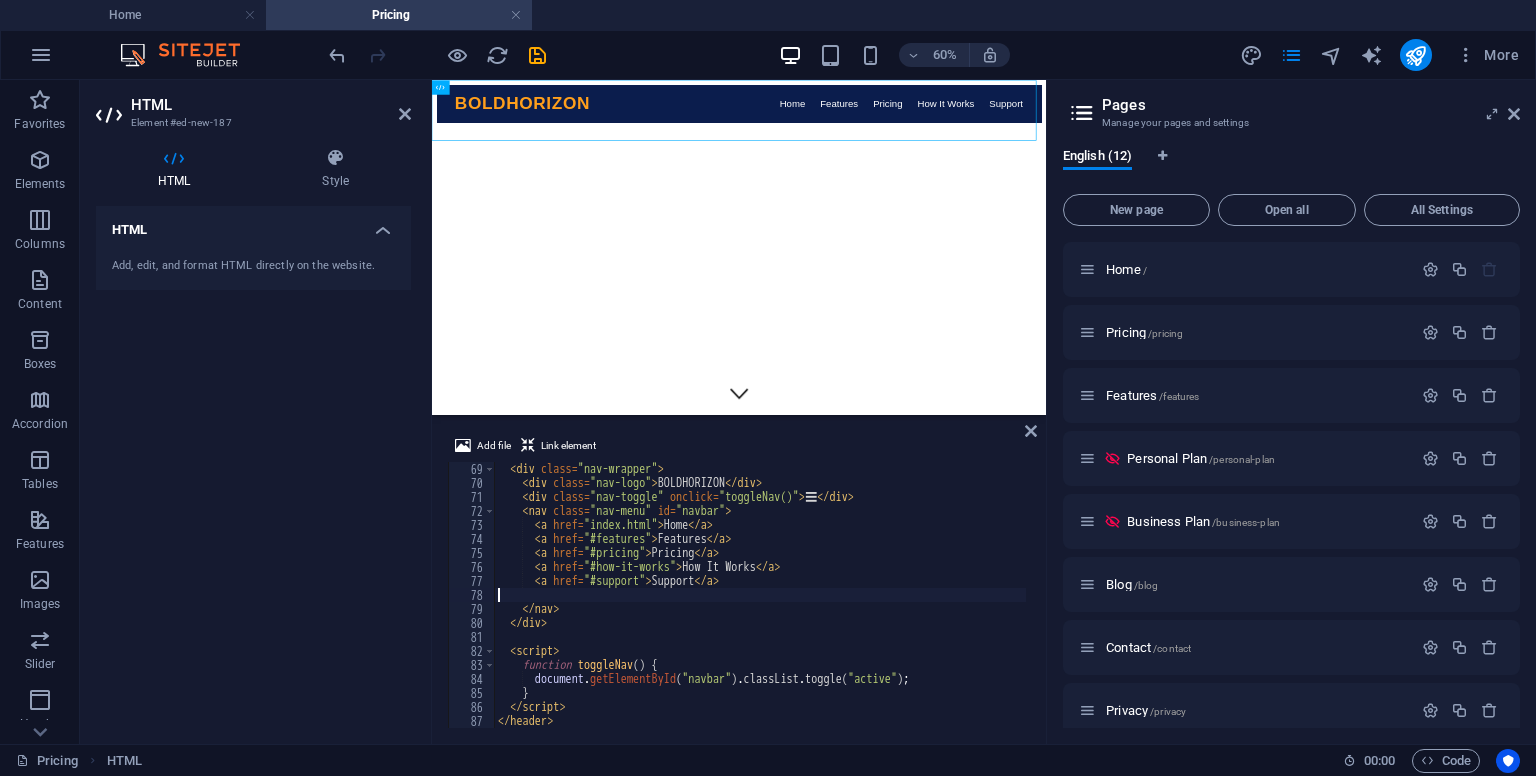 type on "<a href="#support">Support</a>" 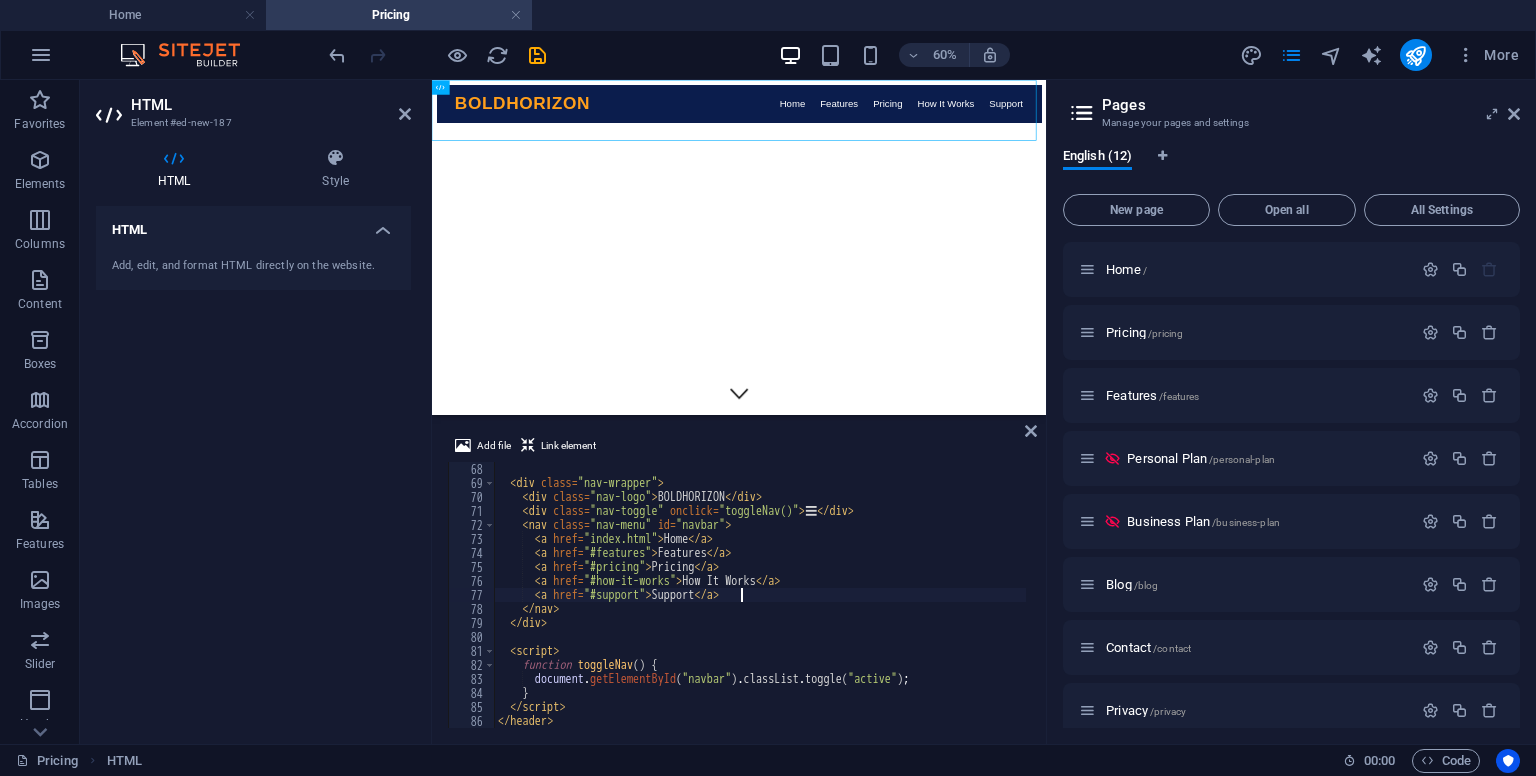 scroll, scrollTop: 937, scrollLeft: 0, axis: vertical 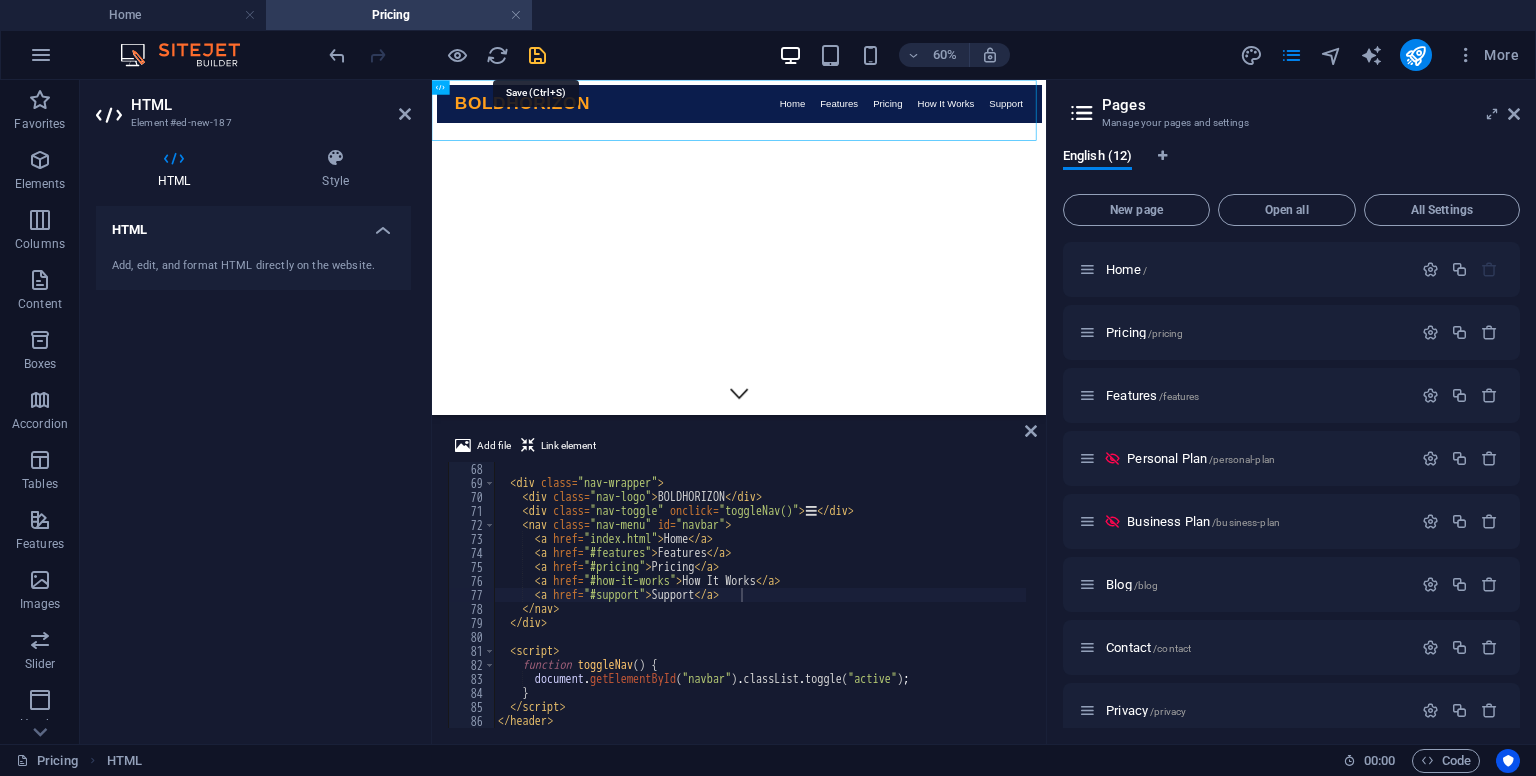 click at bounding box center [537, 55] 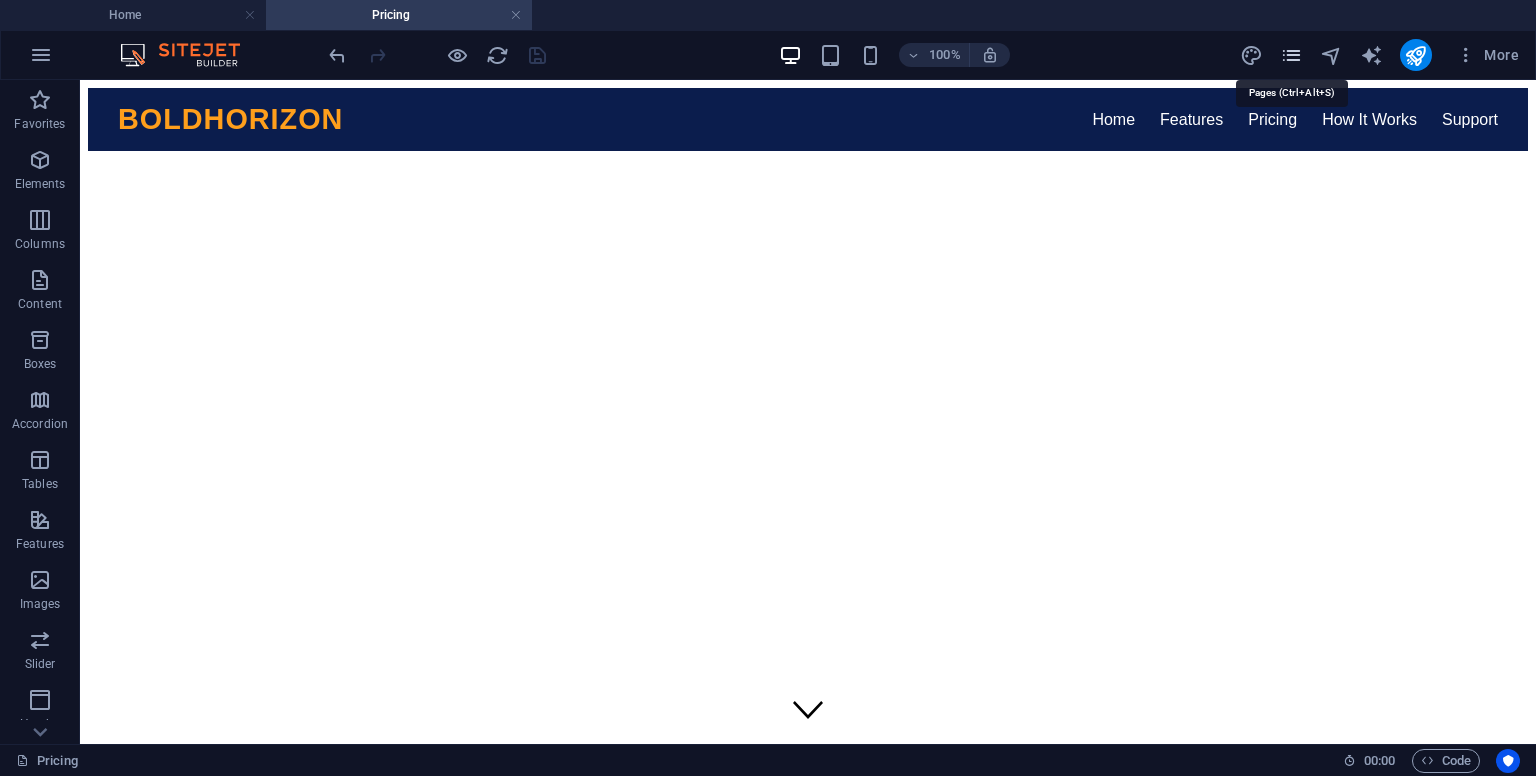 click at bounding box center [1291, 55] 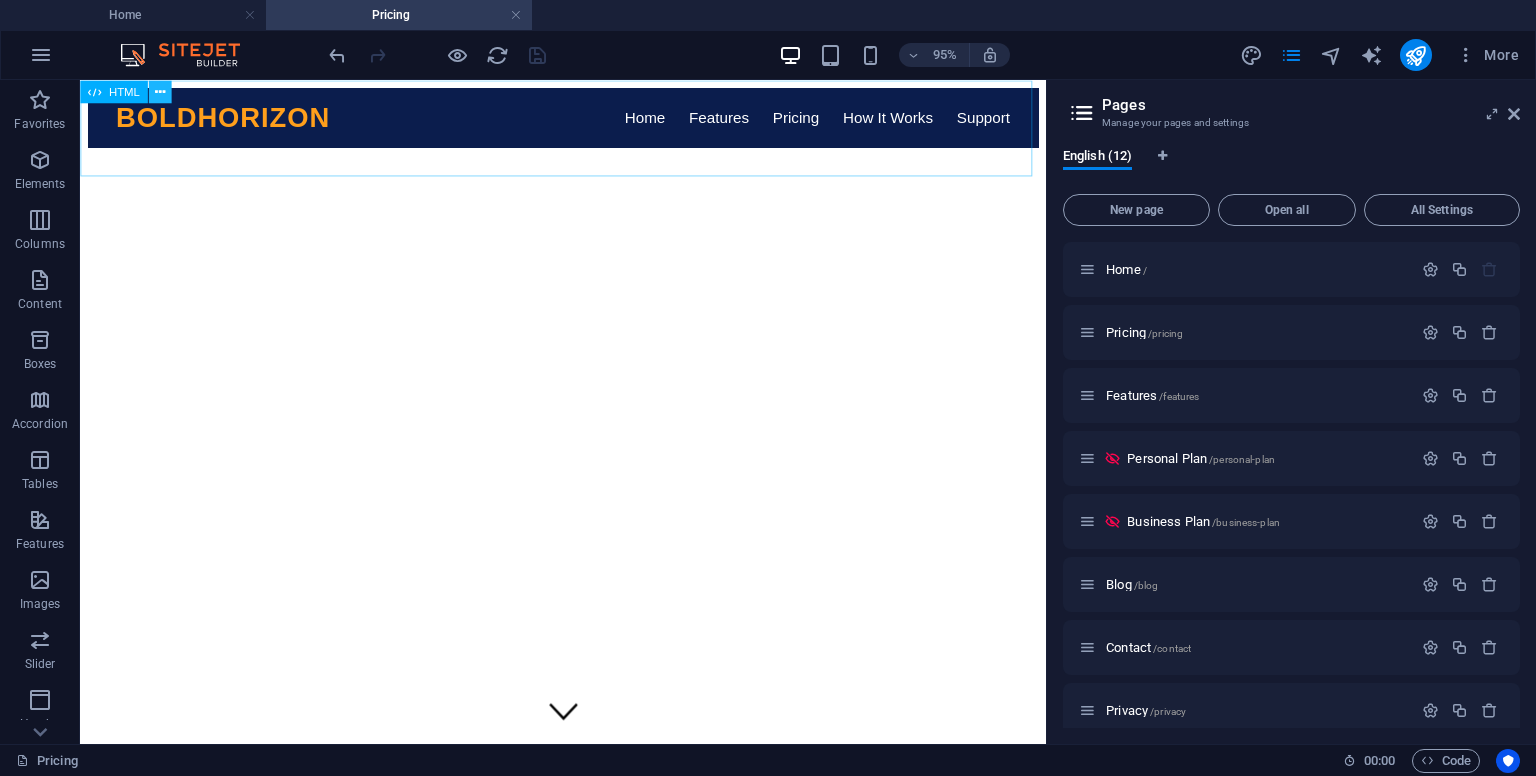 click at bounding box center [159, 91] 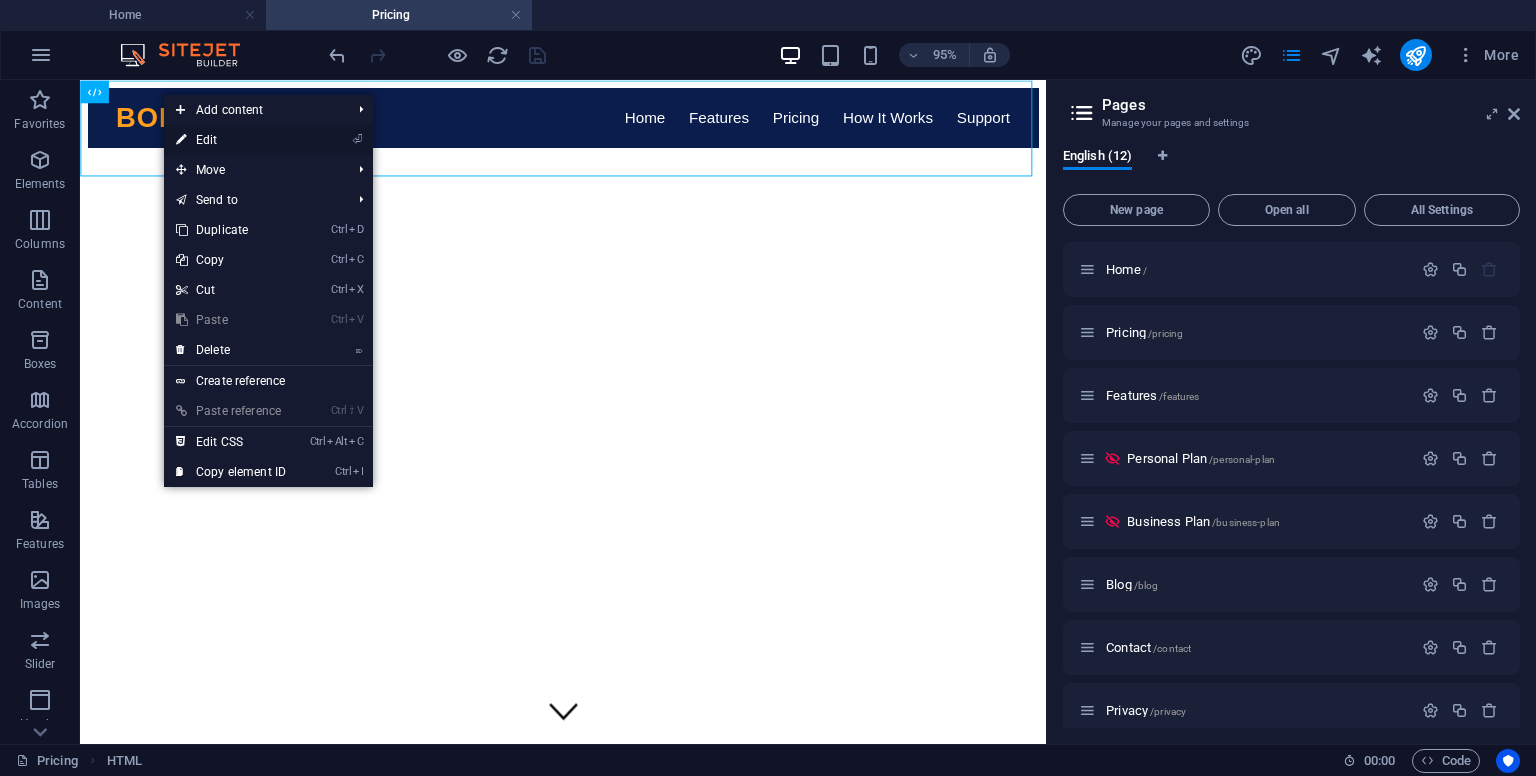 click on "⏎  Edit" at bounding box center (231, 140) 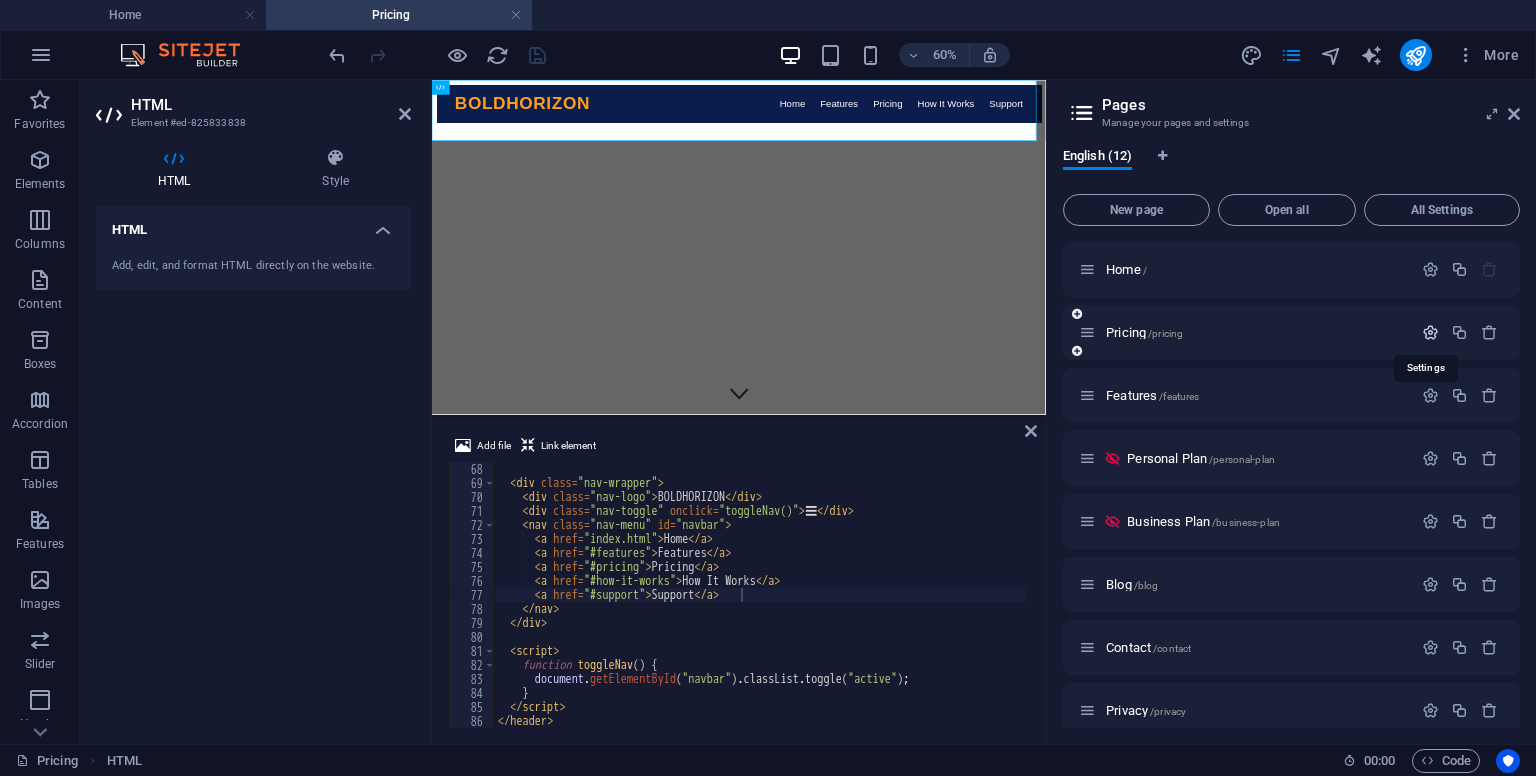 click at bounding box center [1430, 332] 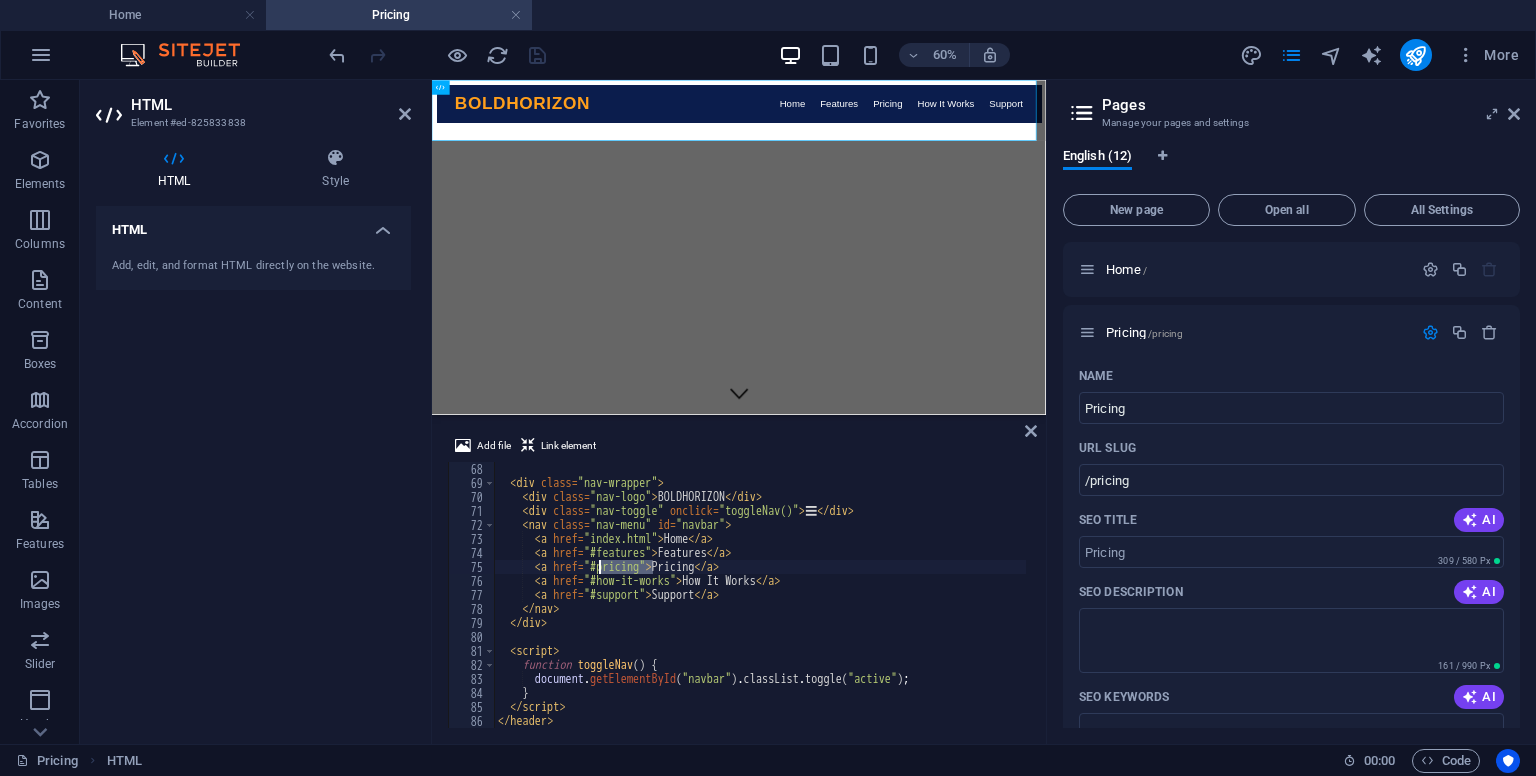 drag, startPoint x: 651, startPoint y: 573, endPoint x: 600, endPoint y: 569, distance: 51.156624 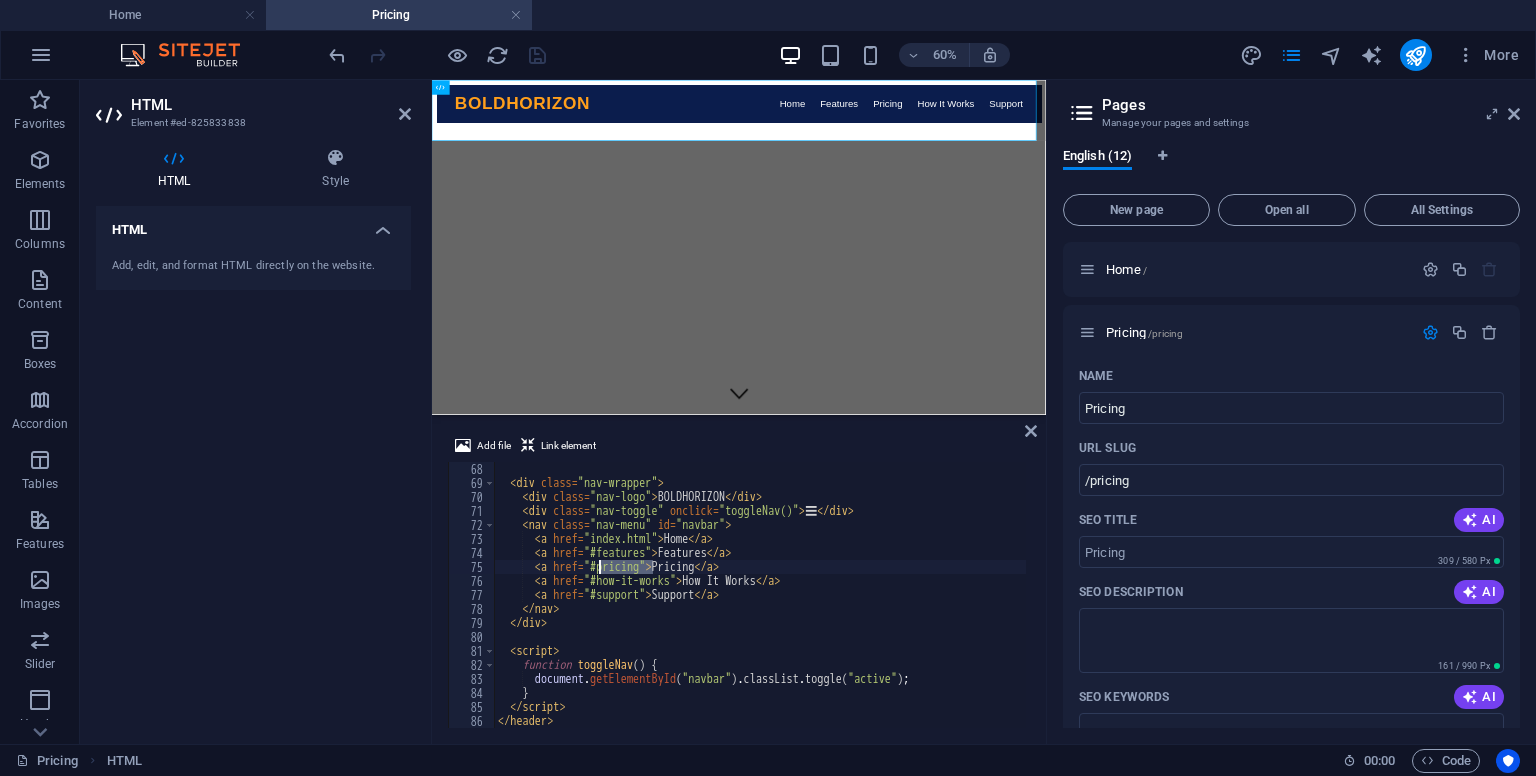 click on "< div   class = "nav-wrapper" >      < div   class = "nav-logo" > BOLDHORIZON </ div >      < div   class = "nav-toggle"   onclick = "toggleNav()" > ☰ </ div >      < nav   class = "nav-menu"   id = "navbar" >         < a   href = "index.html" > Home </ a >         < a   href = "#features" > Features </ a >         < a   href = "#pricing" > Pricing </ a >         < a   href = "#how-it-works" > How It Works </ a >         < a   href = "#support" > Support </ a >      </ nav >    </ div >    < script >      function   toggleNav ( )   {         document . getElementById ( "navbar" ) . classList . toggle ( "active" ) ;      }    </ script > </ header >" at bounding box center (760, 595) 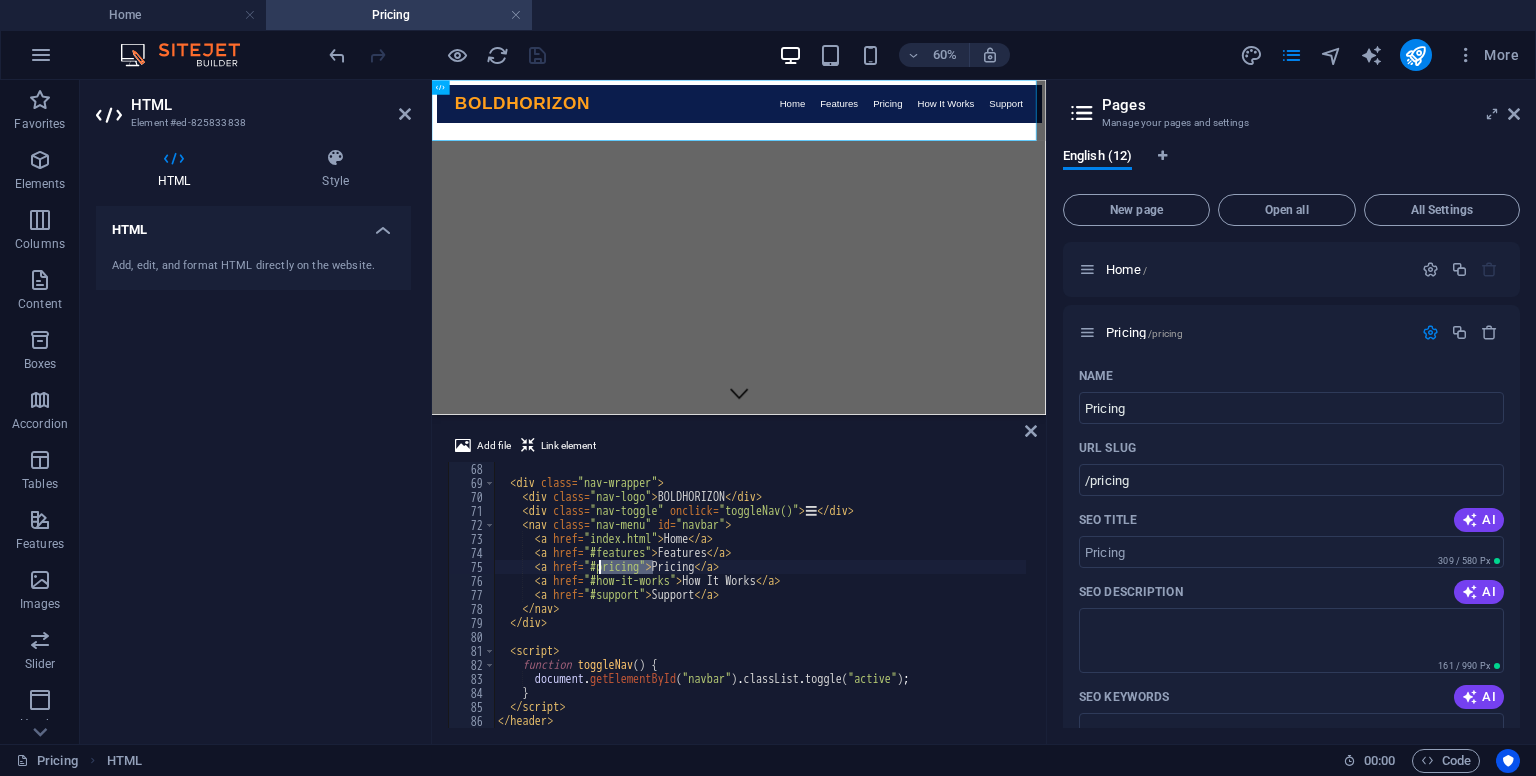drag, startPoint x: 653, startPoint y: 566, endPoint x: 599, endPoint y: 569, distance: 54.08327 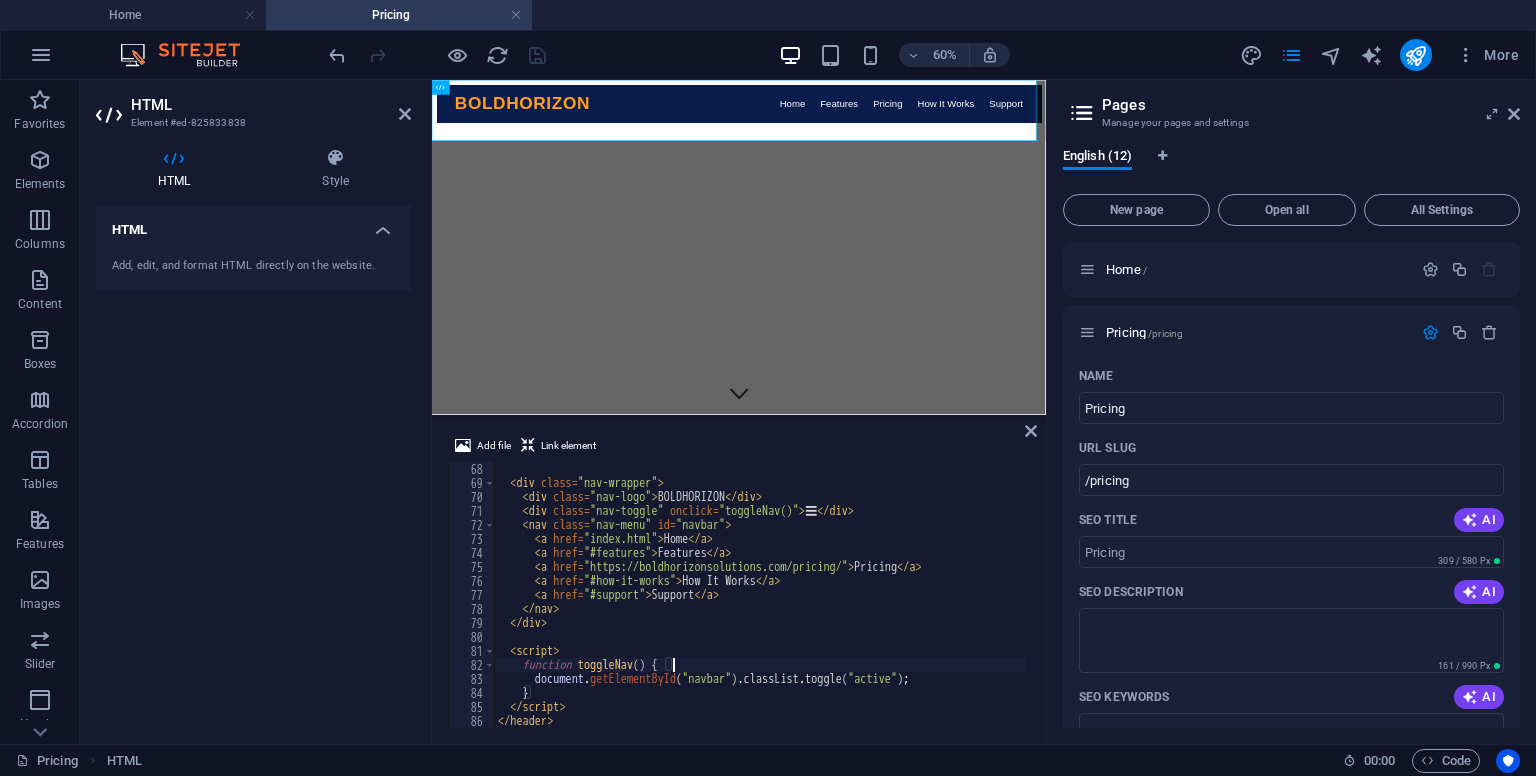 click on "< div   class = "nav-wrapper" >      < div   class = "nav-logo" > BOLDHORIZON </ div >      < div   class = "nav-toggle"   onclick = "toggleNav()" > ☰ </ div >      < nav   class = "nav-menu"   id = "navbar" >         < a   href = "index.html" > Home </ a >         < a   href = "#features" > Features </ a >         < a   href = "https://boldhorizonsolutions.com/pricing/" > Pricing </ a >         < a   href = "#how-it-works" > How It Works </ a >         < a   href = "#support" > Support </ a >      </ nav >    </ div >    < script >      function   toggleNav ( )   {         document . getElementById ( "navbar" ) . classList . toggle ( "active" ) ;      }    </ script > </ header >" at bounding box center (760, 609) 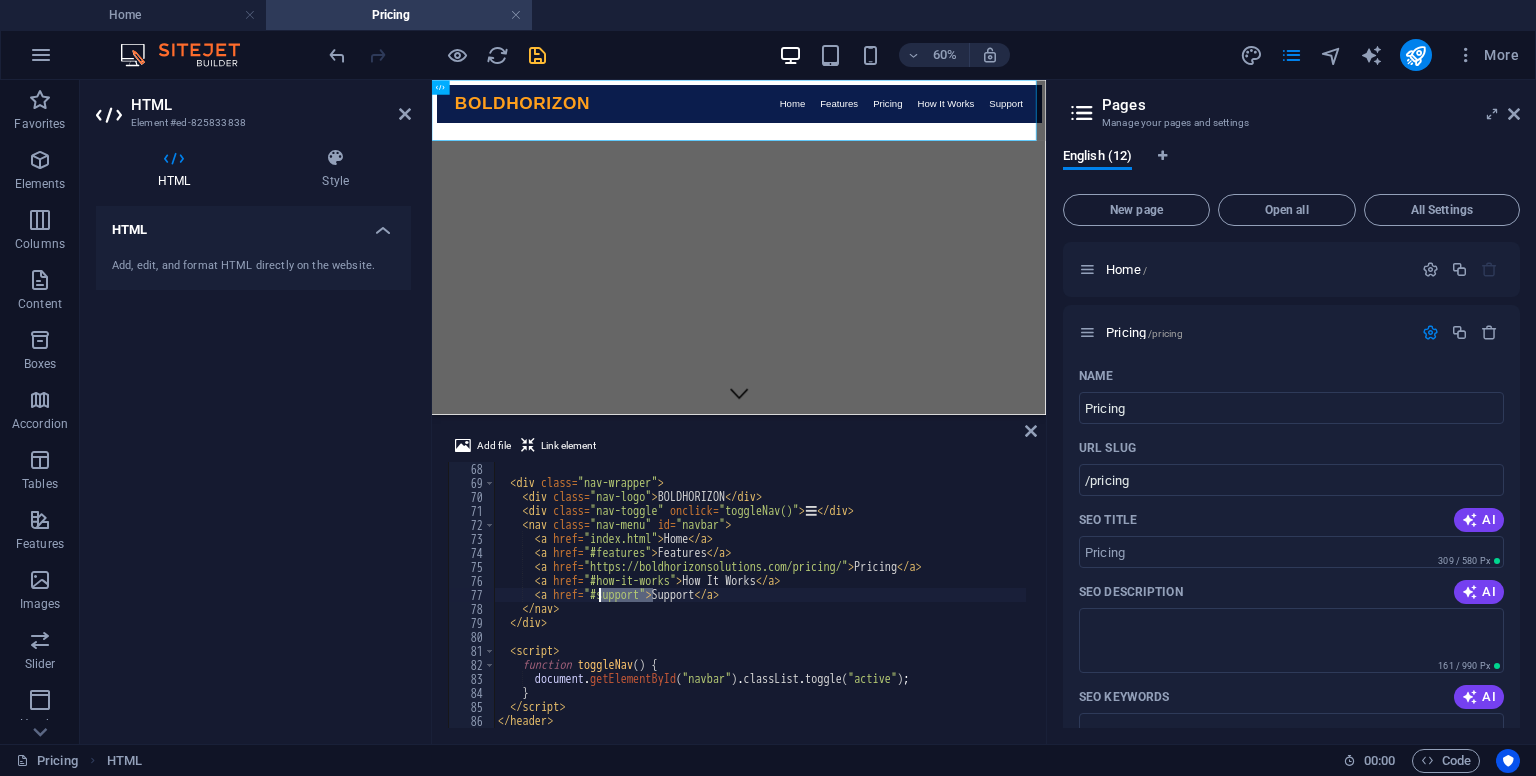drag, startPoint x: 654, startPoint y: 597, endPoint x: 597, endPoint y: 595, distance: 57.035076 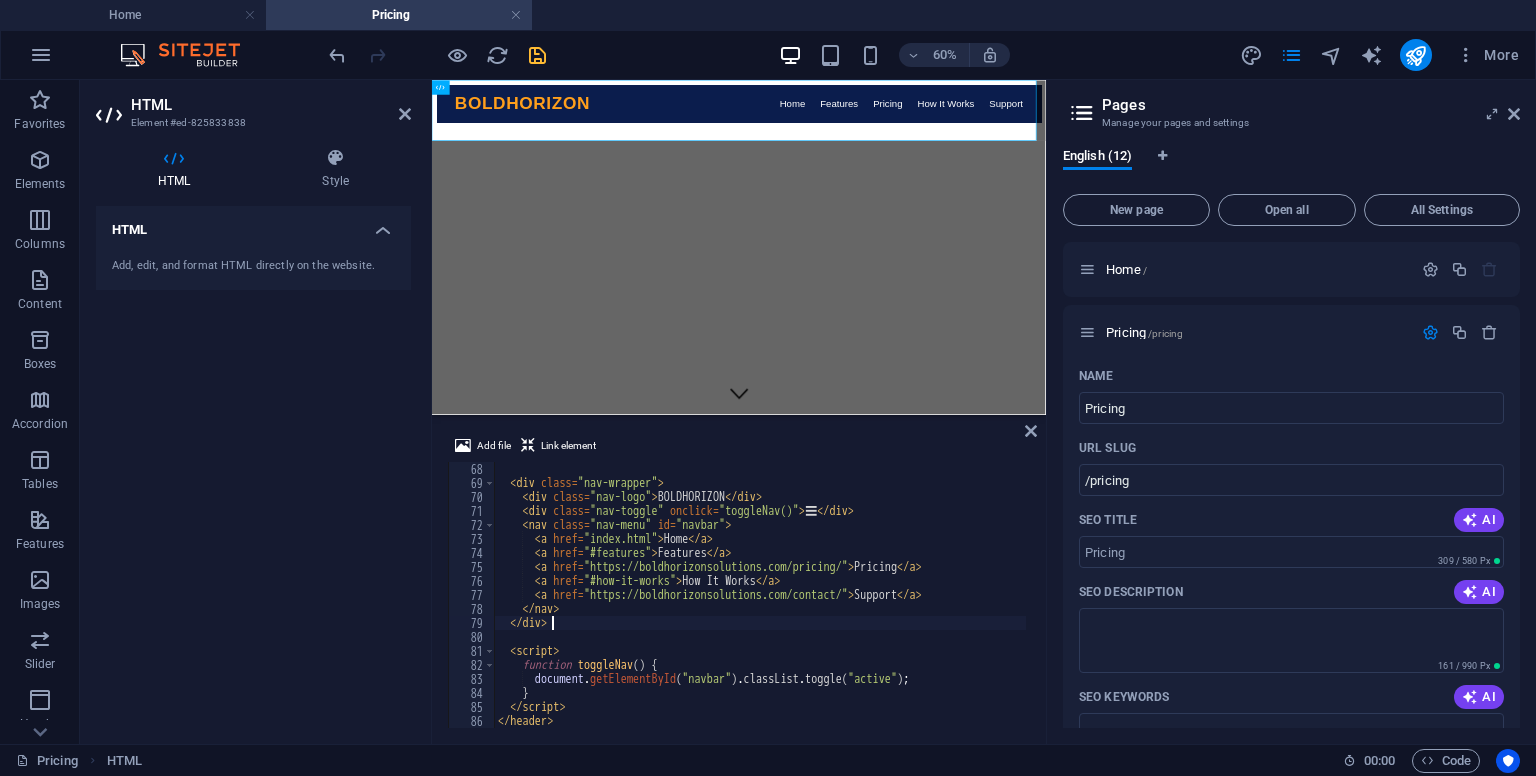 click on "< div   class = "nav-wrapper" >      < div   class = "nav-logo" > BOLDHORIZON </ div >      < div   class = "nav-toggle"   onclick = "toggleNav()" > ☰ </ div >      < nav   class = "nav-menu"   id = "navbar" >         < a   href = "index.html" > Home </ a >         < a   href = "#features" > Features </ a >         < a   href = "https://boldhorizonsolutions.com/pricing/" > Pricing </ a >         < a   href = "#how-it-works" > How It Works </ a >         < a   href = "https://boldhorizonsolutions.com/contact/" > Support </ a >      </ nav >    </ div >    < script >      function   toggleNav ( )   {         document . getElementById ( "navbar" ) . classList . toggle ( "active" ) ;      }    </ script > </ header >" at bounding box center [760, 609] 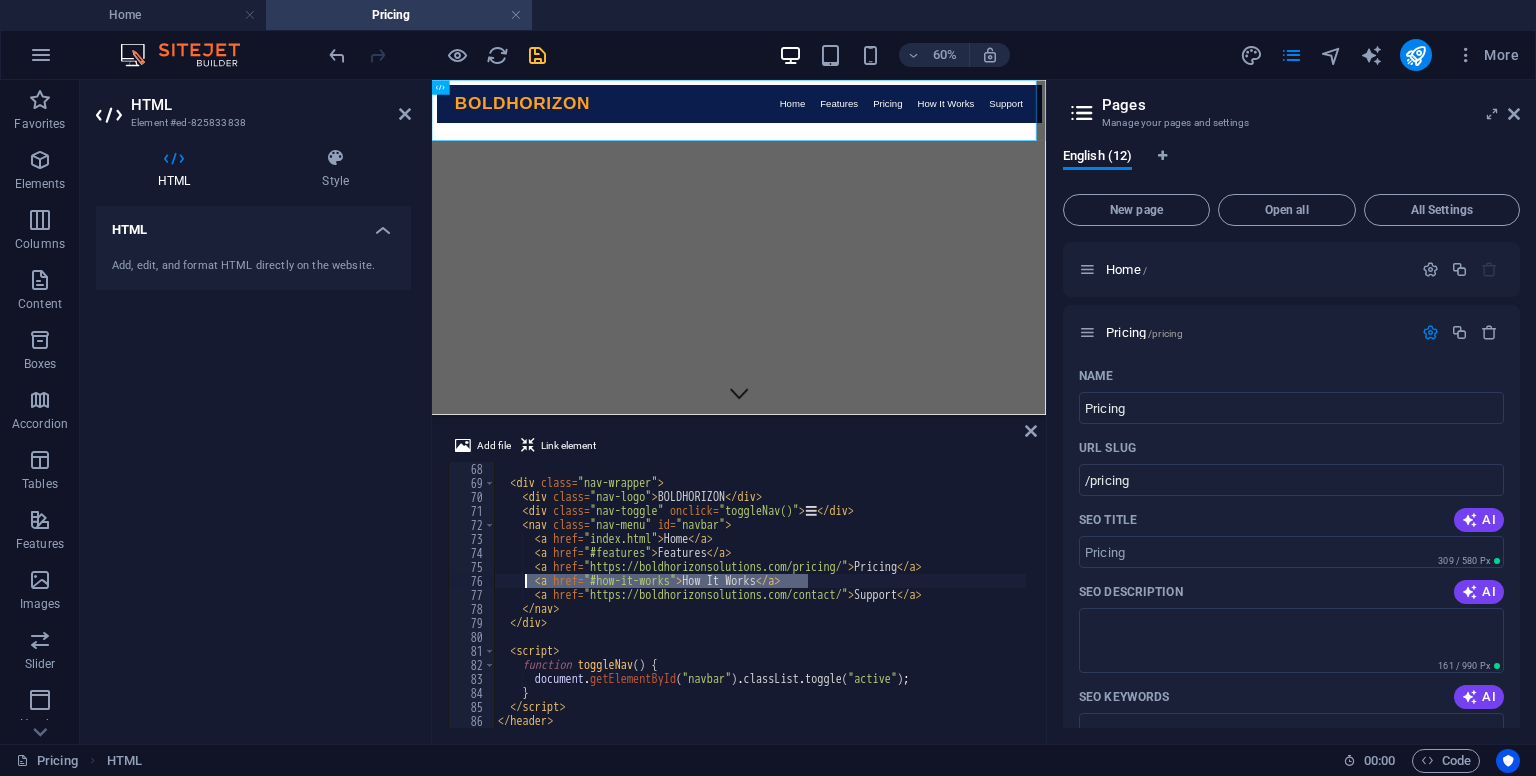 drag, startPoint x: 880, startPoint y: 581, endPoint x: 524, endPoint y: 581, distance: 356 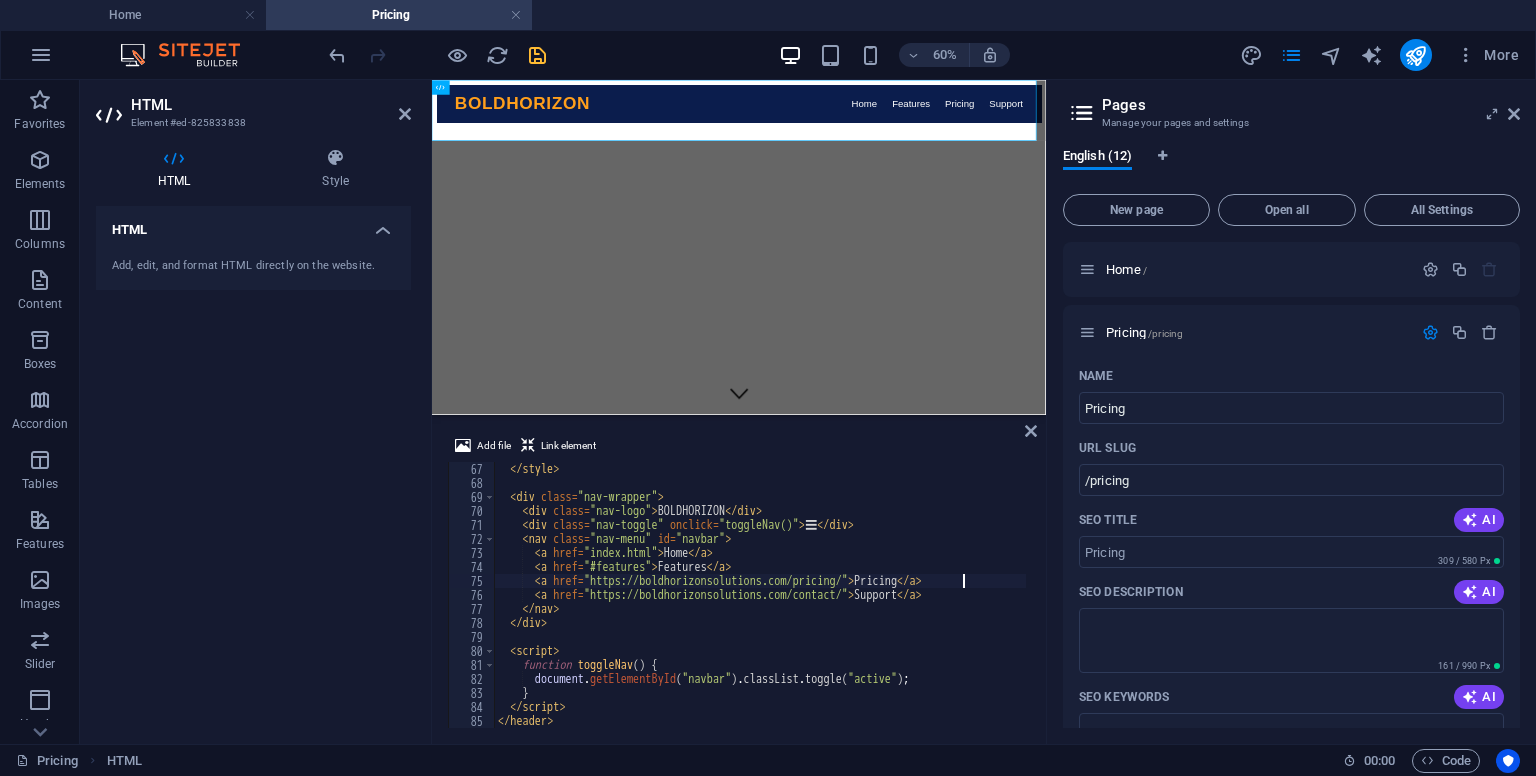 scroll, scrollTop: 924, scrollLeft: 0, axis: vertical 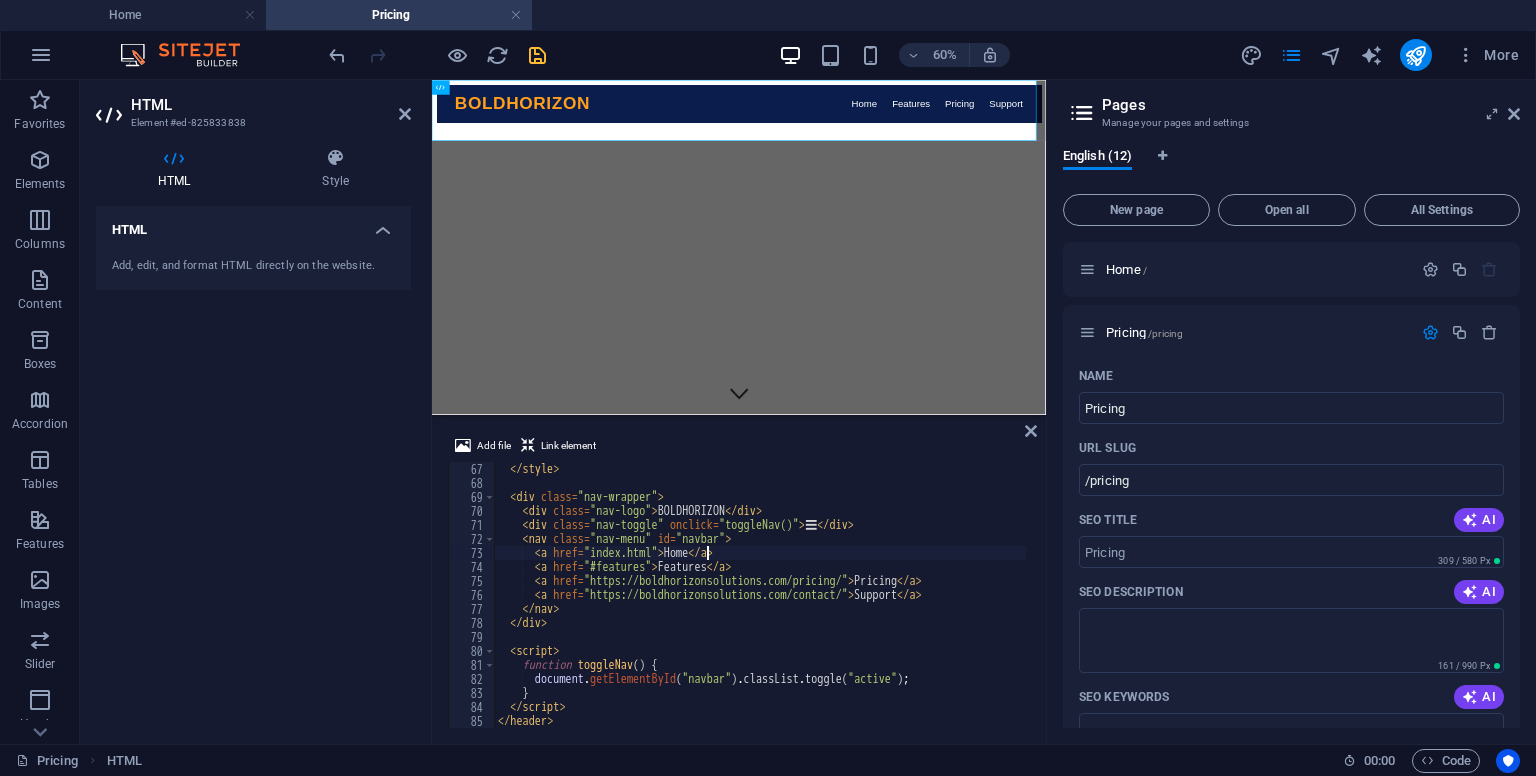 click on "</ style >    < div   class = "nav-wrapper" >      < div   class = "nav-logo" > BOLDHORIZON </ div >      < div   class = "nav-toggle"   onclick = "toggleNav()" > ☰ </ div >      < nav   class = "nav-menu"   id = "navbar" >         < a   href = "index.html" > Home </ a >         < a   href = "#features" > Features </ a >         < a   href = "https://boldhorizonsolutions.com/pricing/" > Pricing </ a >         < a   href = "https://boldhorizonsolutions.com/contact/" > Support </ a >      </ nav >    </ div >    < script >      function   toggleNav ( )   {         document . getElementById ( "navbar" ) . classList . toggle ( "active" ) ;      }    </ script > </ header >" at bounding box center (760, 609) 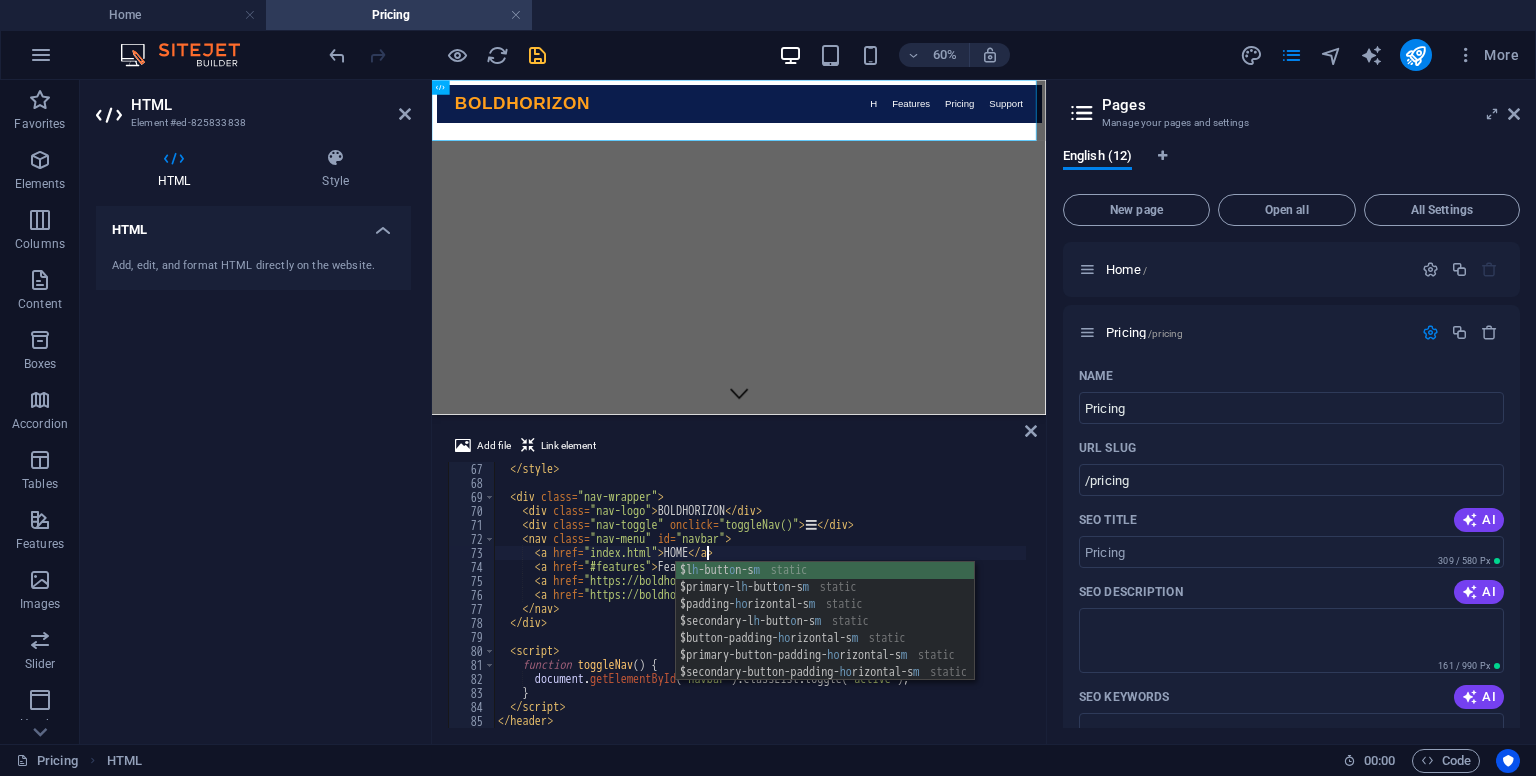 scroll, scrollTop: 0, scrollLeft: 17, axis: horizontal 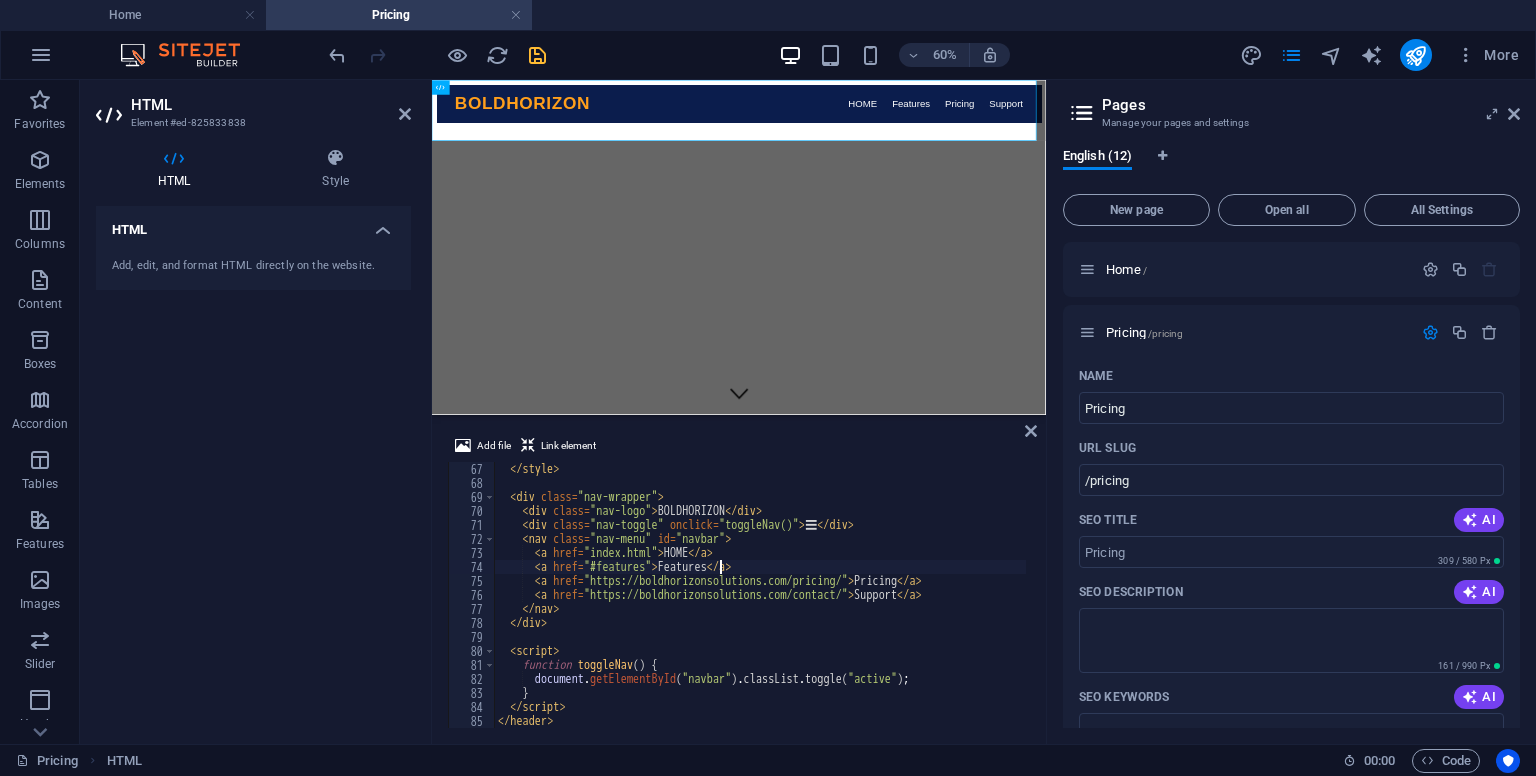 click on "</ style >    < div   class = "nav-wrapper" >      < div   class = "nav-logo" > BOLDHORIZON </ div >      < div   class = "nav-toggle"   onclick = "toggleNav()" > ☰ </ div >      < nav   class = "nav-menu"   id = "navbar" >         < a   href = "index.html" > HOME </ a >         < a   href = "#features" > Features </ a >         < a   href = "https://boldhorizonsolutions.com/pricing/" > Pricing </ a >         < a   href = "https://boldhorizonsolutions.com/contact/" > Support </ a >      </ nav >    </ div >    < script >      function   toggleNav ( )   {         document . getElementById ( "navbar" ) . classList . toggle ( "active" ) ;      }    </ script > </ header >" at bounding box center [760, 609] 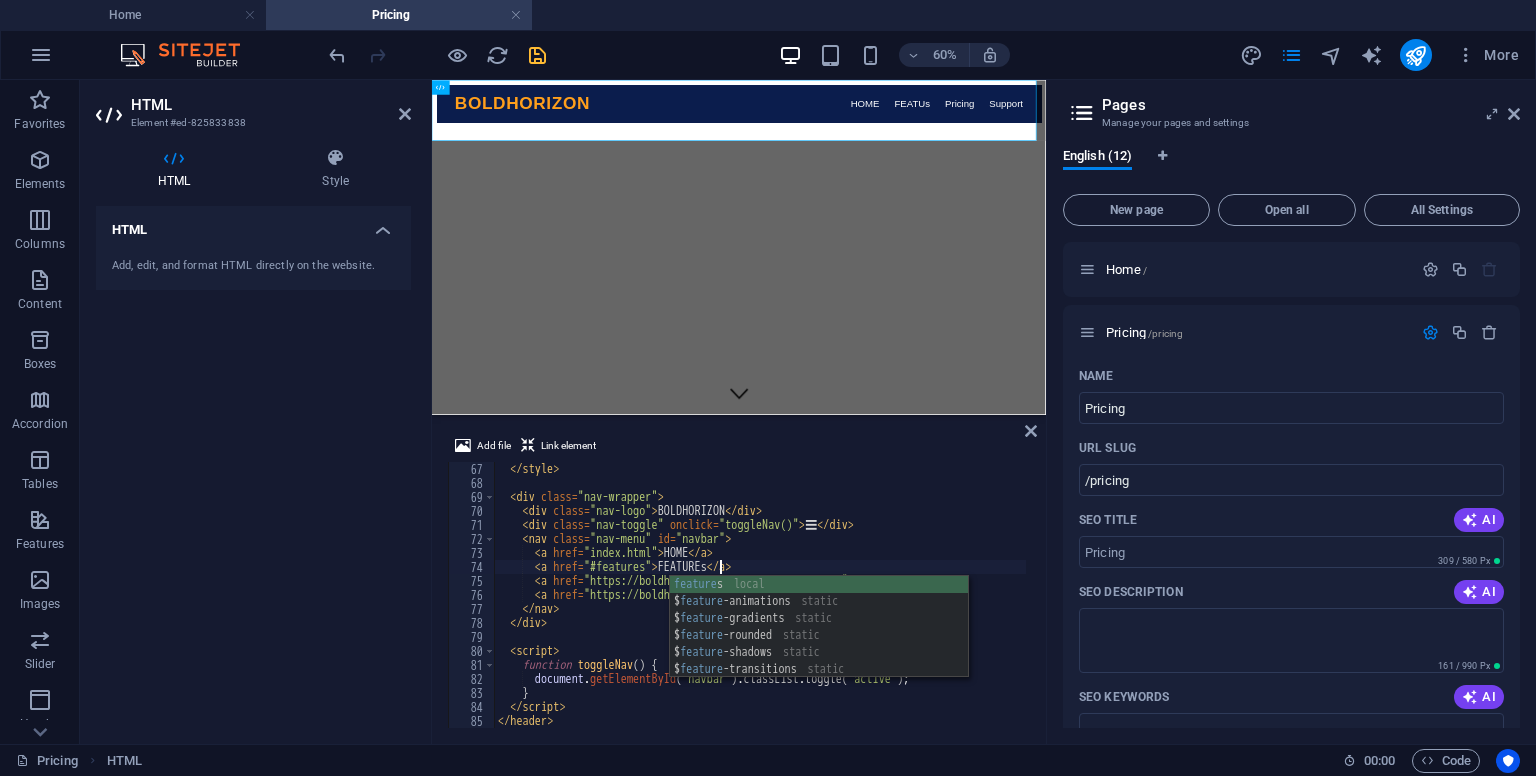 scroll, scrollTop: 0, scrollLeft: 19, axis: horizontal 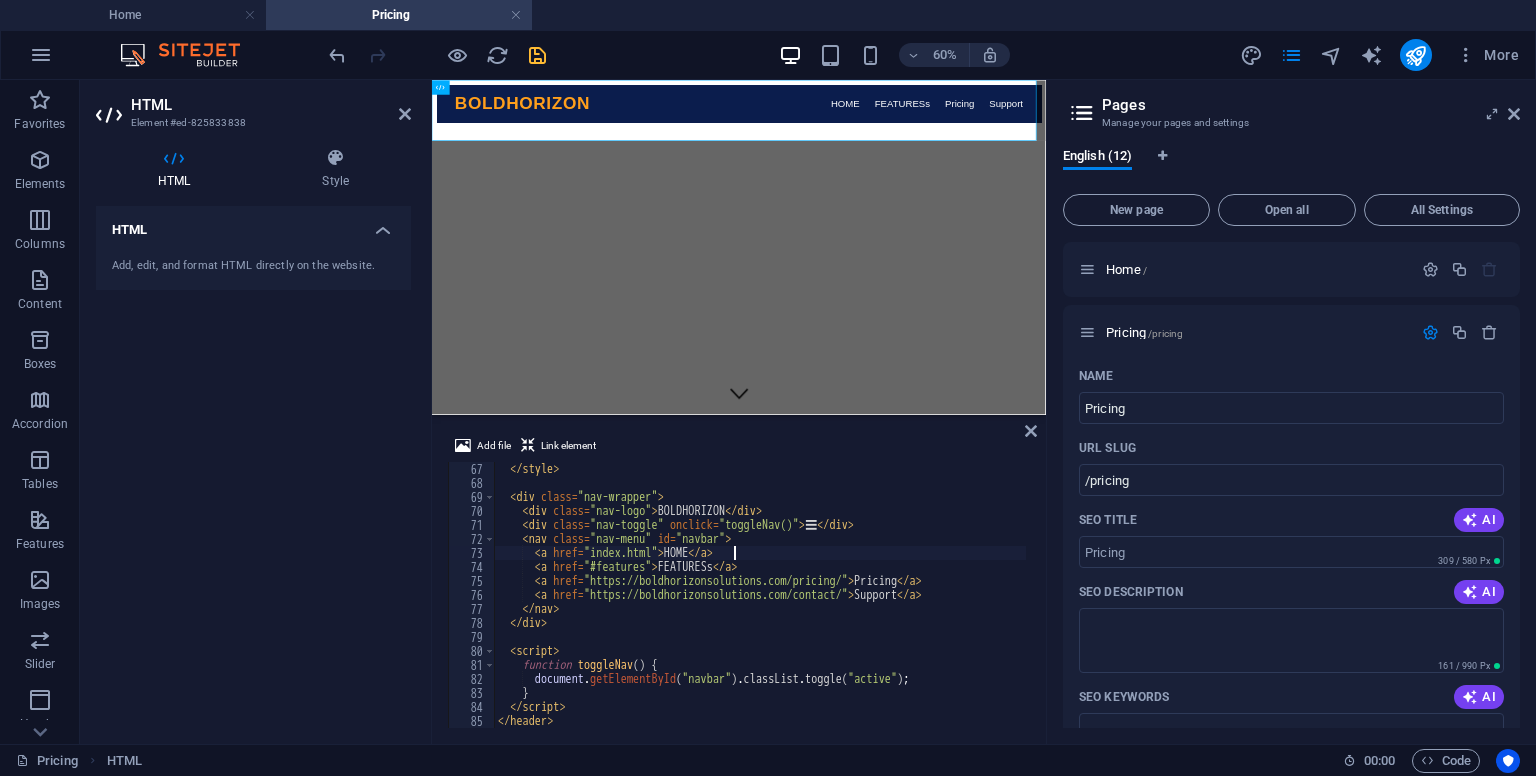 click on "</ style >    < div   class = "nav-wrapper" >      < div   class = "nav-logo" > BOLDHORIZON </ div >      < div   class = "nav-toggle"   onclick = "toggleNav()" > ☰ </ div >      < nav   class = "nav-menu"   id = "navbar" >         < a   href = "index.html" > HOME </ a >         < a   href = "#features" > FEATURESs </ a >         < a   href = "https://boldhorizonsolutions.com/pricing/" > Pricing </ a >         < a   href = "https://boldhorizonsolutions.com/contact/" > Support </ a >      </ nav >    </ div >    < script >      function   toggleNav ( )   {         document . getElementById ( "navbar" ) . classList . toggle ( "active" ) ;      }    </ script > </ header >" at bounding box center [760, 609] 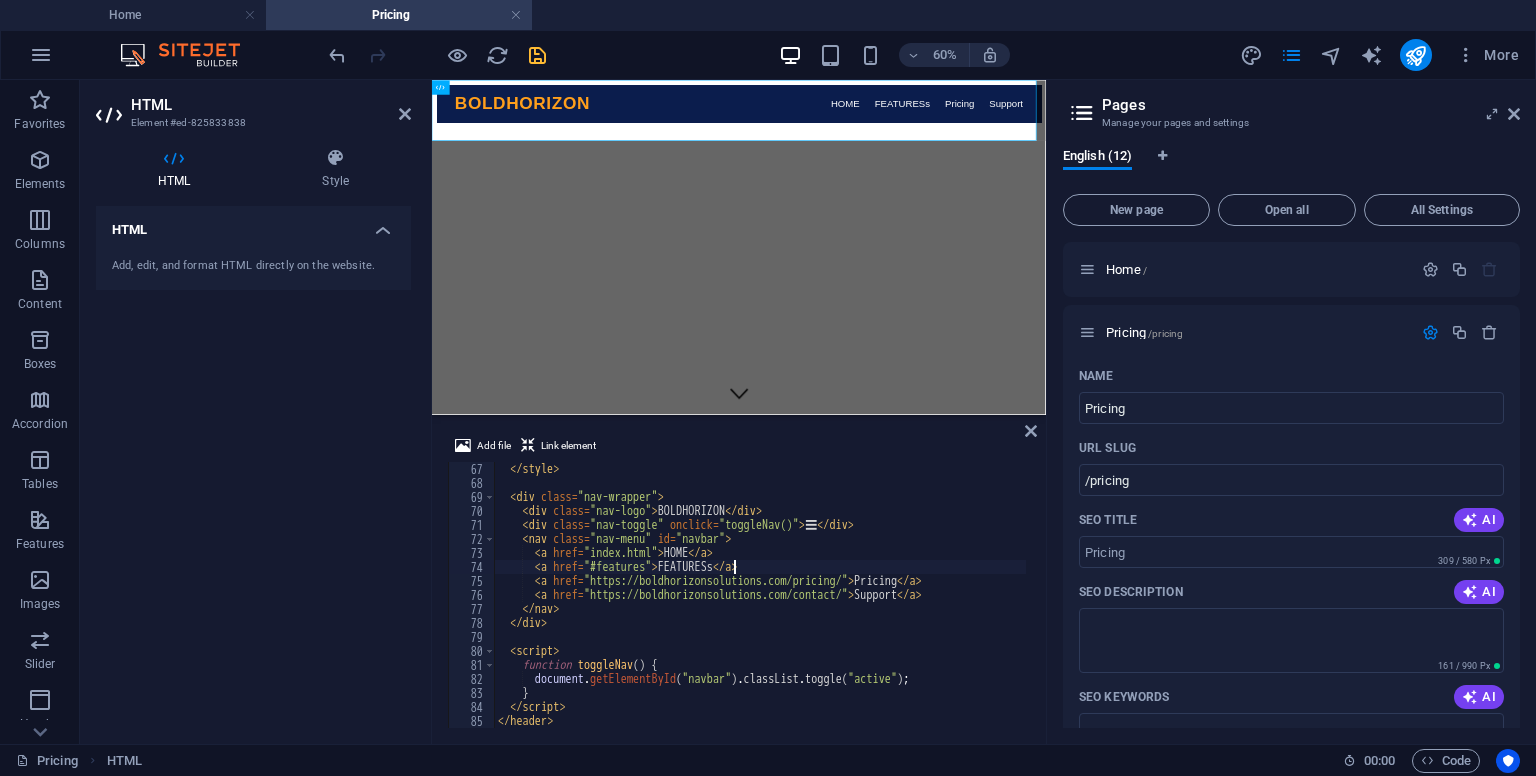 click on "</ style >    < div   class = "nav-wrapper" >      < div   class = "nav-logo" > BOLDHORIZON </ div >      < div   class = "nav-toggle"   onclick = "toggleNav()" > ☰ </ div >      < nav   class = "nav-menu"   id = "navbar" >         < a   href = "index.html" > HOME </ a >         < a   href = "#features" > FEATURESs </ a >         < a   href = "https://boldhorizonsolutions.com/pricing/" > Pricing </ a >         < a   href = "https://boldhorizonsolutions.com/contact/" > Support </ a >      </ nav >    </ div >    < script >      function   toggleNav ( )   {         document . getElementById ( "navbar" ) . classList . toggle ( "active" ) ;      }    </ script > </ header >" at bounding box center [760, 609] 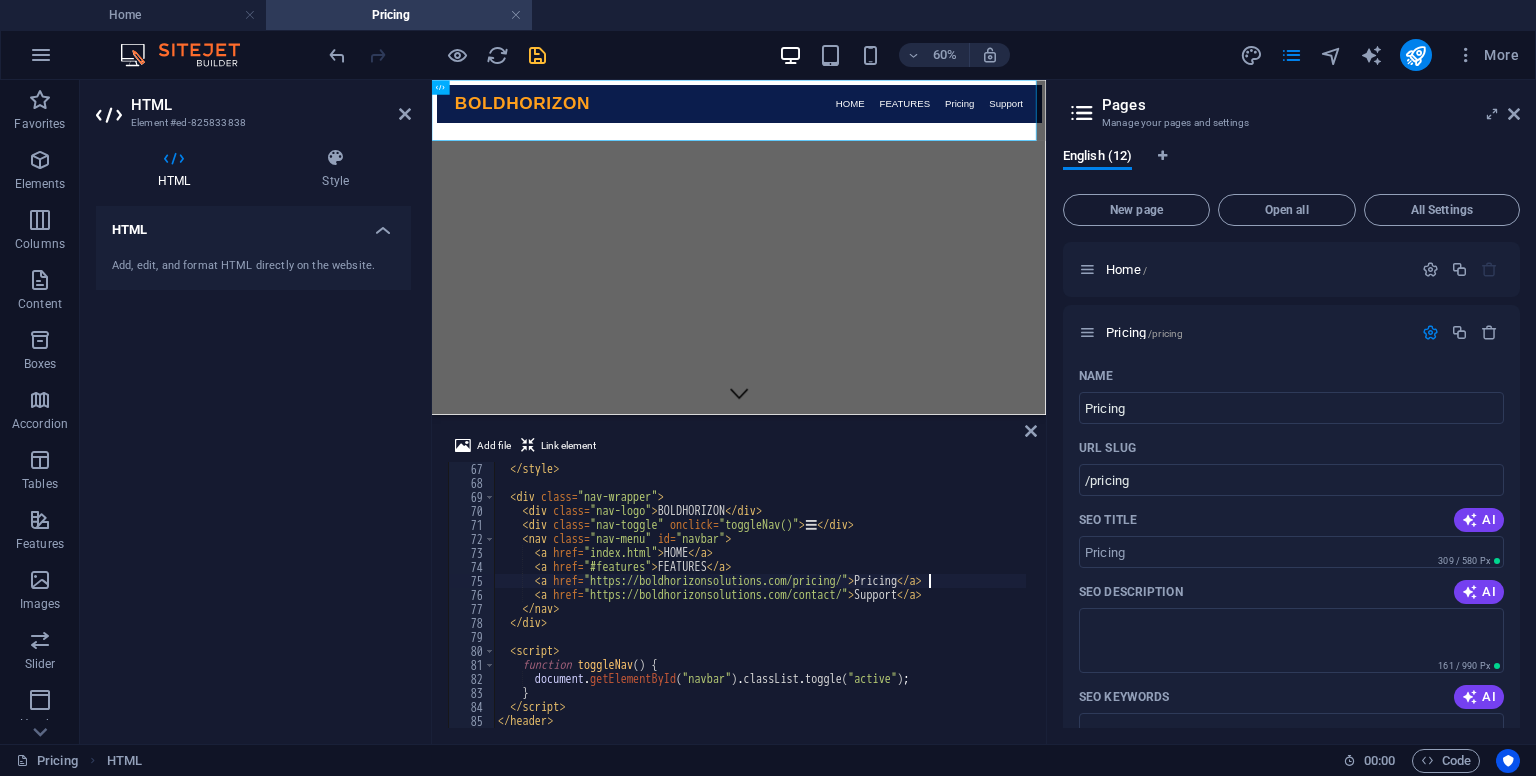 click on "</ style >    < div   class = "nav-wrapper" >      < div   class = "nav-logo" > BOLDHORIZON </ div >      < div   class = "nav-toggle"   onclick = "toggleNav()" > ☰ </ div >      < nav   class = "nav-menu"   id = "navbar" >         < a   href = "index.html" > HOME </ a >         < a   href = "#features" > FEATURES </ a >         < a   href = "https://boldhorizonsolutions.com/pricing/" > Pricing </ a >         < a   href = "https://boldhorizonsolutions.com/contact/" > Support </ a >      </ nav >    </ div >    < script >      function   toggleNav ( )   {         document . getElementById ( "navbar" ) . classList . toggle ( "active" ) ;      }    </ script > </ header >" at bounding box center [760, 609] 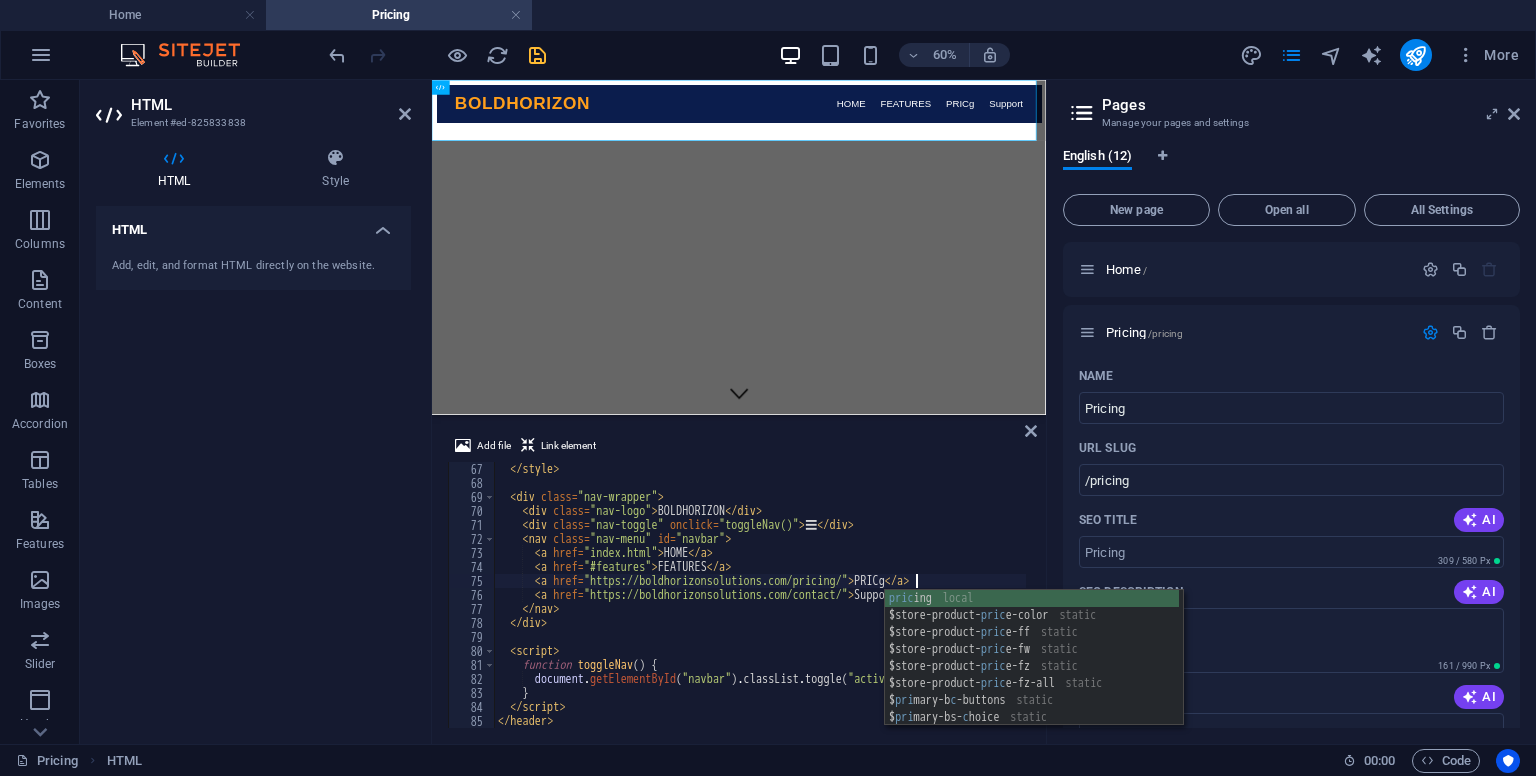 scroll, scrollTop: 0, scrollLeft: 35, axis: horizontal 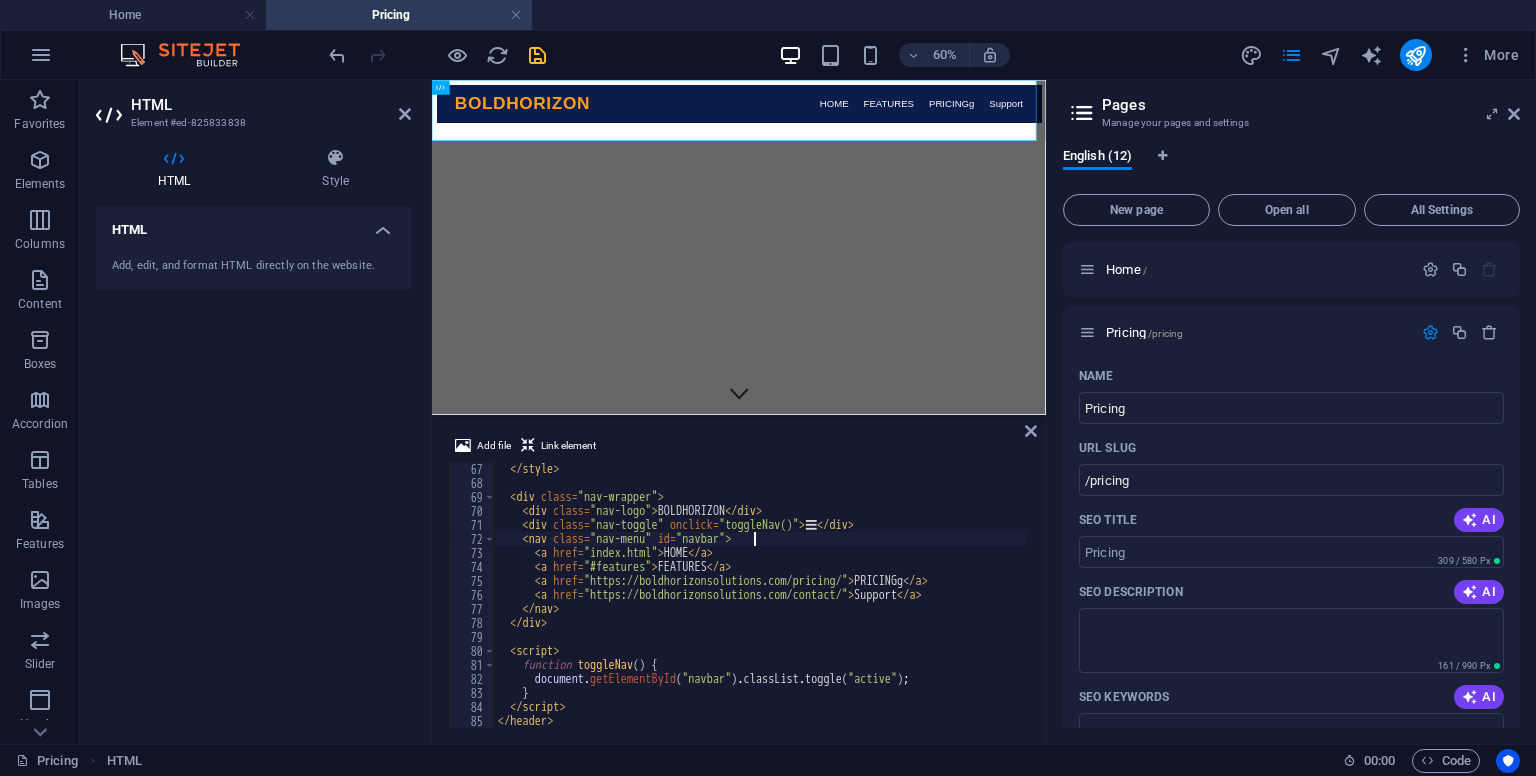 click on "</ style >    < div   class = "nav-wrapper" >      < div   class = "nav-logo" > BOLDHORIZON </ div >      < div   class = "nav-toggle"   onclick = "toggleNav()" > ☰ </ div >      < nav   class = "nav-menu"   id = "navbar" >         < a   href = "index.html" > HOME </ a >         < a   href = "#features" > FEATURES </ a >         < a   href = "https://boldhorizonsolutions.com/pricing/" > PRICINGg </ a >         < a   href = "https://boldhorizonsolutions.com/contact/" > Support </ a >      </ nav >    </ div >    < script >      function   toggleNav ( )   {         document . getElementById ( "navbar" ) . classList . toggle ( "active" ) ;      }    </ script > </ header >" at bounding box center (760, 609) 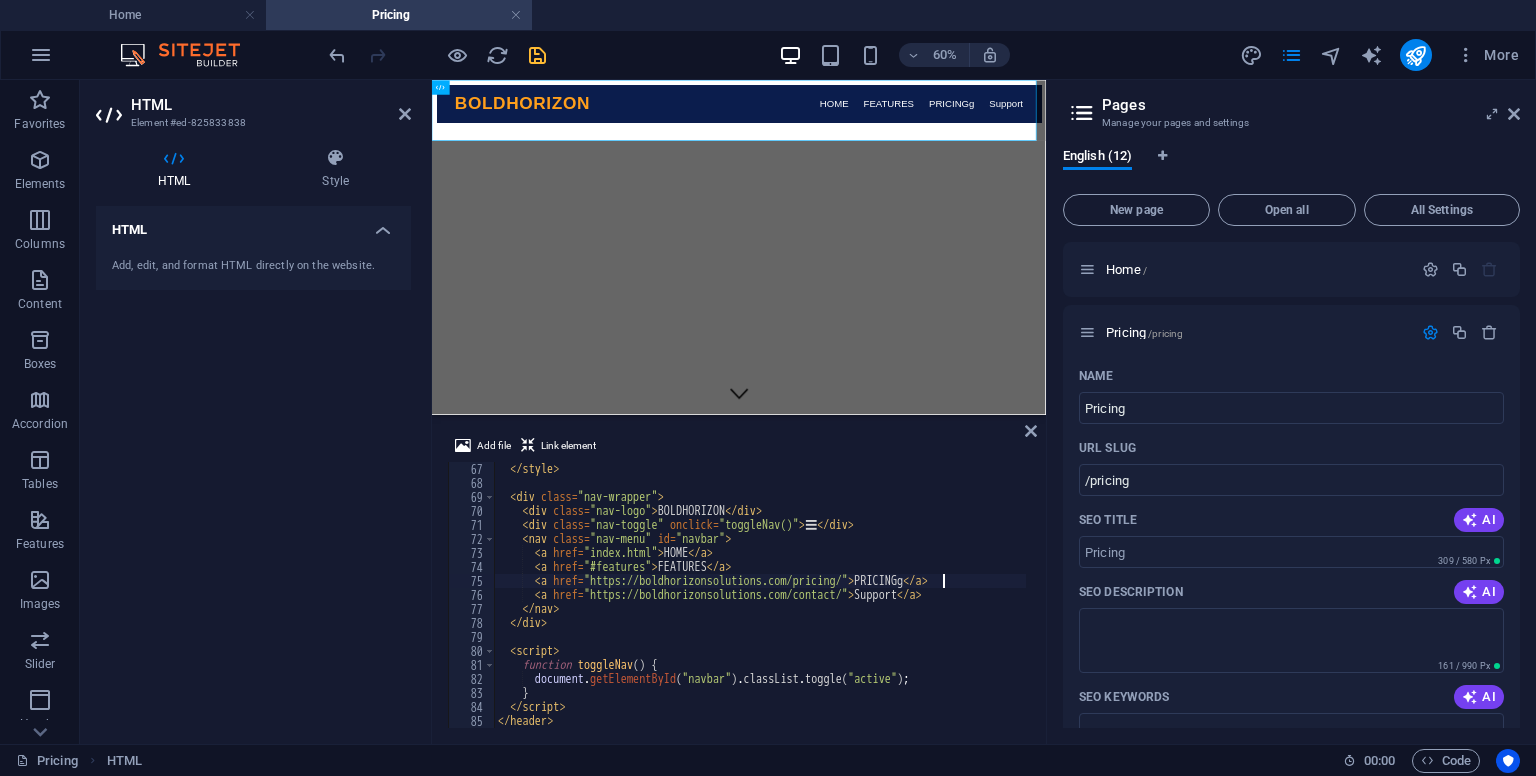 click on "</ style >    < div   class = "nav-wrapper" >      < div   class = "nav-logo" > BOLDHORIZON </ div >      < div   class = "nav-toggle"   onclick = "toggleNav()" > ☰ </ div >      < nav   class = "nav-menu"   id = "navbar" >         < a   href = "index.html" > HOME </ a >         < a   href = "#features" > FEATURES </ a >         < a   href = "https://boldhorizonsolutions.com/pricing/" > PRICINGg </ a >         < a   href = "https://boldhorizonsolutions.com/contact/" > Support </ a >      </ nav >    </ div >    < script >      function   toggleNav ( )   {         document . getElementById ( "navbar" ) . classList . toggle ( "active" ) ;      }    </ script > </ header >" at bounding box center [760, 609] 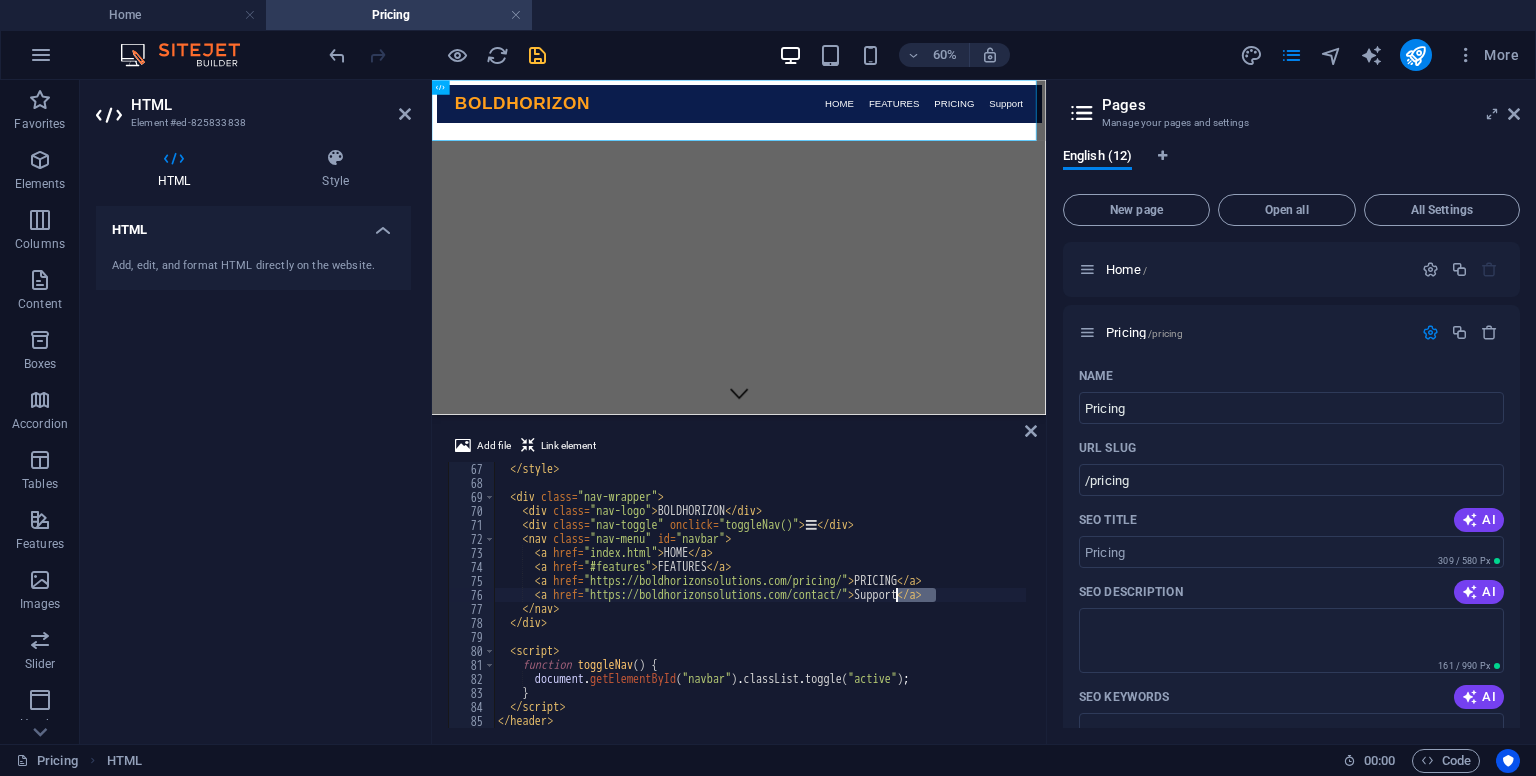 drag, startPoint x: 937, startPoint y: 596, endPoint x: 896, endPoint y: 596, distance: 41 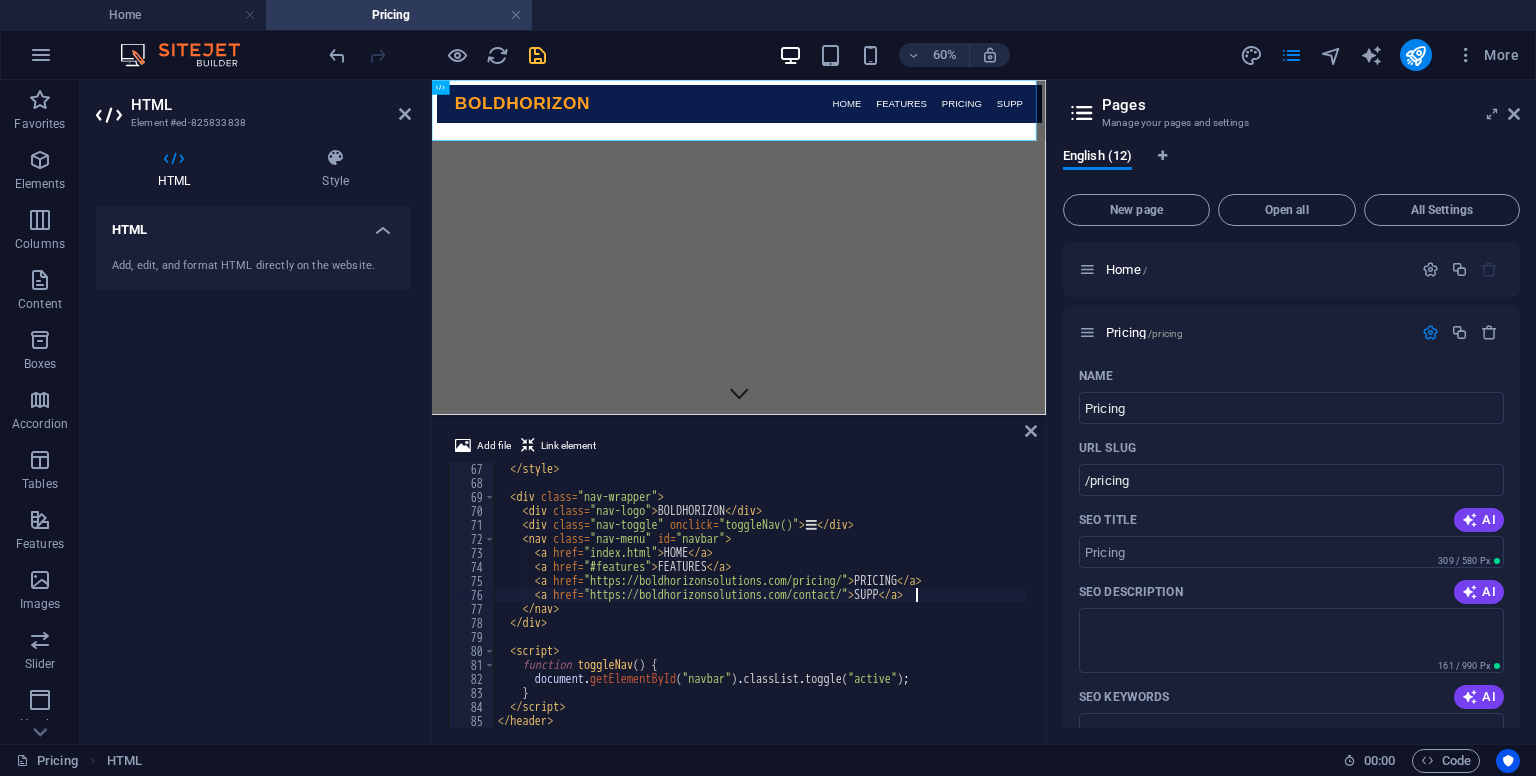 scroll, scrollTop: 0, scrollLeft: 35, axis: horizontal 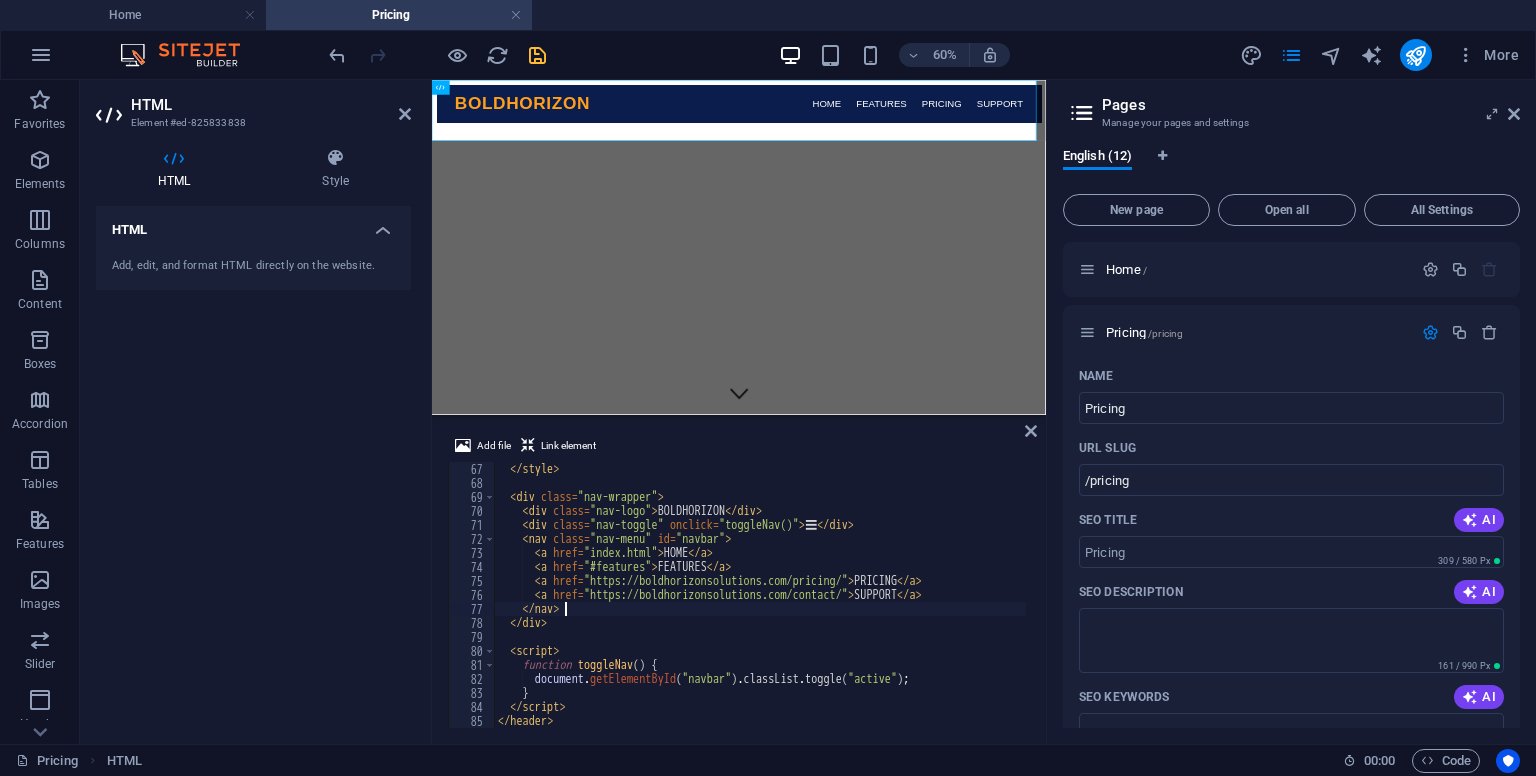 click on "Pricing 68 69 70 71 72 73 74 75 76 77 78 79 80 81 82 83 84 85 86    < div   class = "nav-wrapper" >      < div   class = "nav-logo" > BOLDHORIZON </ div >      < div   class = "nav-toggle"   onclick = "toggleNav()" > ☰ </ div >      < nav   class = "nav-menu"   id = "navbar" >         < a   href = "index.html" > Home </ a >         < a   href = "#features" > Features </ a >         < a   href = "#pricing" > Pricing </ a >         < a   href = "#how-it-works" > How It Works </ a >         < a   href = "#support" > Support </ a >      </ nav >    </ div >    < script >      function   toggleNav ( )   {         document . getElementById ( "navbar" ) . classList . toggle ( "active" ) ;      }    </ script > </ header >     XXXXXXXXXXXXXXXXXXXXXXXXXXXXXXXXXXXXXXXXXXXXXXXXXXXXXXXXXXXXXXXXXXXXXXXXXXXXXXXXXXXXXXXXXXXXXXXXXXXXXXXXXXXXXXXXXXXXXXXXXXXXXXXXXXXXXXXXXXXXXXXXXXXXXXXXXXXXXXXXXXXXXXXXXXXXXXXXXXXXXXXXXXXXXXXXXXXXXXXXXXXXXXXXXXXXXXXXXXXXXXXXXXXXXXXXXXXXXXXXXXXXXXXXXXXXXXXX" at bounding box center (760, 609) 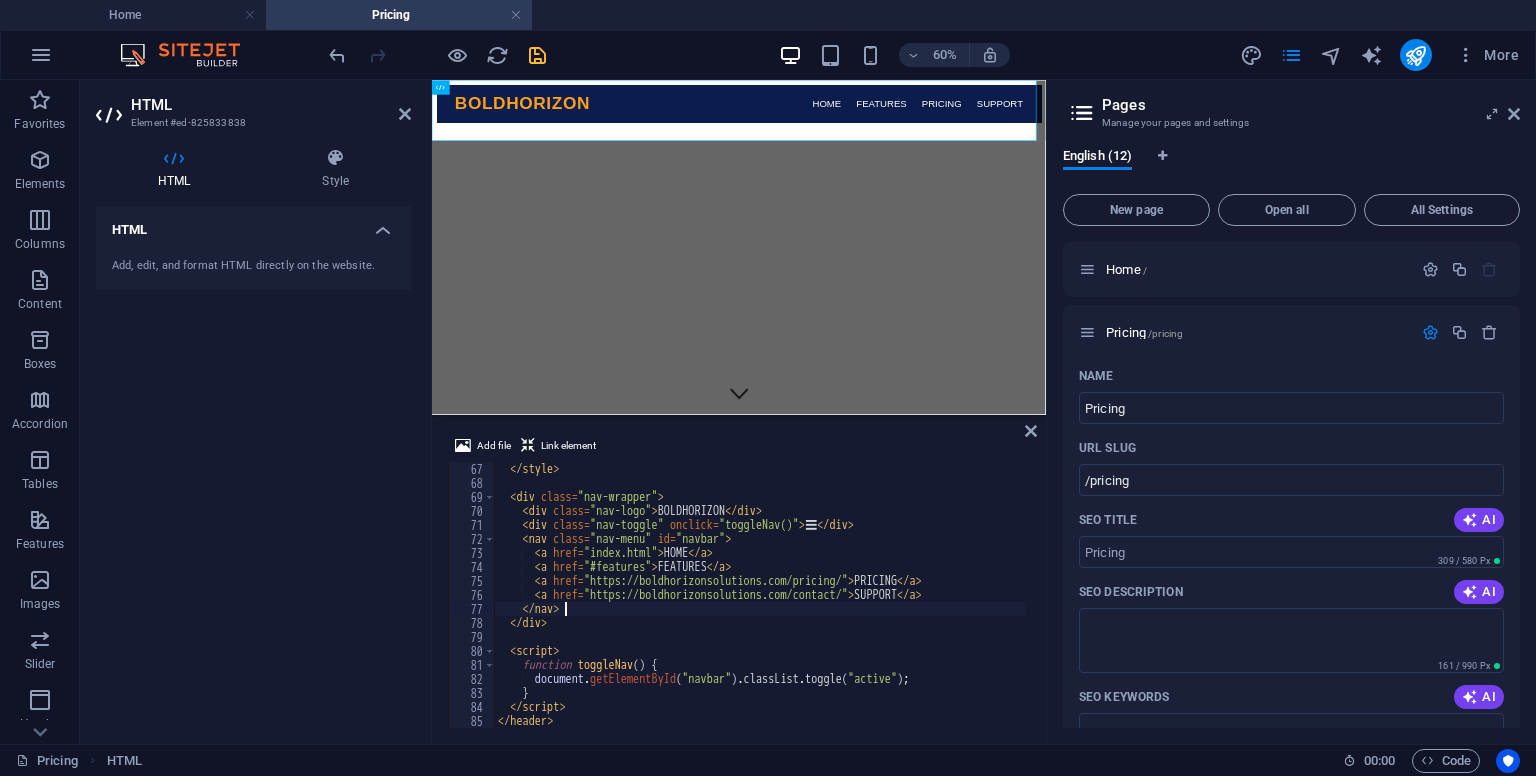 type on "</nav>" 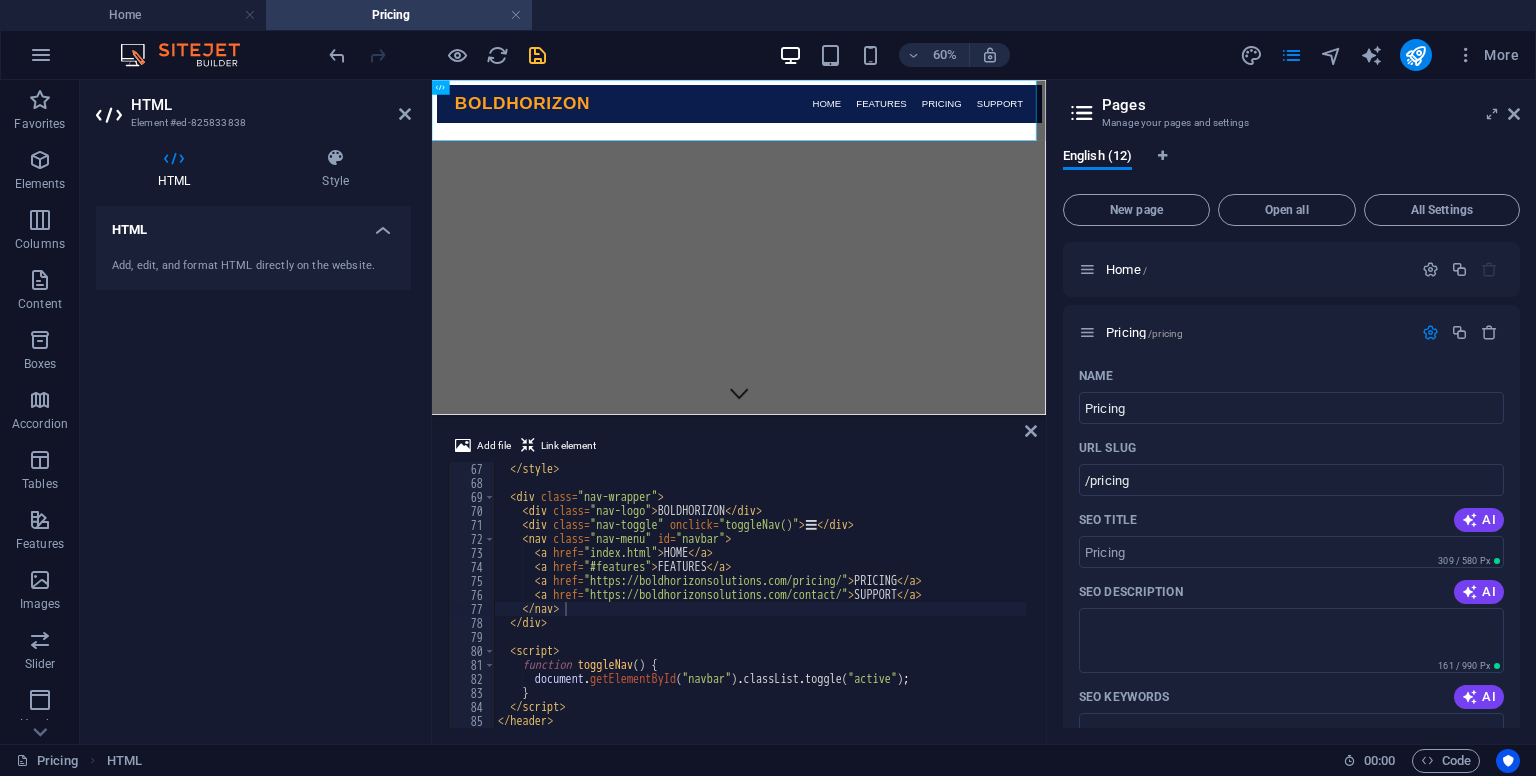 click at bounding box center [437, 55] 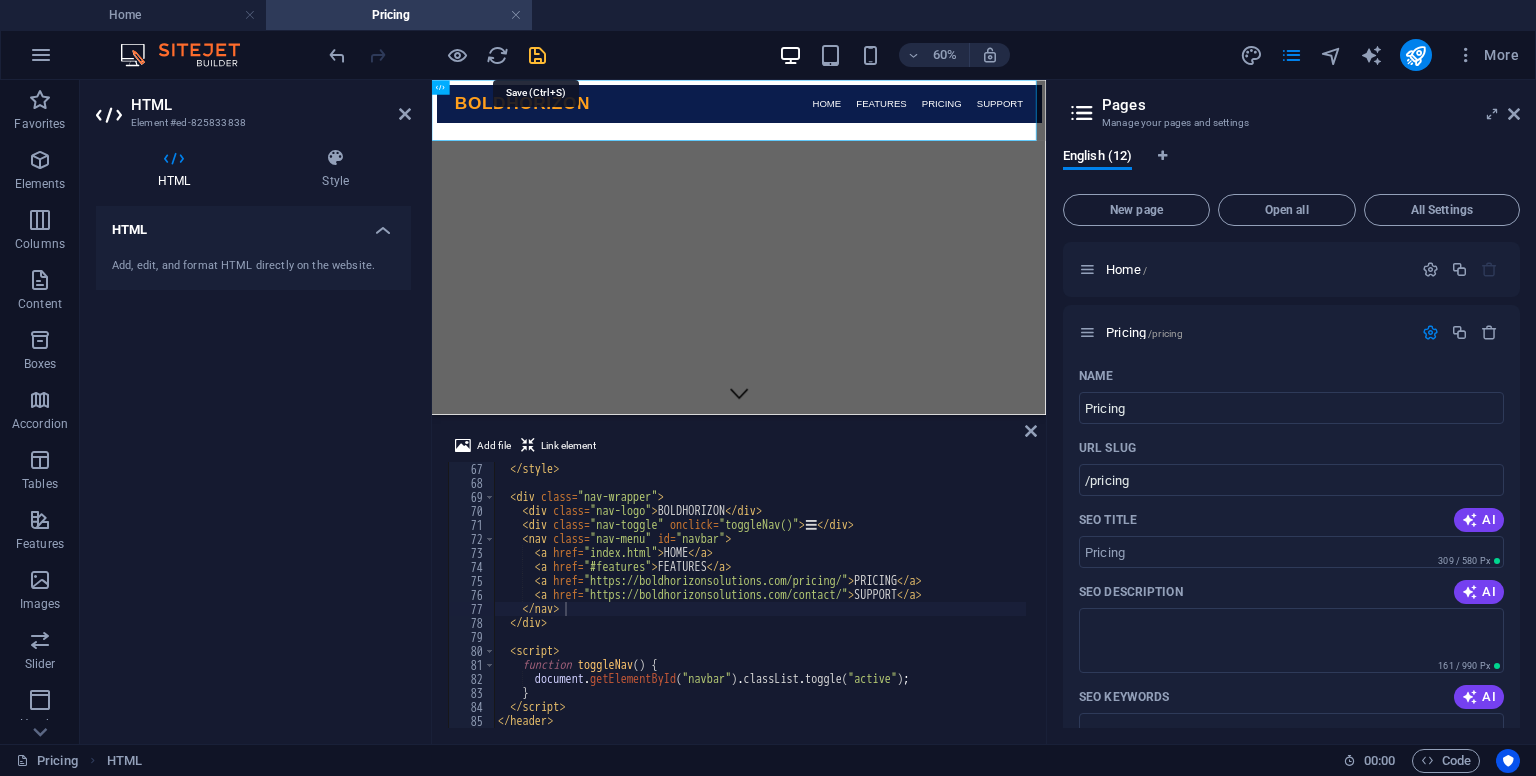 click at bounding box center (537, 55) 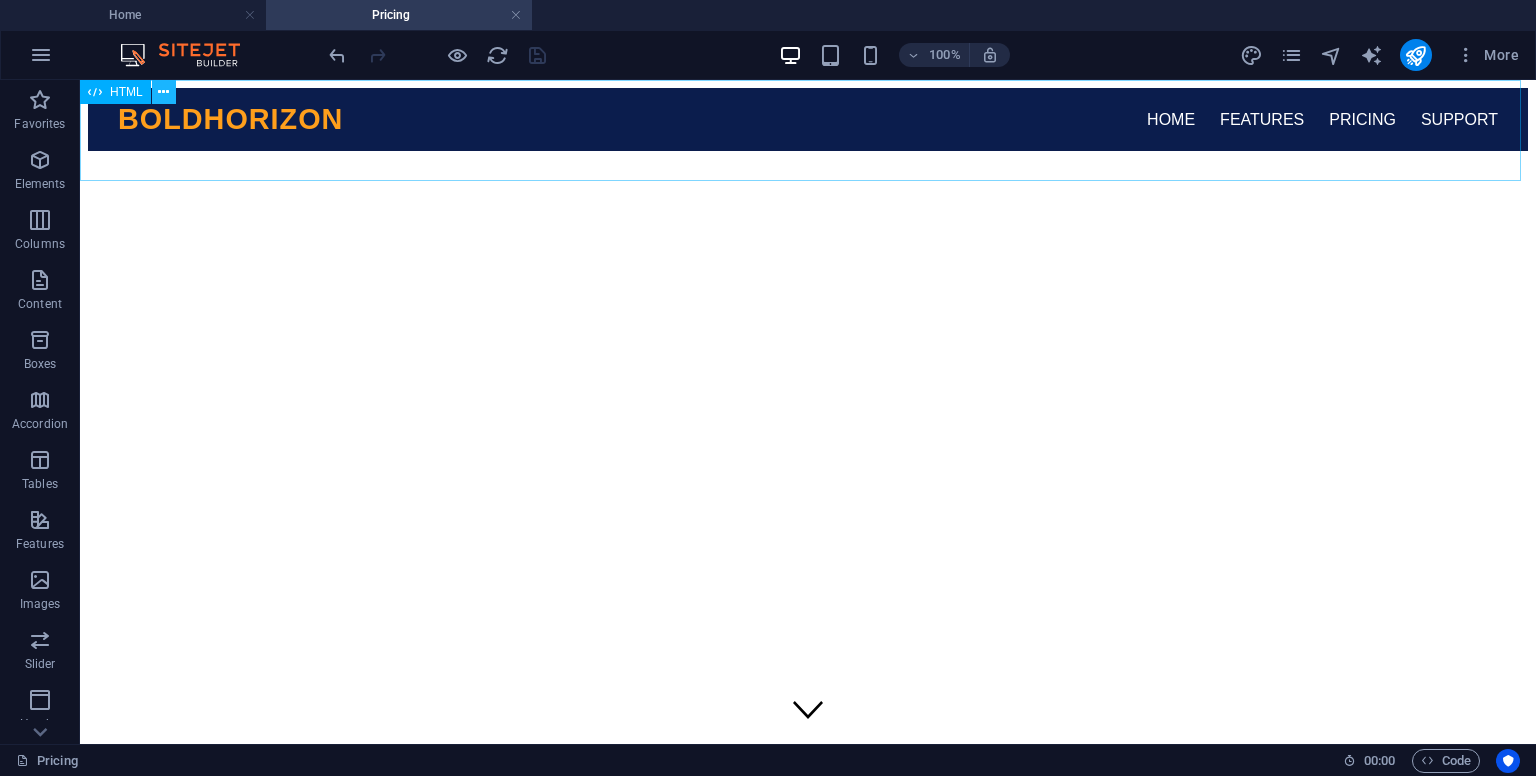 click at bounding box center (163, 92) 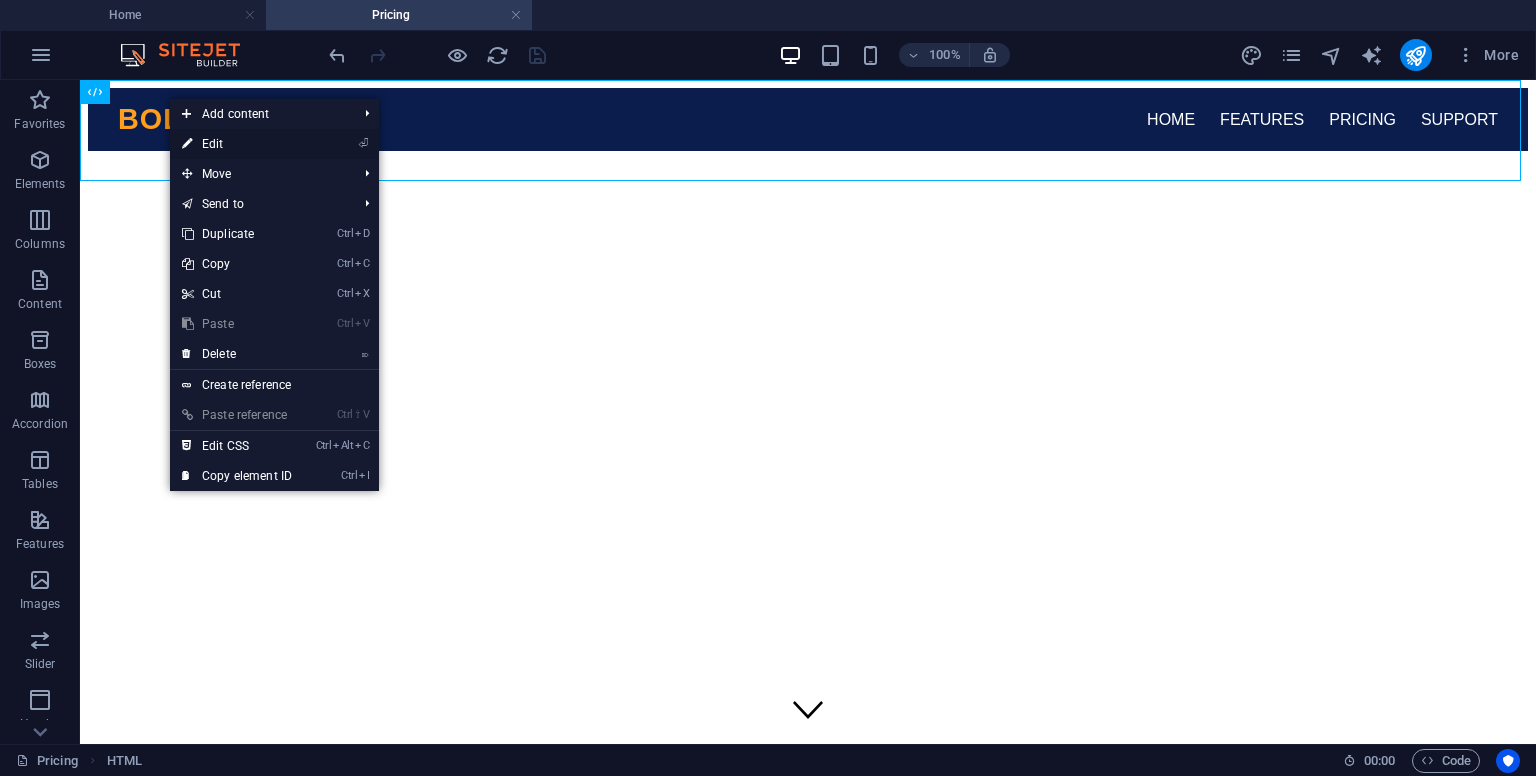 click on "⏎  Edit" at bounding box center (237, 144) 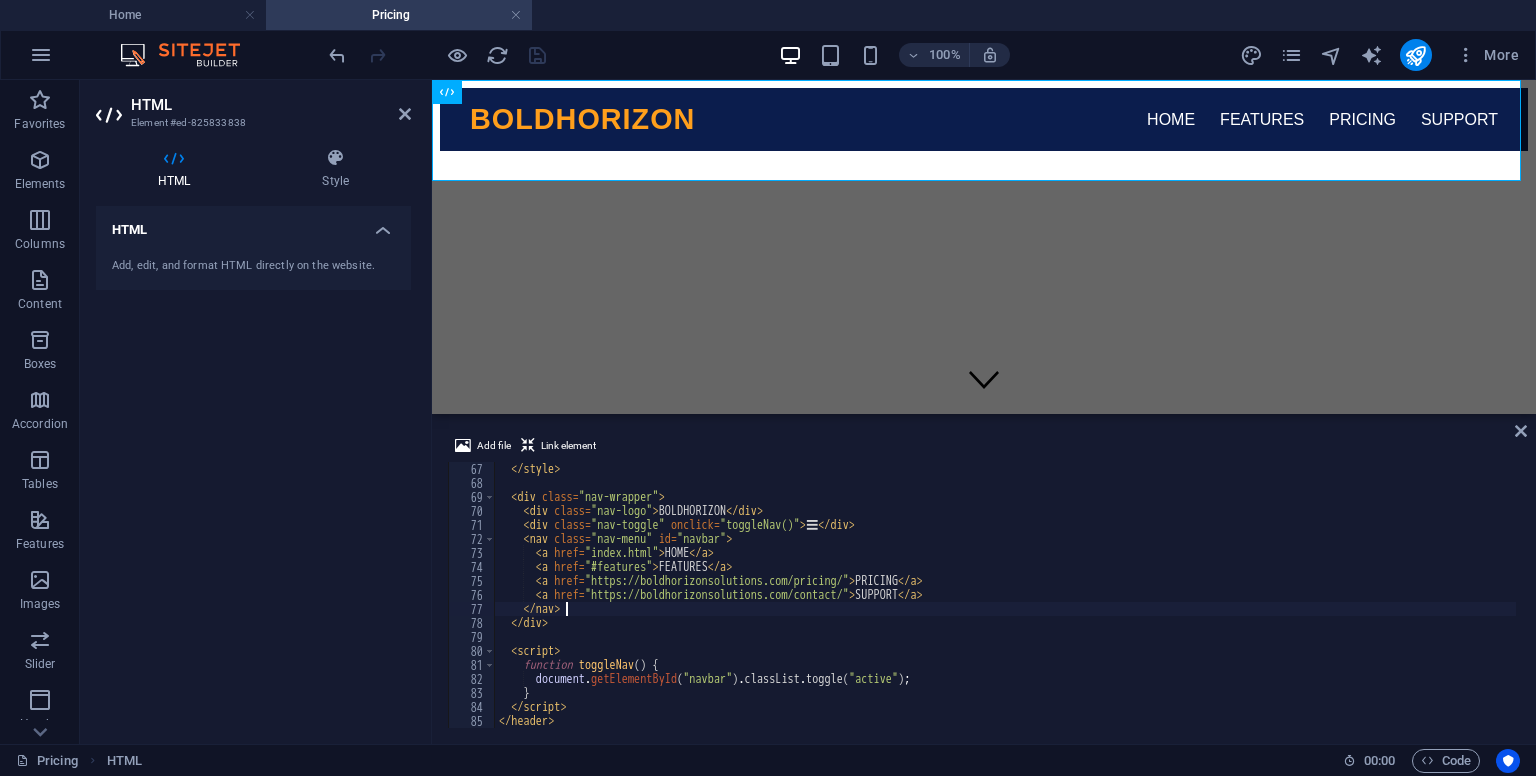 scroll, scrollTop: 924, scrollLeft: 0, axis: vertical 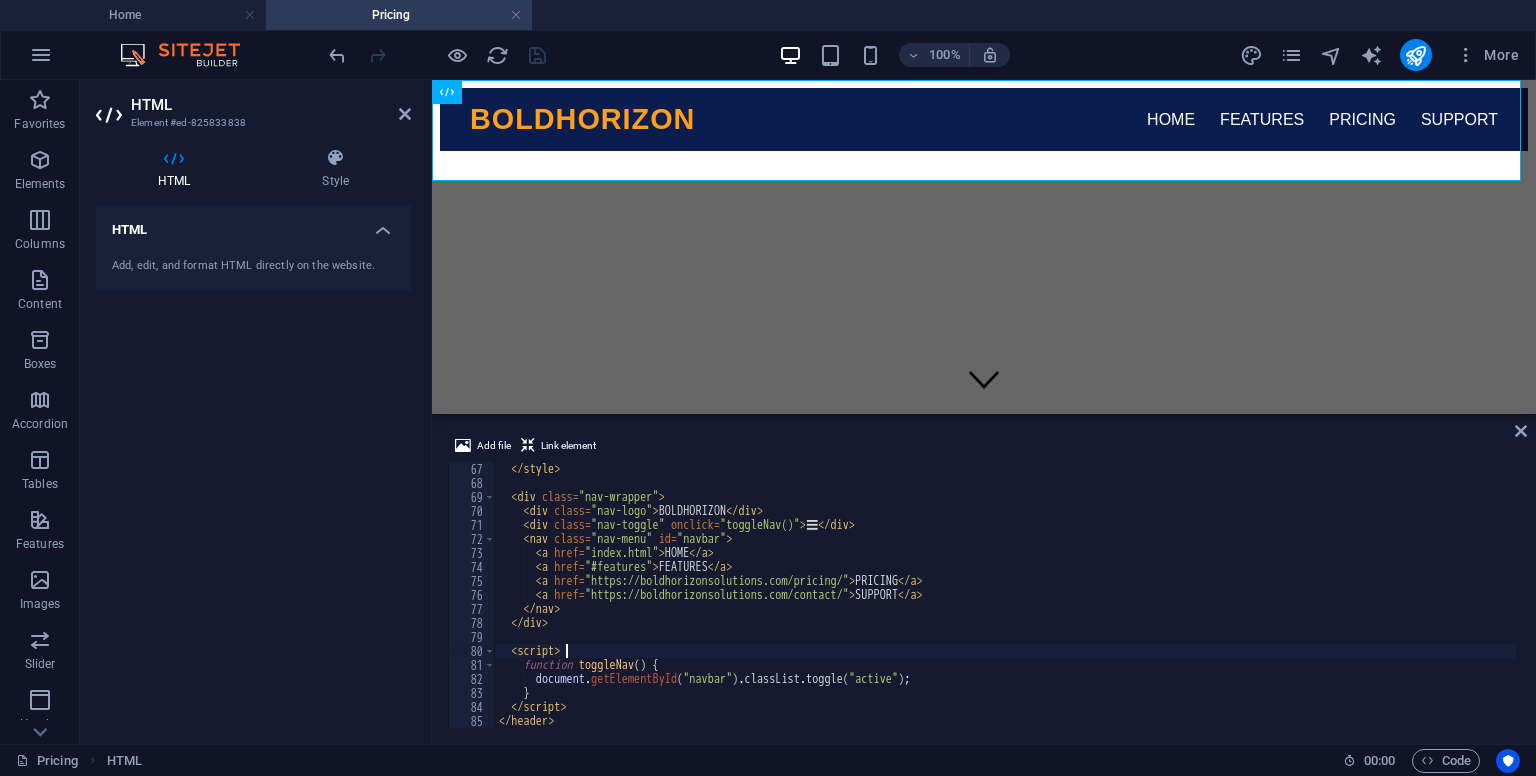 click on "Pricing 68 69 70 71 72 73 74 75 76 77 78 79 80 81 82 83 84 85 86    < div   class = "nav-wrapper" >      < div   class = "nav-logo" > BOLDHORIZON </ div >      < div   class = "nav-toggle"   onclick = "toggleNav()" > ☰ </ div >      < nav   class = "nav-menu"   id = "navbar" >         < a   href = "index.html" > Home </ a >         < a   href = "#features" > Features </ a >         < a   href = "#pricing" > Pricing </ a >         < a   href = "#how-it-works" > How It Works </ a >         < a   href = "#support" > Support </ a >      </ nav >    </ div >    < script >      function   toggleNav ( )   {         document . getElementById ( "navbar" ) . classList . toggle ( "active" ) ;      }    </ script > </ header >     XXXXXXXXXXXXXXXXXXXXXXXXXXXXXXXXXXXXXXXXXXXXXXXXXXXXXXXXXXXXXXXXXXXXXXXXXXXXXXXXXXXXXXXXXXXXXXXXXXXXXXXXXXXXXXXXXXXXXXXXXXXXXXXXXXXXXXXXXXXXXXXXXXXXXXXXXXXXXXXXXXXXXXXXXXXXXXXXXXXXXXXXXXXXXXXXXXXXXXXXXXXXXXXXXXXXXXXXXXXXXXXXXXXXXXXXXXXXXXXXXXXXXXXXXXXXXXXX" at bounding box center [1005, 609] 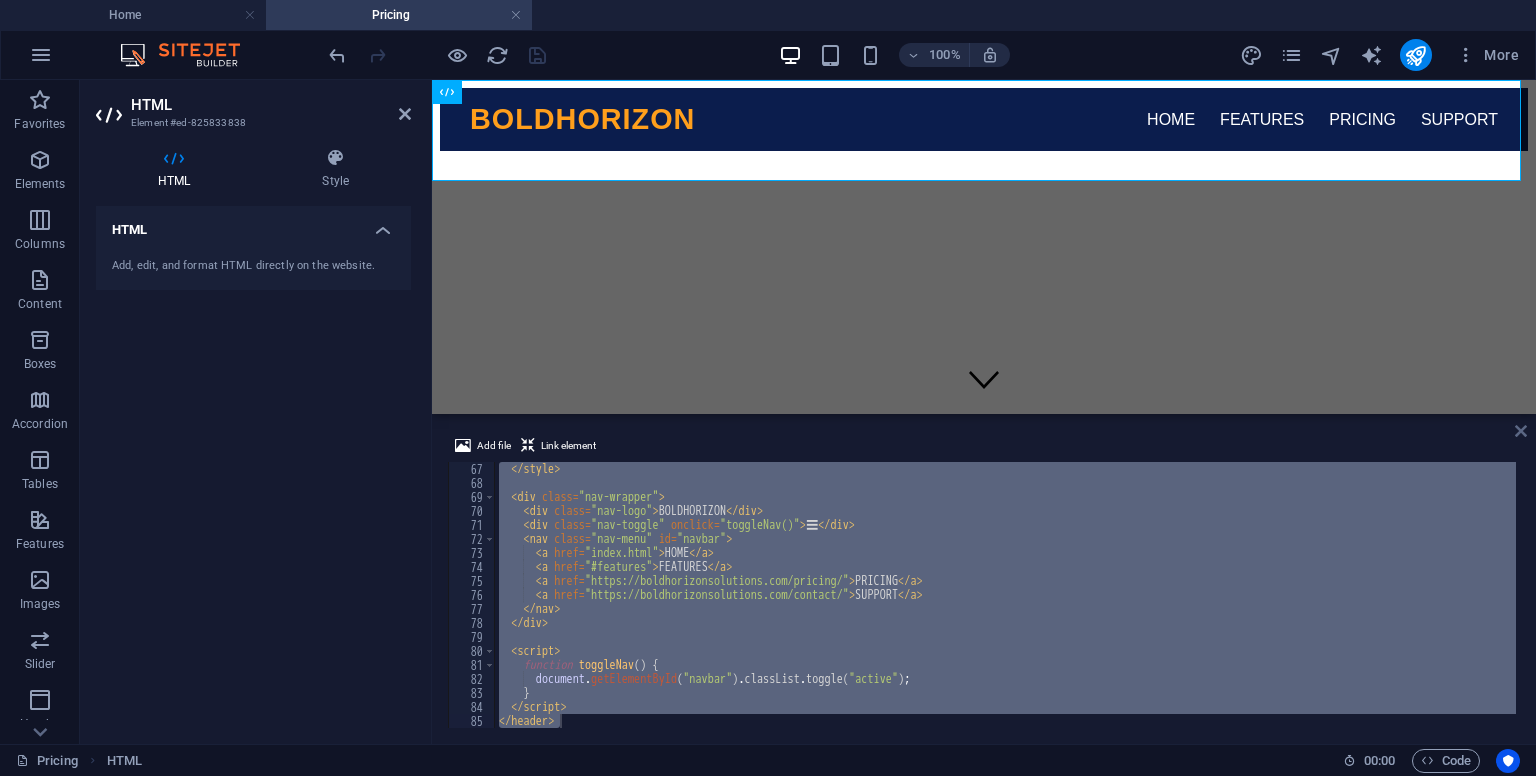 click at bounding box center [1521, 431] 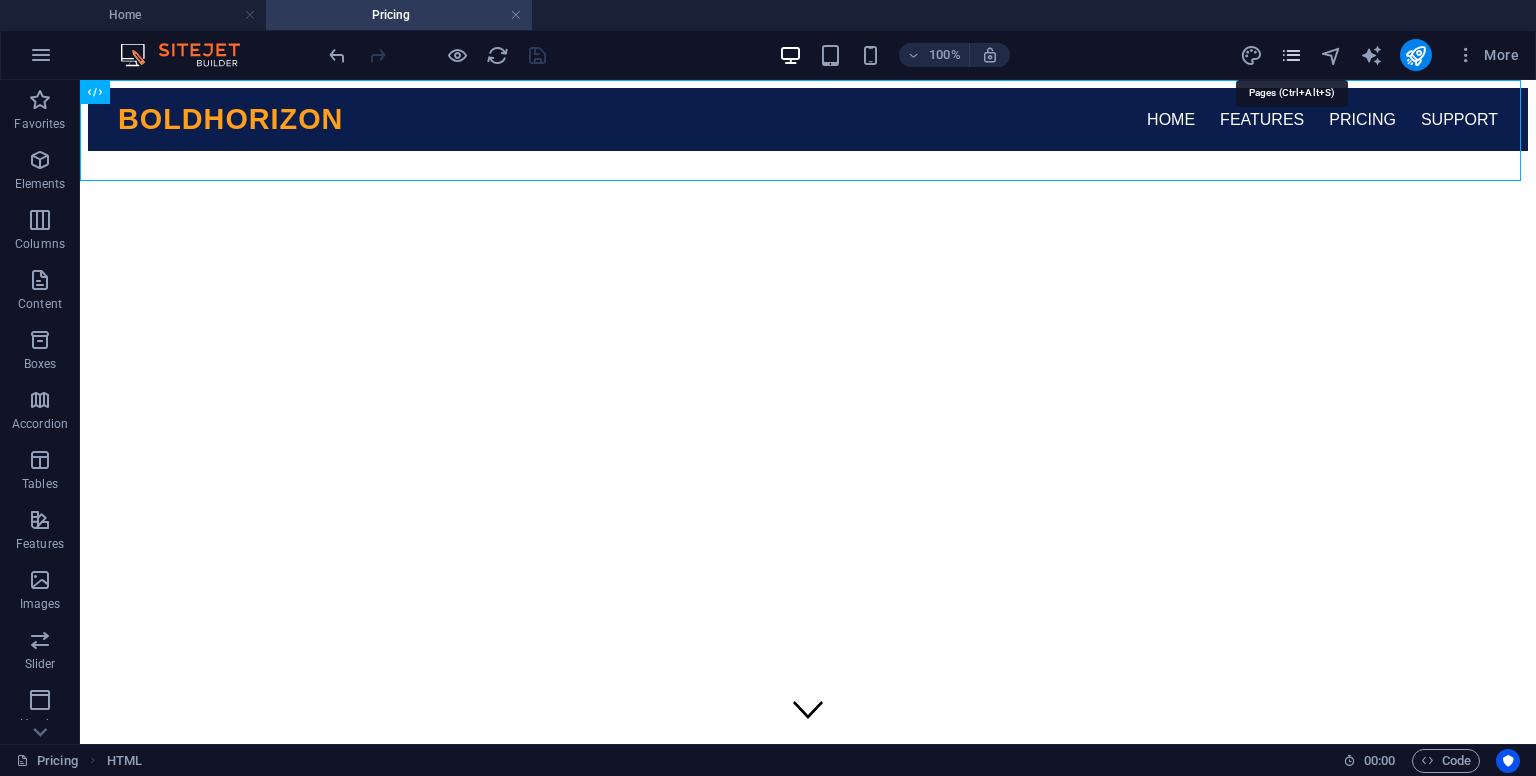 click at bounding box center (1291, 55) 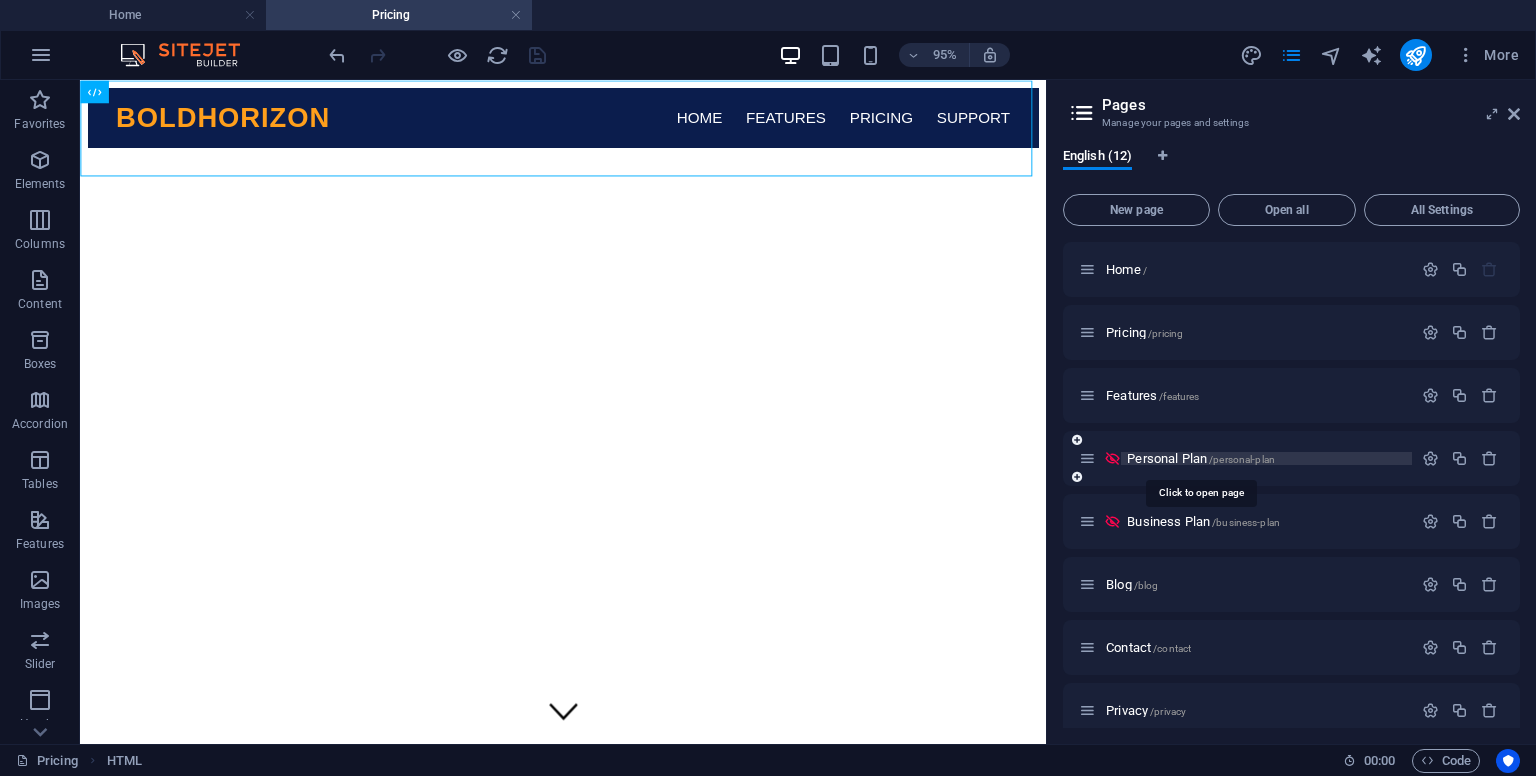 click on "Personal Plan /personal-plan" at bounding box center [1201, 458] 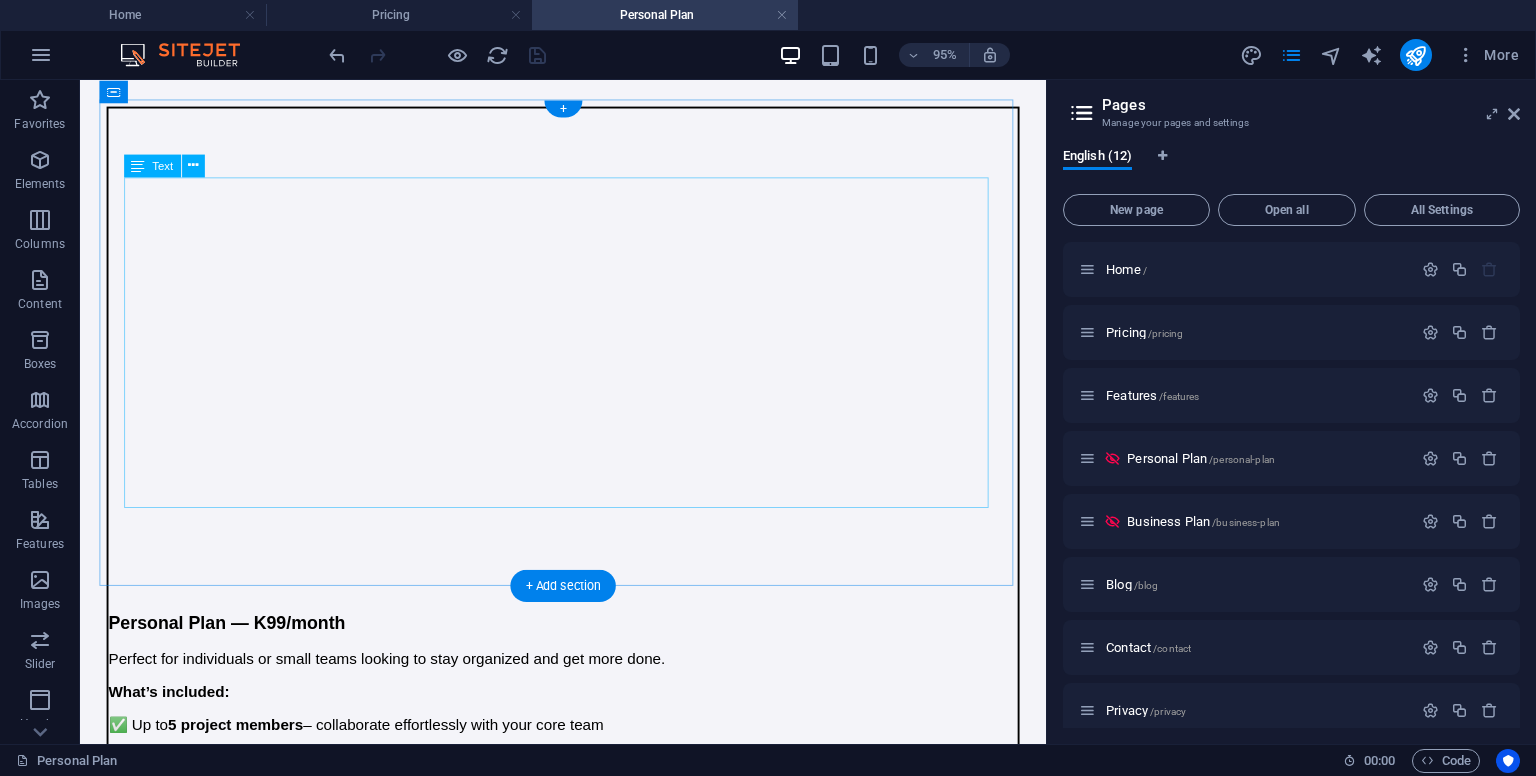 scroll, scrollTop: 0, scrollLeft: 0, axis: both 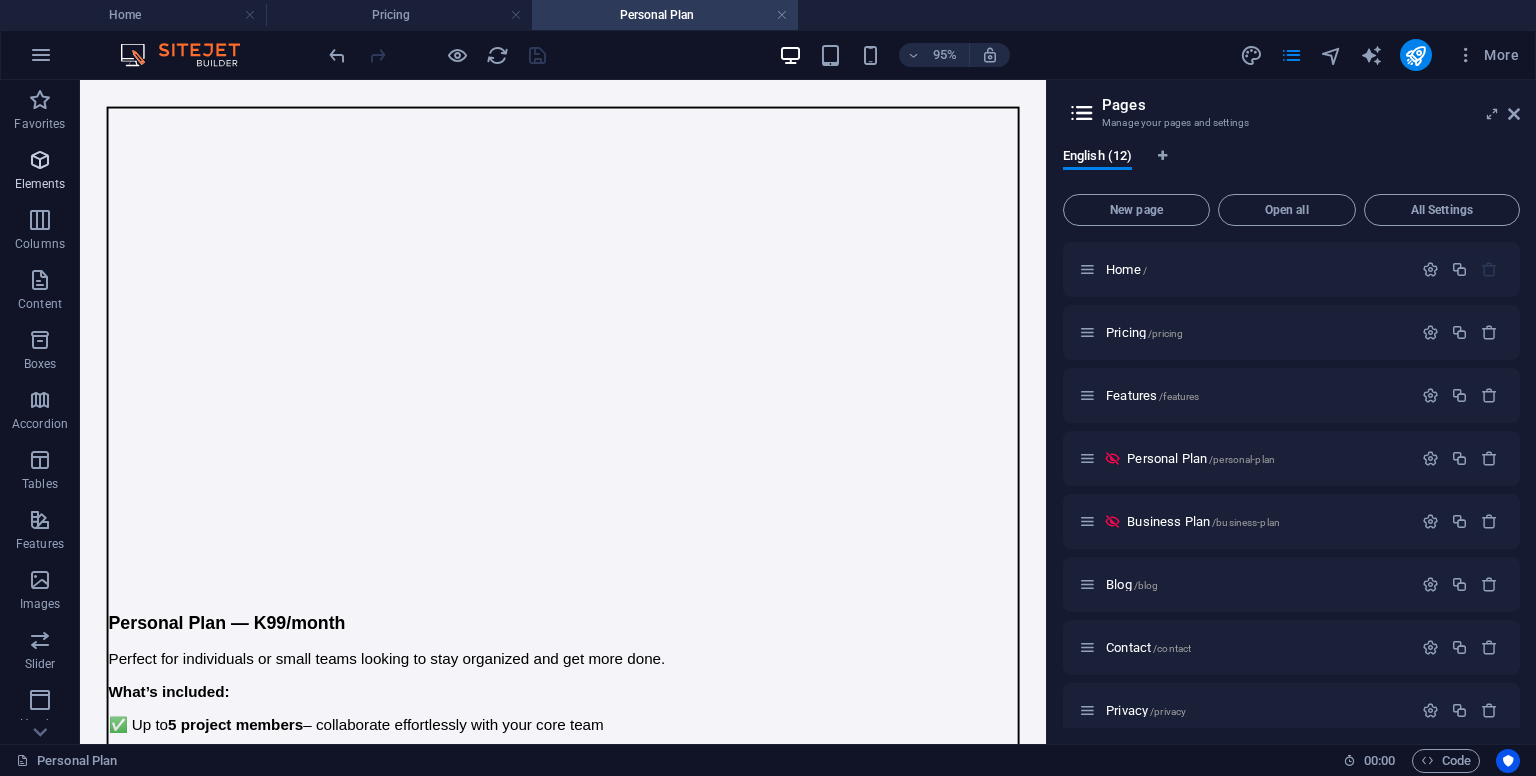 click at bounding box center [40, 160] 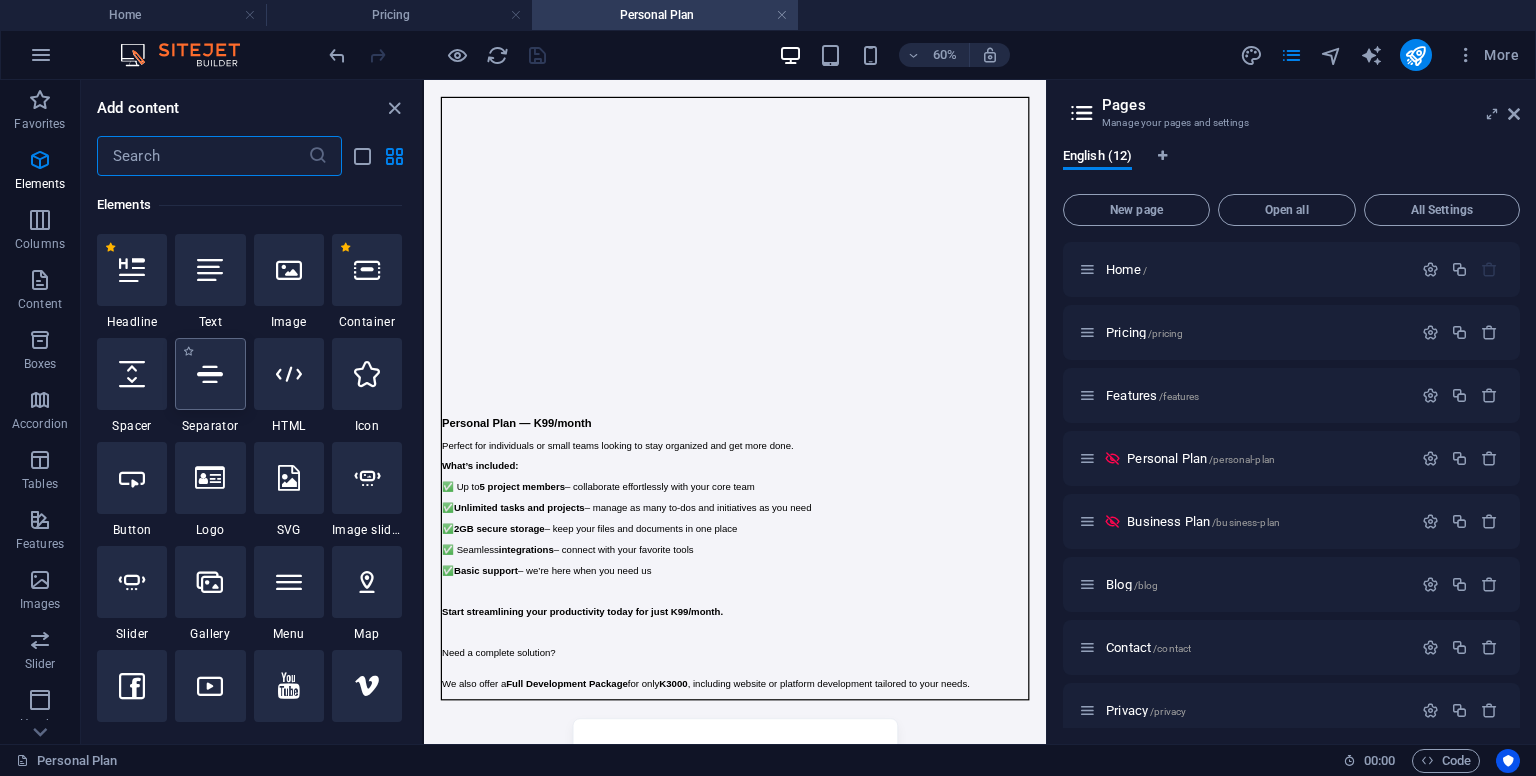 scroll, scrollTop: 212, scrollLeft: 0, axis: vertical 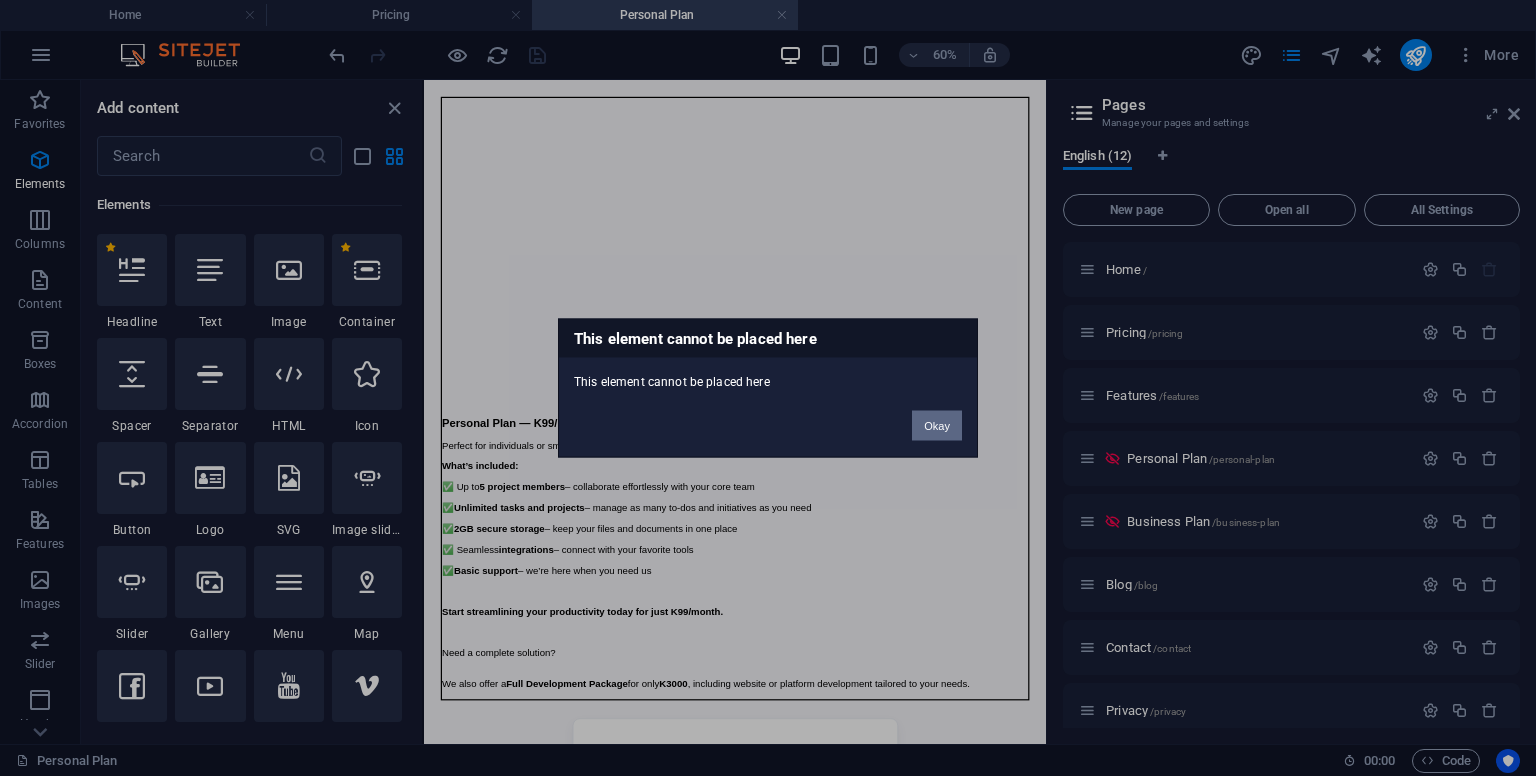 click on "Okay" at bounding box center (937, 426) 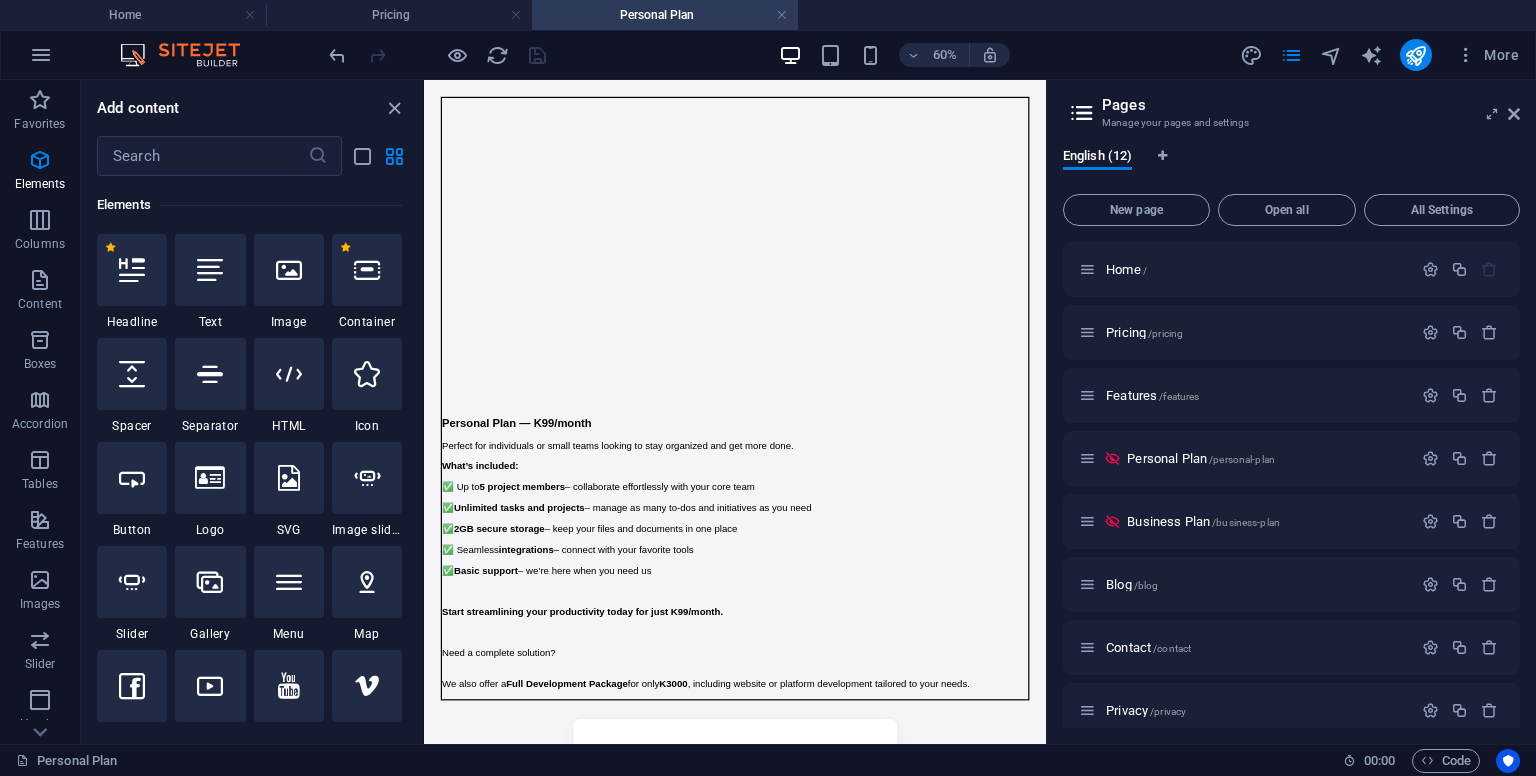 click on "Perfect for individuals or small teams looking to stay organized and get more done. What’s included: ✅ Up to  5 project members  – collaborate effortlessly with your core team ✅  Unlimited tasks and projects  – manage as many to-dos and initiatives as you need ✅  2GB secure storage  – keep your files and documents in one place ✅ Seamless  integrations  – connect with your favorite tools ✅  Basic support  – we’re here when you need us Start streamlining your productivity today for just K99/month. Need a complete solution? We also offer a  Full Development Package  for only  K3000 , including website or platform development tailored to your needs.
Personal Plan Checkout
GET PERSONAL PLAN
Full Name:
[NAME]
Email Address:
[EMAIL]
Phone Number:
[PHONE]
Choose Plan:
Hosting Only - K99
Full Development + Hosting - K3000
Total:  K99
Pay Now
Pricing Features" at bounding box center (942, 3812) 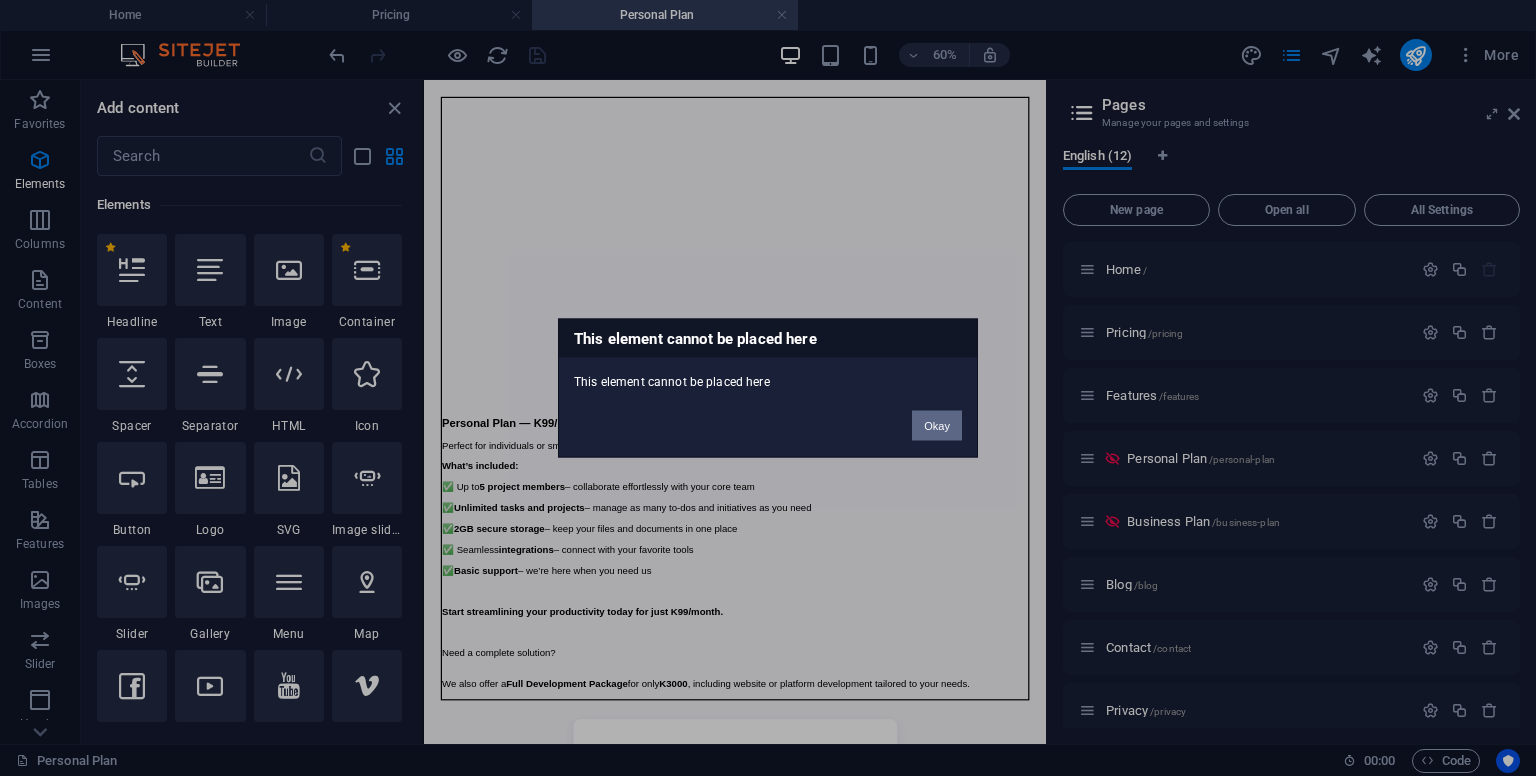 click on "Okay" at bounding box center (937, 426) 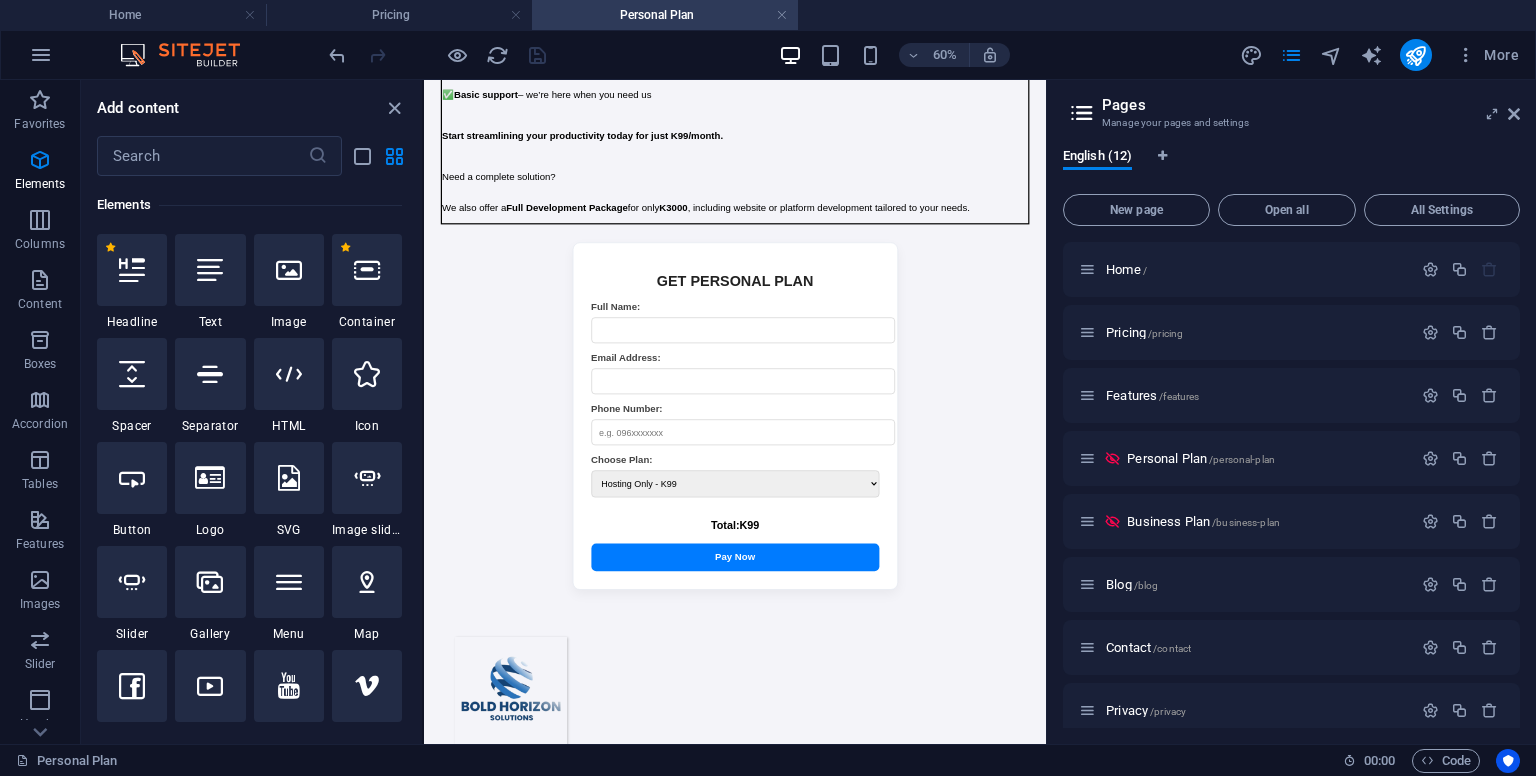 scroll, scrollTop: 0, scrollLeft: 0, axis: both 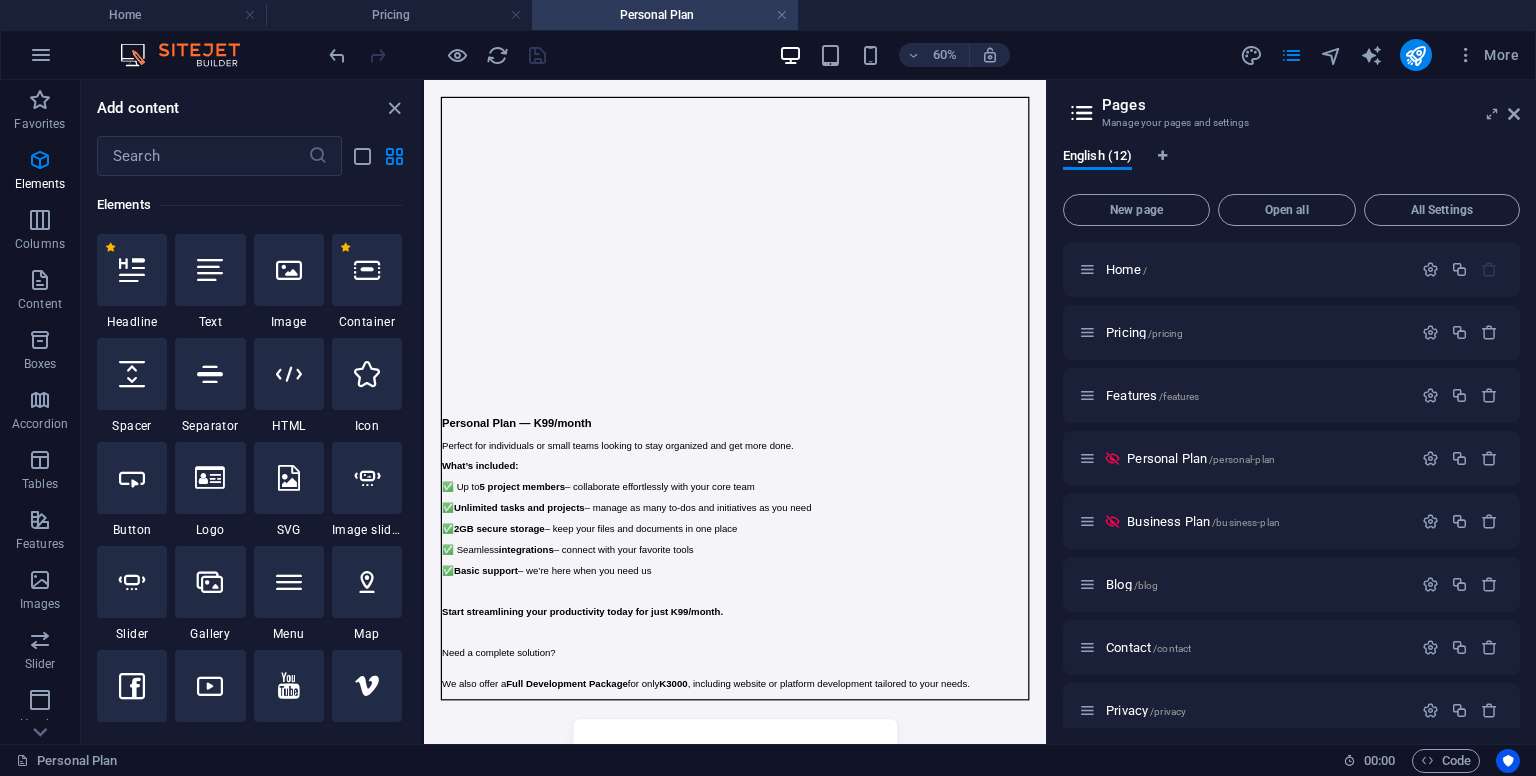 click on "Perfect for individuals or small teams looking to stay organized and get more done. What’s included: ✅ Up to  5 project members  – collaborate effortlessly with your core team ✅  Unlimited tasks and projects  – manage as many to-dos and initiatives as you need ✅  2GB secure storage  – keep your files and documents in one place ✅ Seamless  integrations  – connect with your favorite tools ✅  Basic support  – we’re here when you need us Start streamlining your productivity today for just K99/month. Need a complete solution? We also offer a  Full Development Package  for only  K3000 , including website or platform development tailored to your needs.
Personal Plan Checkout
GET PERSONAL PLAN
Full Name:
[NAME]
Email Address:
[EMAIL]
Phone Number:
[PHONE]
Choose Plan:
Hosting Only - K99
Full Development + Hosting - K3000
Total:  K99
Pay Now
Pricing Features" at bounding box center [942, 3812] 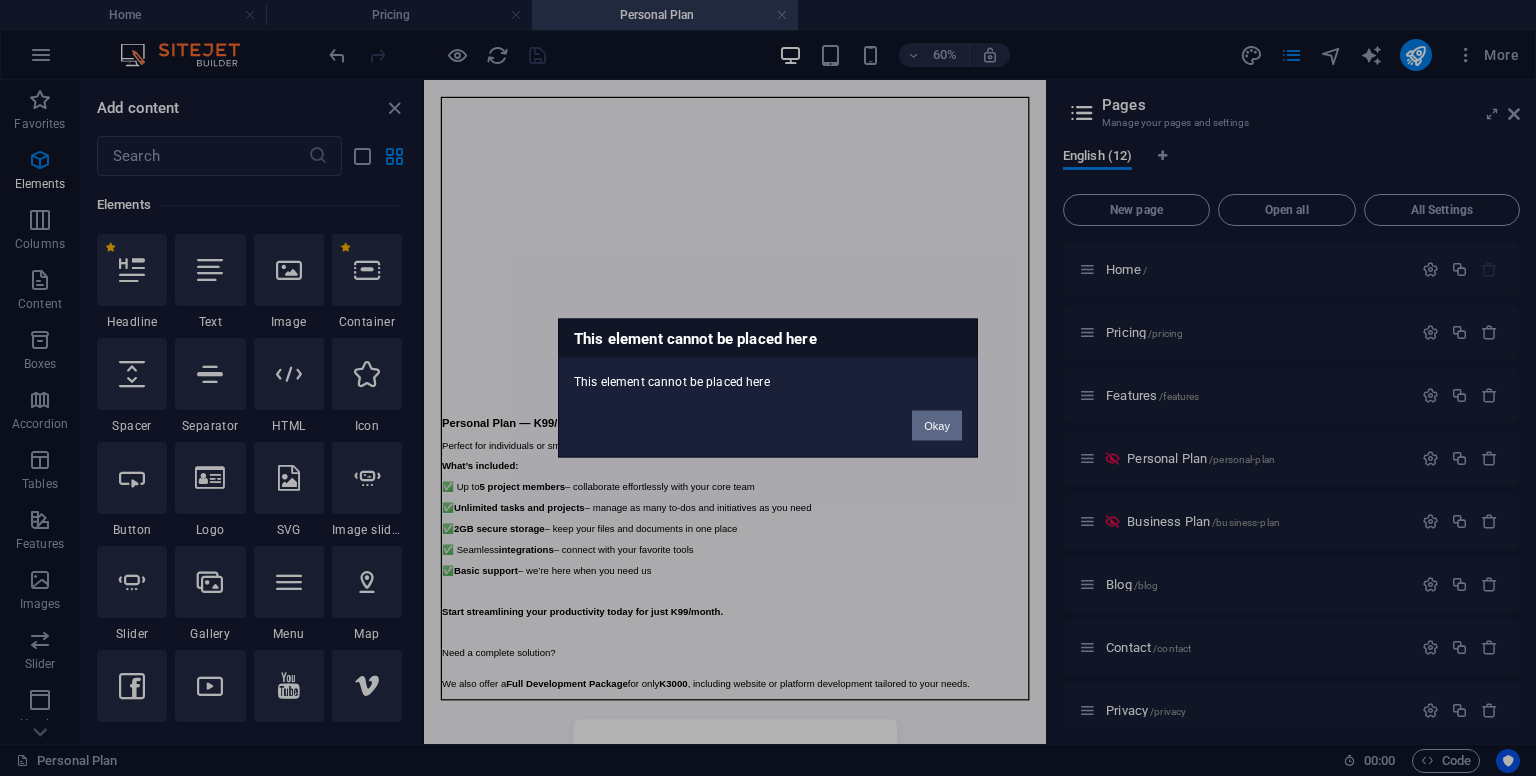 click on "Okay" at bounding box center [937, 426] 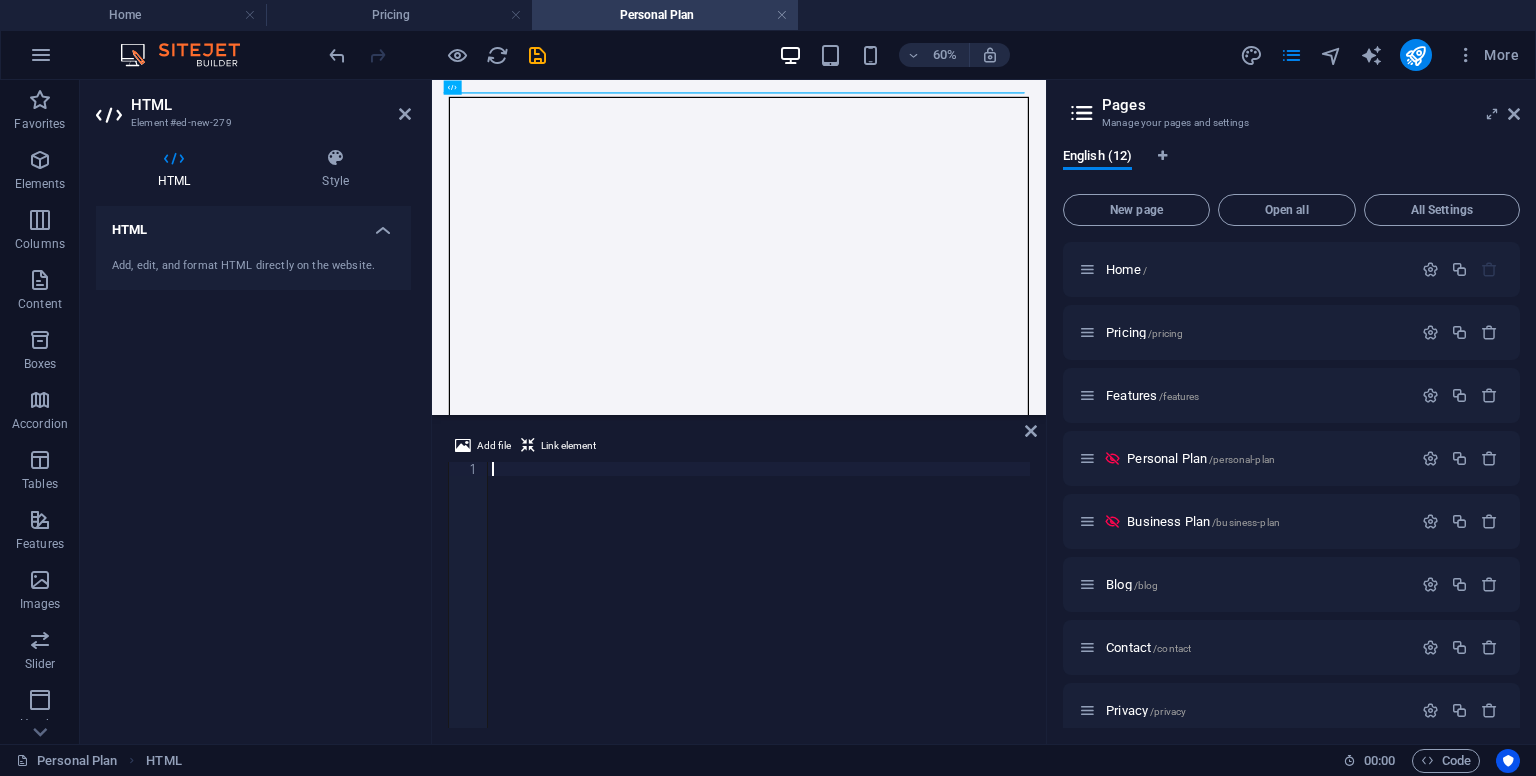 type on "</header>" 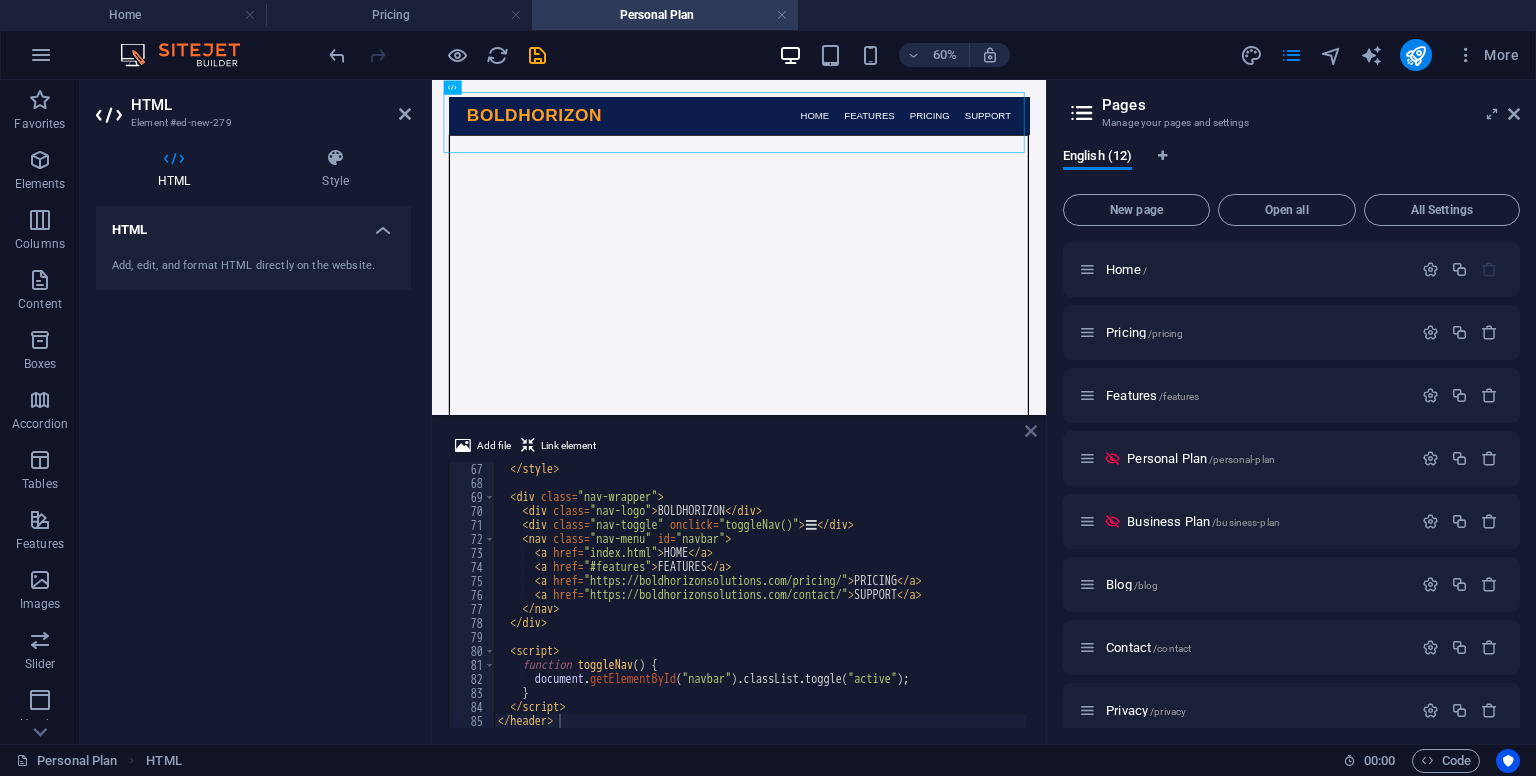 click at bounding box center [1031, 431] 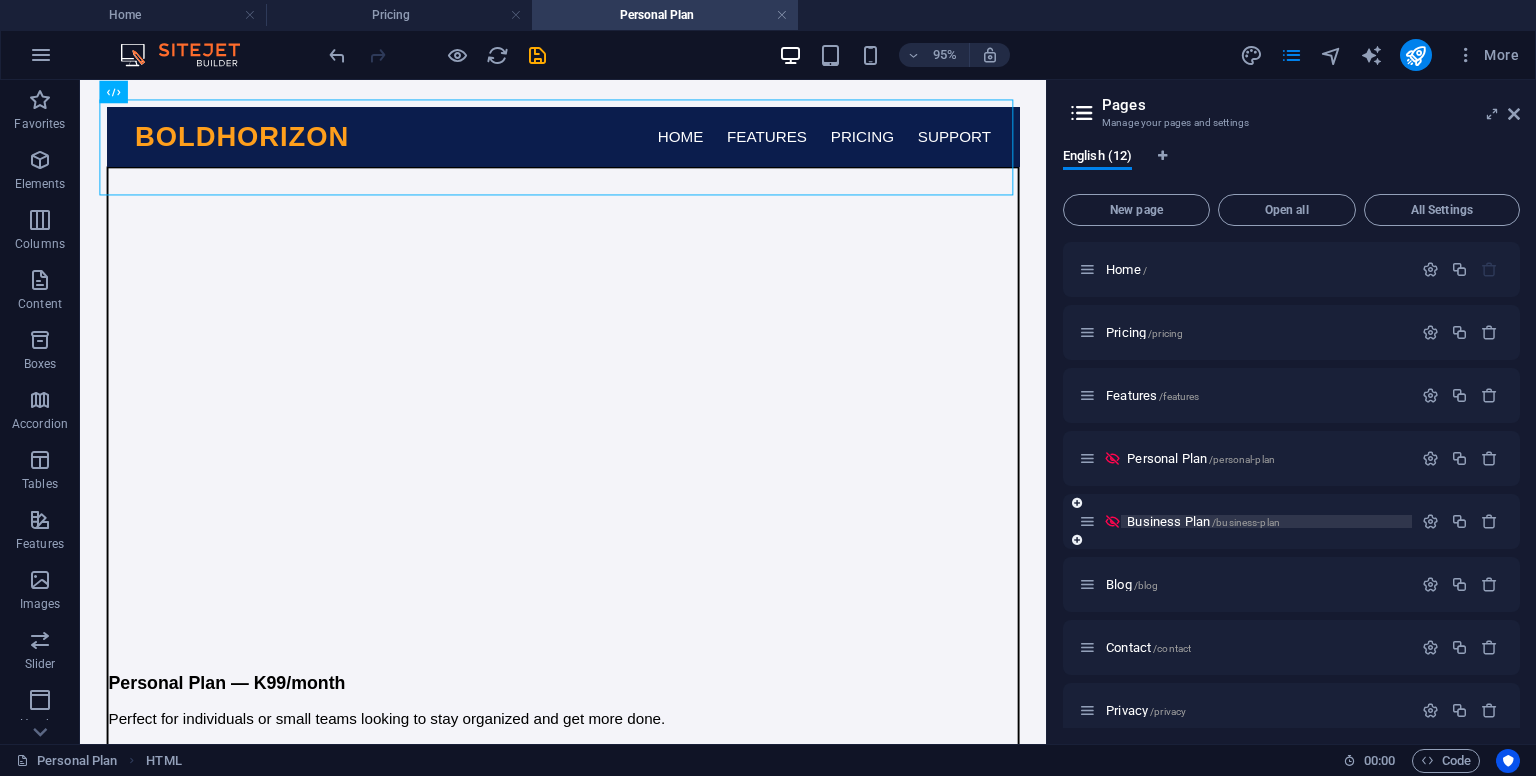 click on "Business Plan /business-plan" at bounding box center [1203, 521] 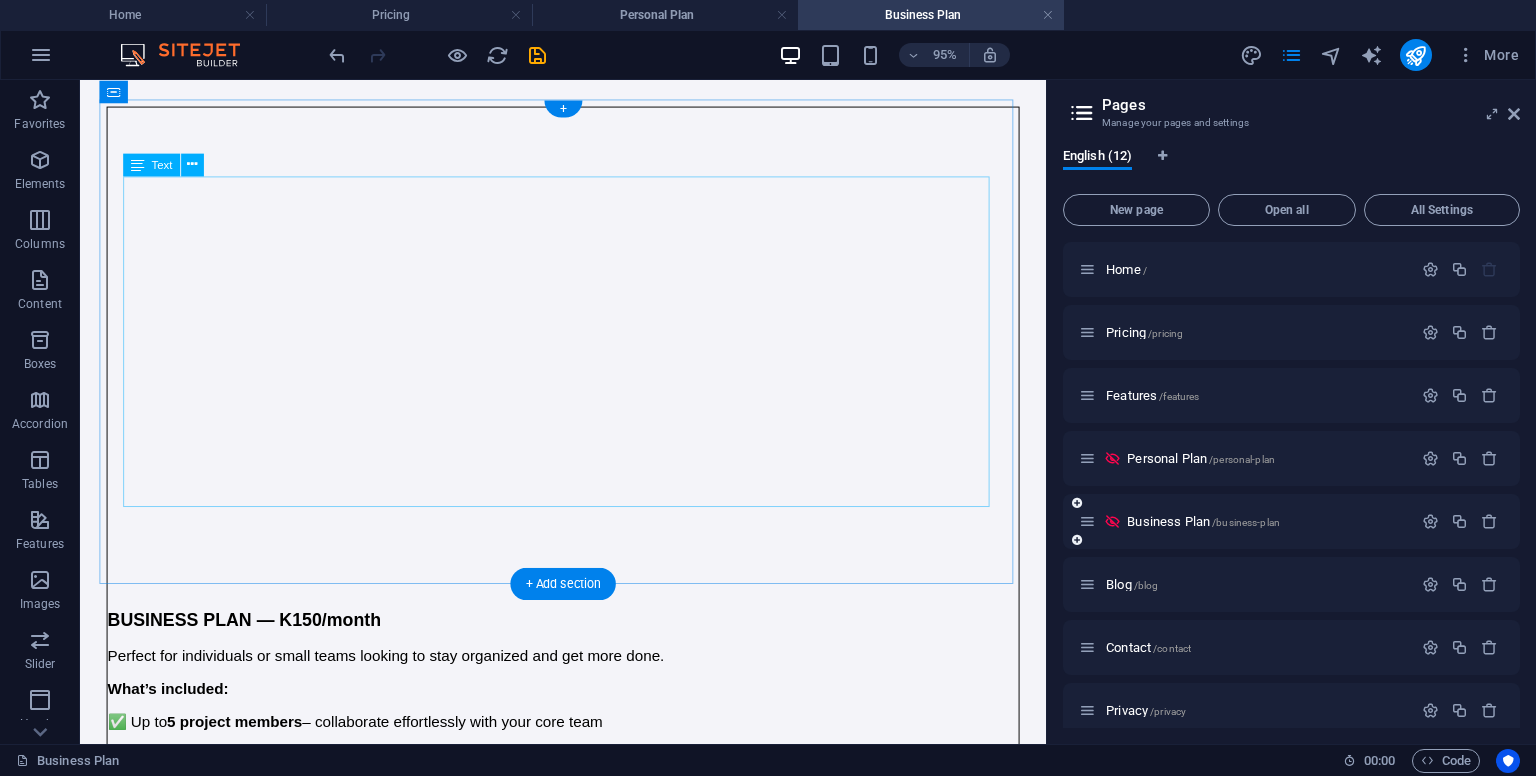 scroll, scrollTop: 0, scrollLeft: 0, axis: both 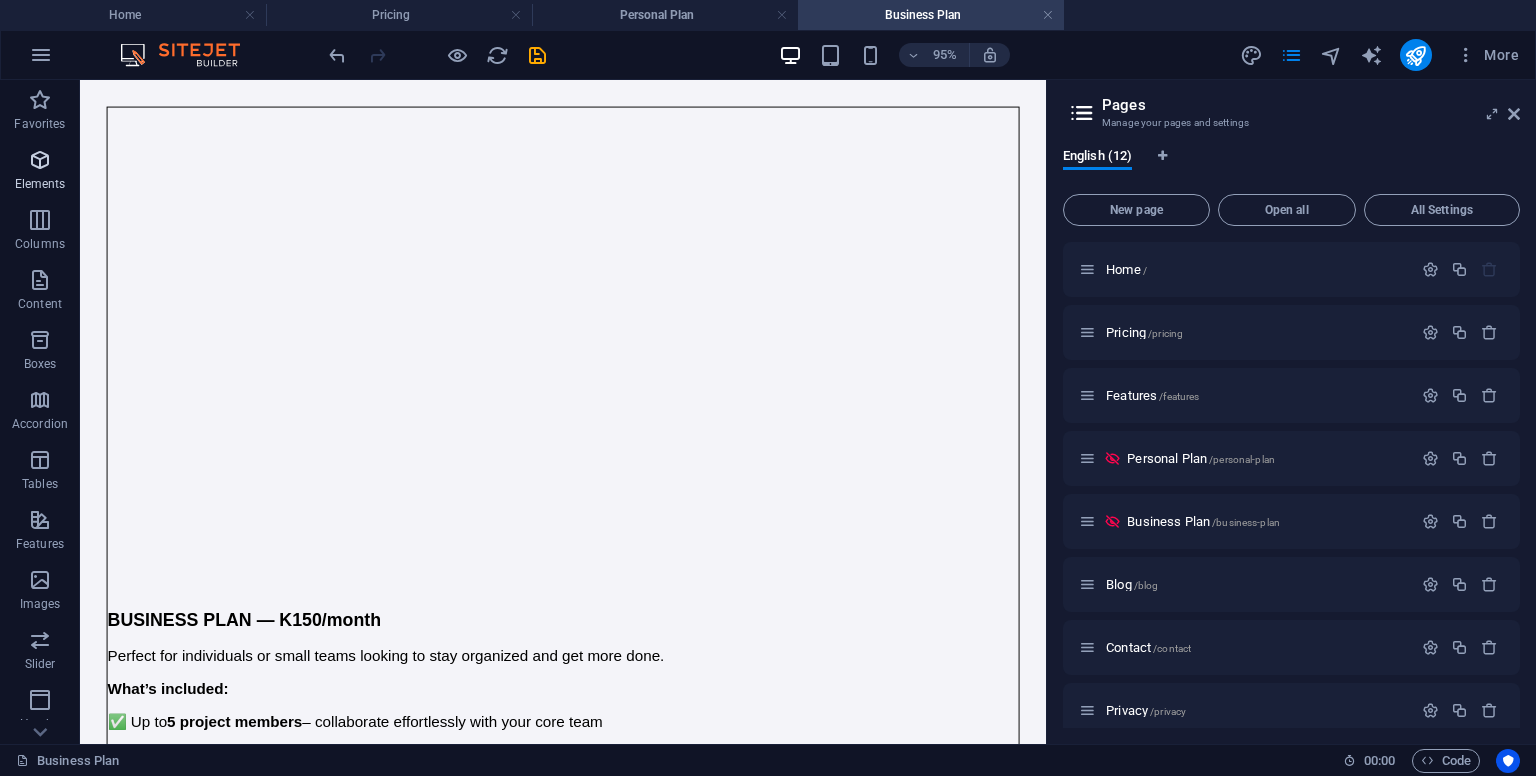 click on "Elements" at bounding box center (40, 184) 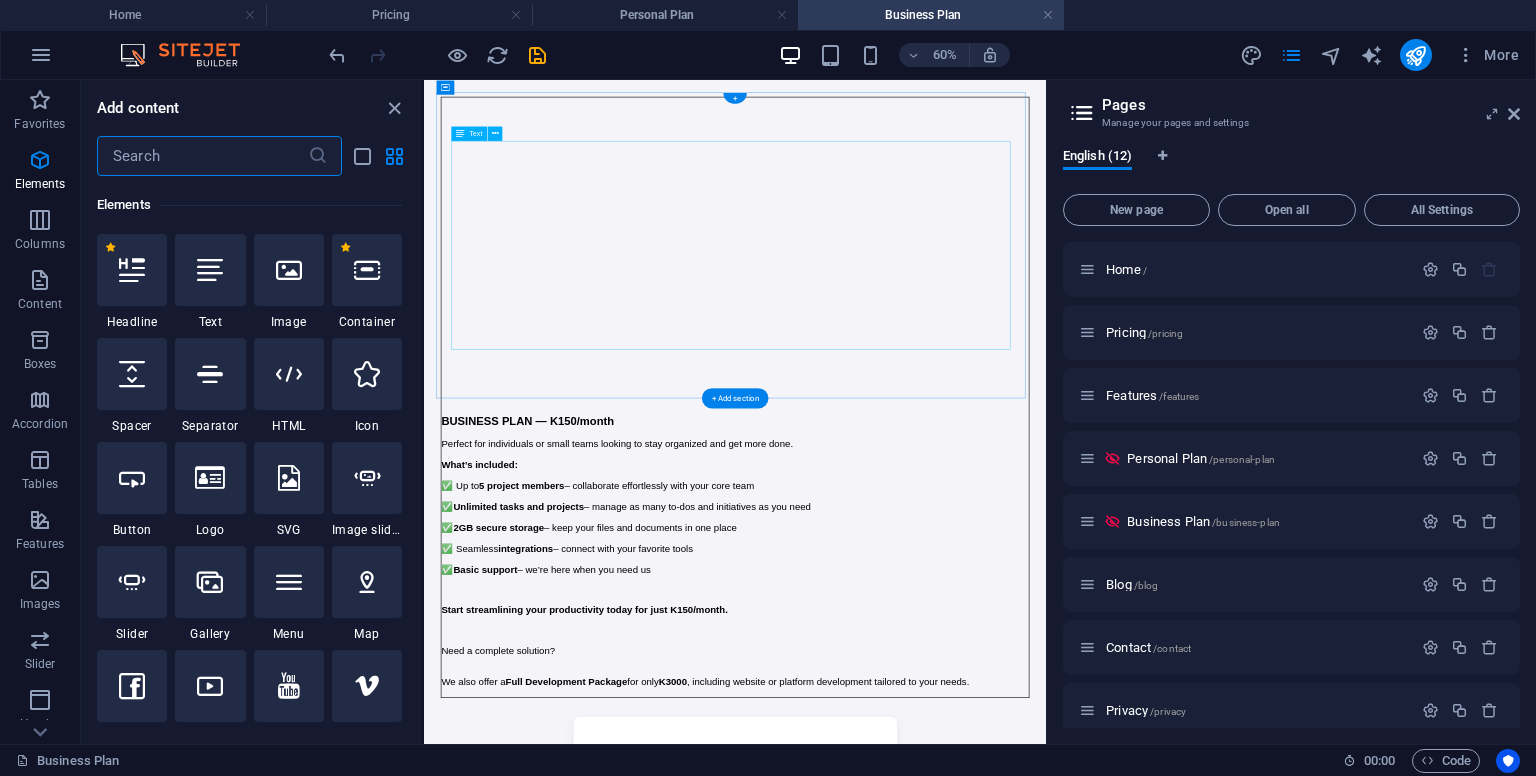 scroll, scrollTop: 212, scrollLeft: 0, axis: vertical 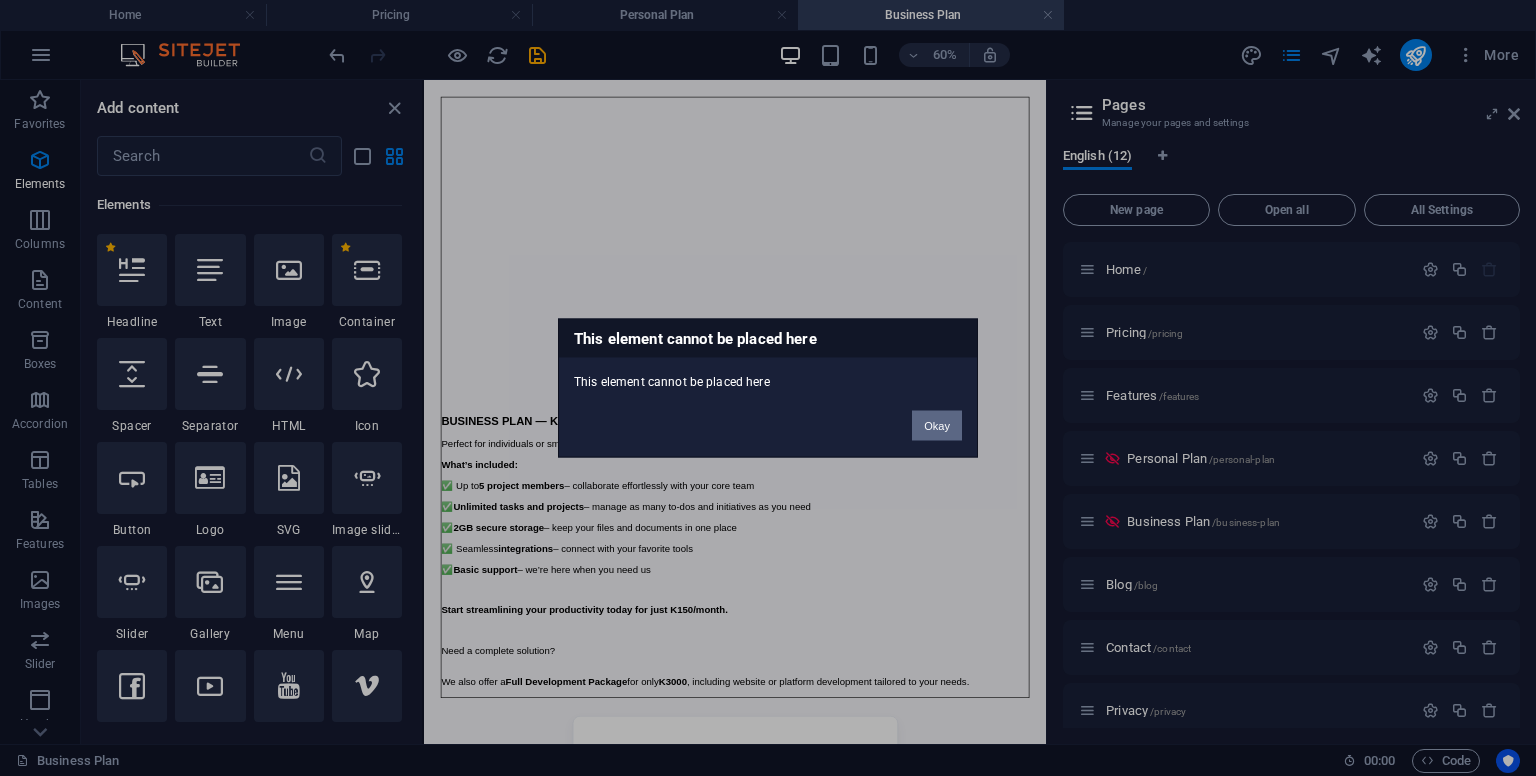 click on "Okay" at bounding box center (937, 426) 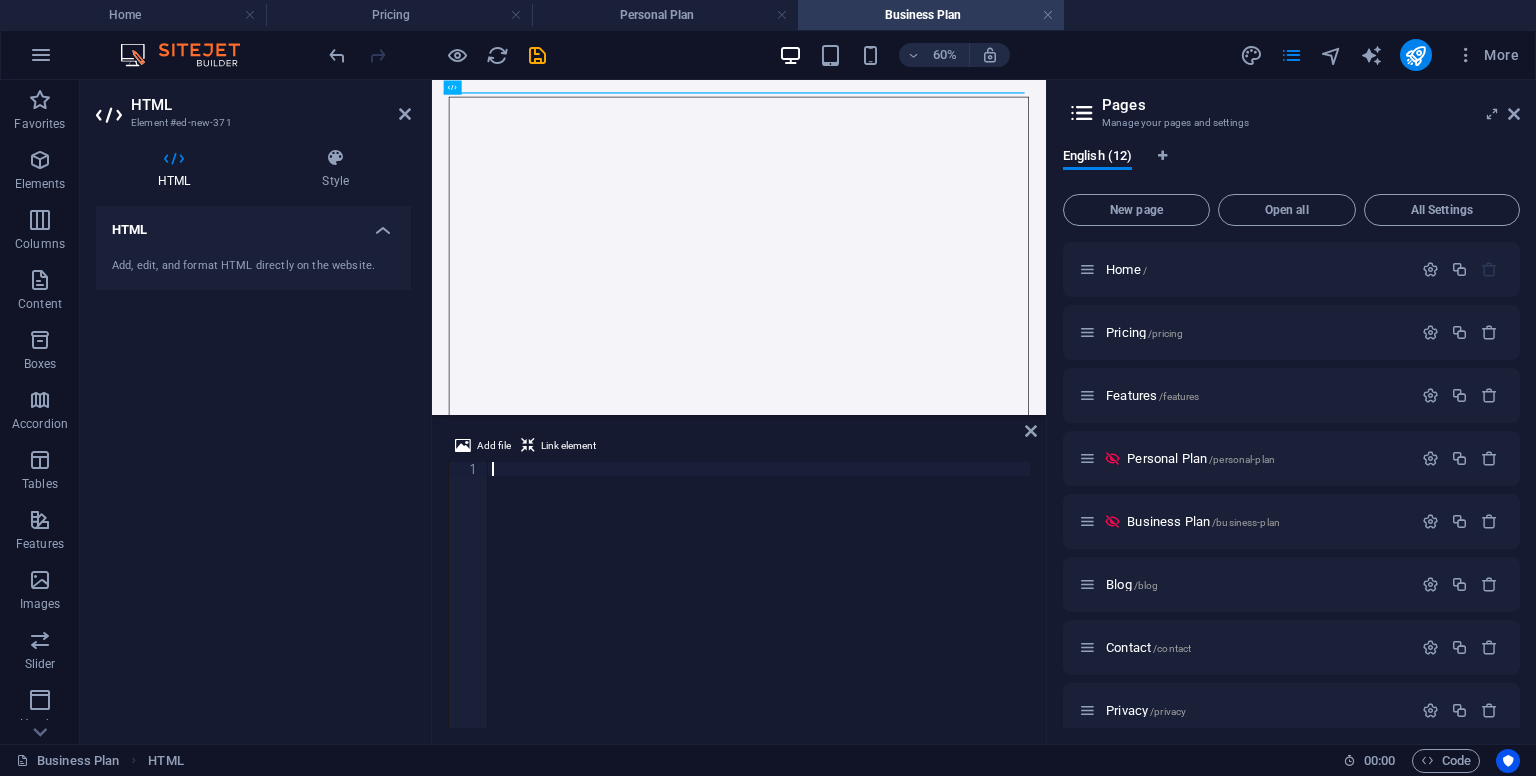 type on "</header>" 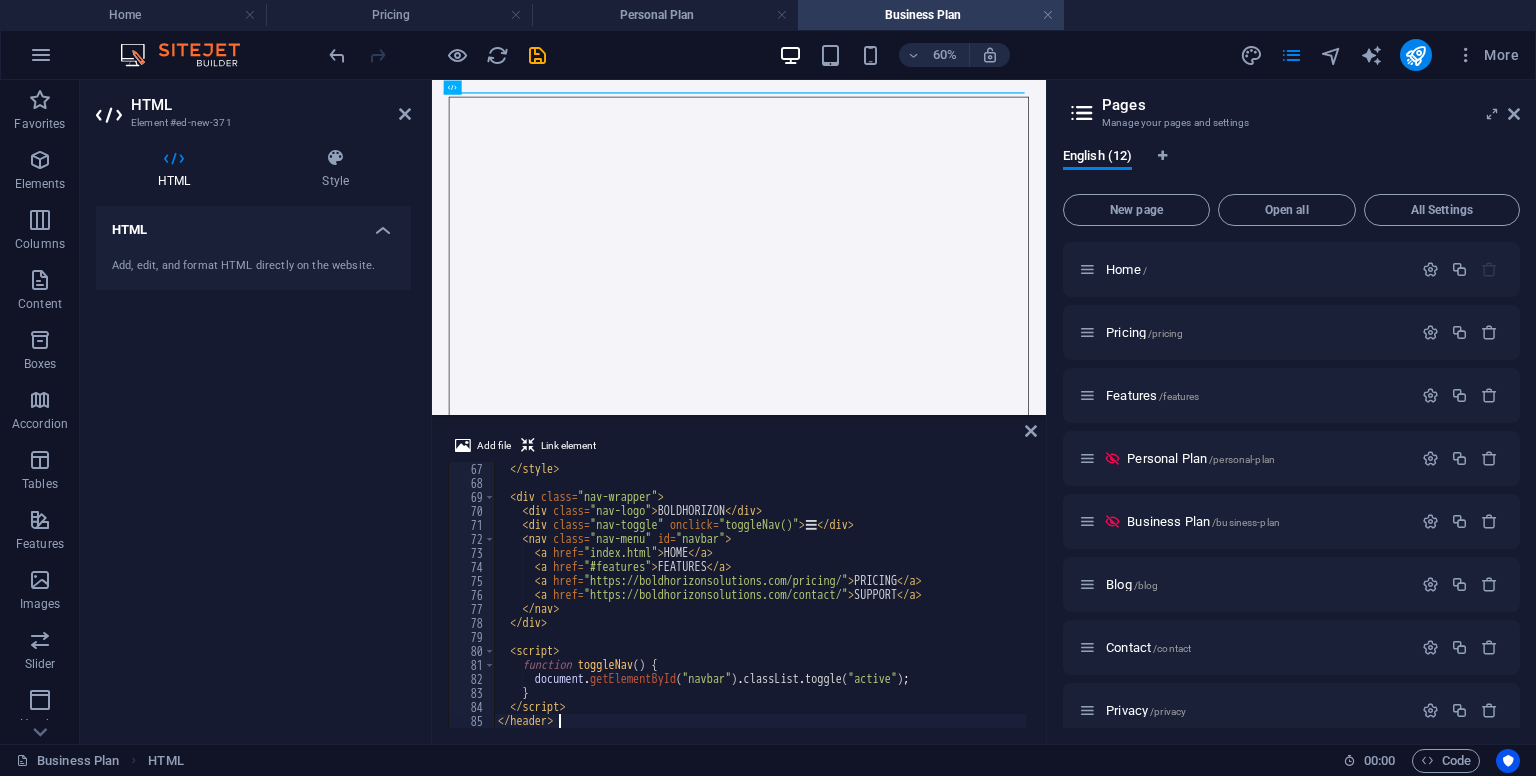 scroll, scrollTop: 924, scrollLeft: 0, axis: vertical 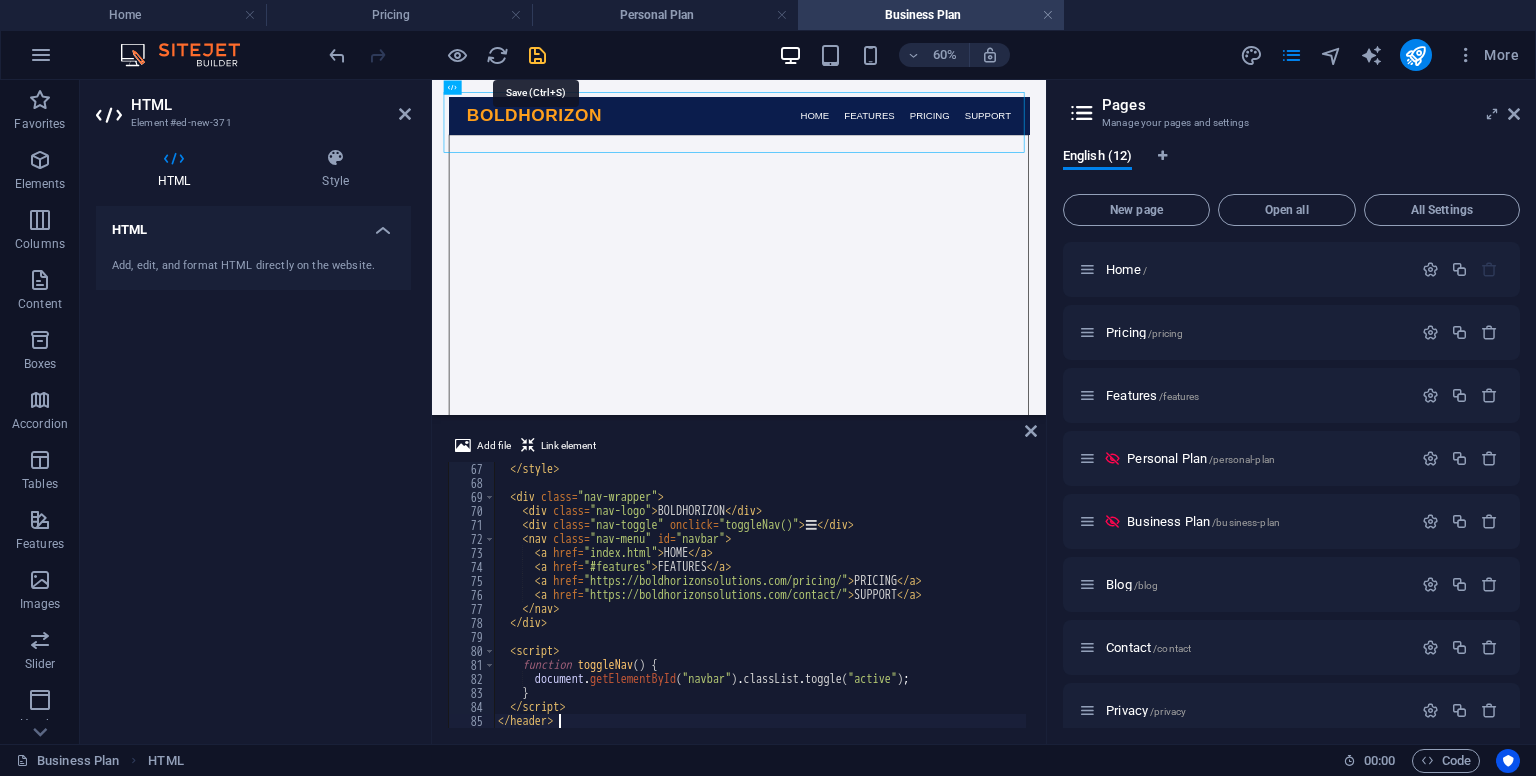 click at bounding box center (537, 55) 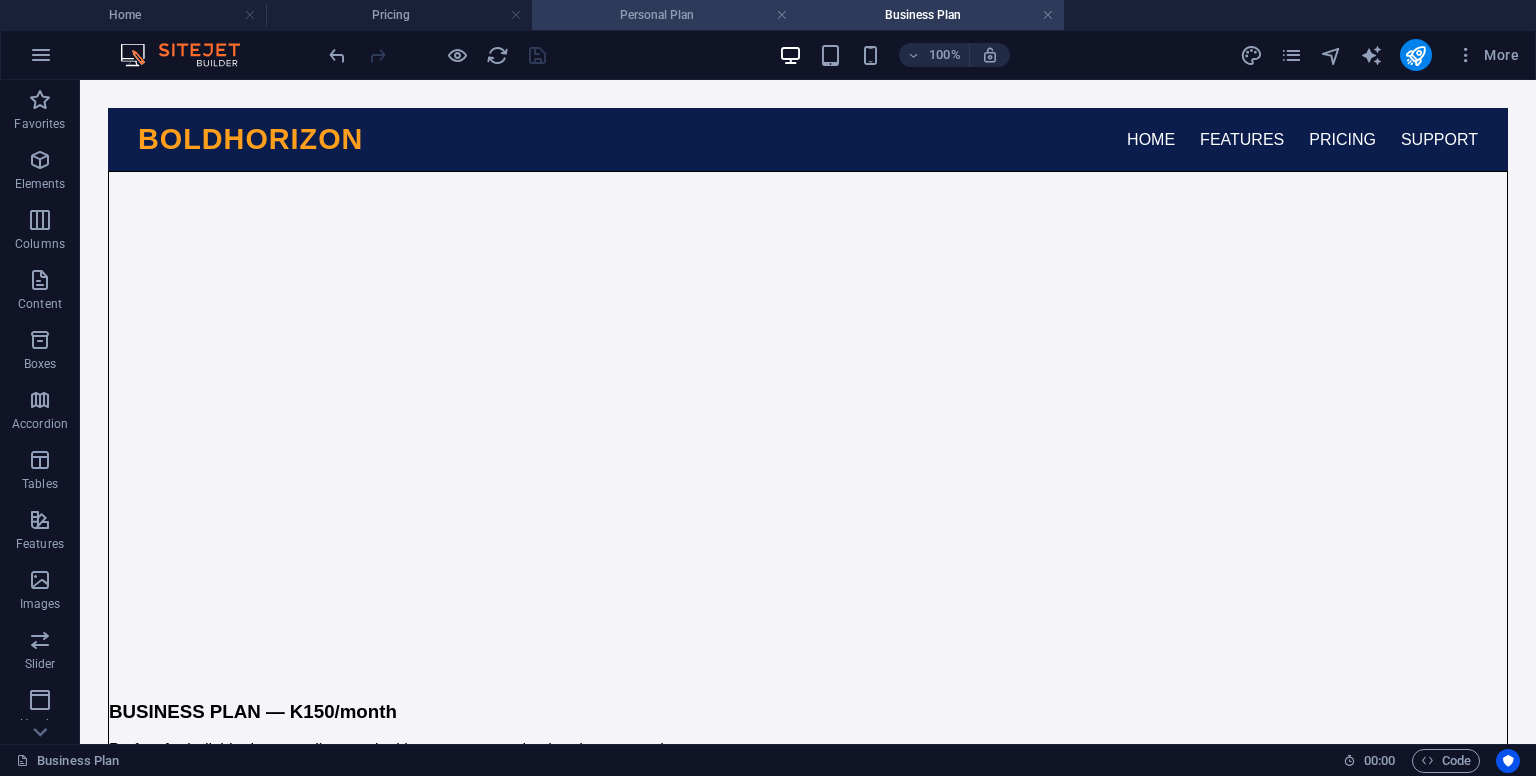 click on "Personal Plan" at bounding box center (665, 15) 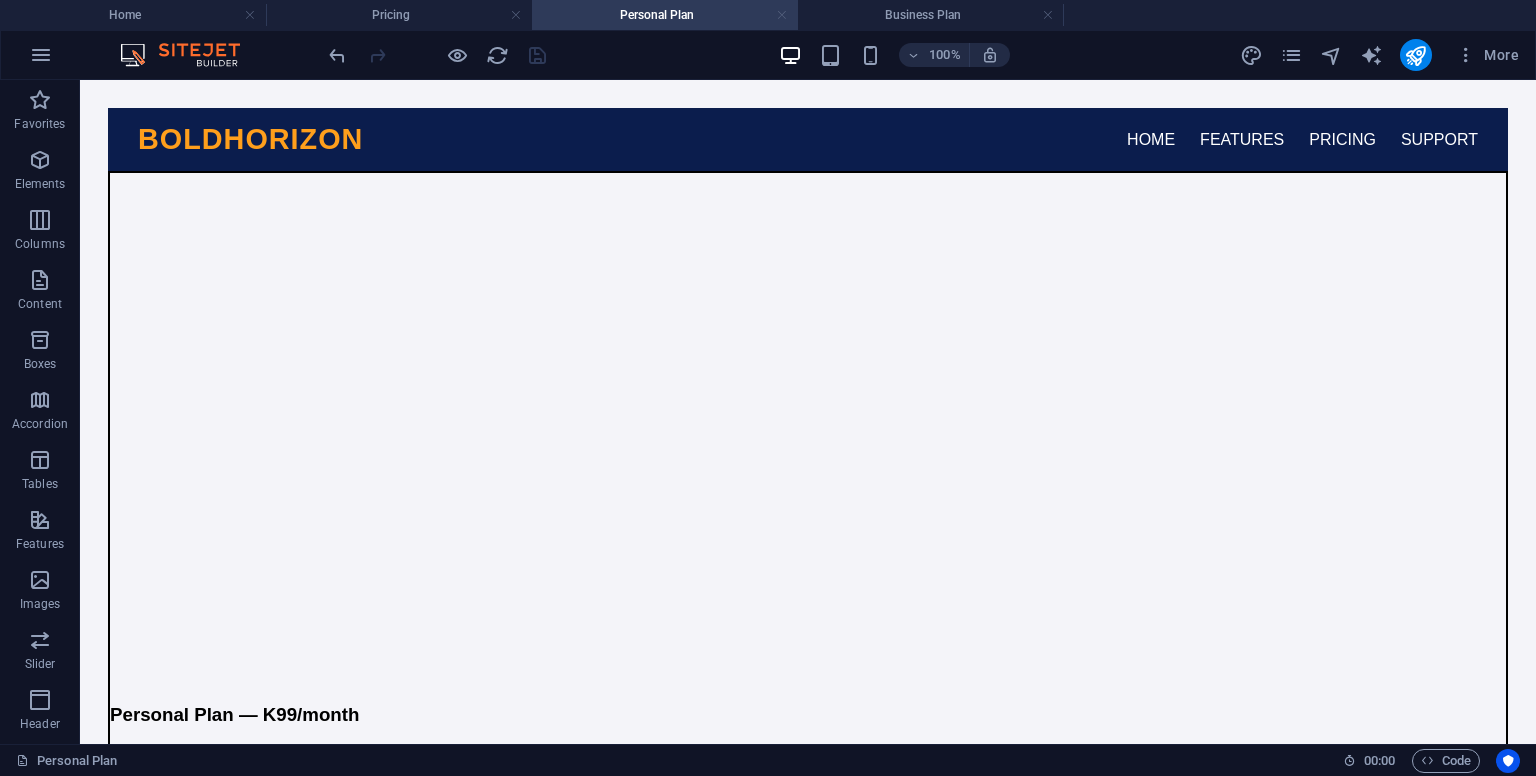 click at bounding box center [782, 15] 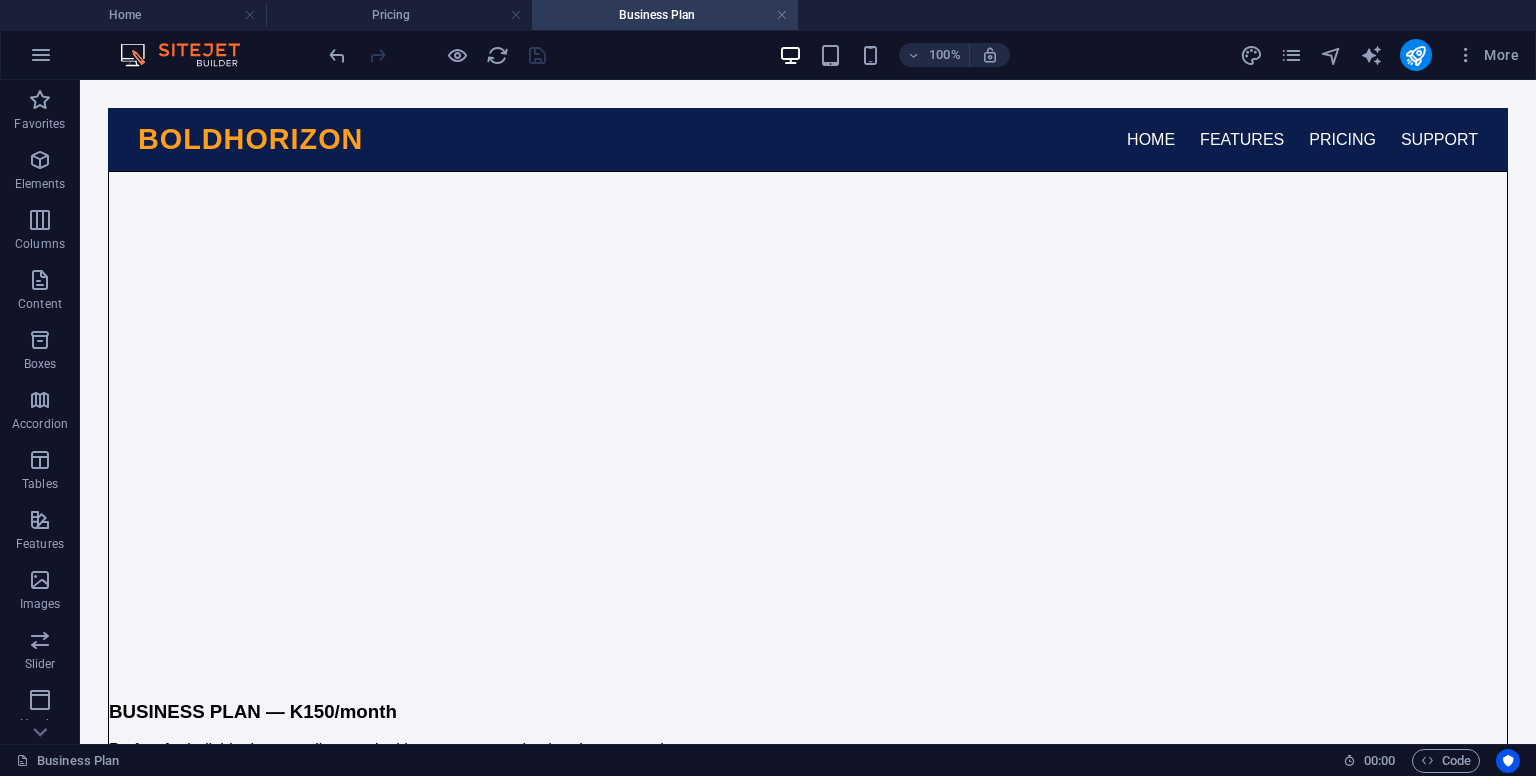 click at bounding box center [782, 15] 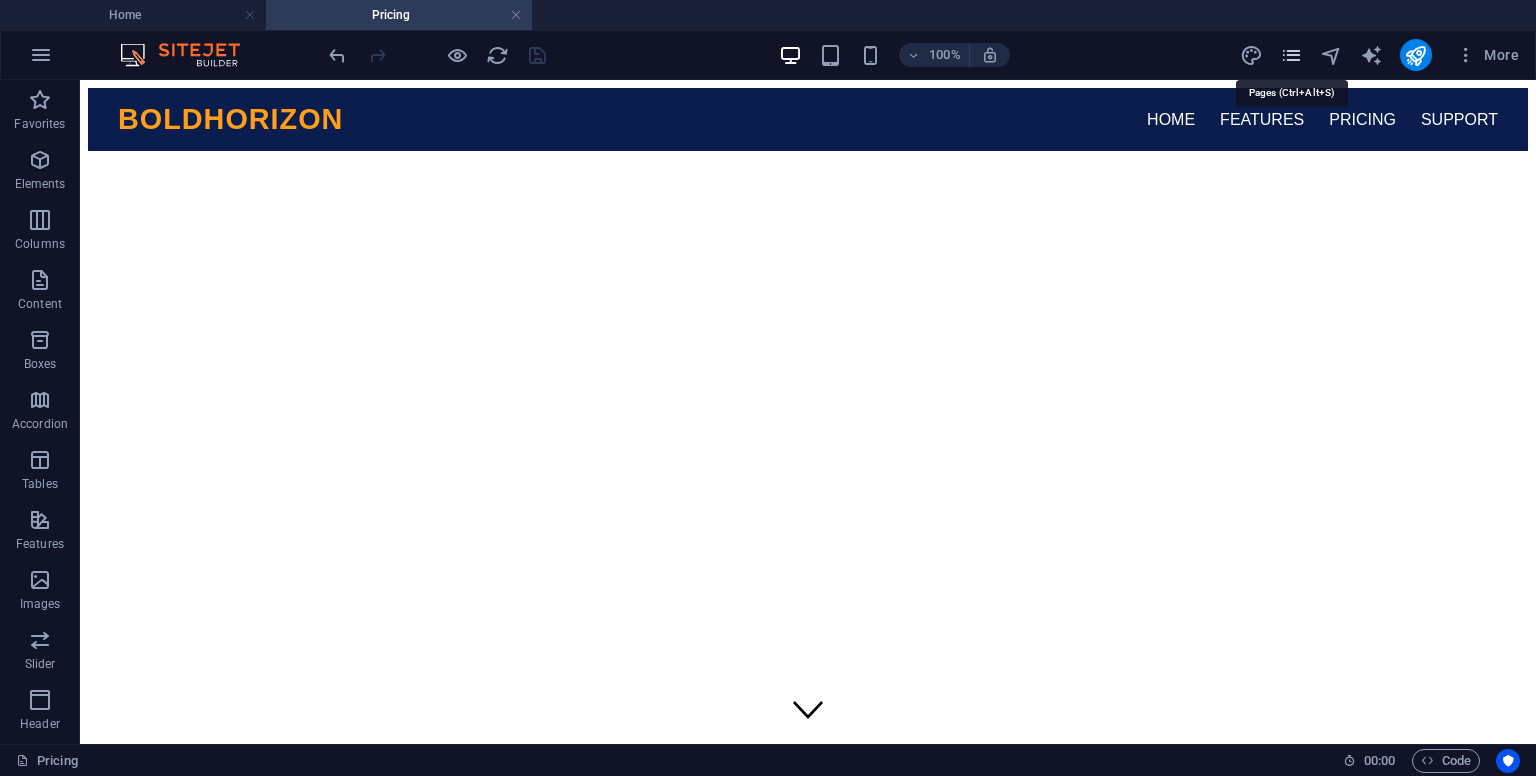 click at bounding box center [1291, 55] 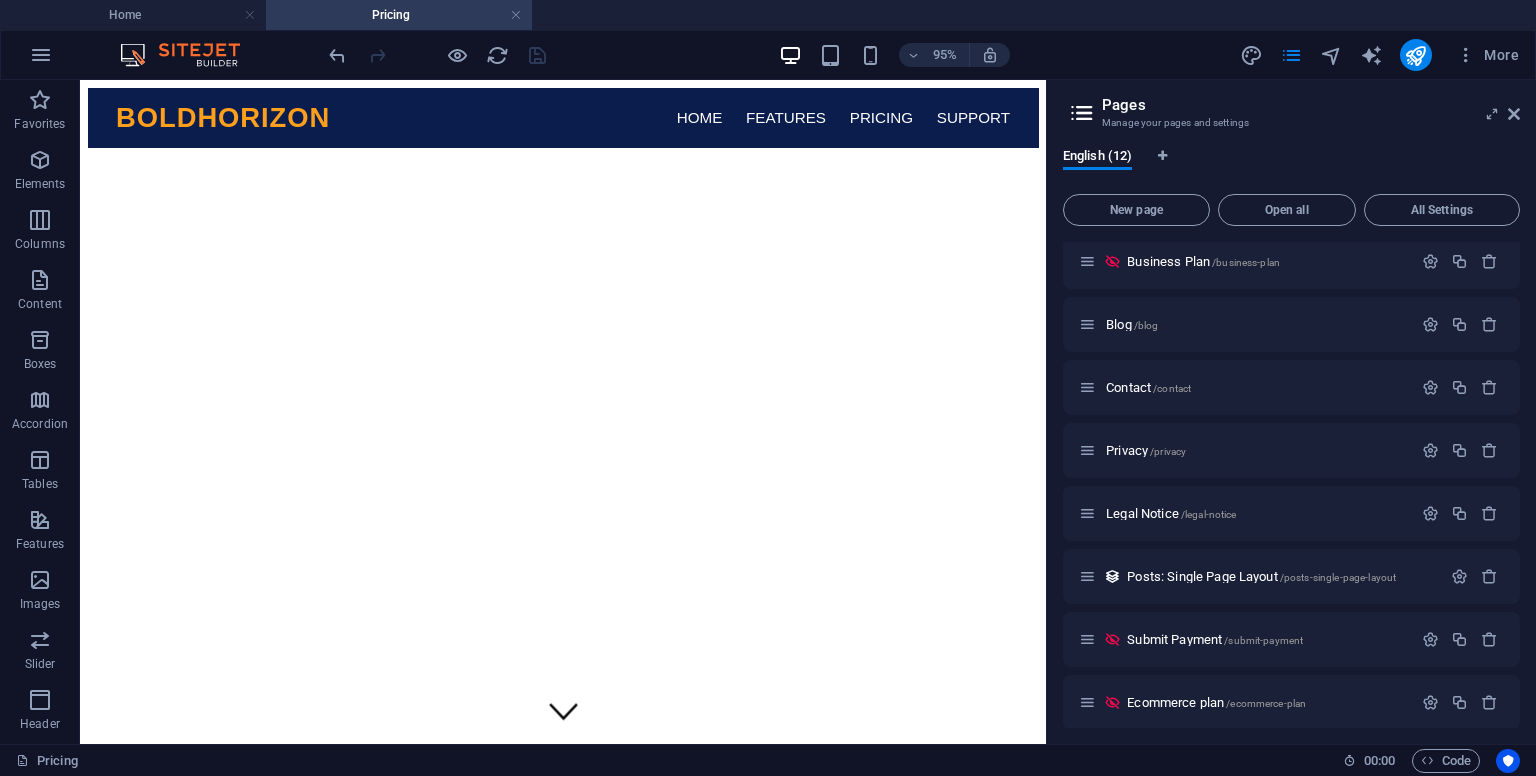 scroll, scrollTop: 269, scrollLeft: 0, axis: vertical 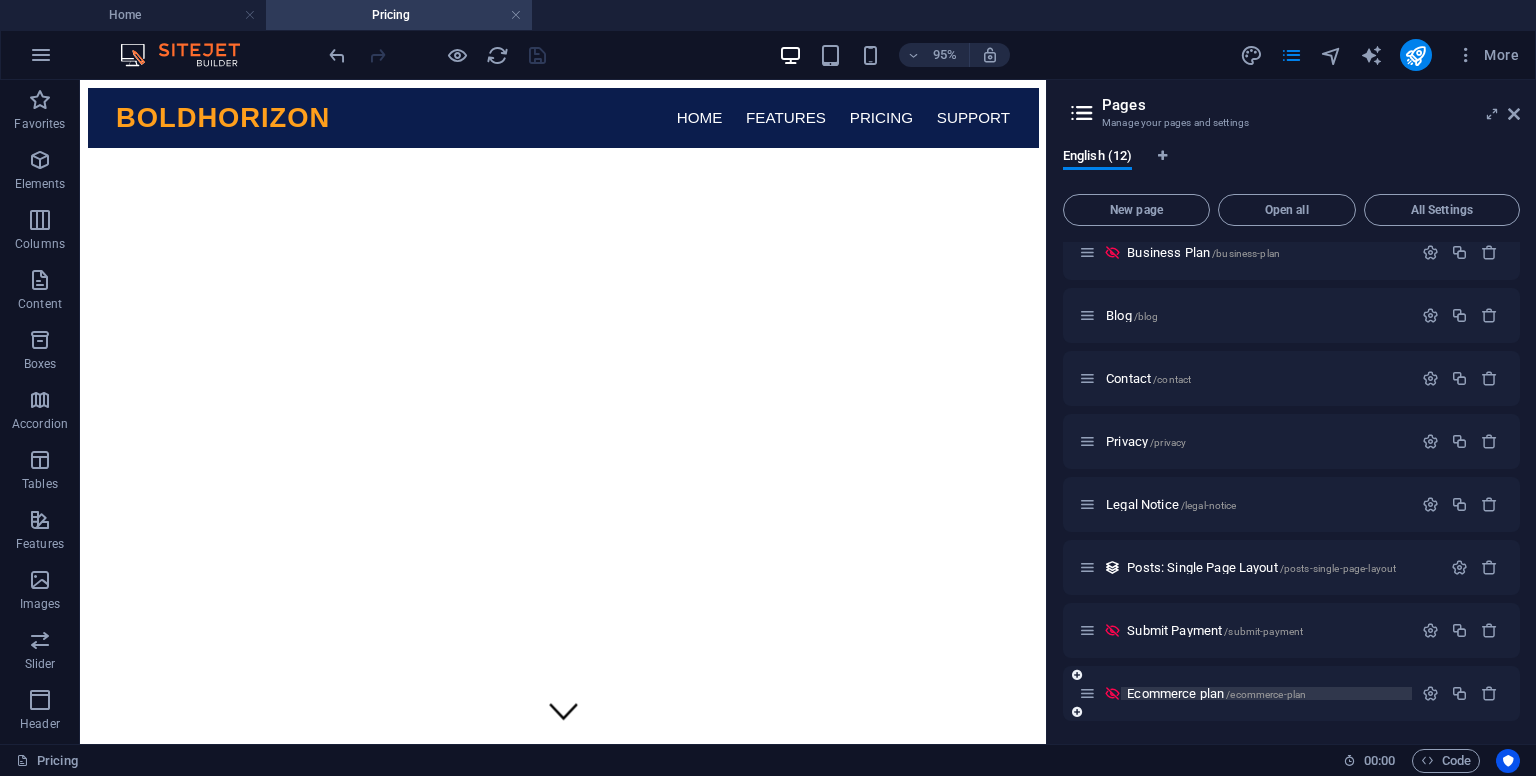 click on "Ecommerce plan /ecommerce-plan" at bounding box center (1216, 693) 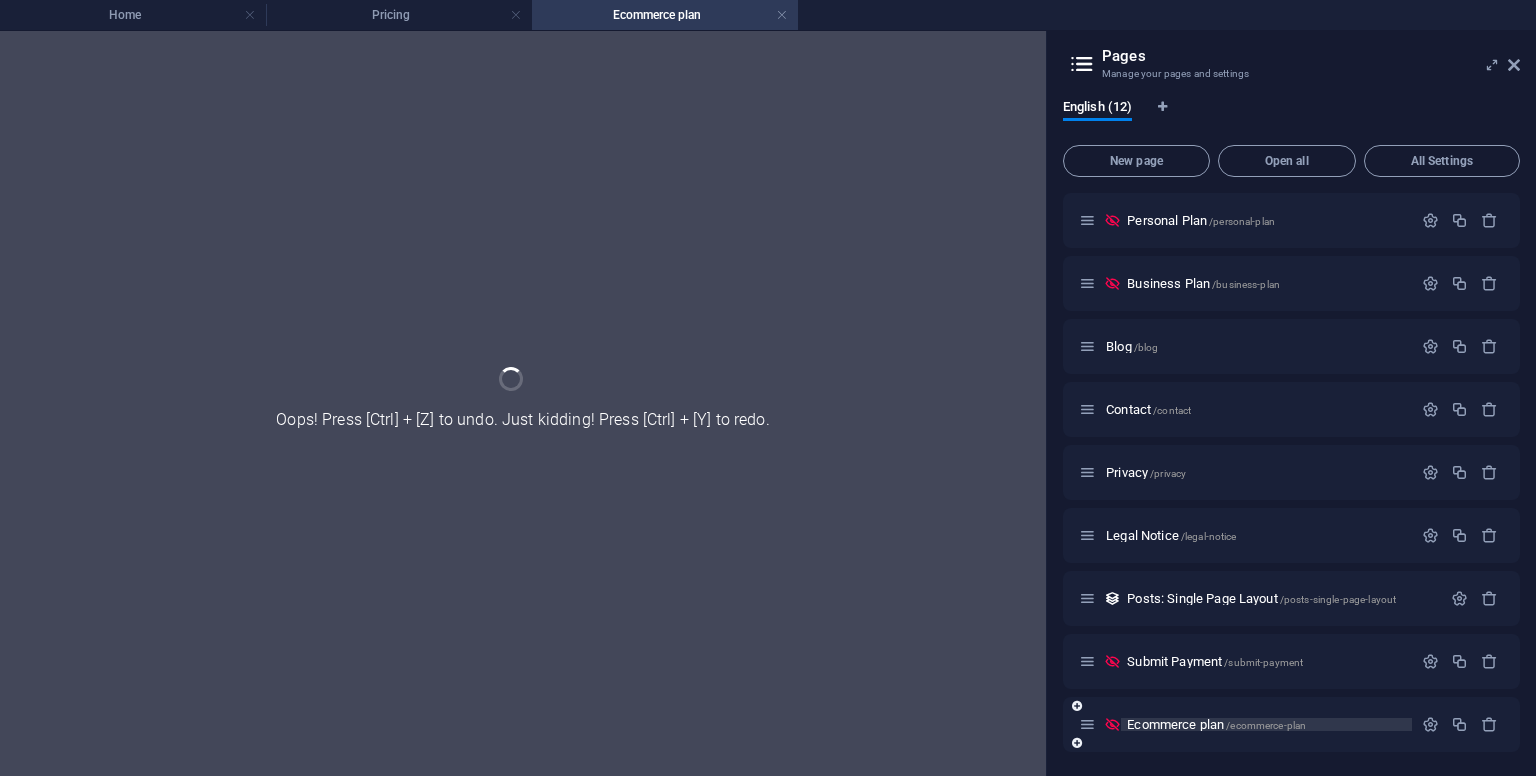 scroll, scrollTop: 188, scrollLeft: 0, axis: vertical 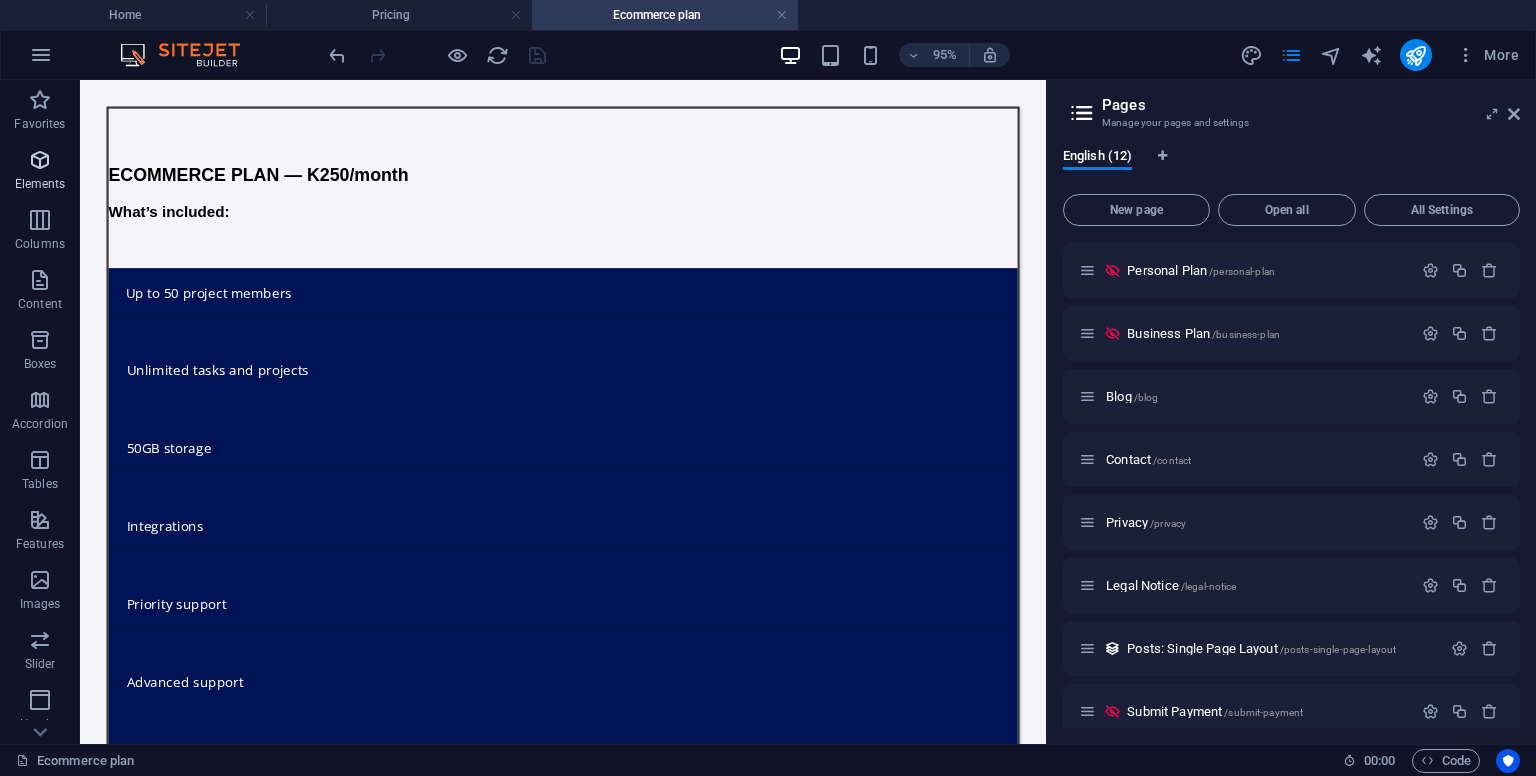 click on "Elements" at bounding box center (40, 184) 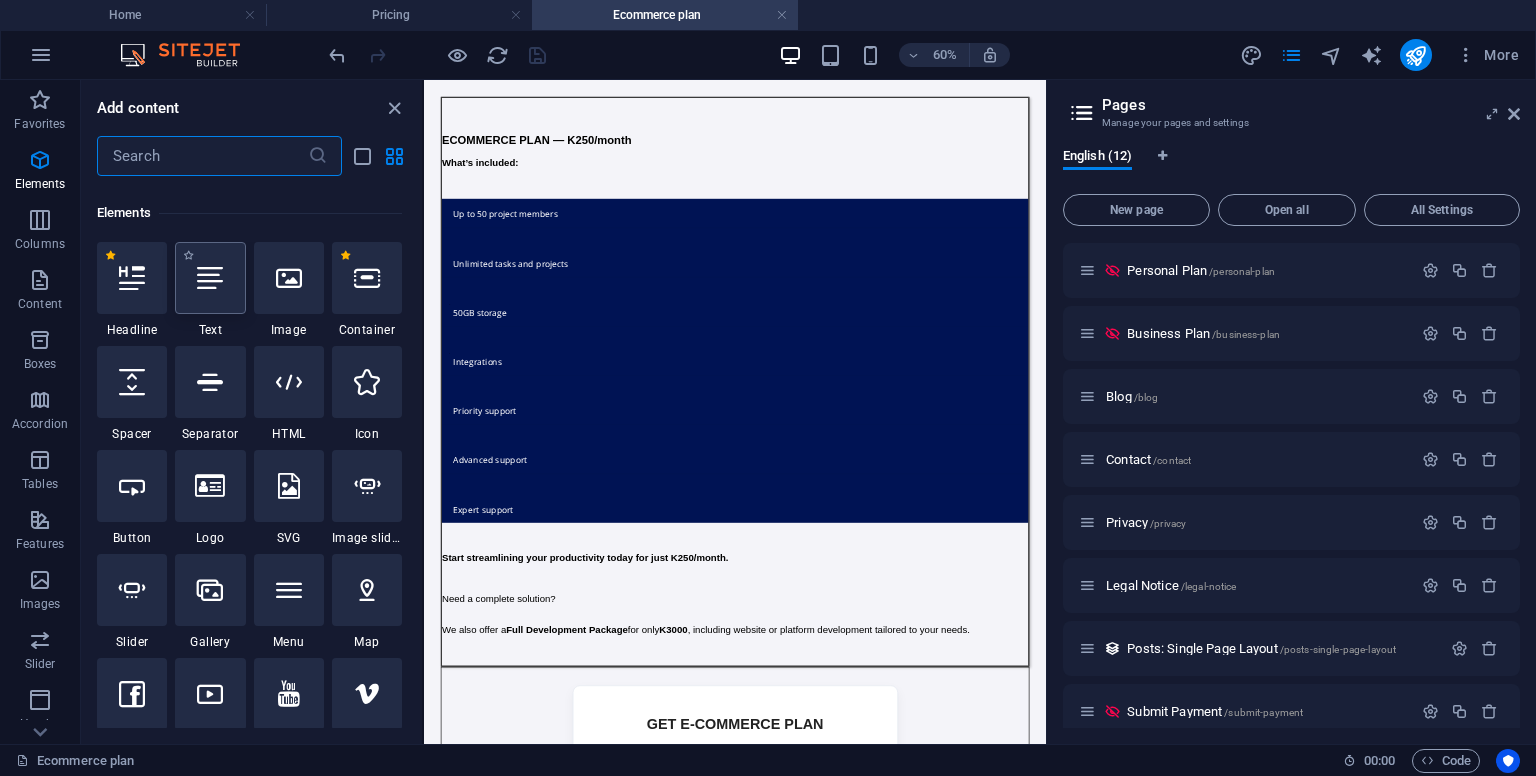 scroll, scrollTop: 212, scrollLeft: 0, axis: vertical 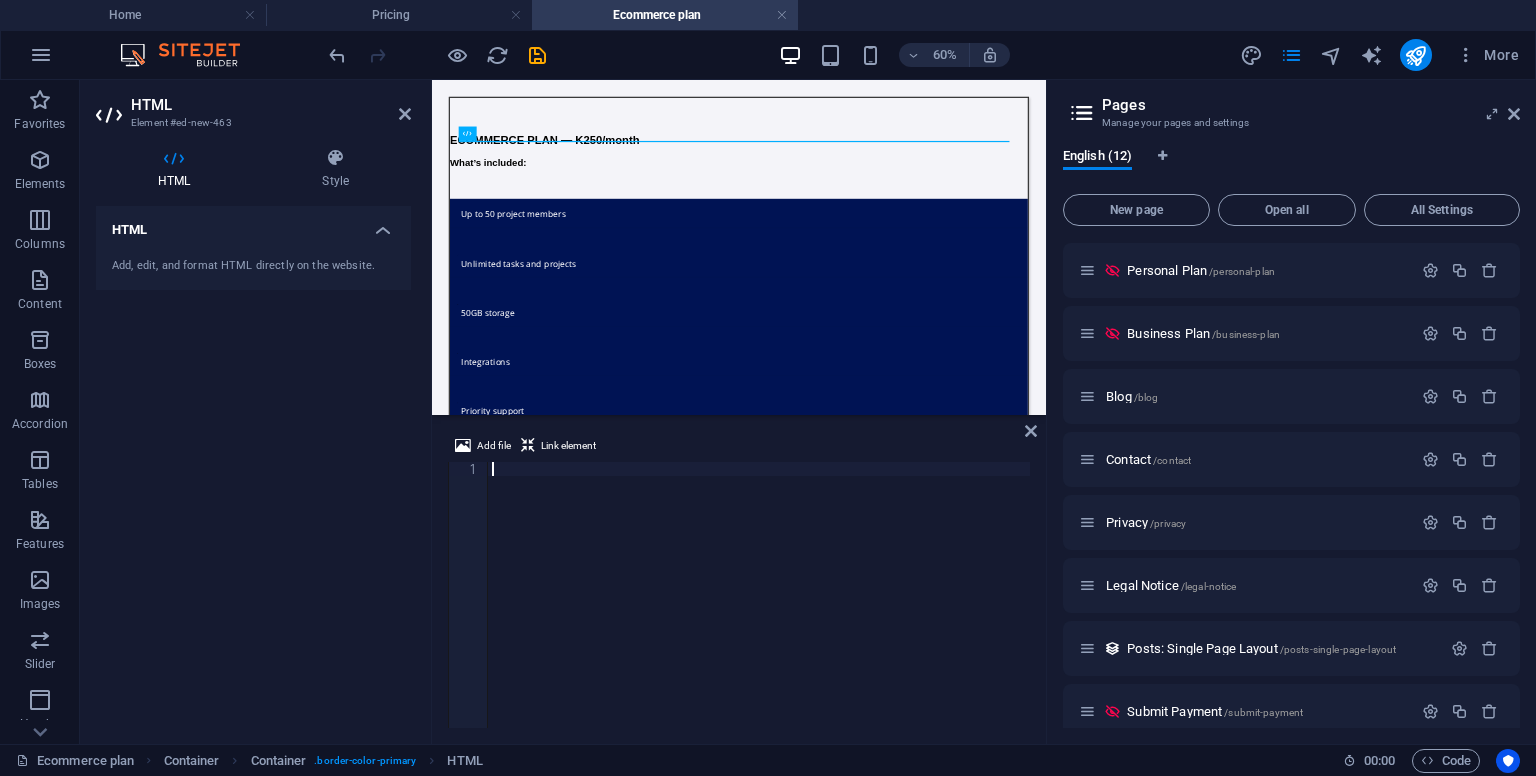 type on "</header>" 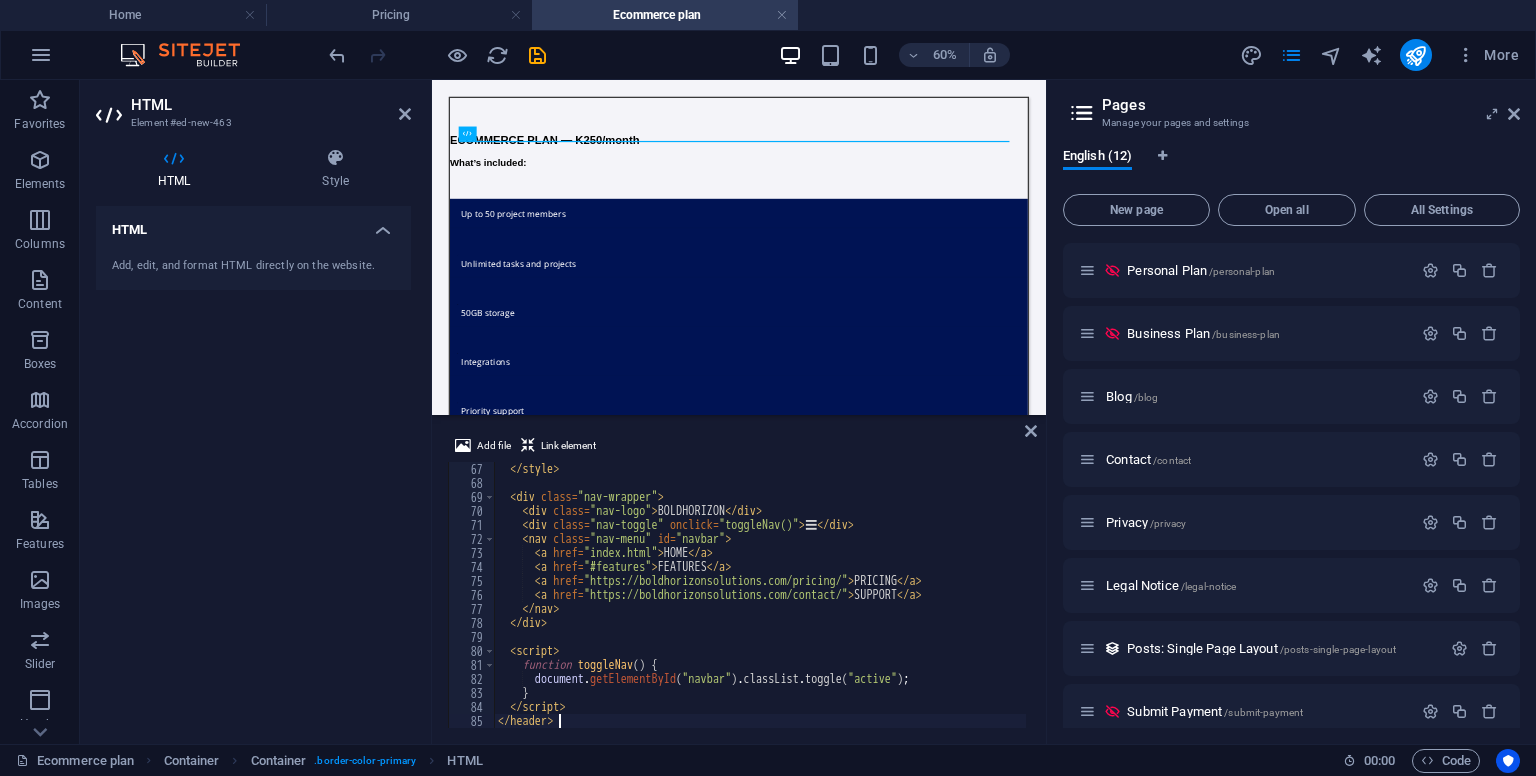 scroll, scrollTop: 924, scrollLeft: 0, axis: vertical 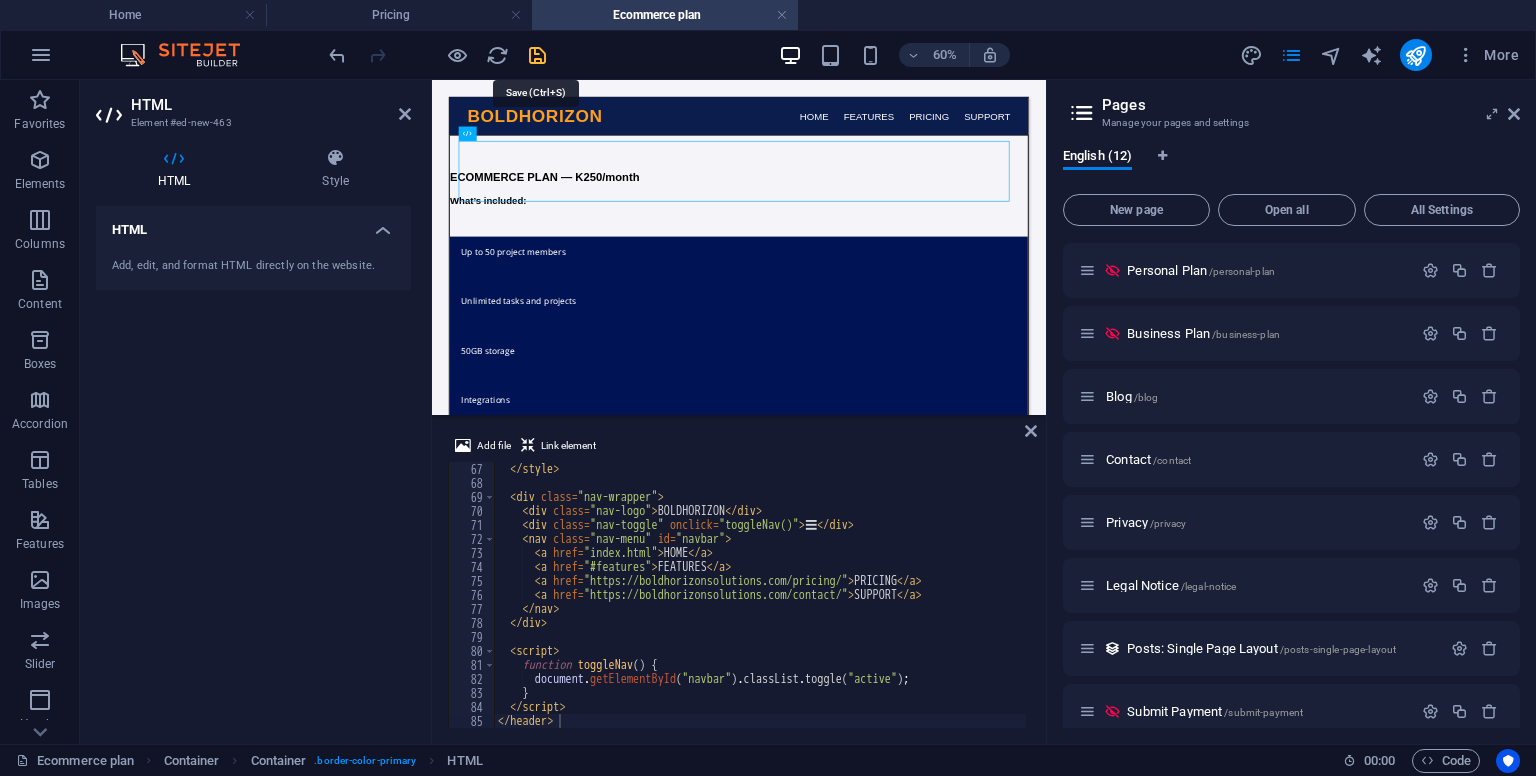 click at bounding box center [537, 55] 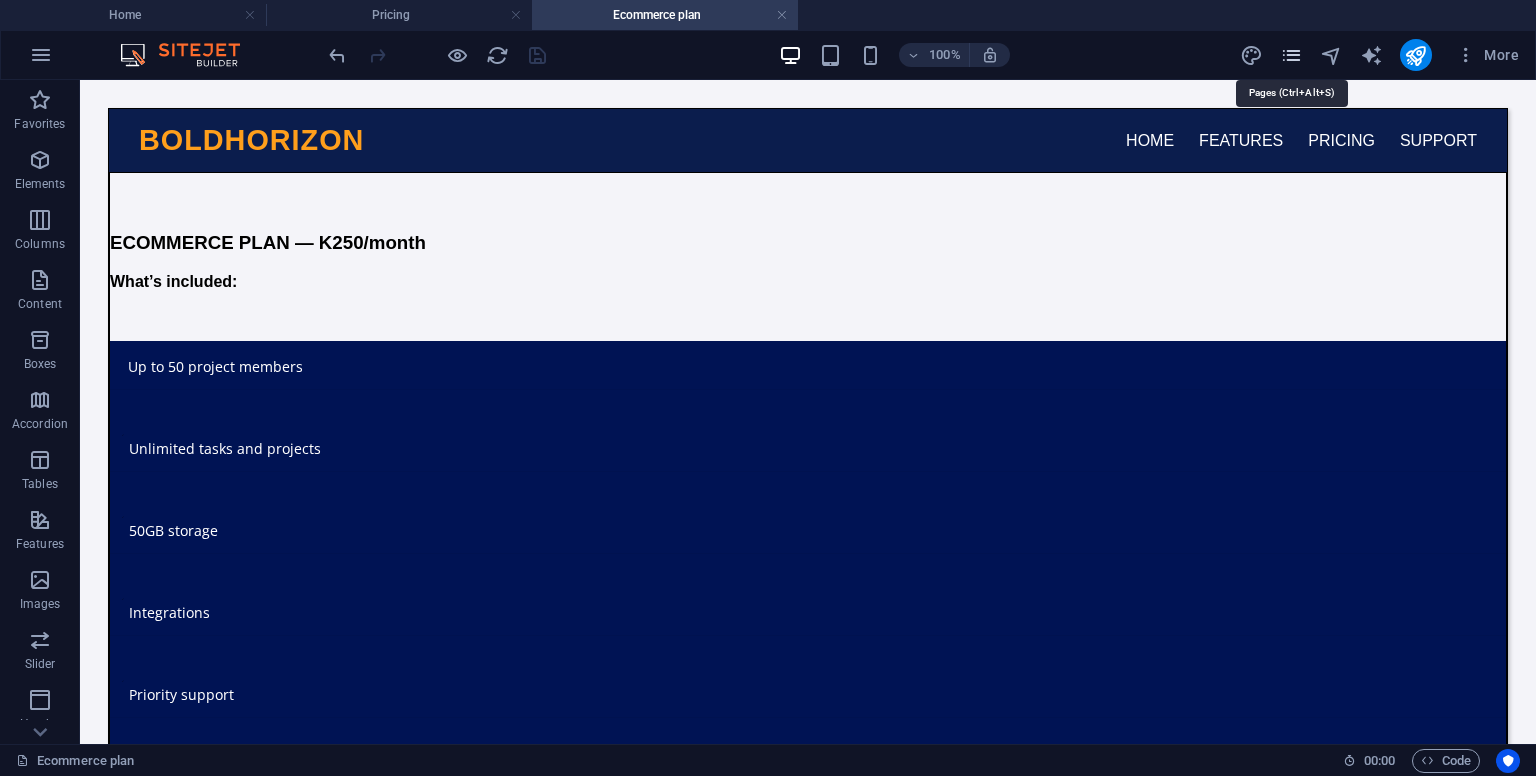 click at bounding box center [1291, 55] 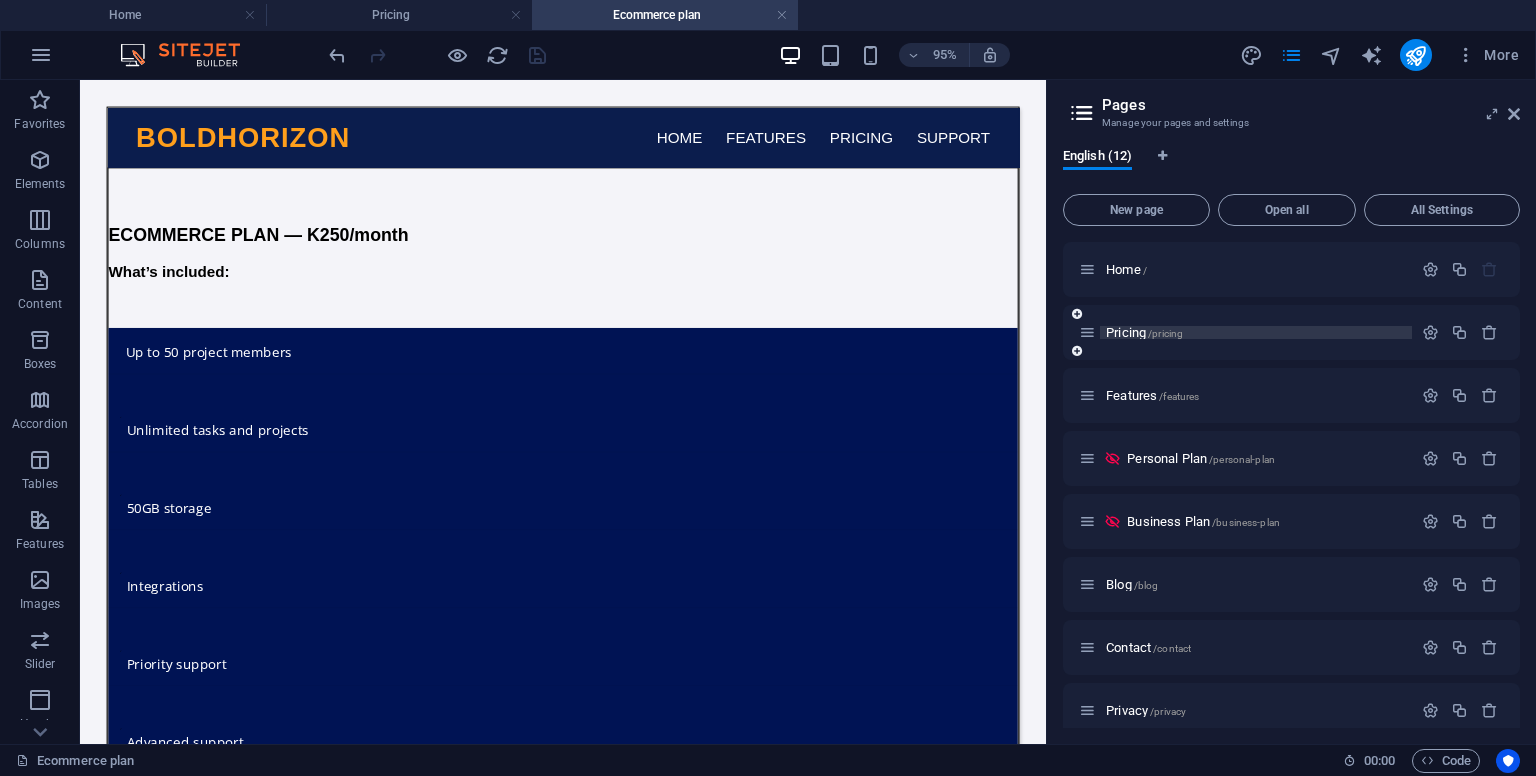 click on "Pricing /pricing" at bounding box center (1144, 332) 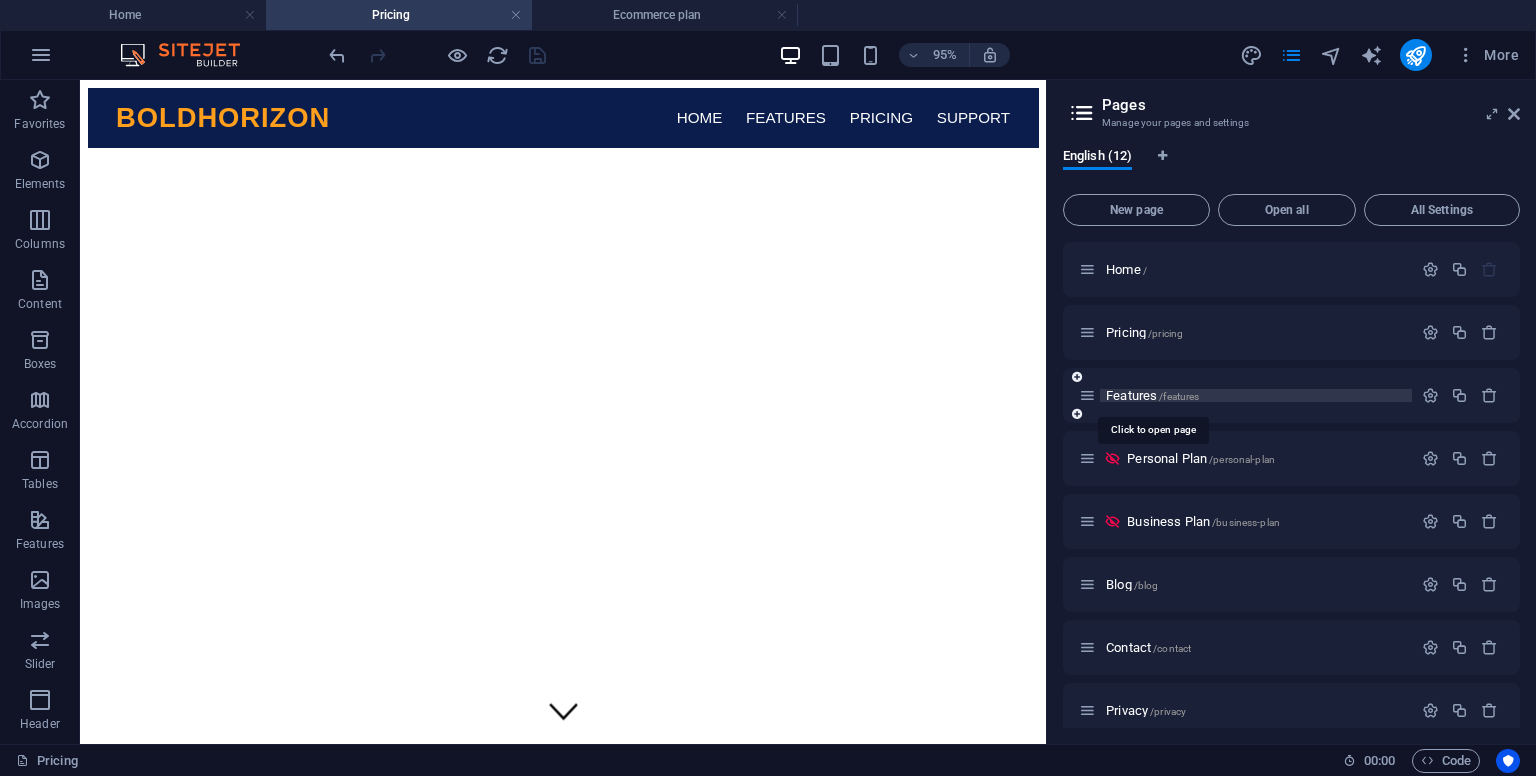 click on "Features /features" at bounding box center [1152, 395] 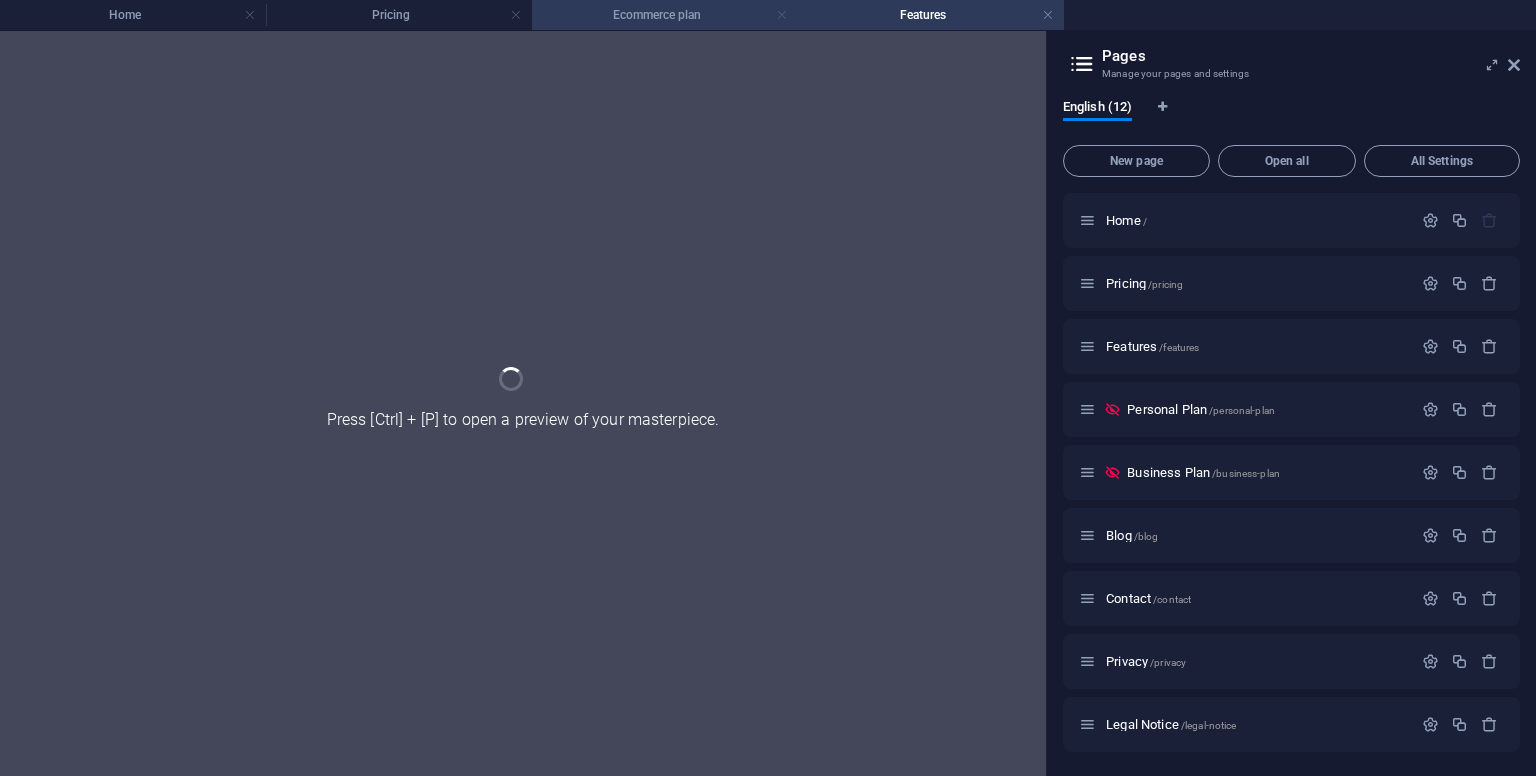 click at bounding box center (782, 15) 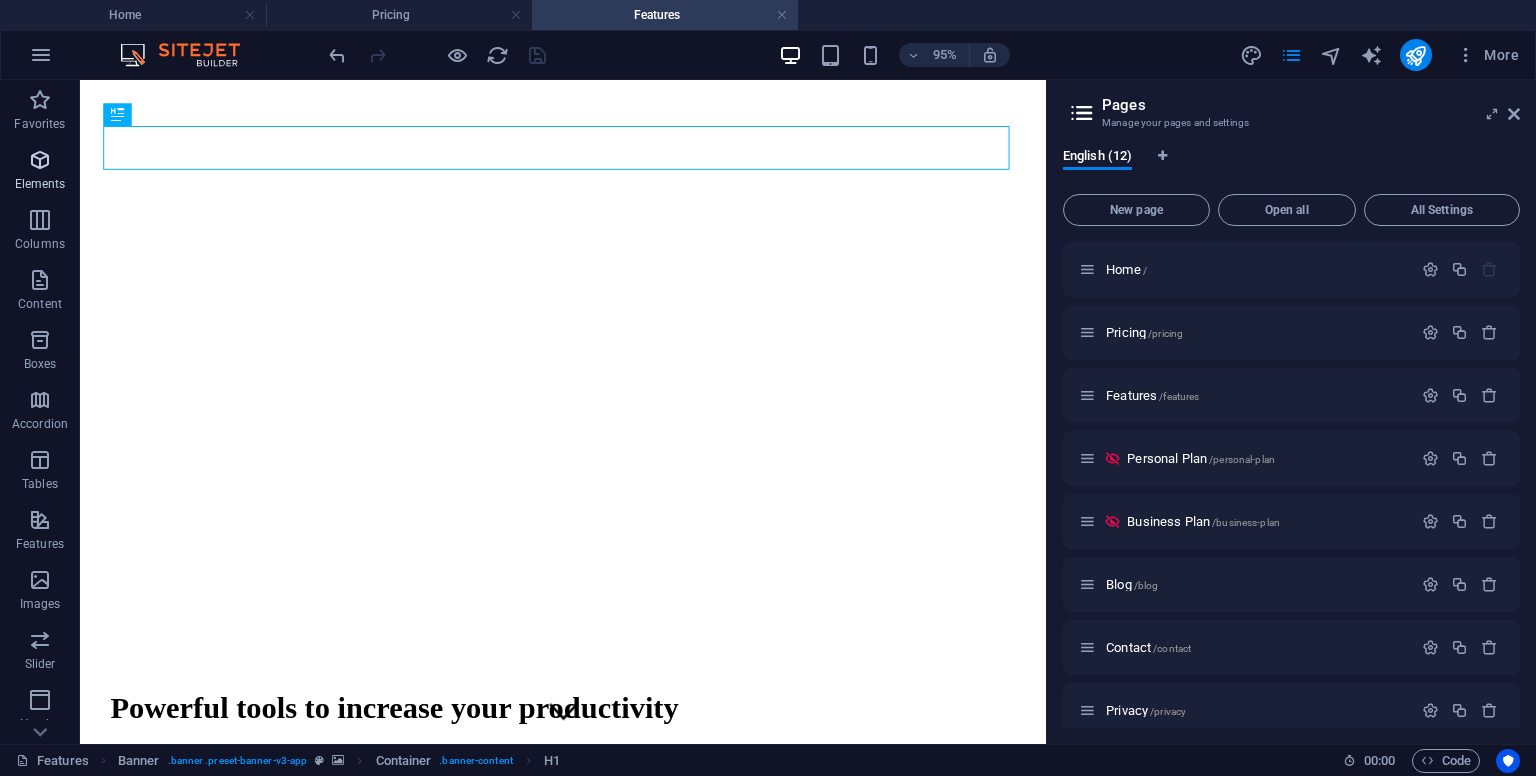 scroll, scrollTop: 0, scrollLeft: 0, axis: both 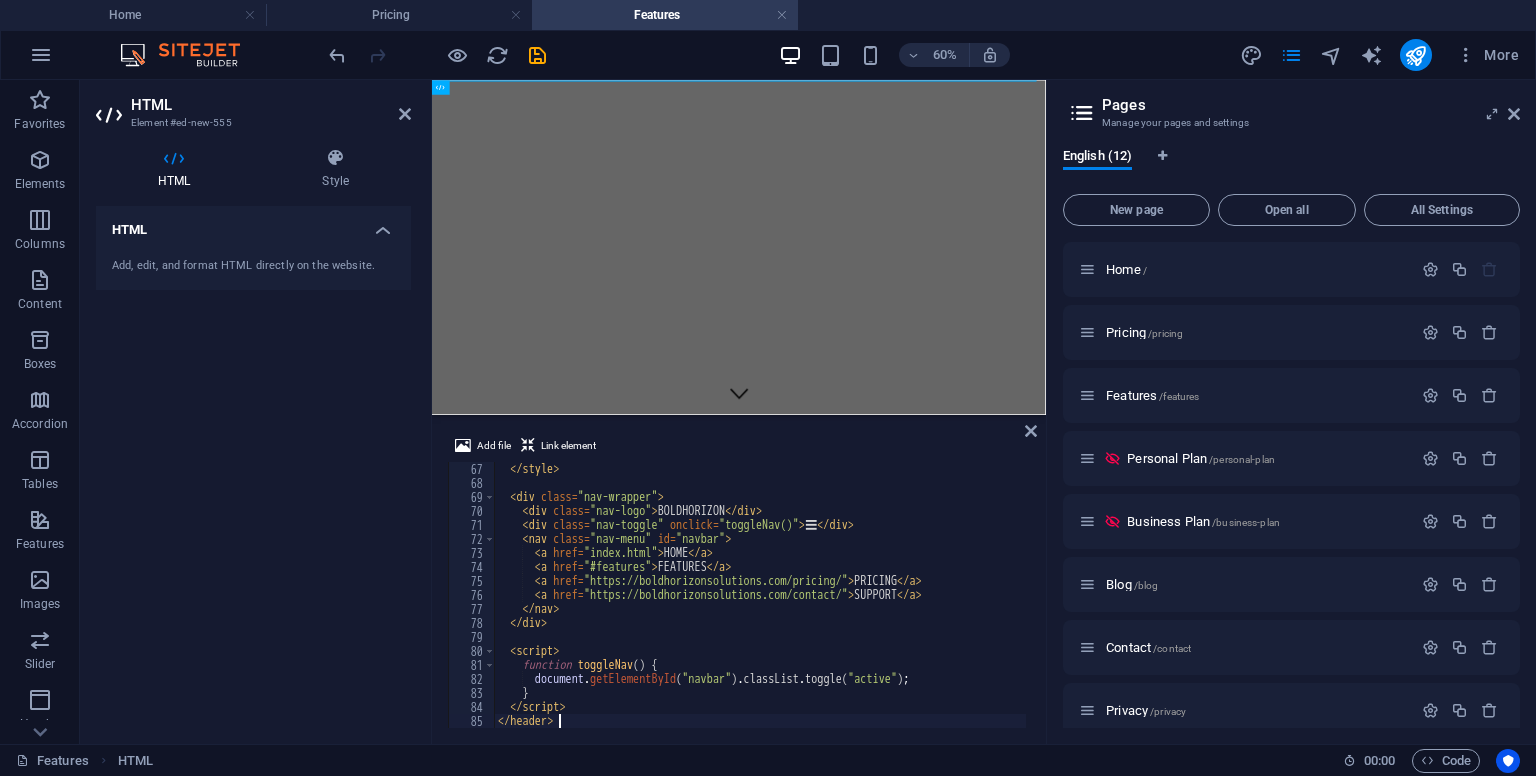 type on "</header>" 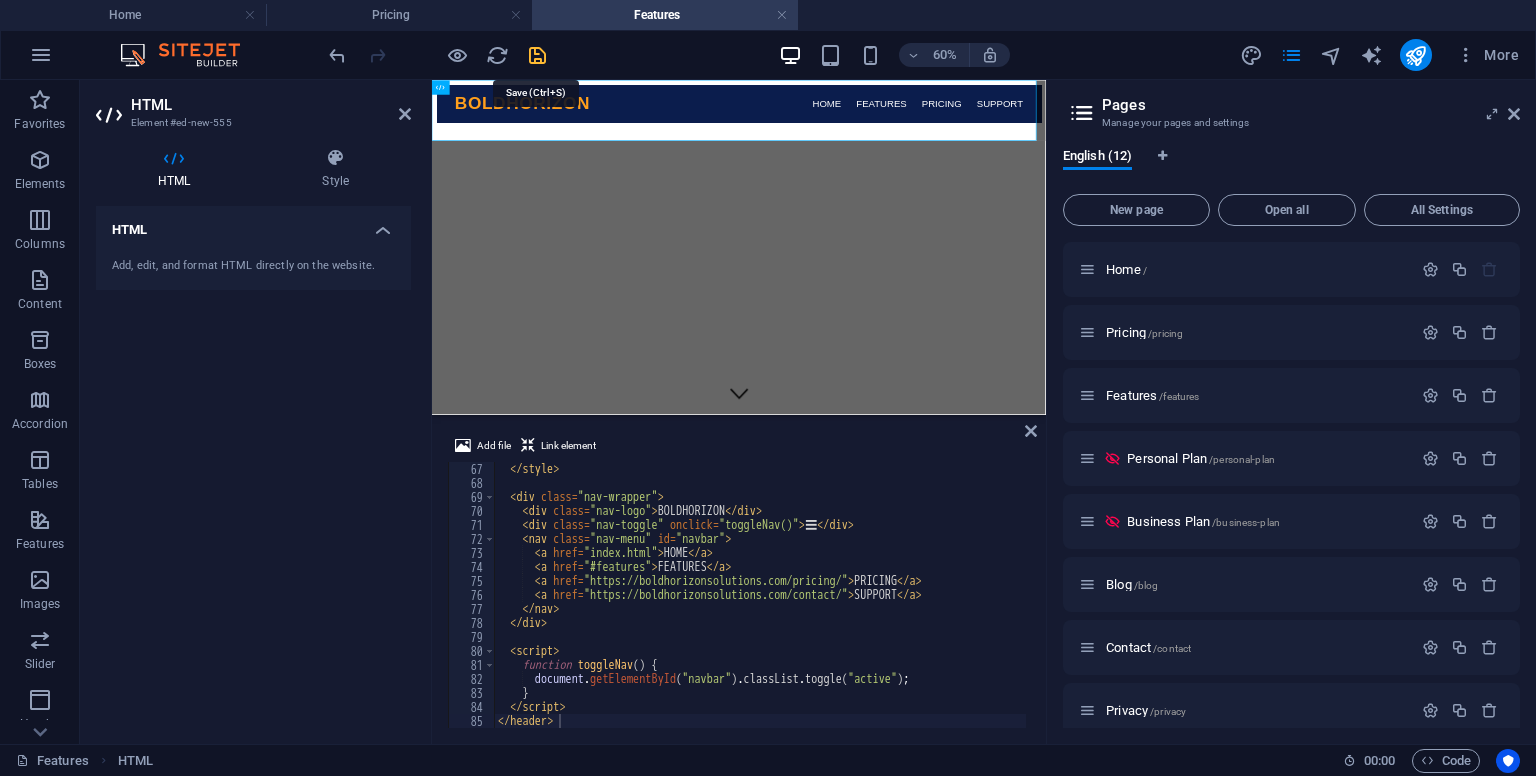 click at bounding box center (537, 55) 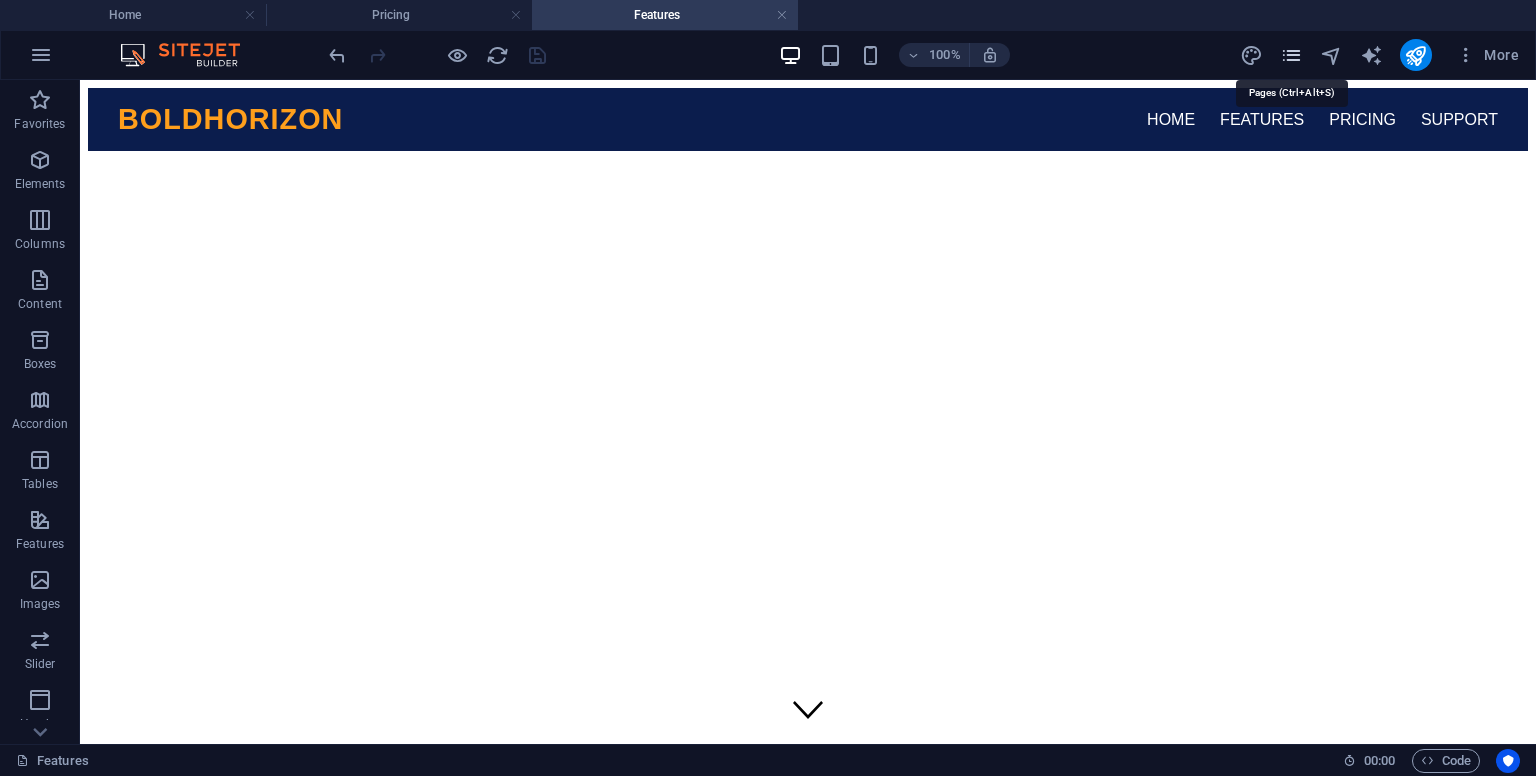 click at bounding box center [1291, 55] 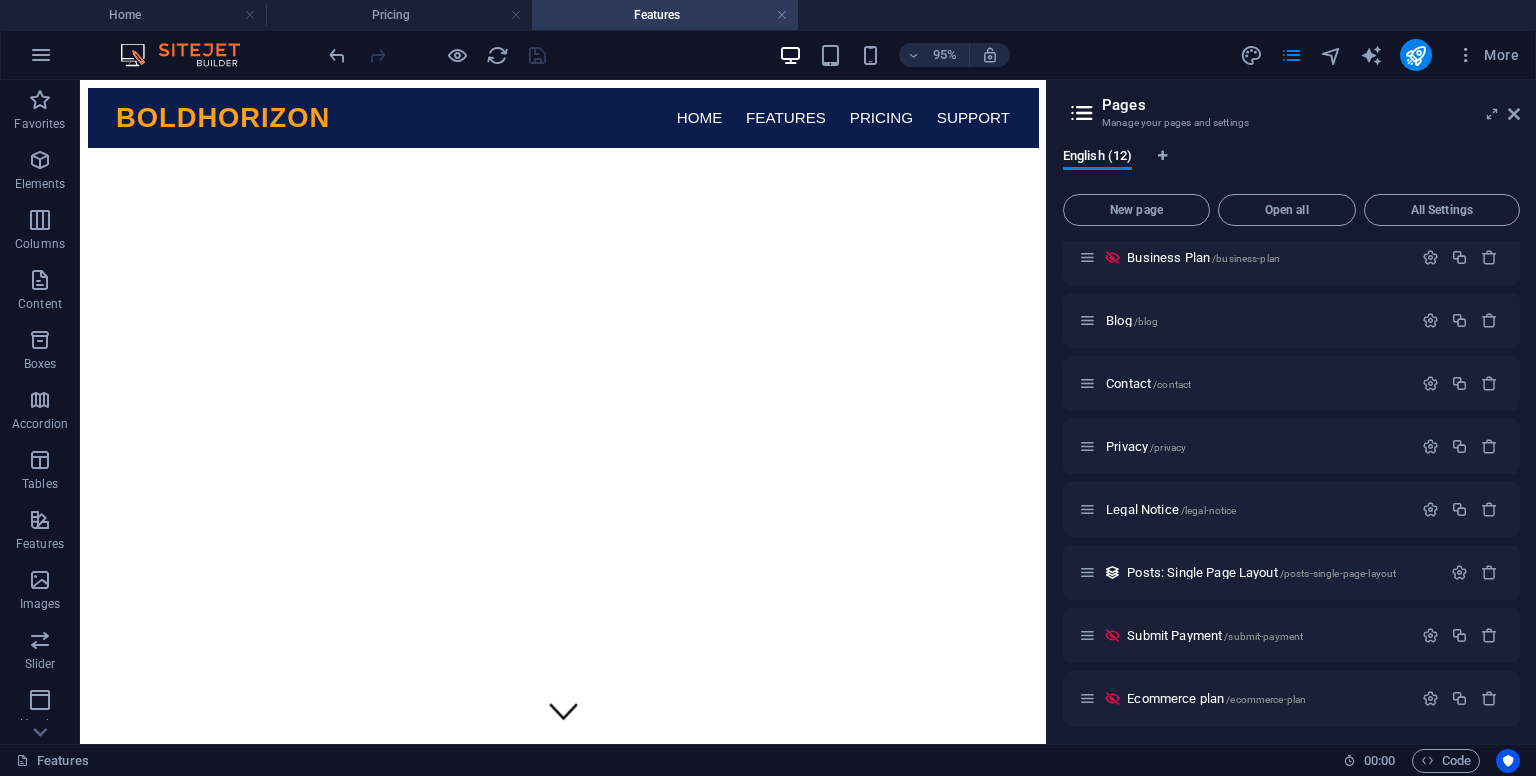 scroll, scrollTop: 269, scrollLeft: 0, axis: vertical 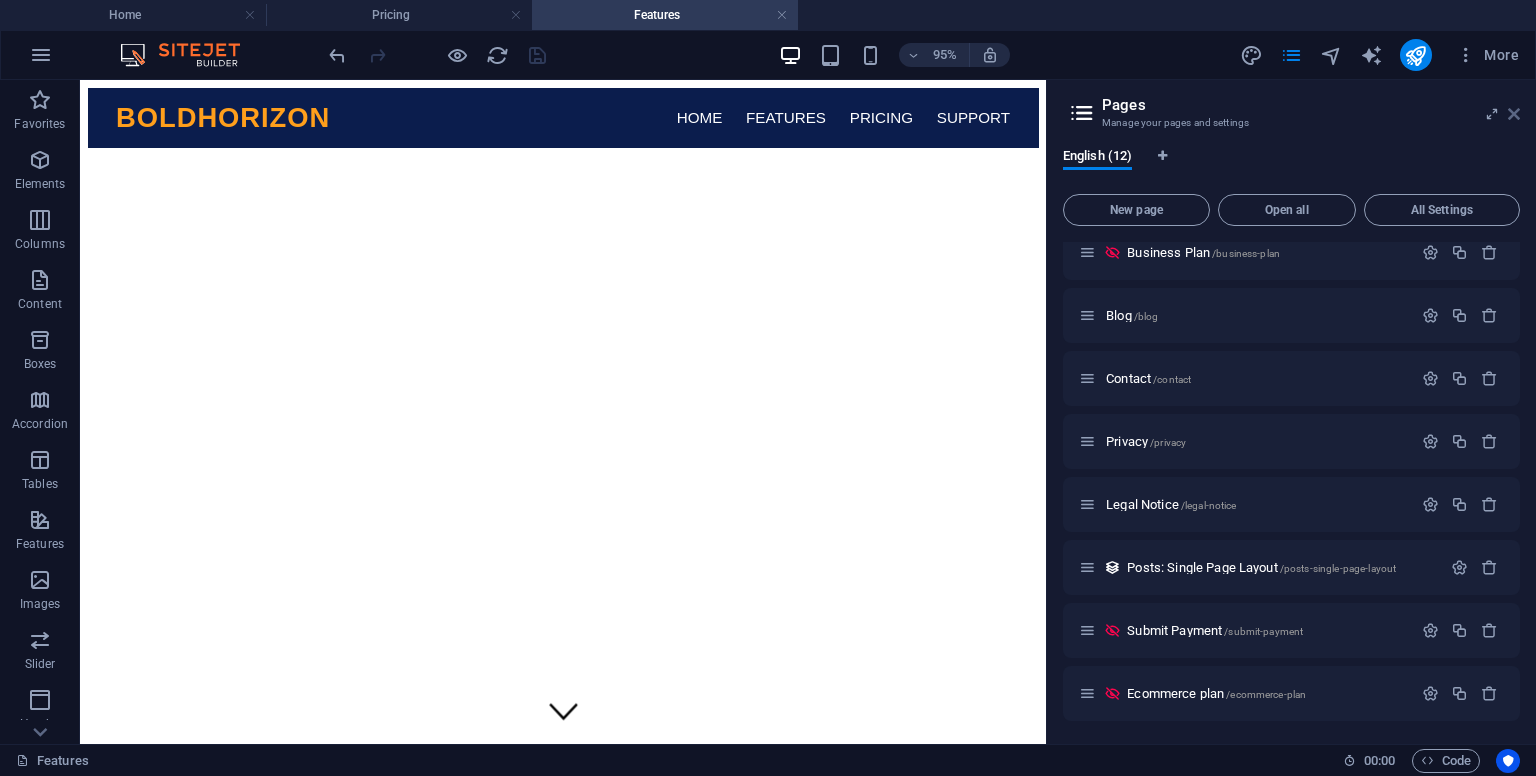 click at bounding box center [1514, 114] 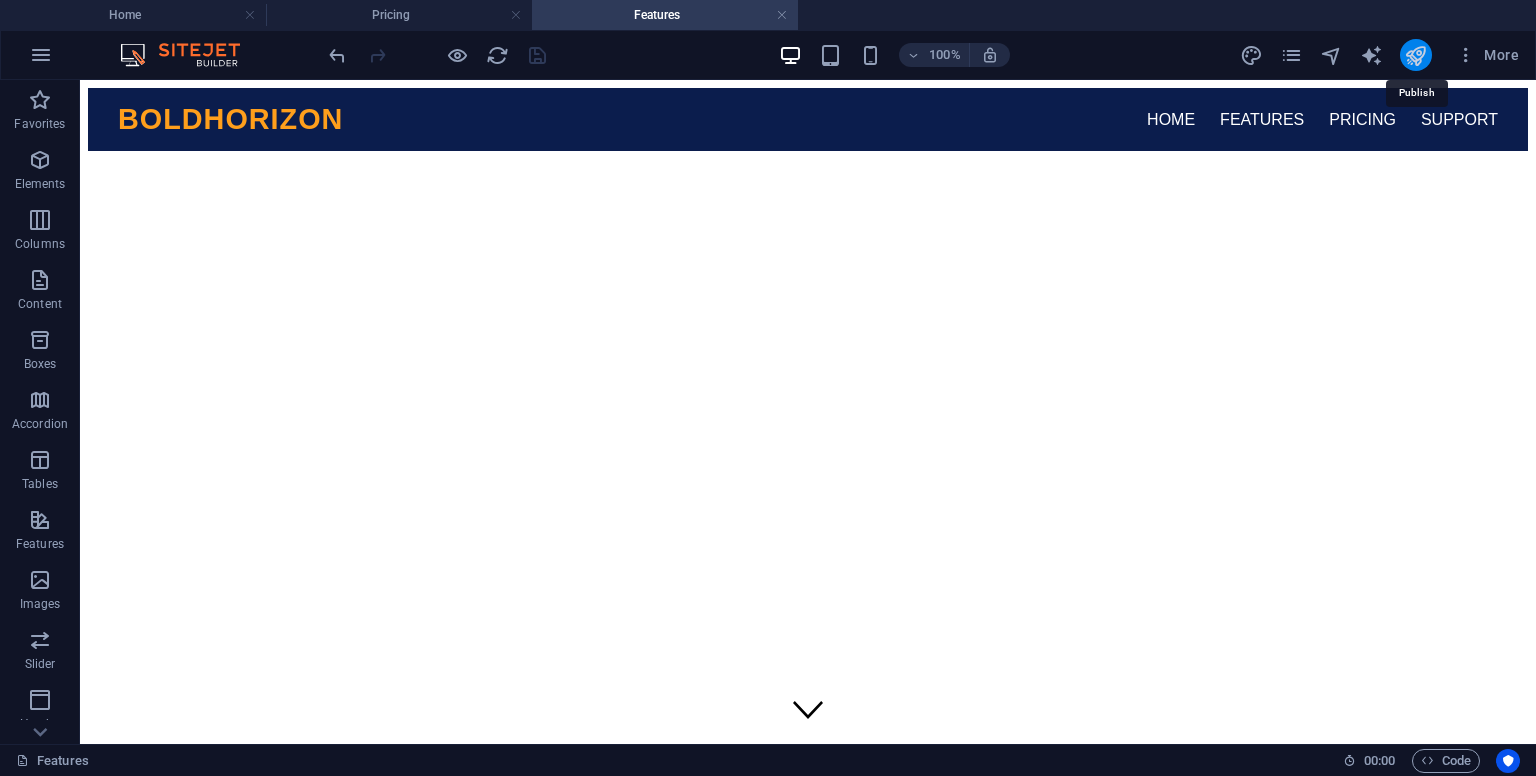 click at bounding box center (1415, 55) 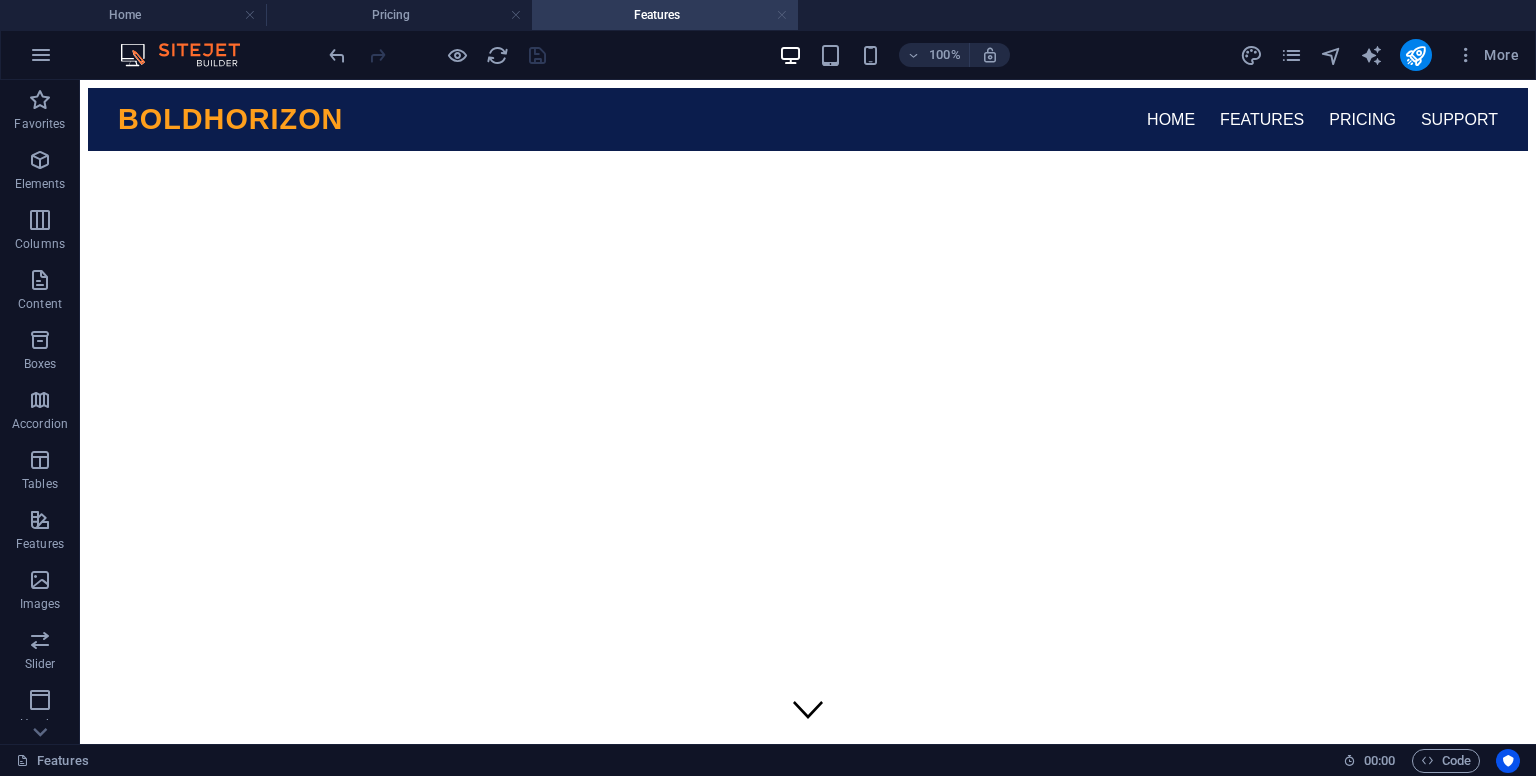click at bounding box center [782, 15] 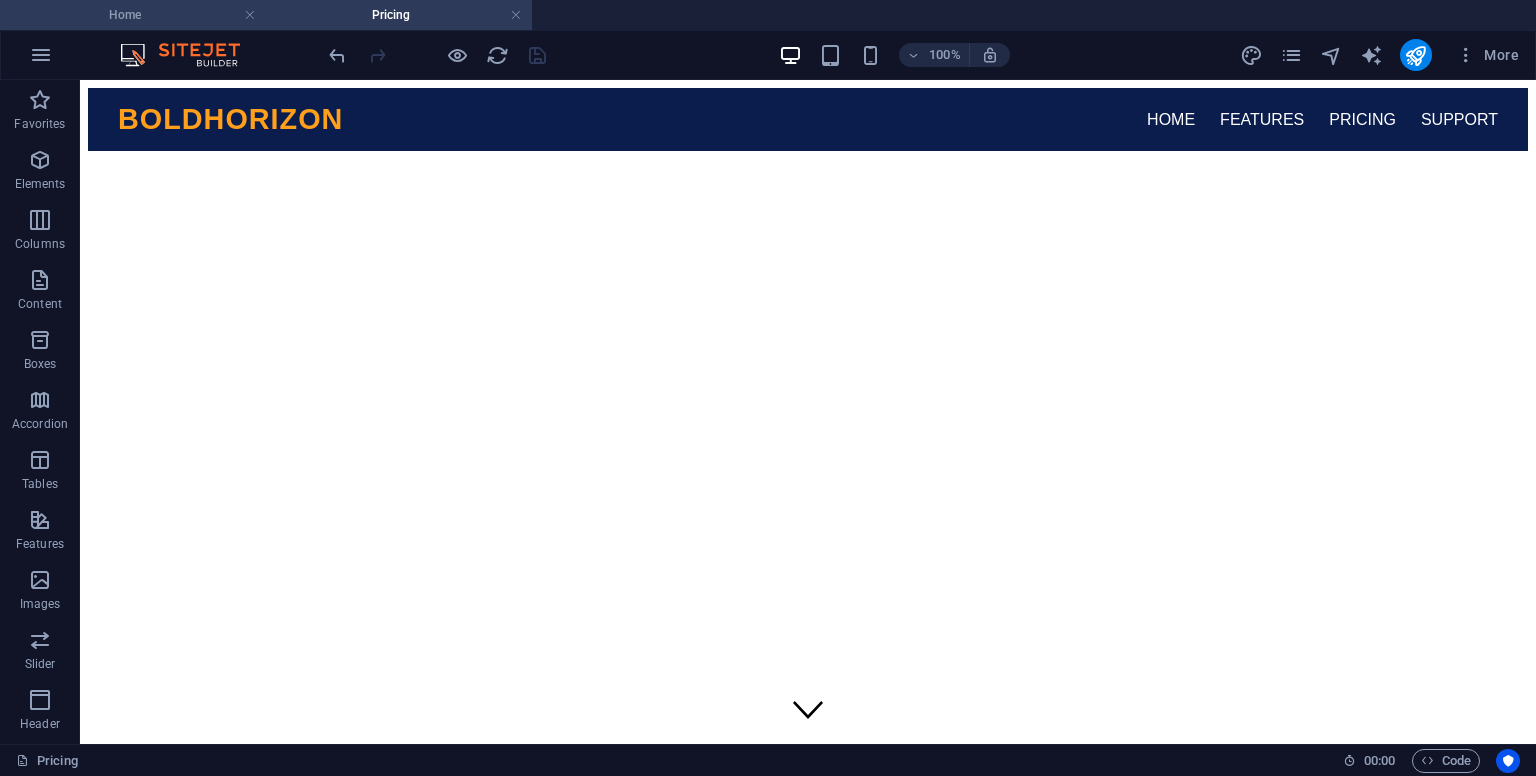 click on "Home" at bounding box center (133, 15) 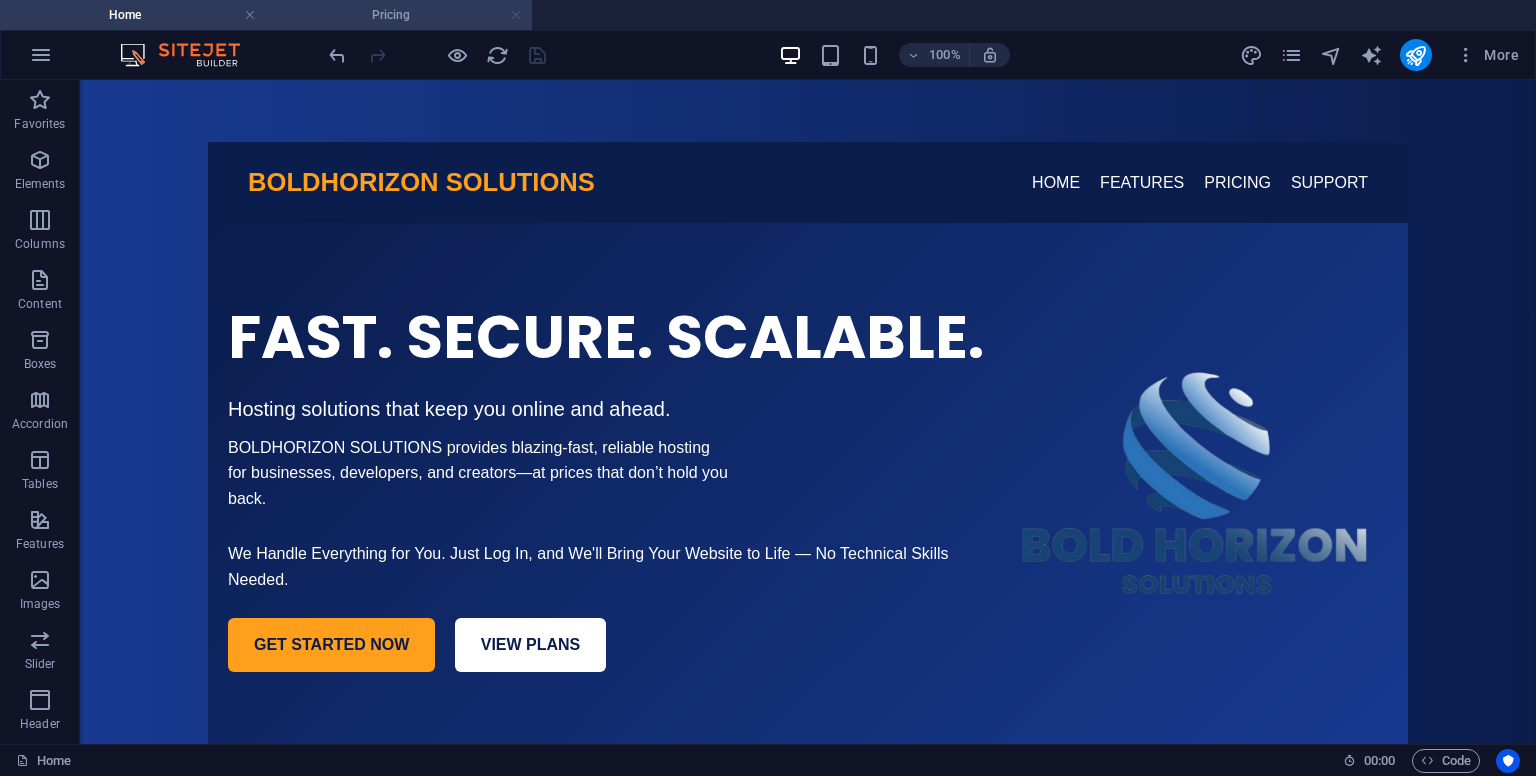click at bounding box center (516, 15) 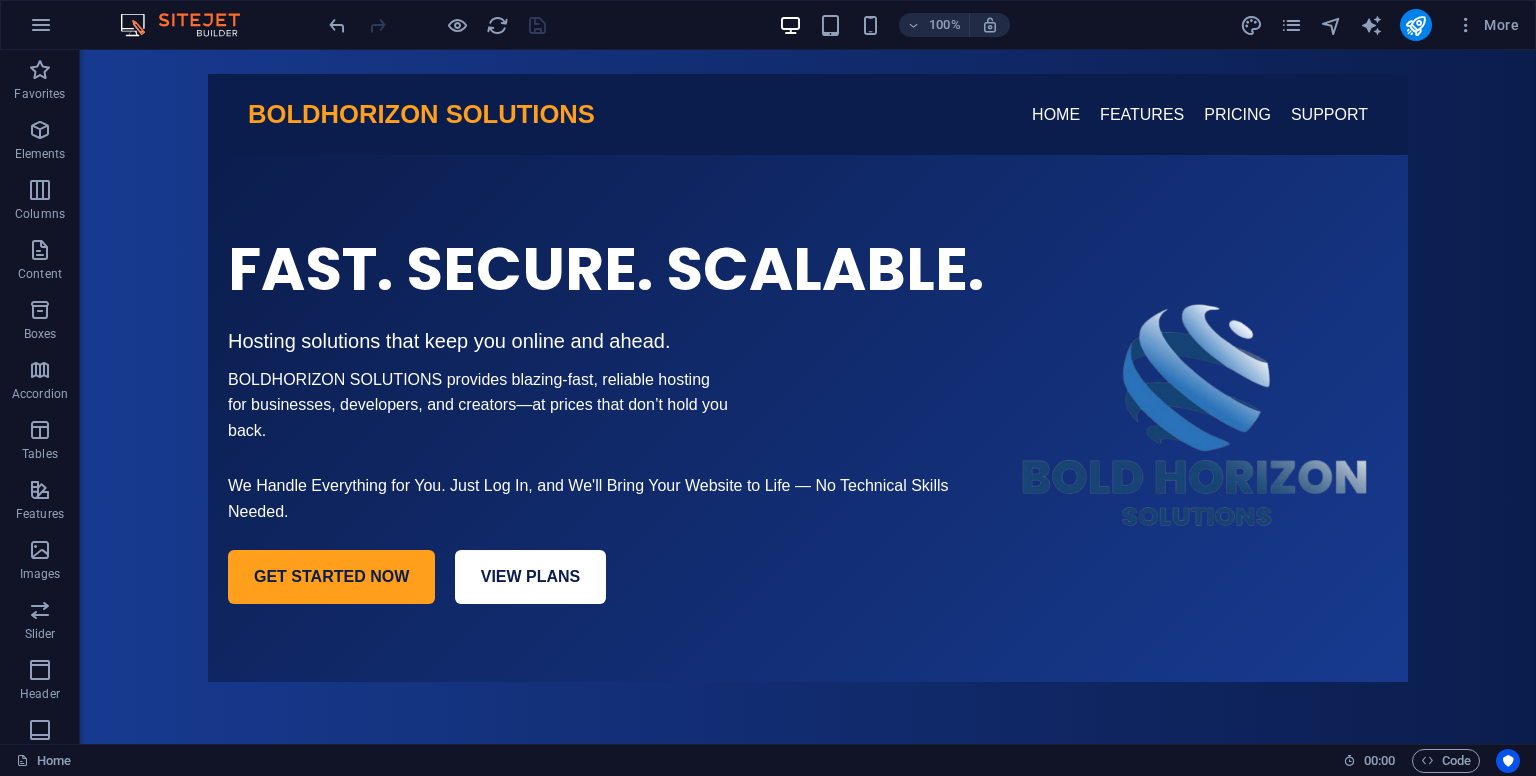 scroll, scrollTop: 0, scrollLeft: 0, axis: both 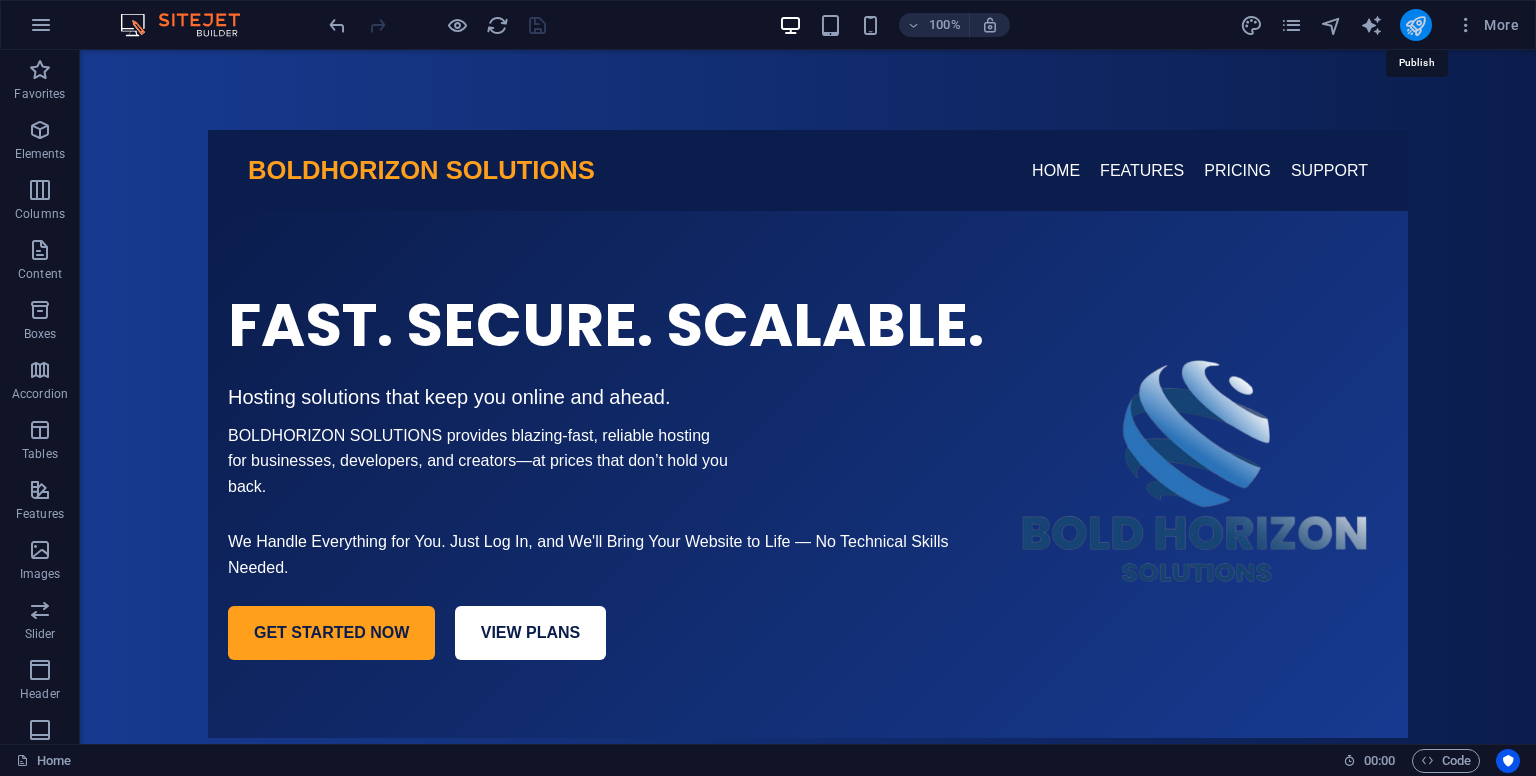 click at bounding box center [1415, 25] 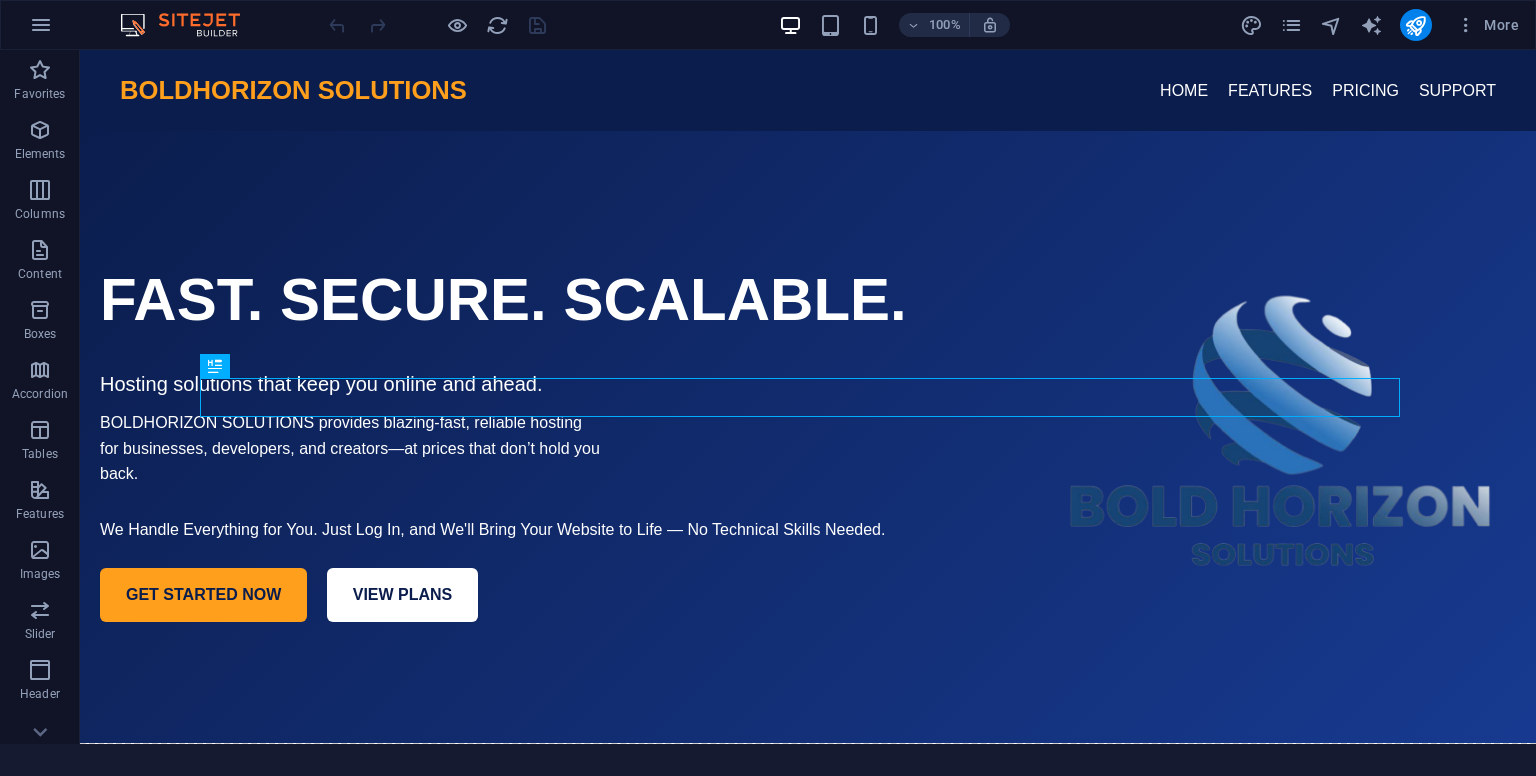scroll, scrollTop: 1224, scrollLeft: 0, axis: vertical 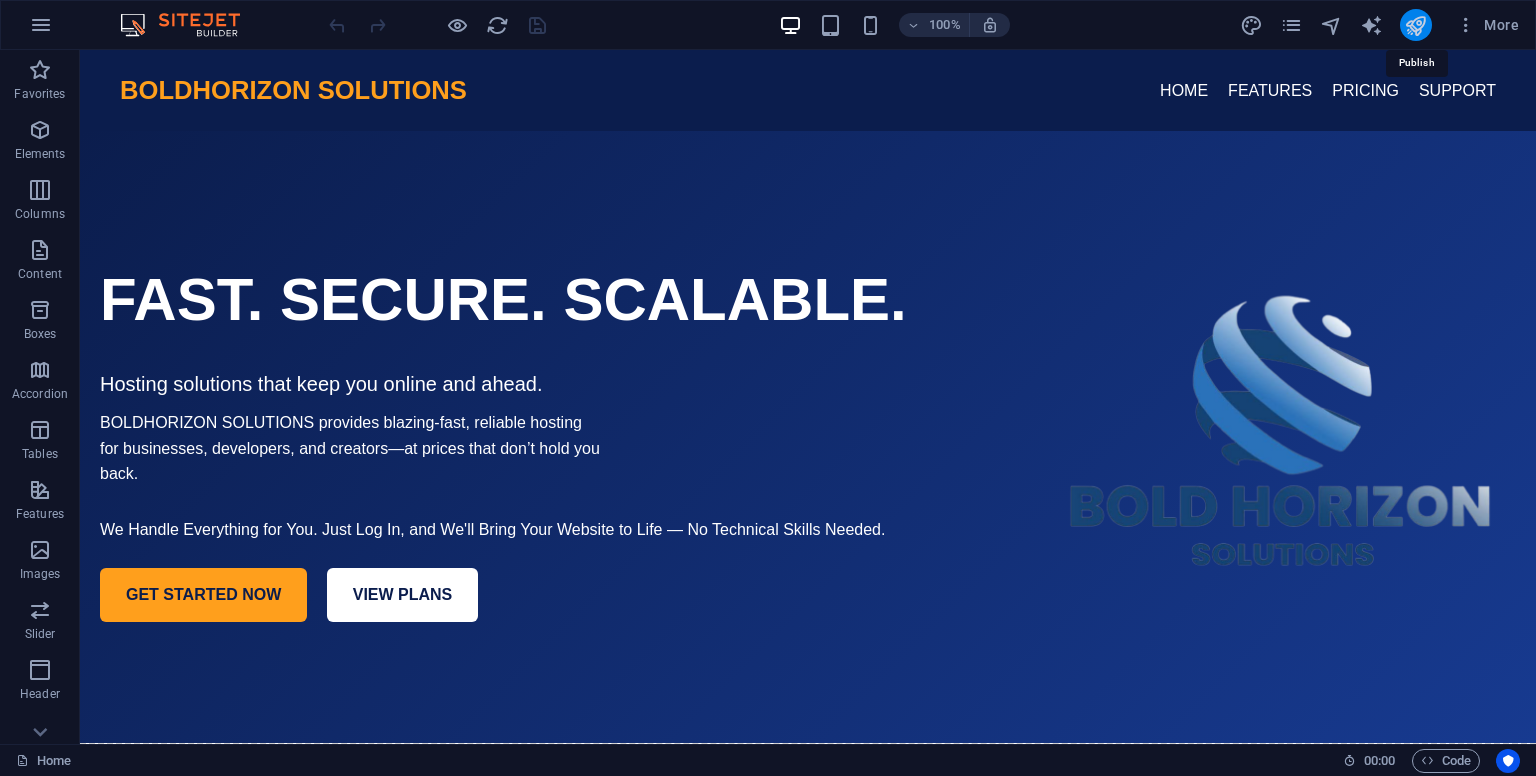 click at bounding box center (1415, 25) 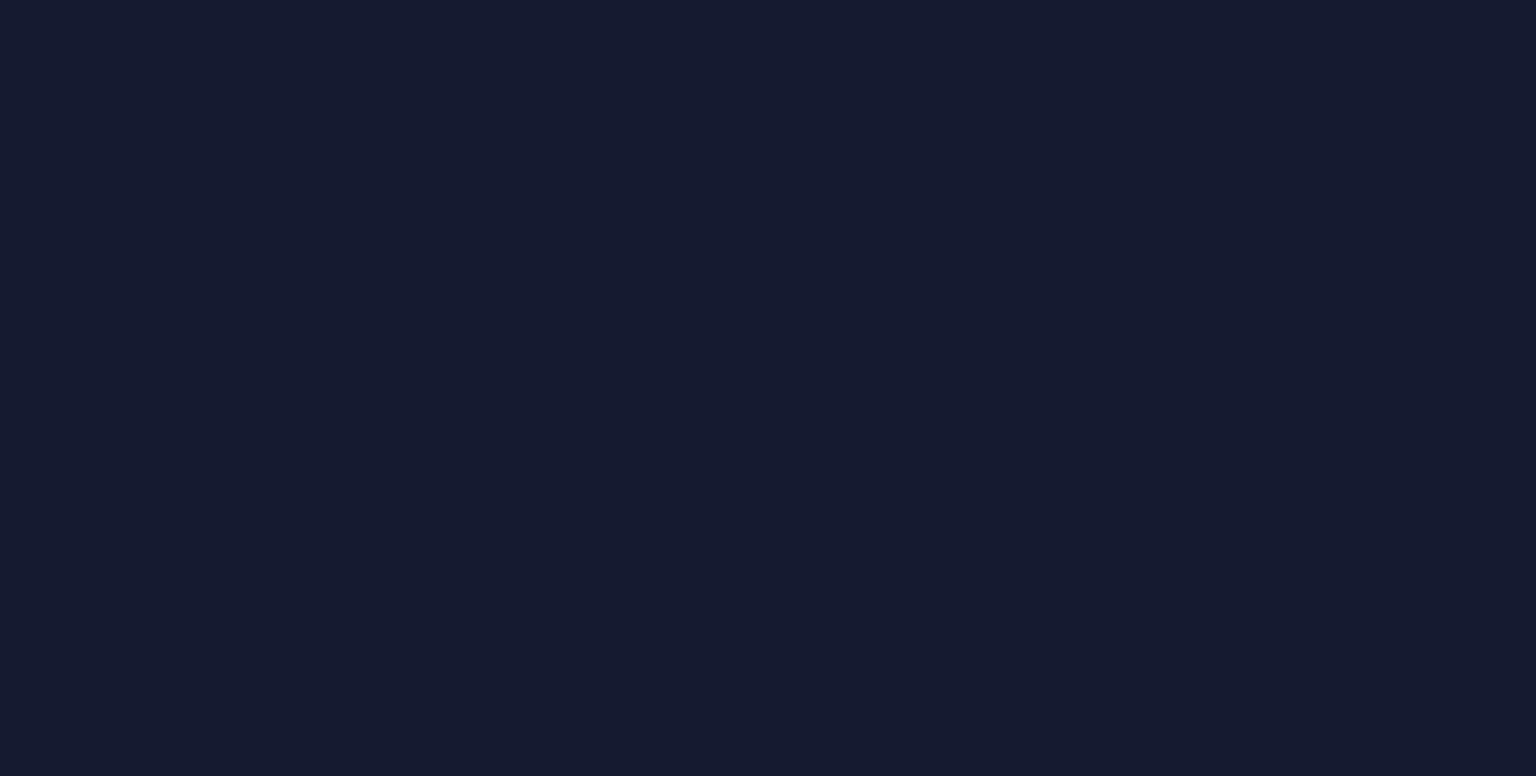 scroll, scrollTop: 0, scrollLeft: 0, axis: both 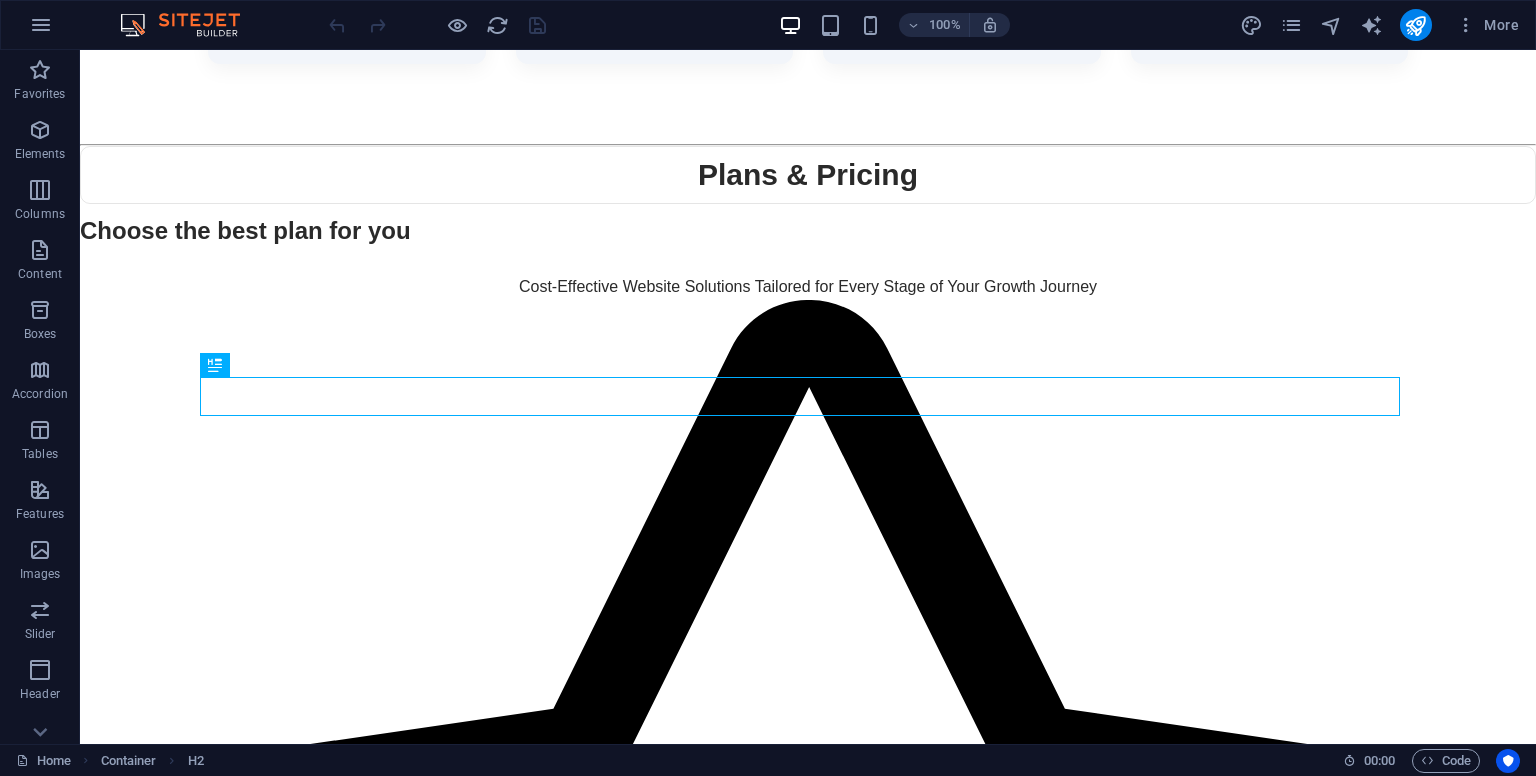 click on "More" at bounding box center [1383, 25] 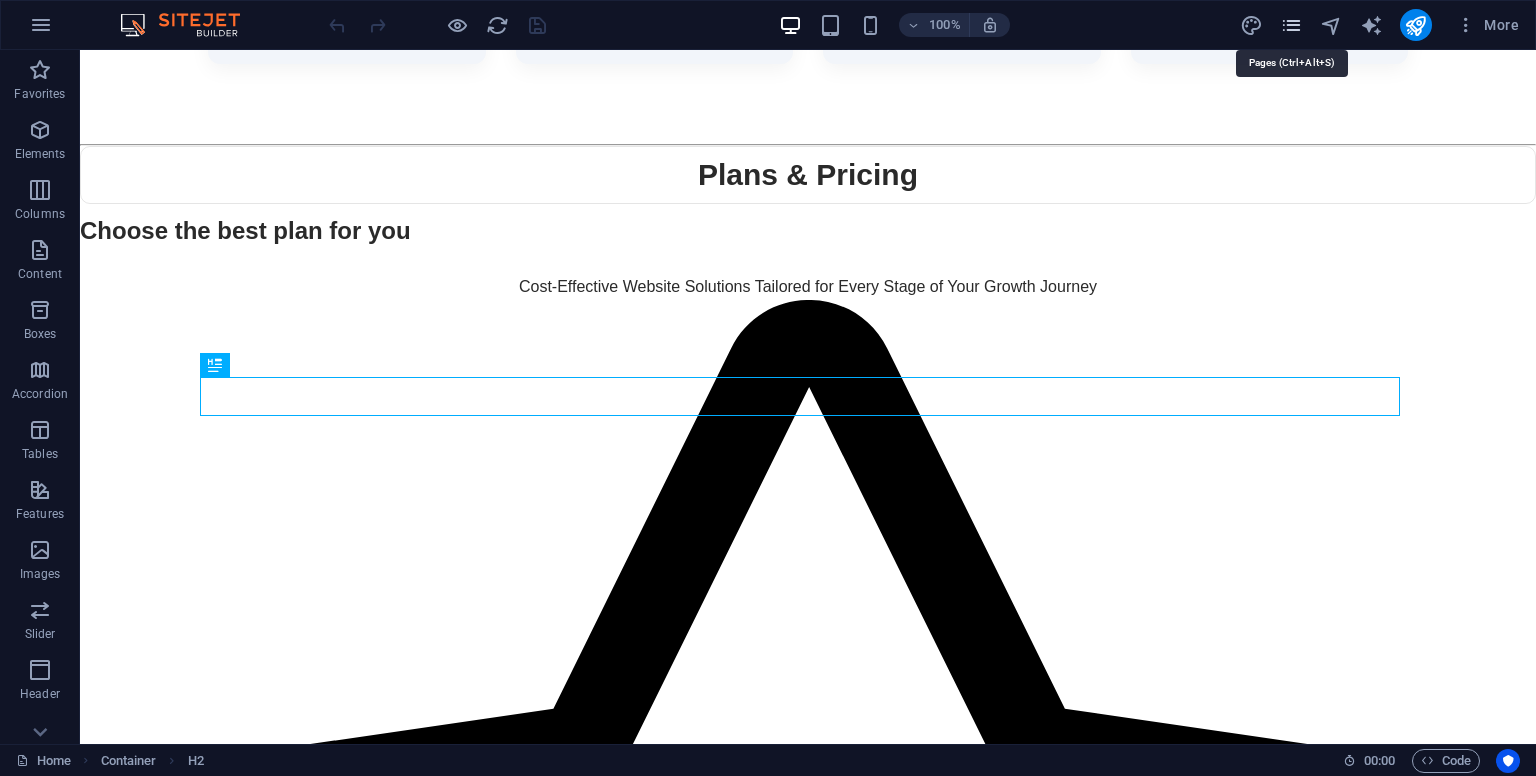 click at bounding box center [1291, 25] 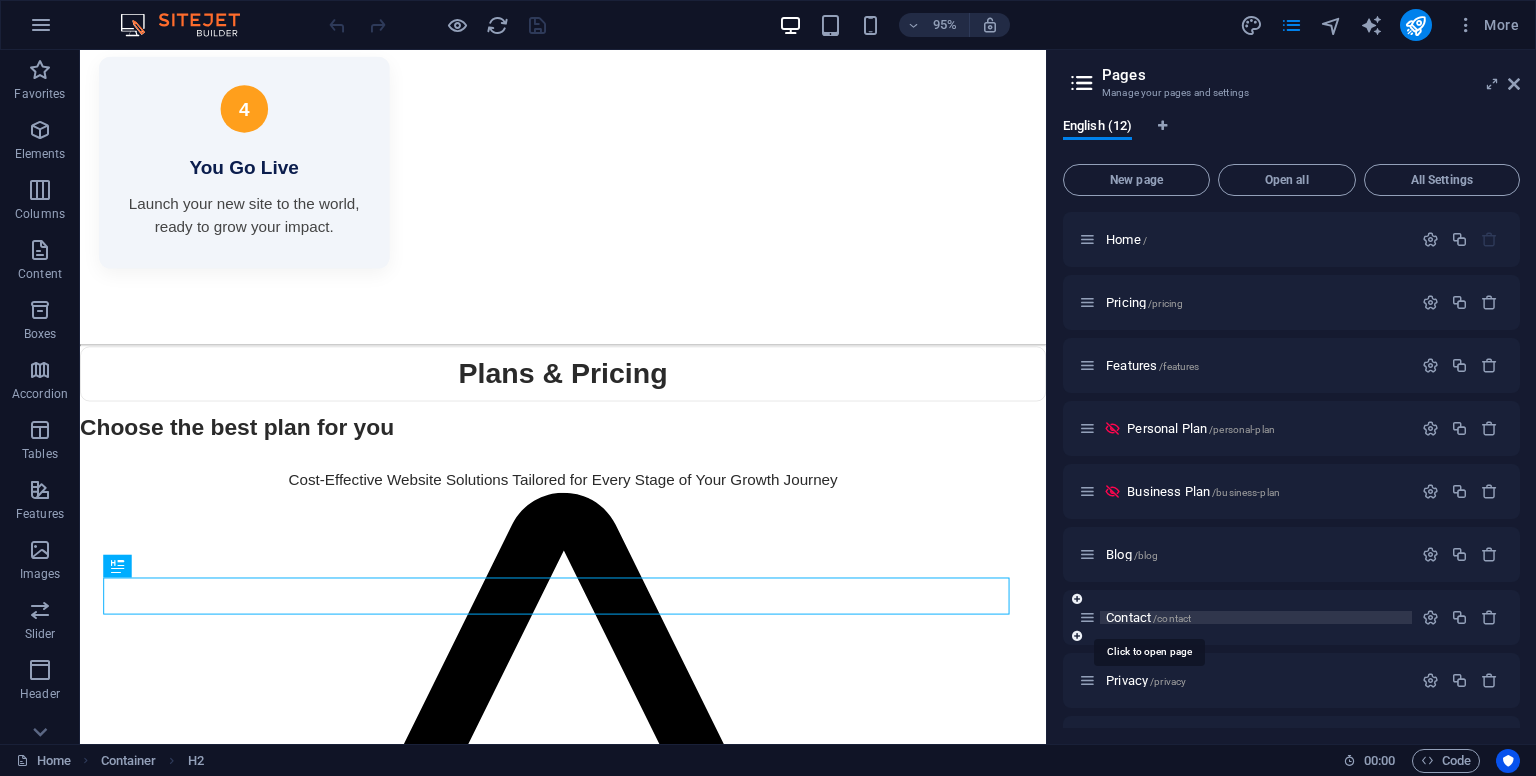 click on "Contact /contact" at bounding box center (1148, 617) 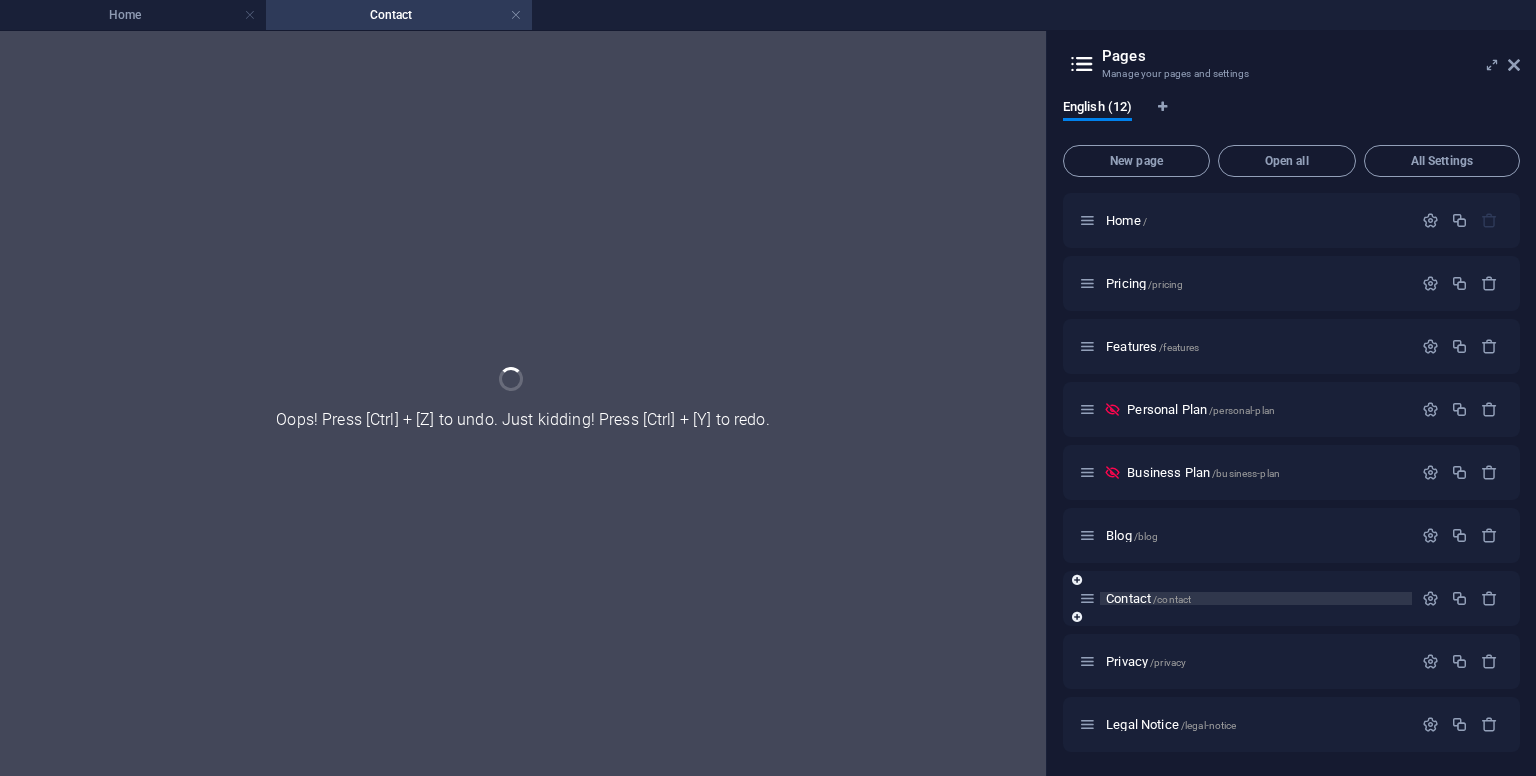 scroll, scrollTop: 0, scrollLeft: 0, axis: both 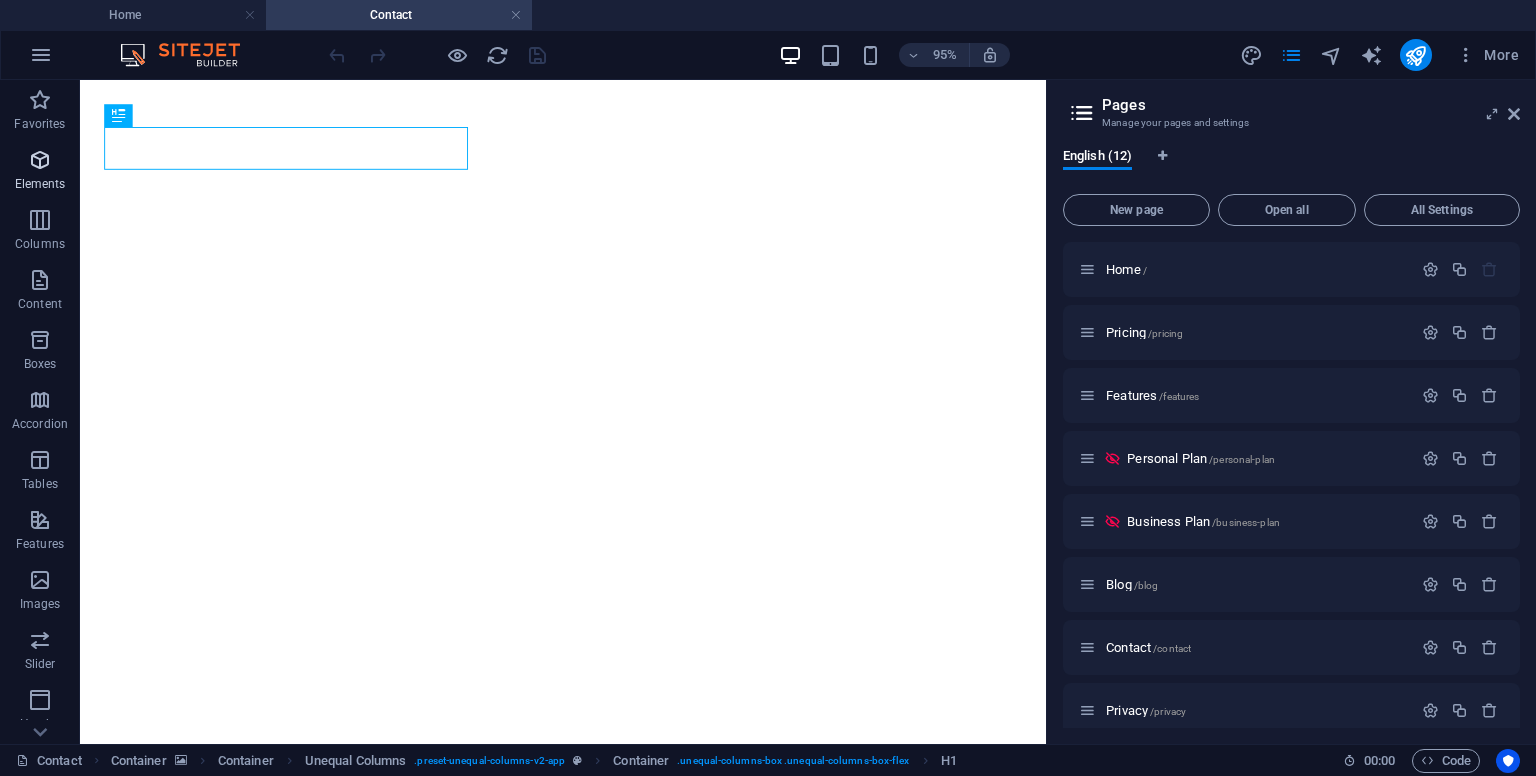 click at bounding box center [40, 160] 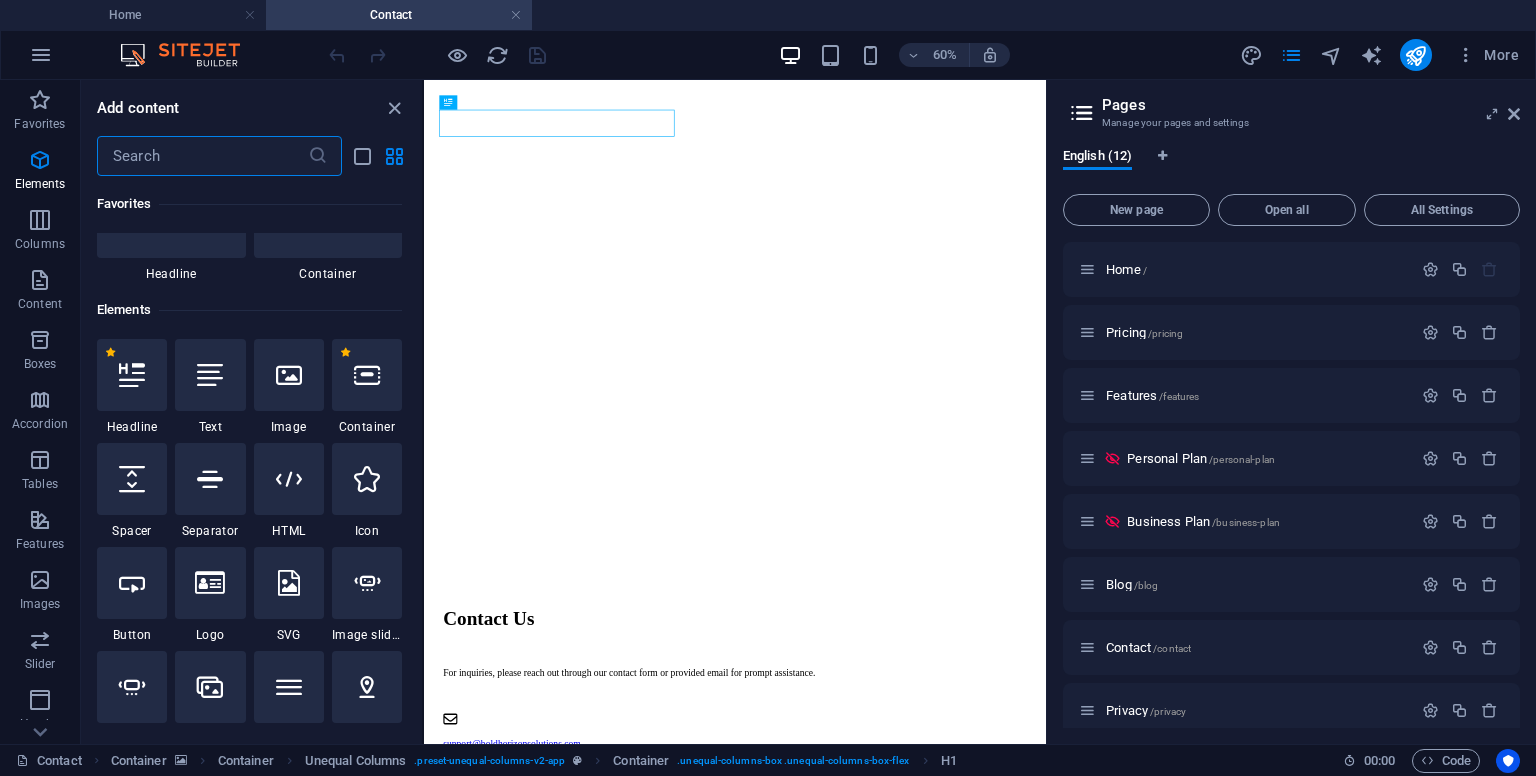 scroll, scrollTop: 212, scrollLeft: 0, axis: vertical 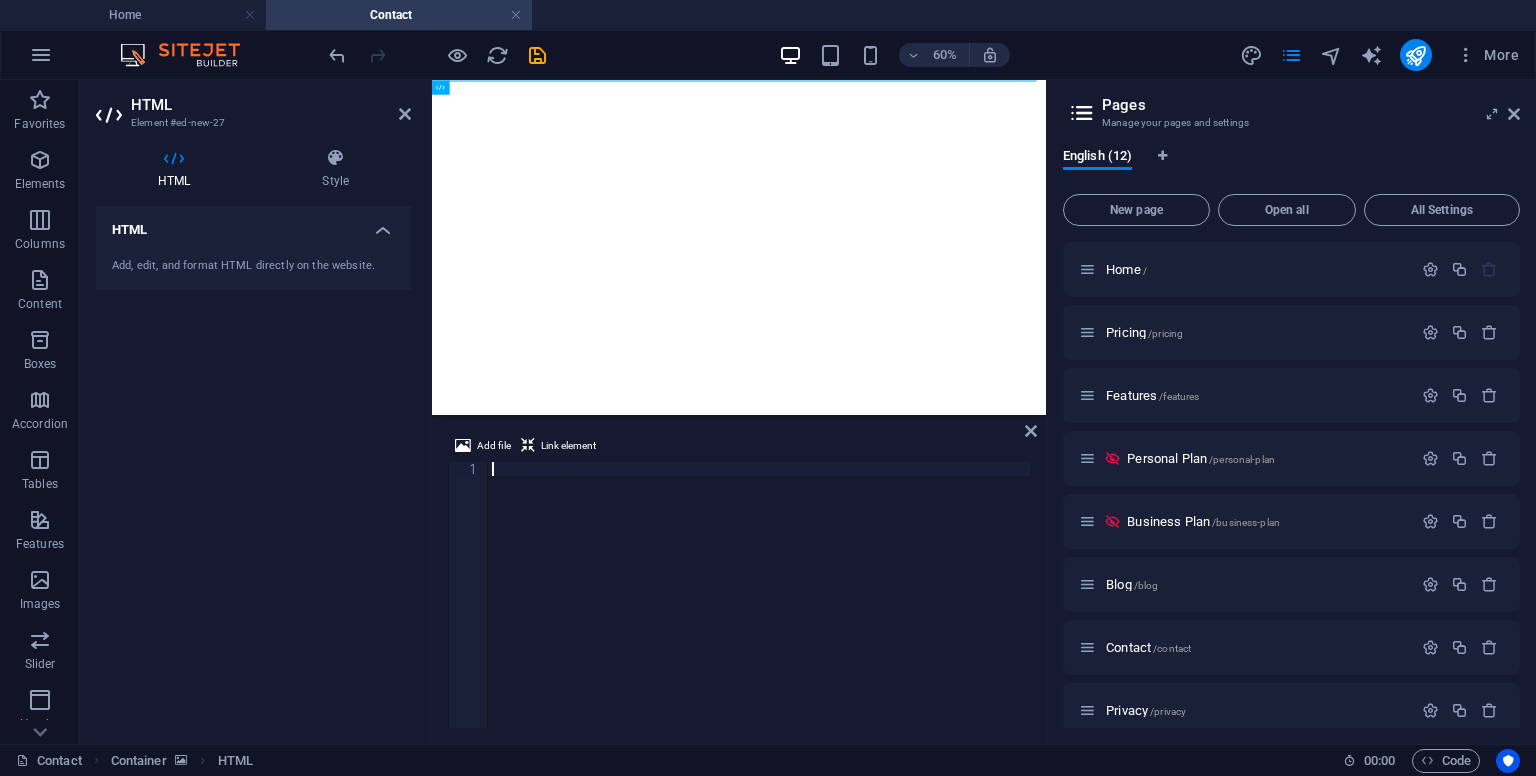 type on "</header>" 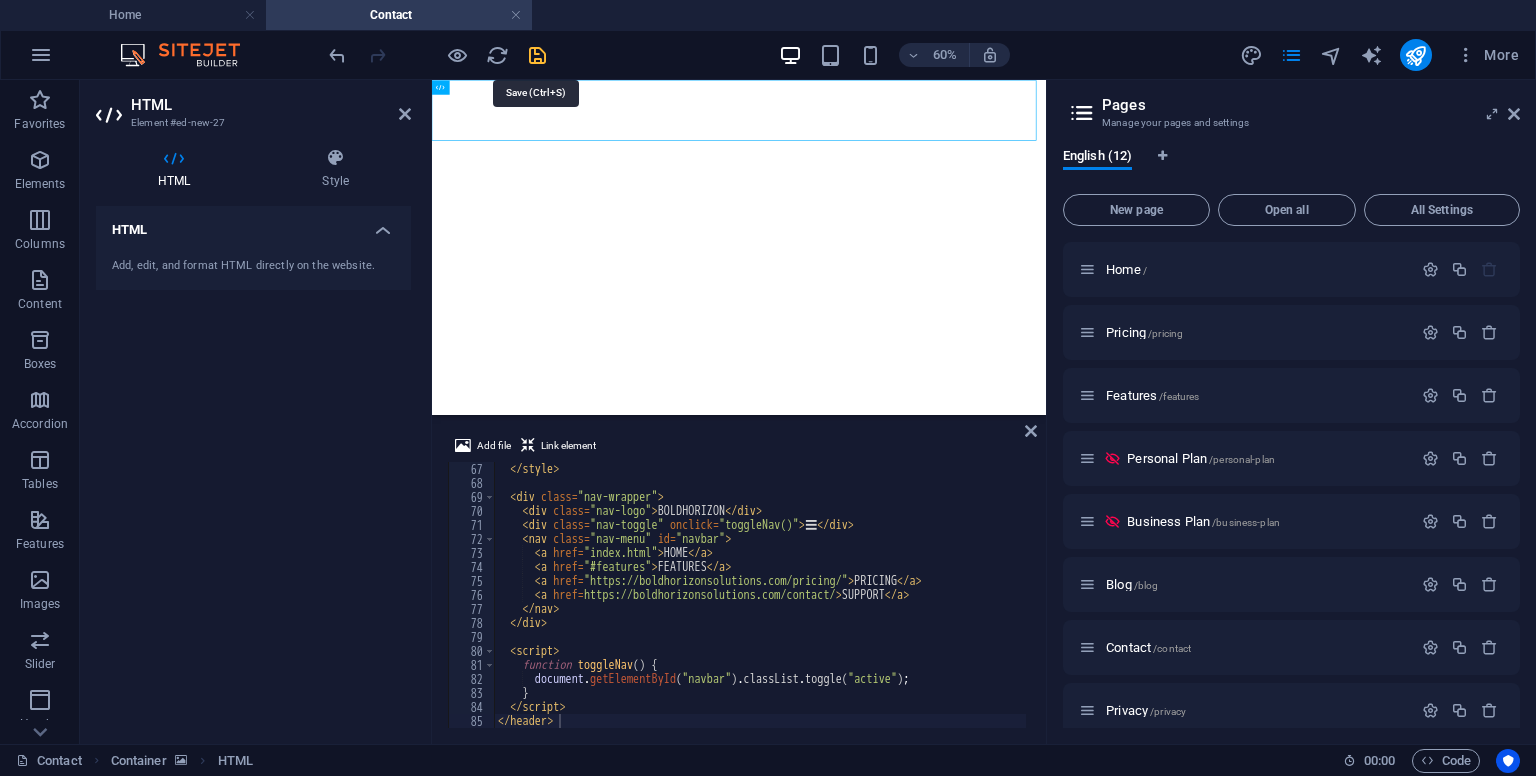 click at bounding box center (537, 55) 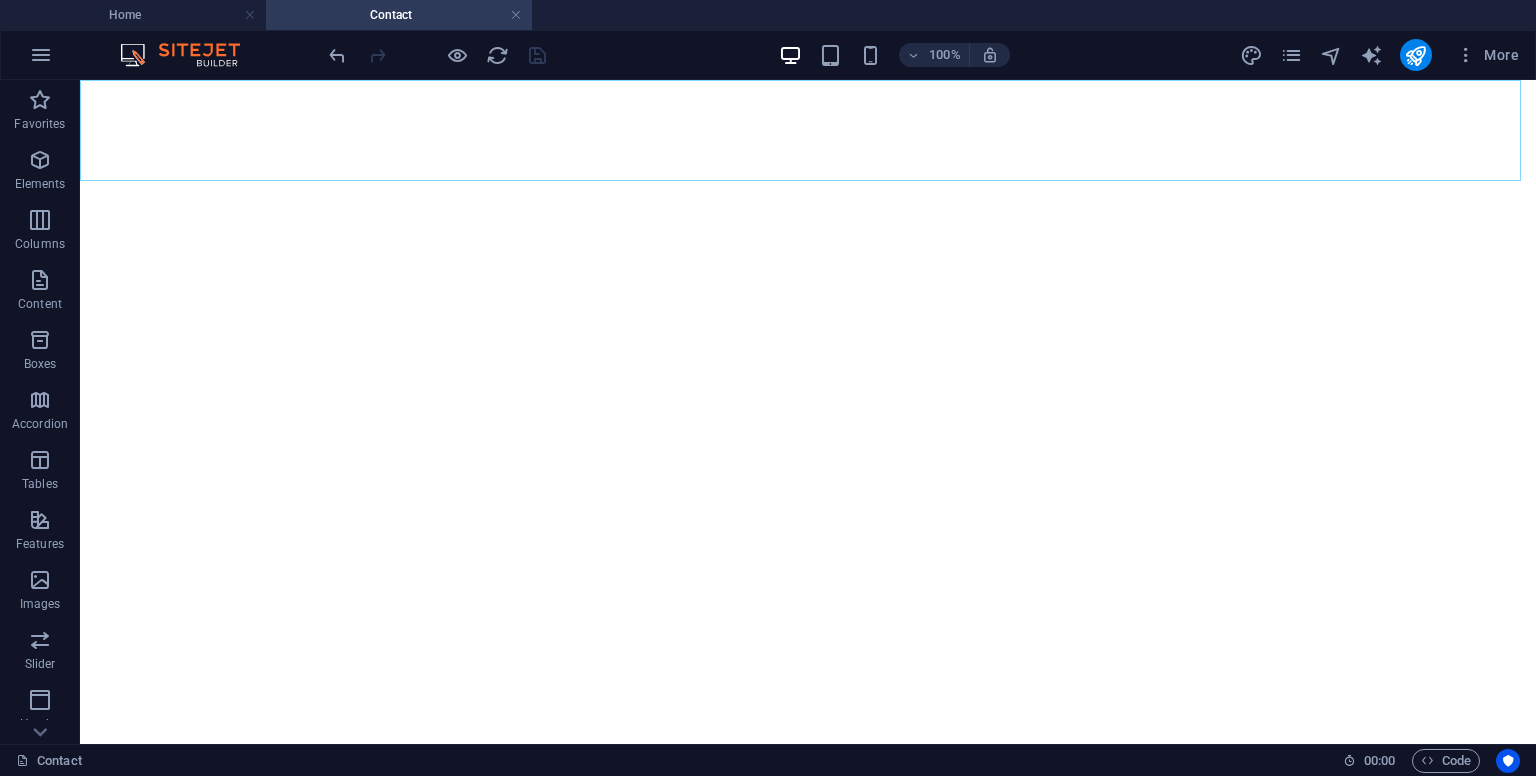 scroll, scrollTop: 0, scrollLeft: 0, axis: both 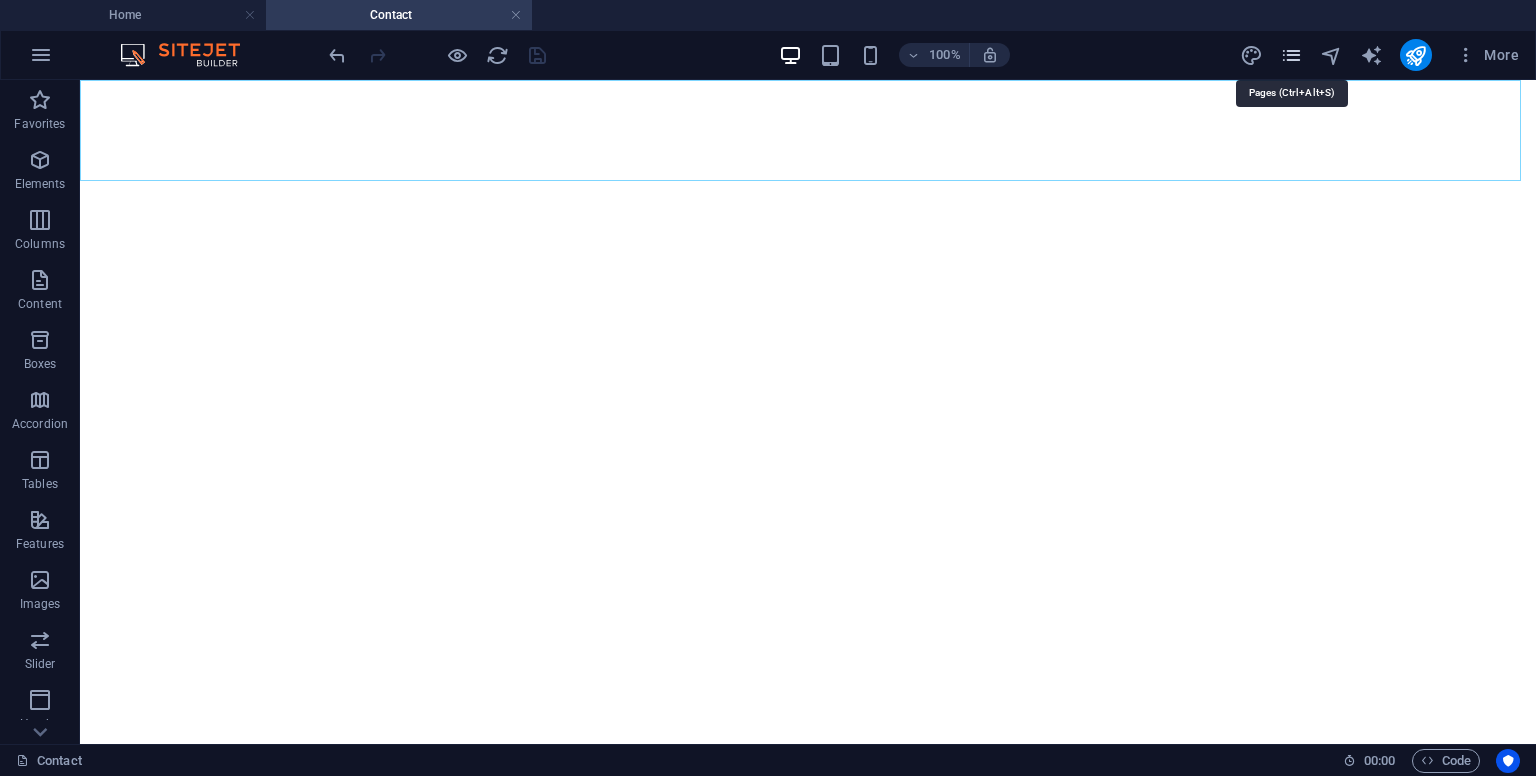 click at bounding box center (1291, 55) 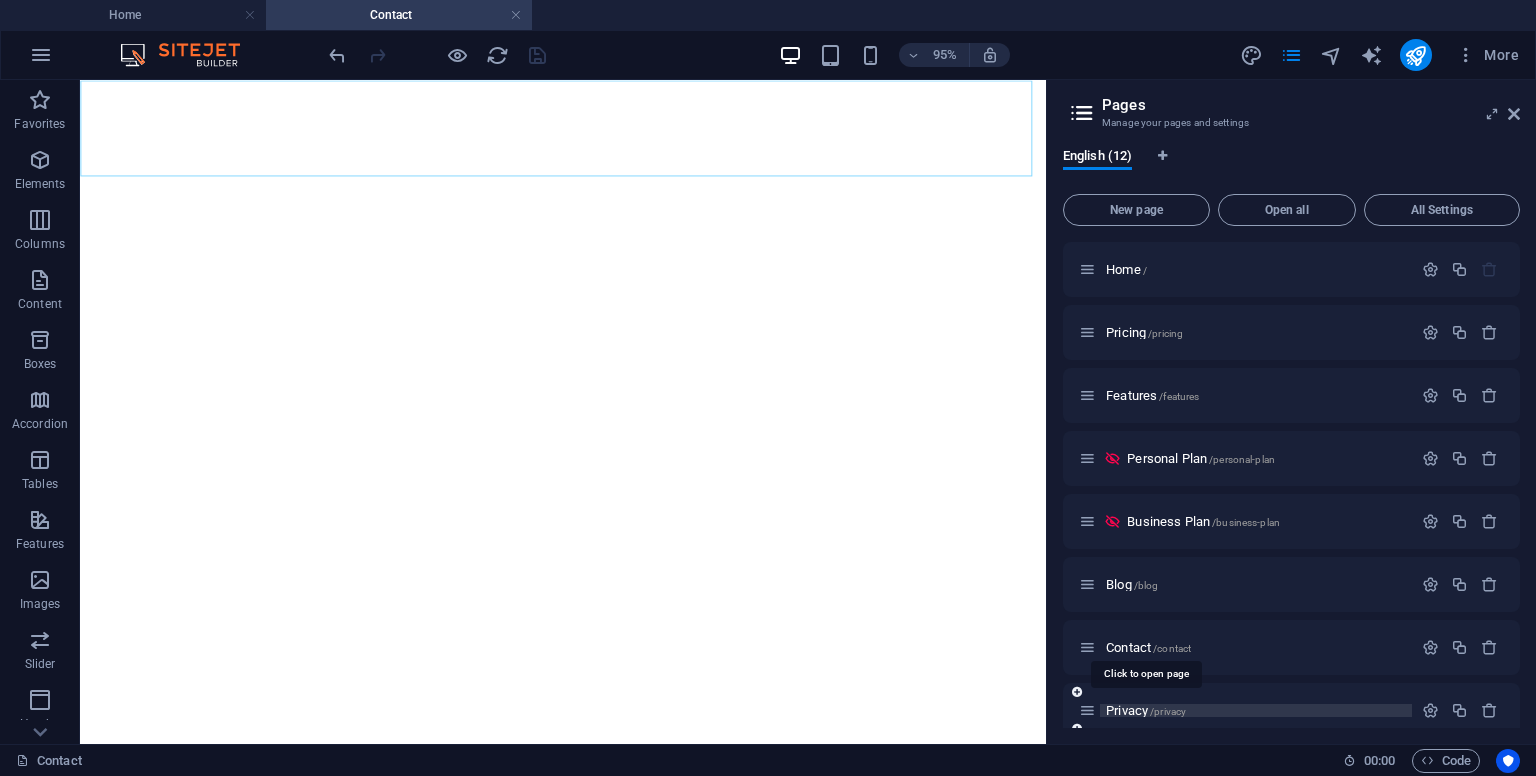 click on "Privacy /privacy" at bounding box center (1146, 710) 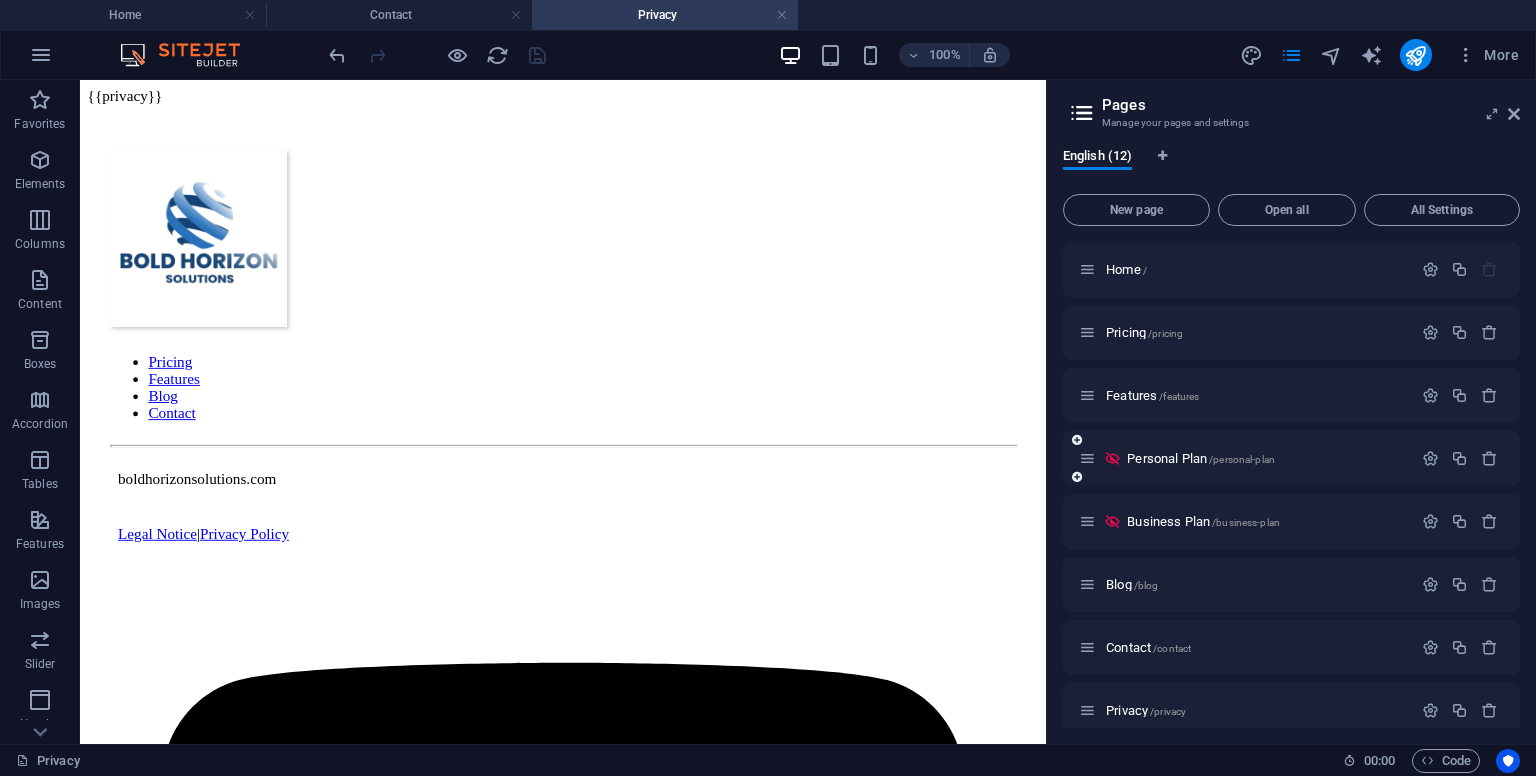 scroll, scrollTop: 0, scrollLeft: 0, axis: both 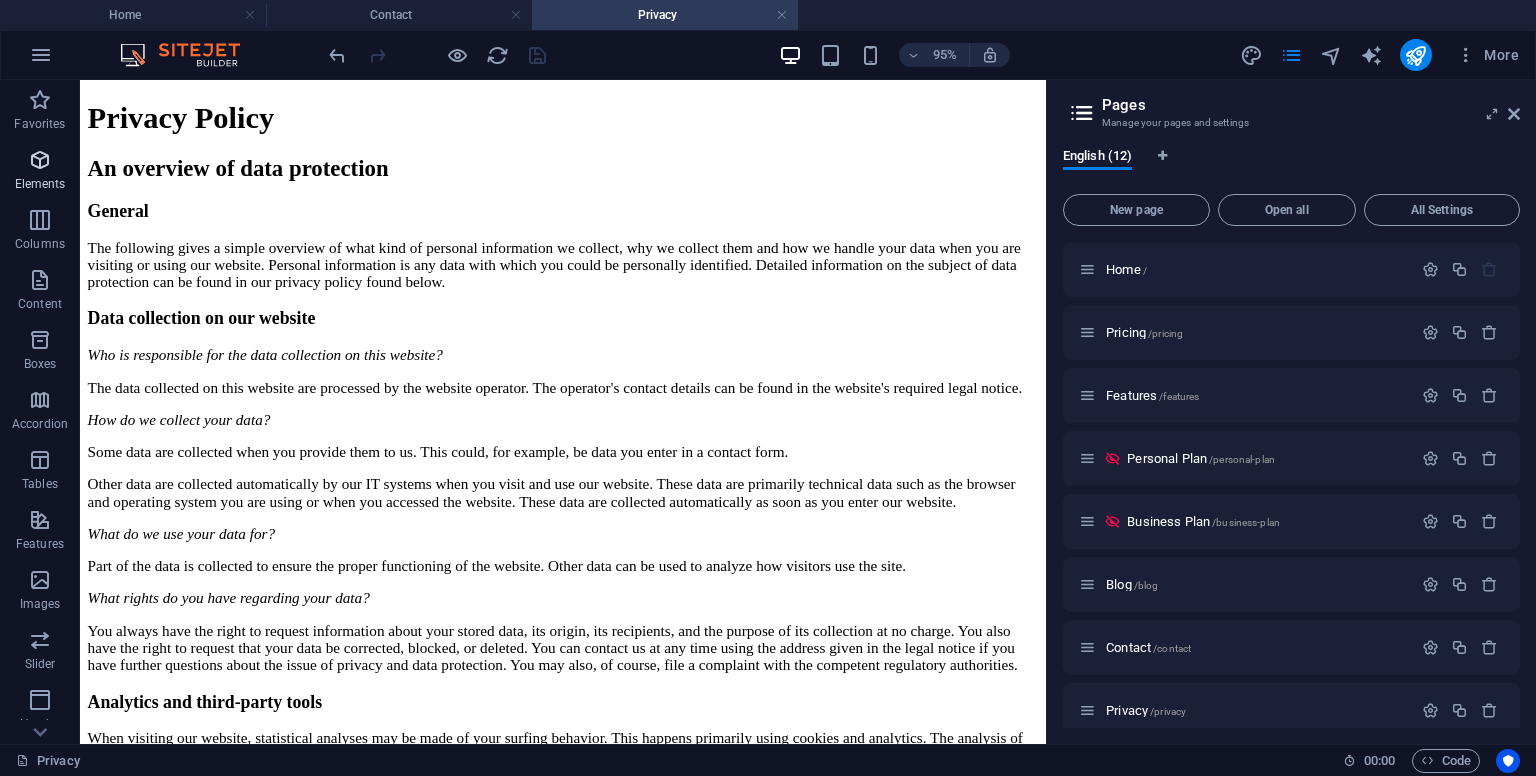 click on "Elements" at bounding box center (40, 184) 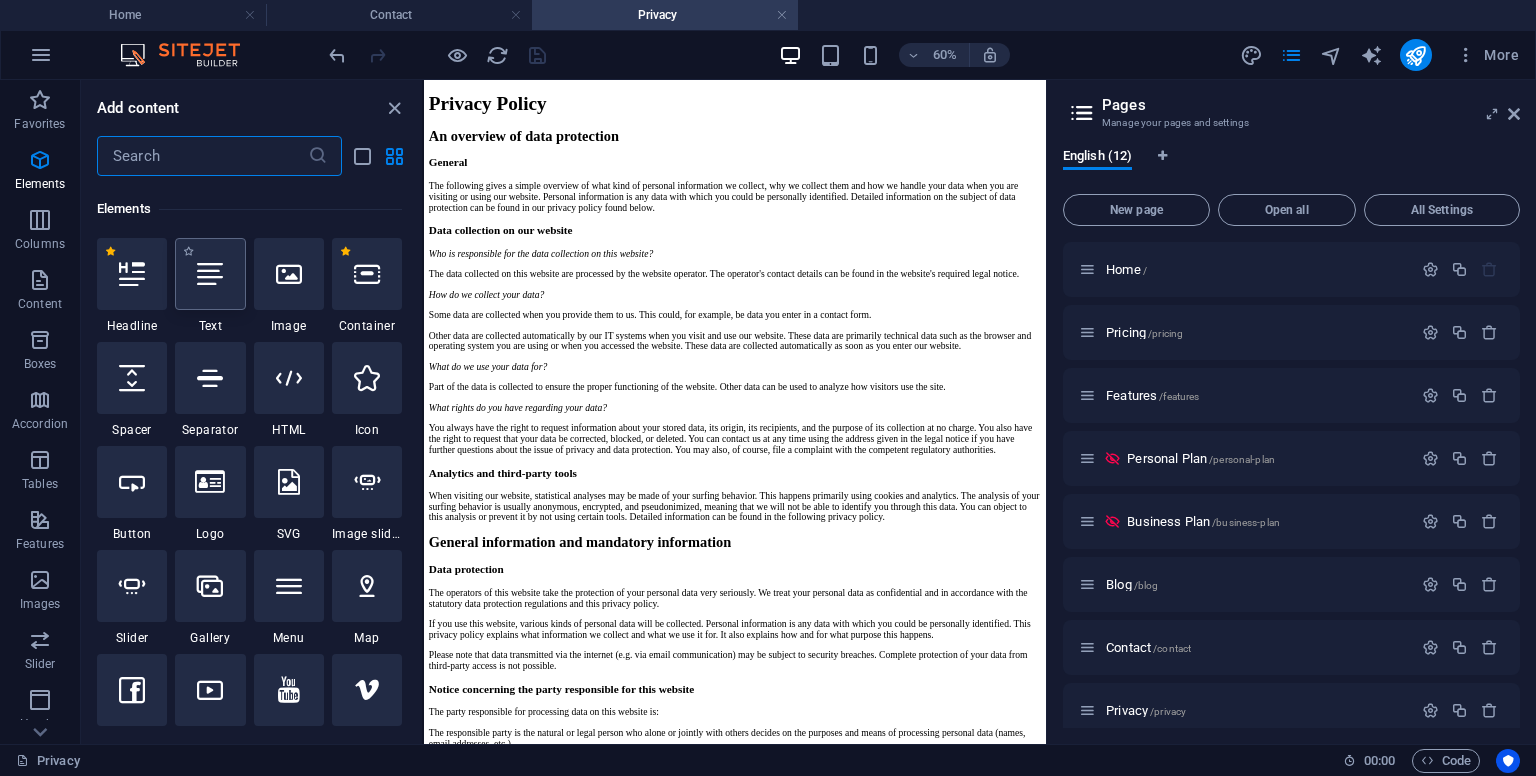 scroll, scrollTop: 212, scrollLeft: 0, axis: vertical 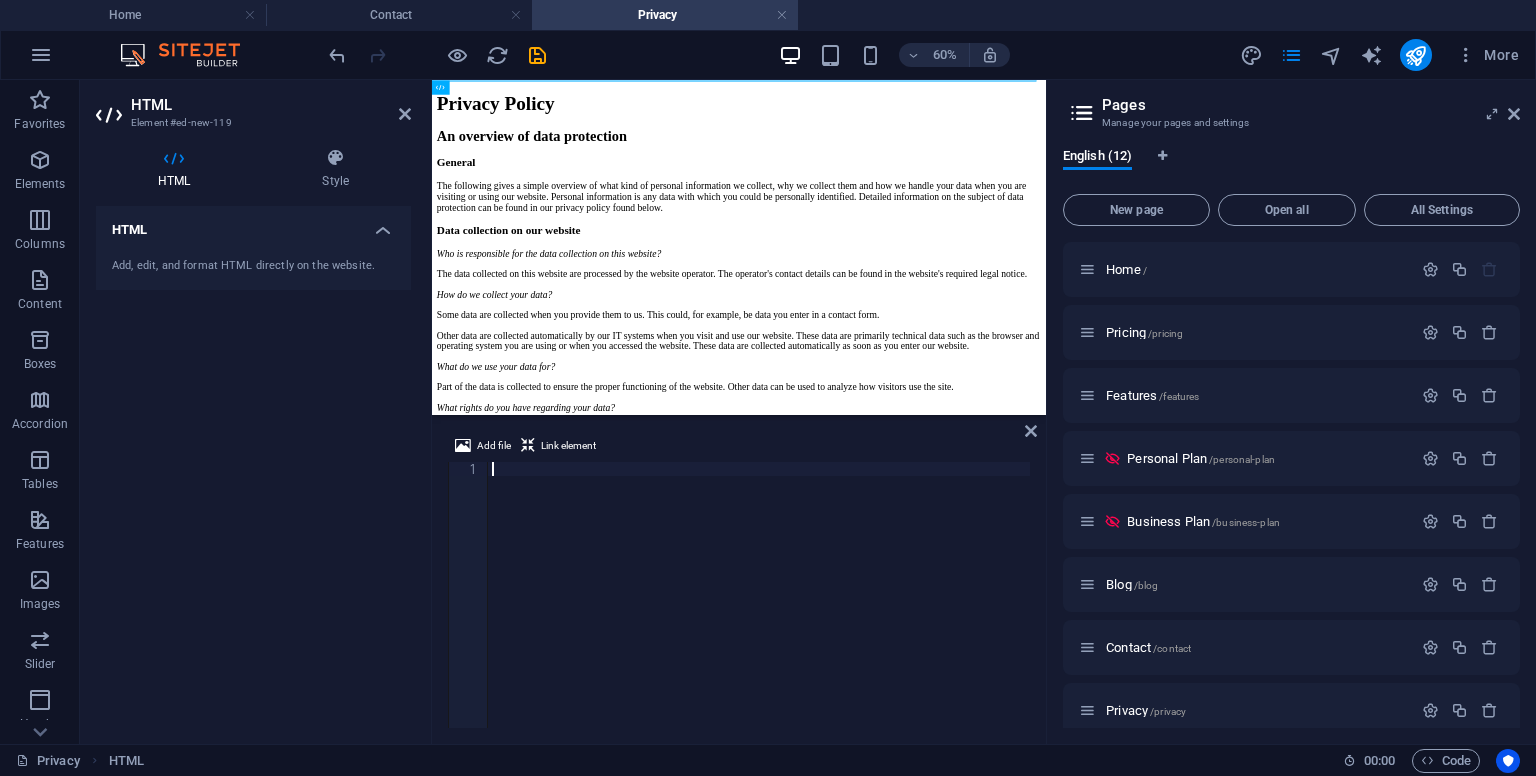 type on "</header>" 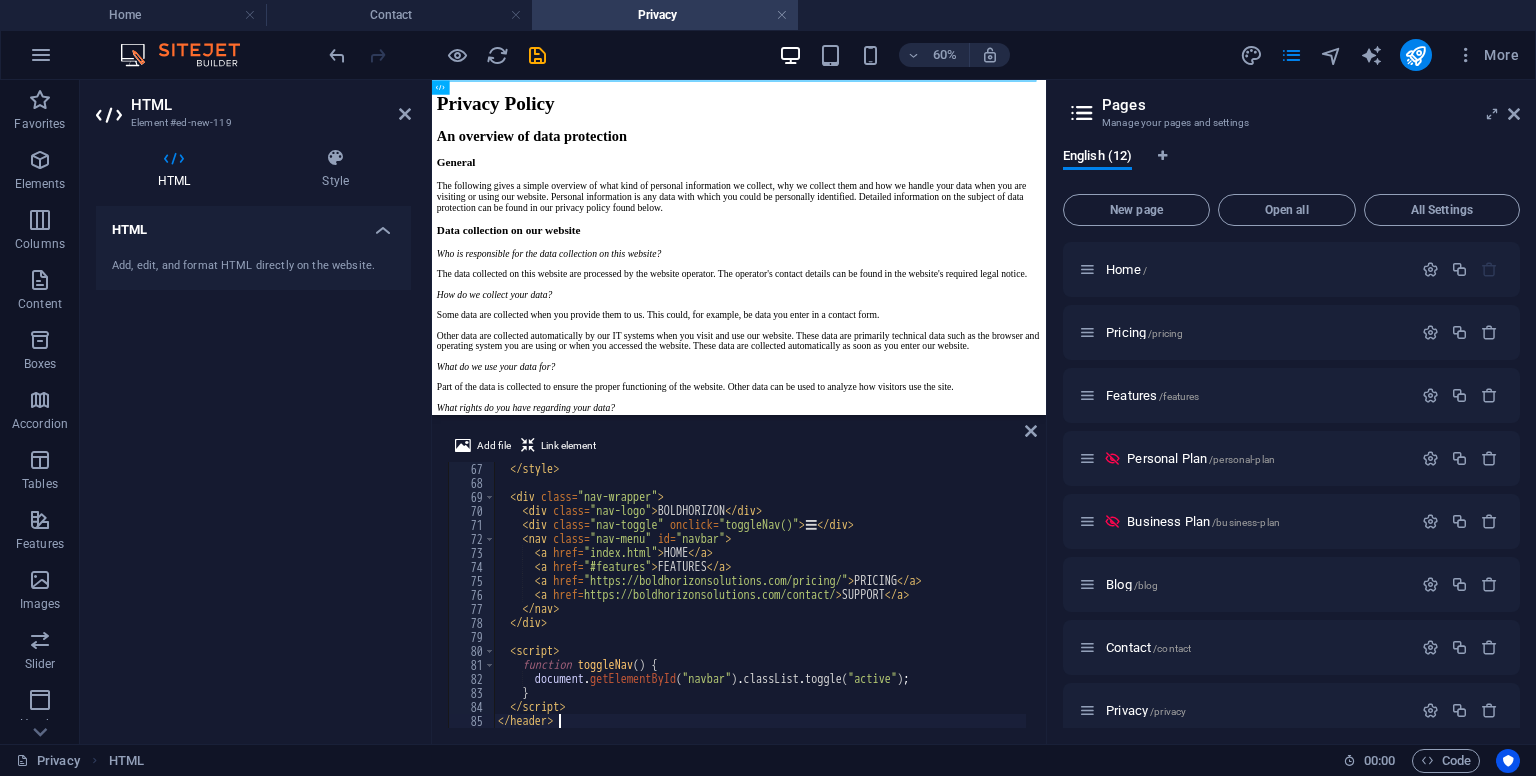 scroll, scrollTop: 924, scrollLeft: 0, axis: vertical 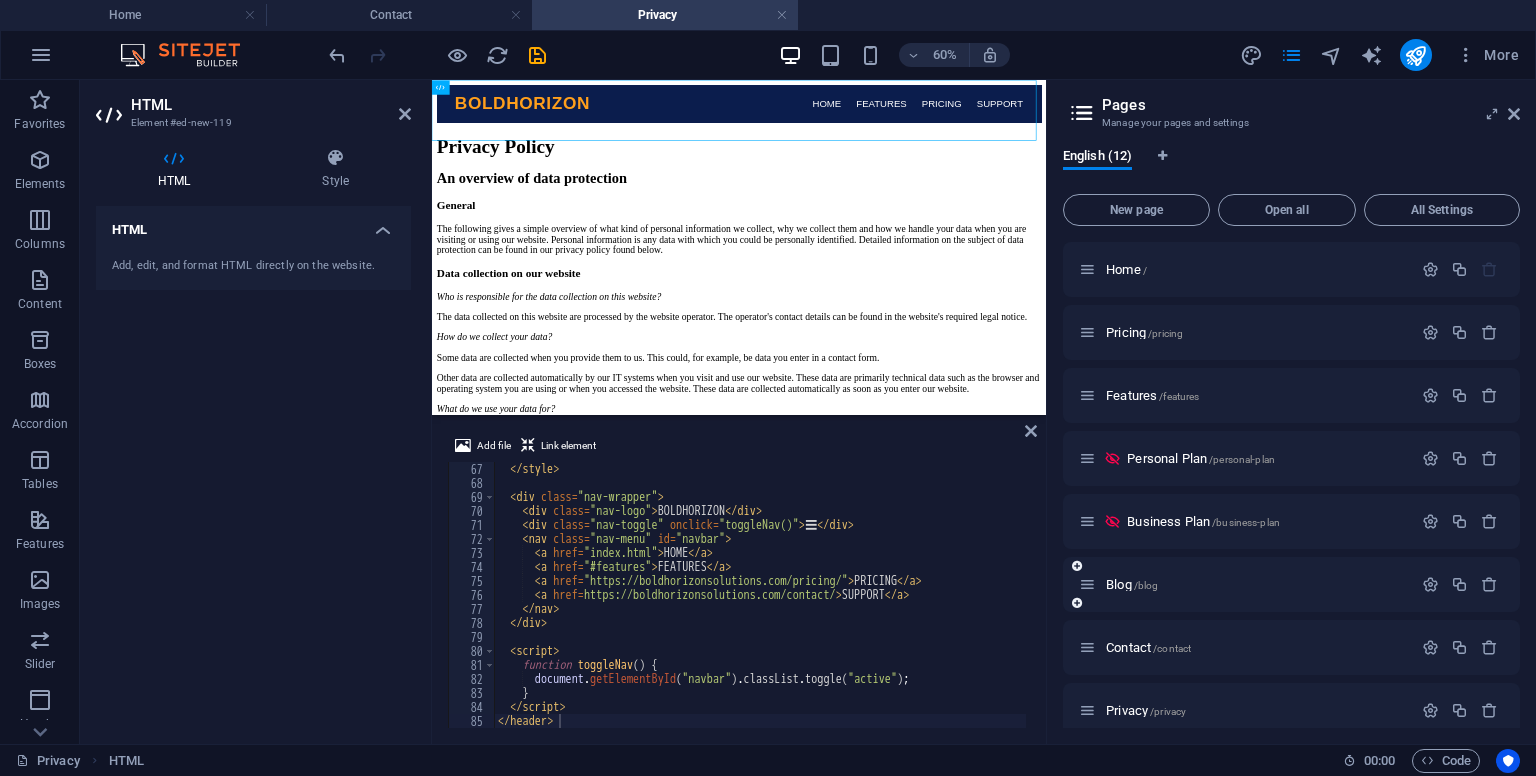 drag, startPoint x: 1535, startPoint y: 475, endPoint x: 1515, endPoint y: 564, distance: 91.21951 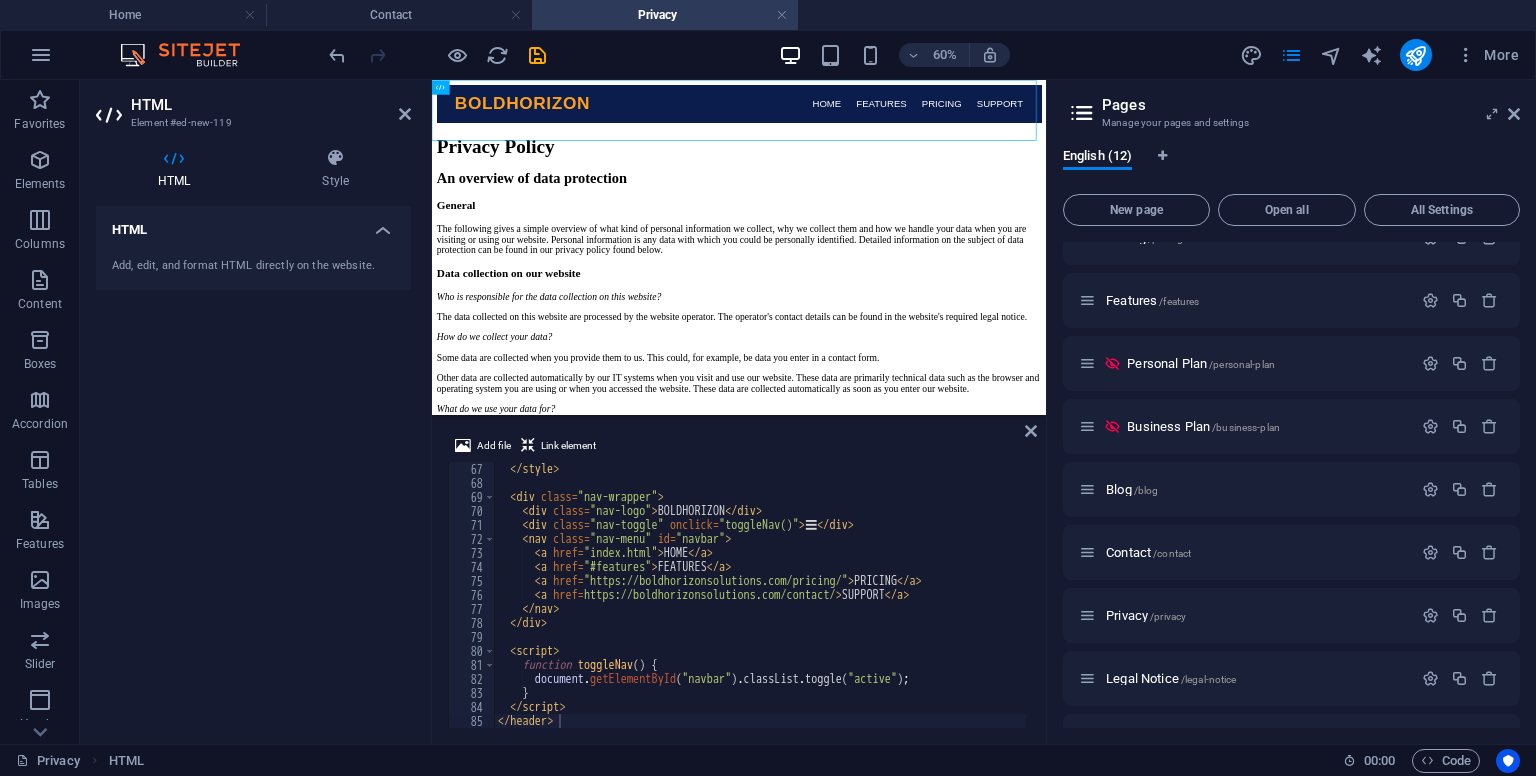 scroll, scrollTop: 0, scrollLeft: 0, axis: both 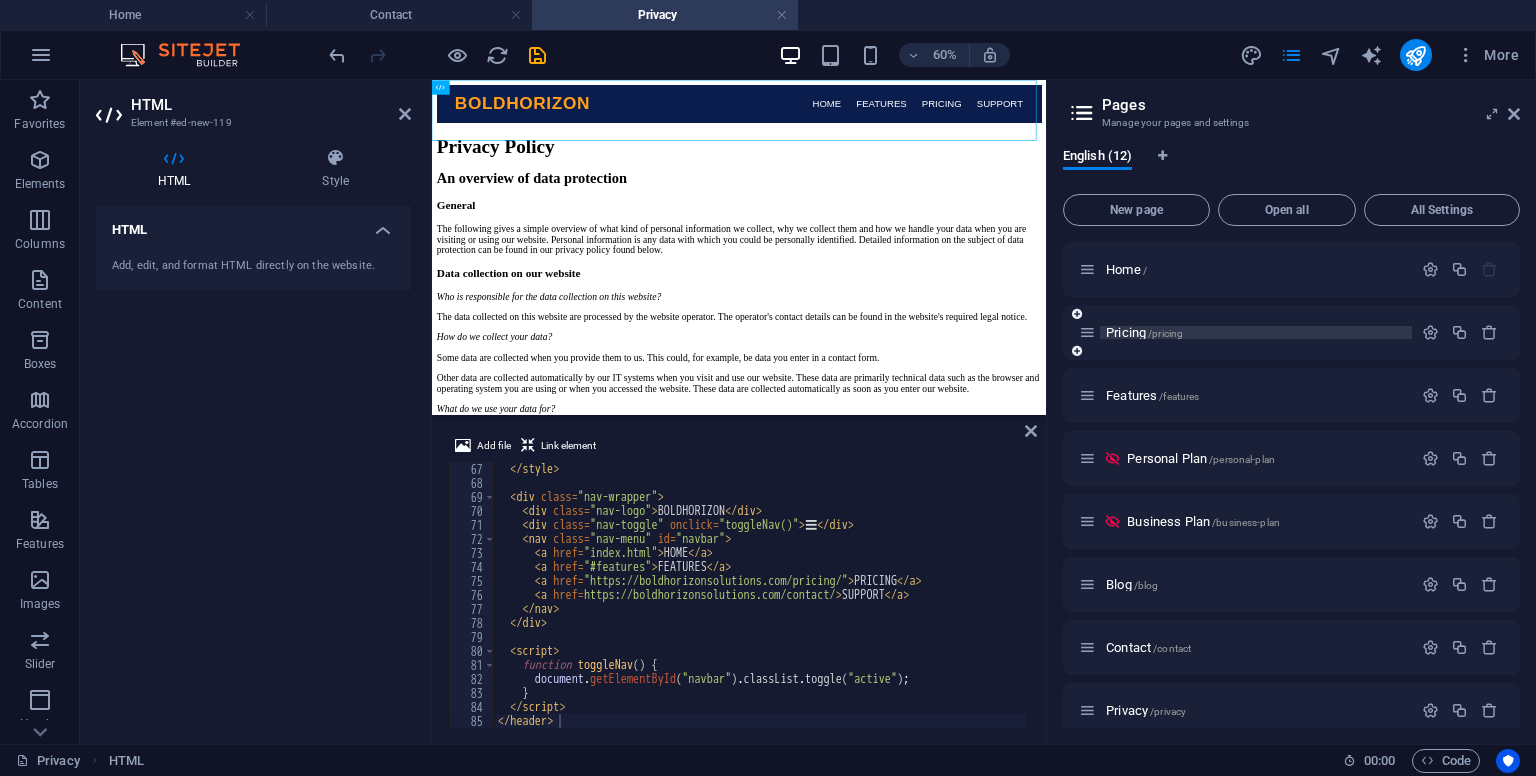 click on "Pricing /pricing" at bounding box center [1144, 332] 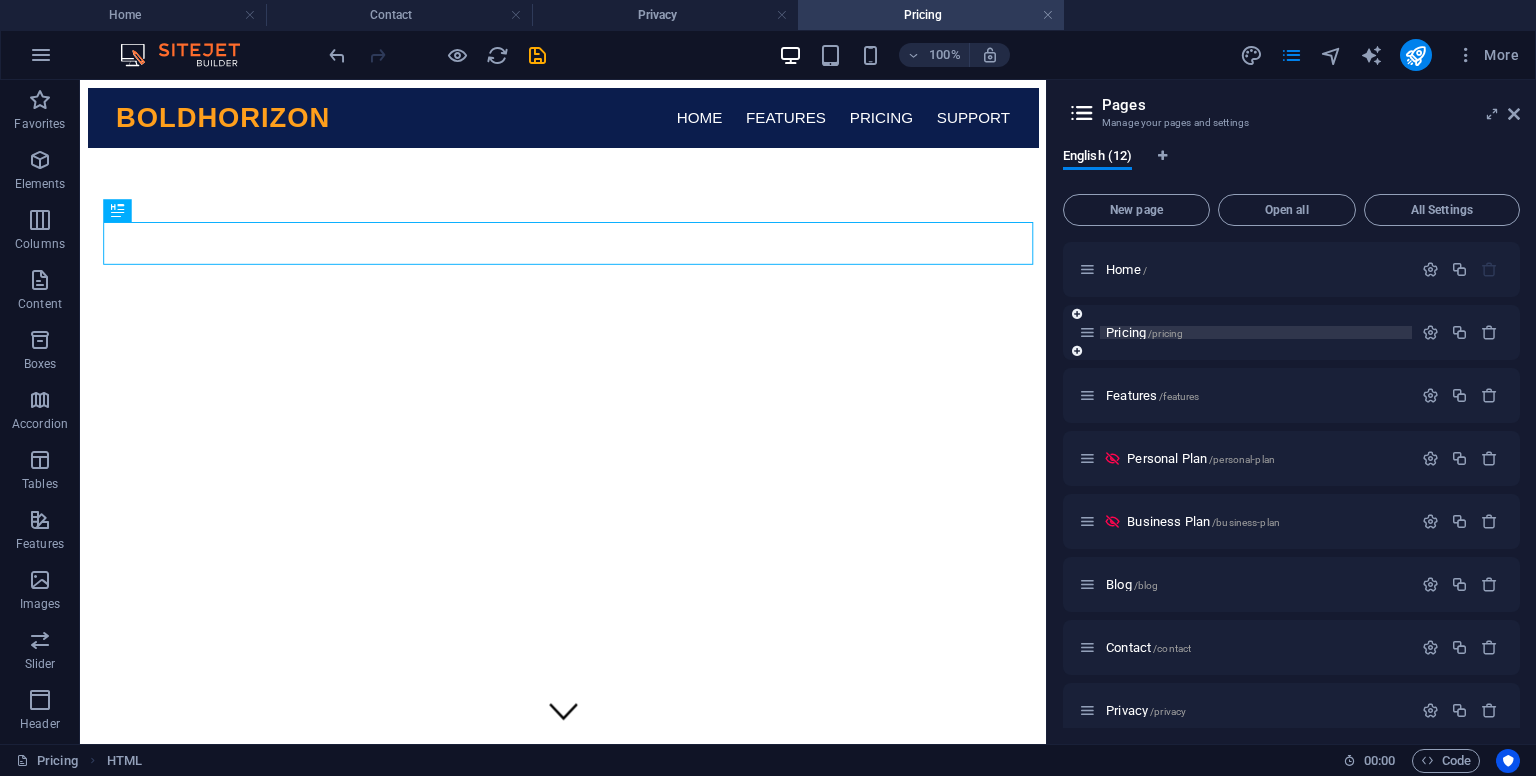 scroll, scrollTop: 0, scrollLeft: 0, axis: both 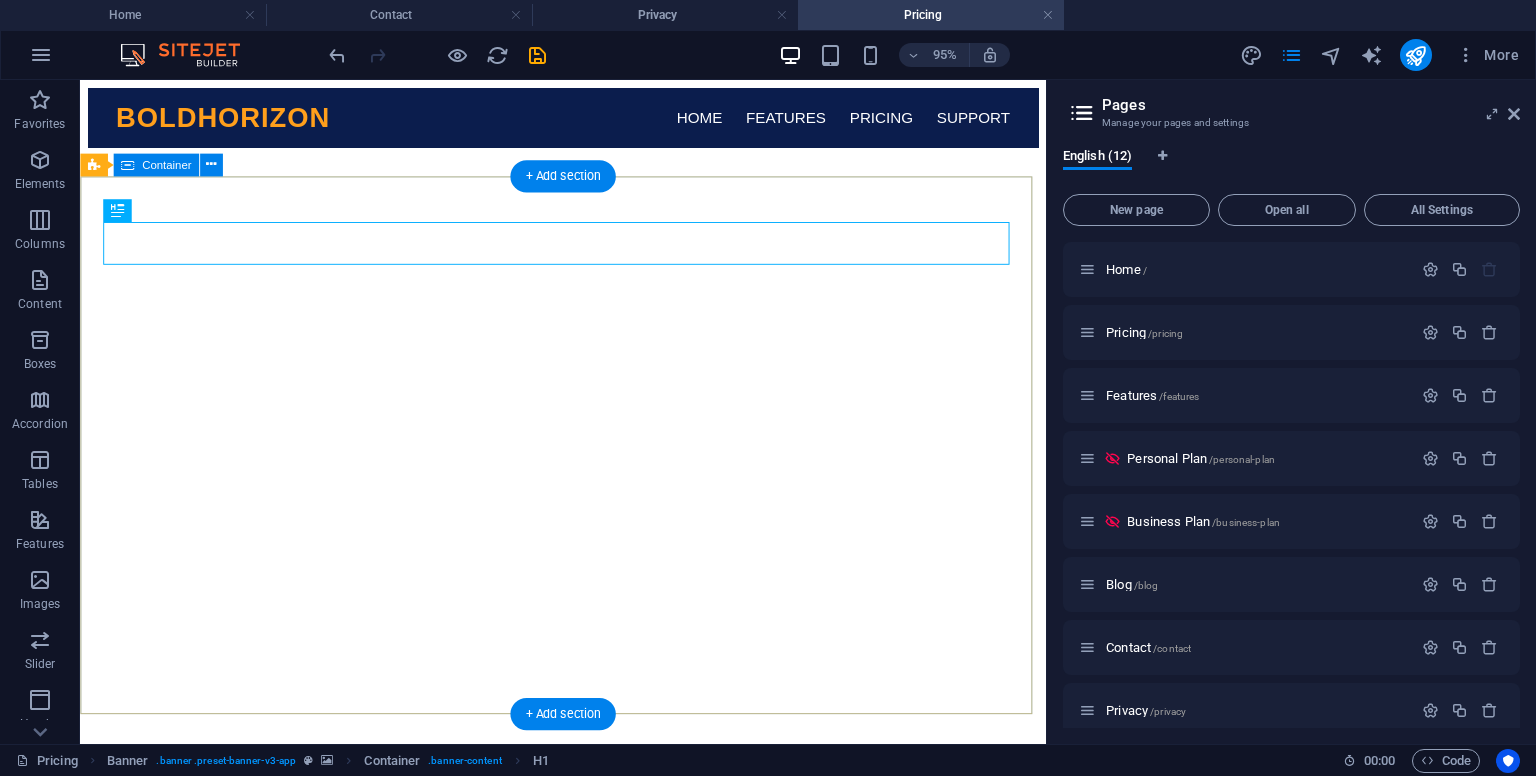 click on "Find the best solution for your needs Explore our flexible pricing plans designed to accommodate various needs, ensuring value and accessibility while delivering comprehensive features tailored to enhance your experience effectively. Learn more" at bounding box center (588, 892) 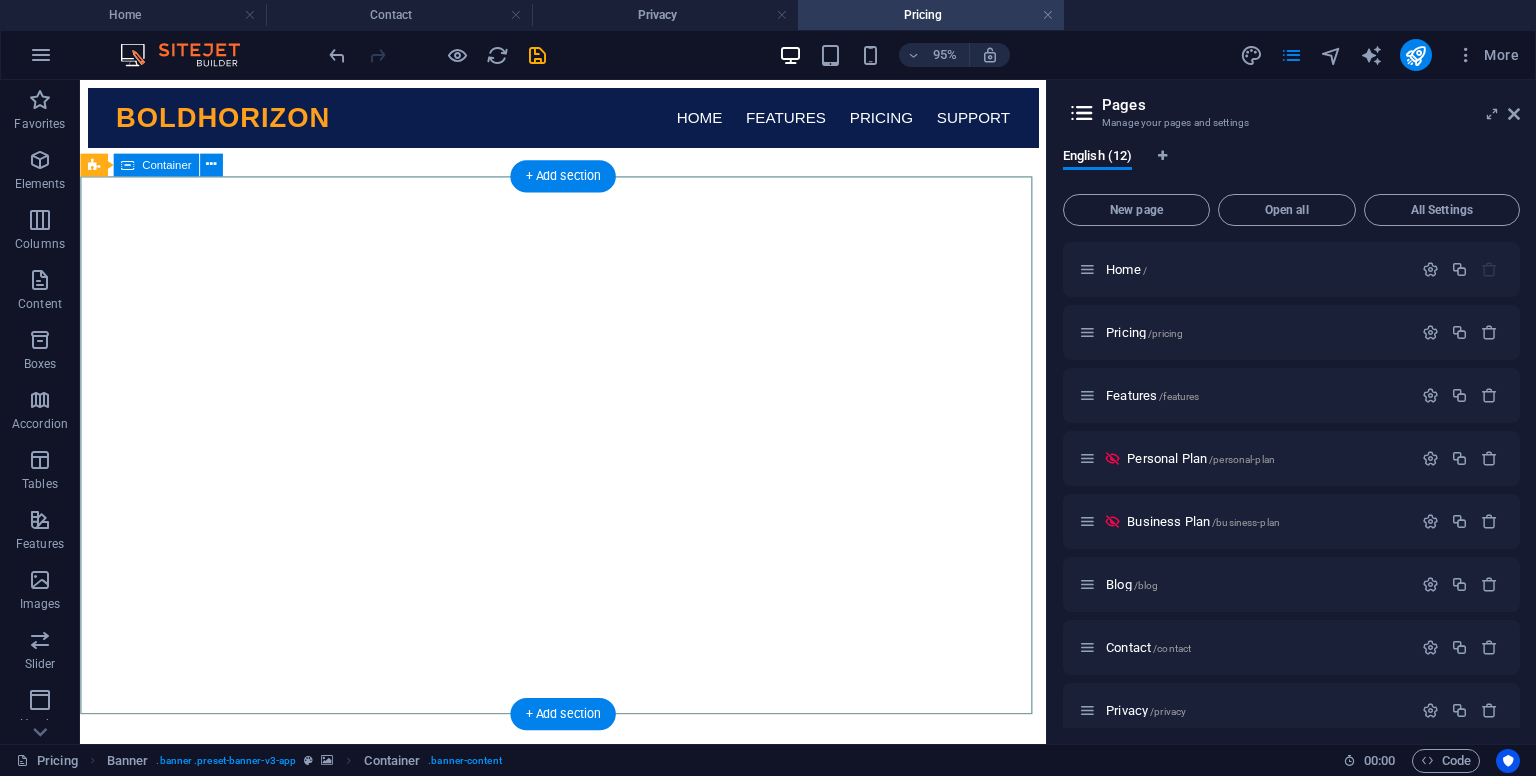 click on "Find the best solution for your needs Explore our flexible pricing plans designed to accommodate various needs, ensuring value and accessibility while delivering comprehensive features tailored to enhance your experience effectively. Learn more" at bounding box center (588, 892) 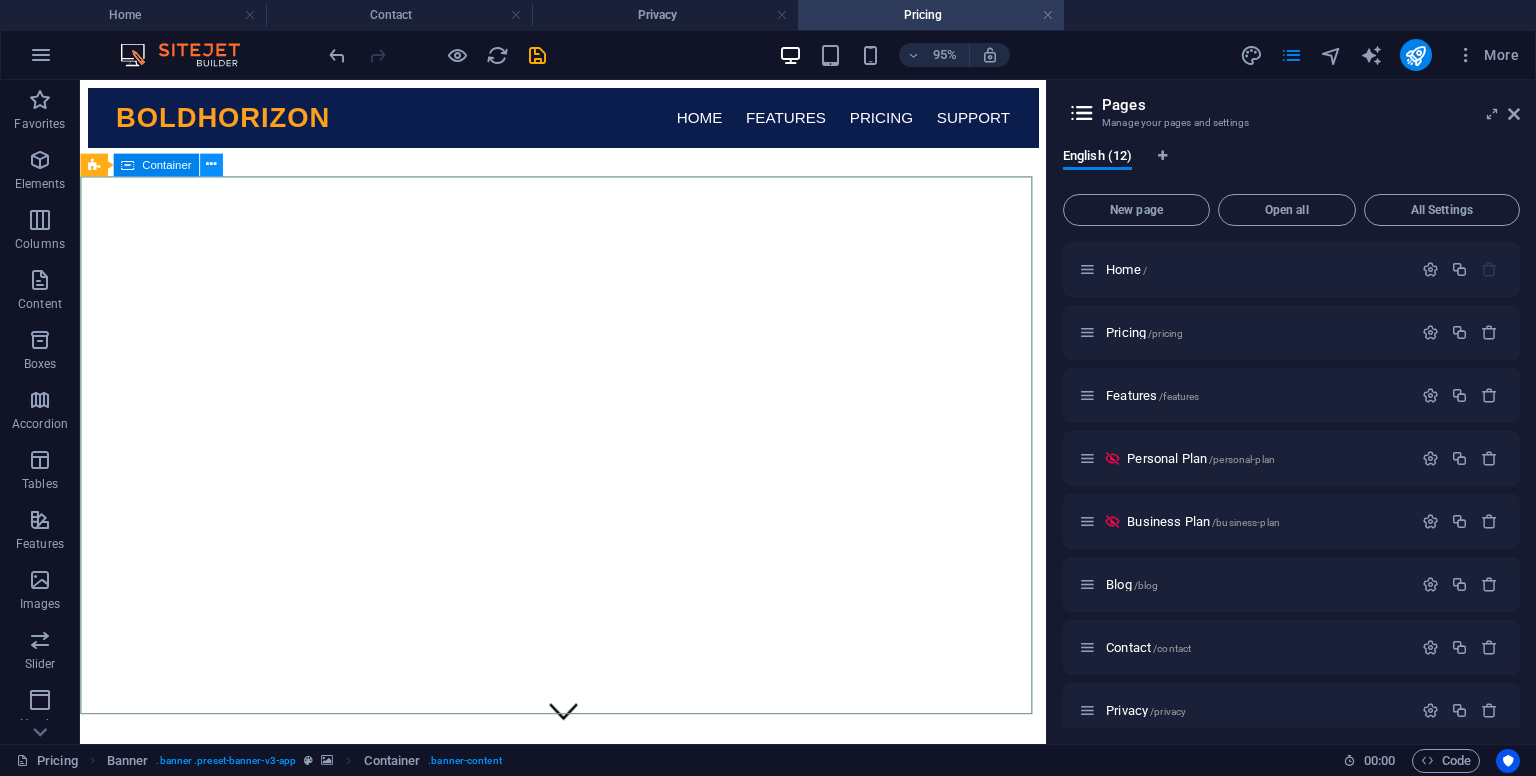 click at bounding box center (211, 164) 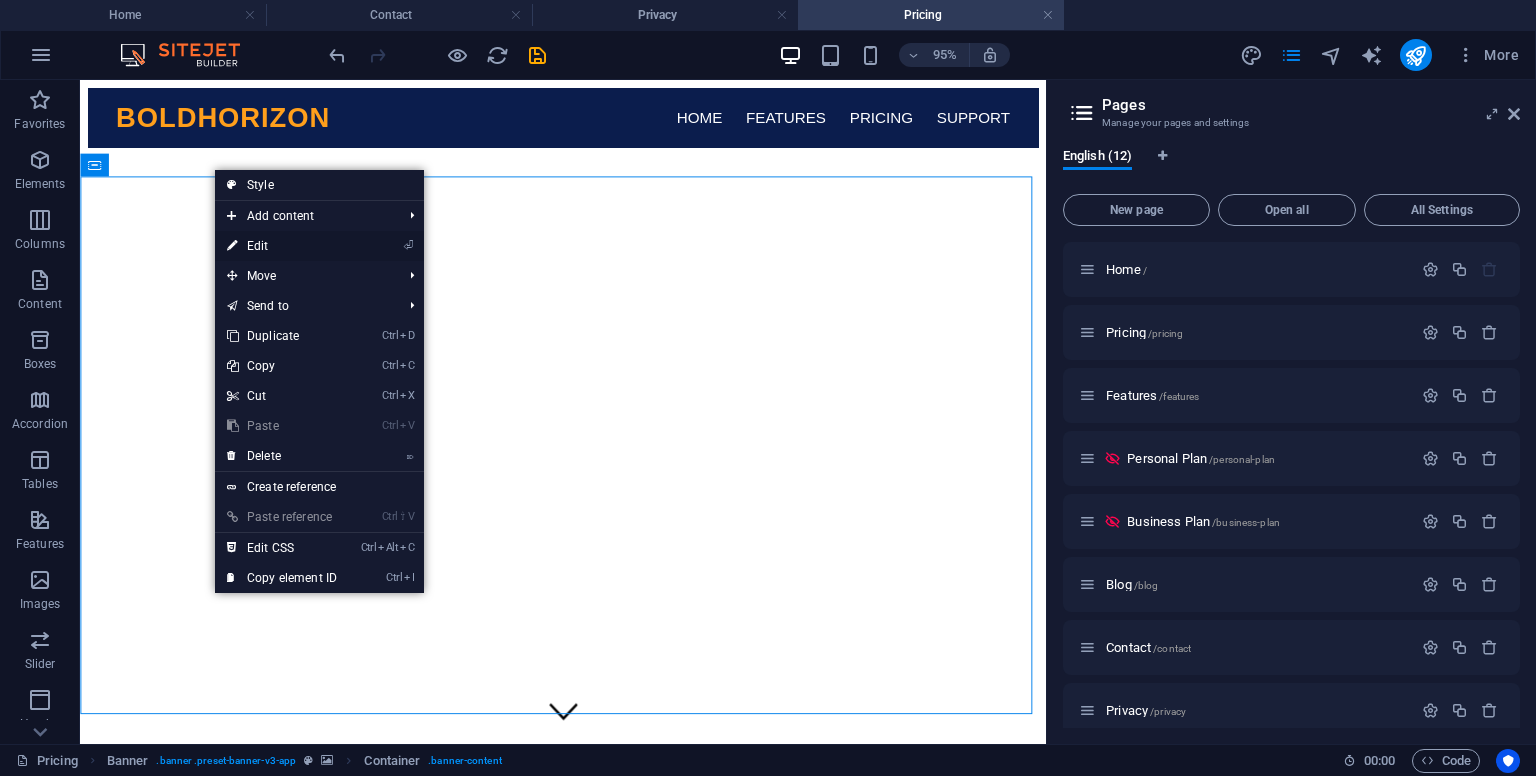 click on "⏎  Edit" at bounding box center [282, 246] 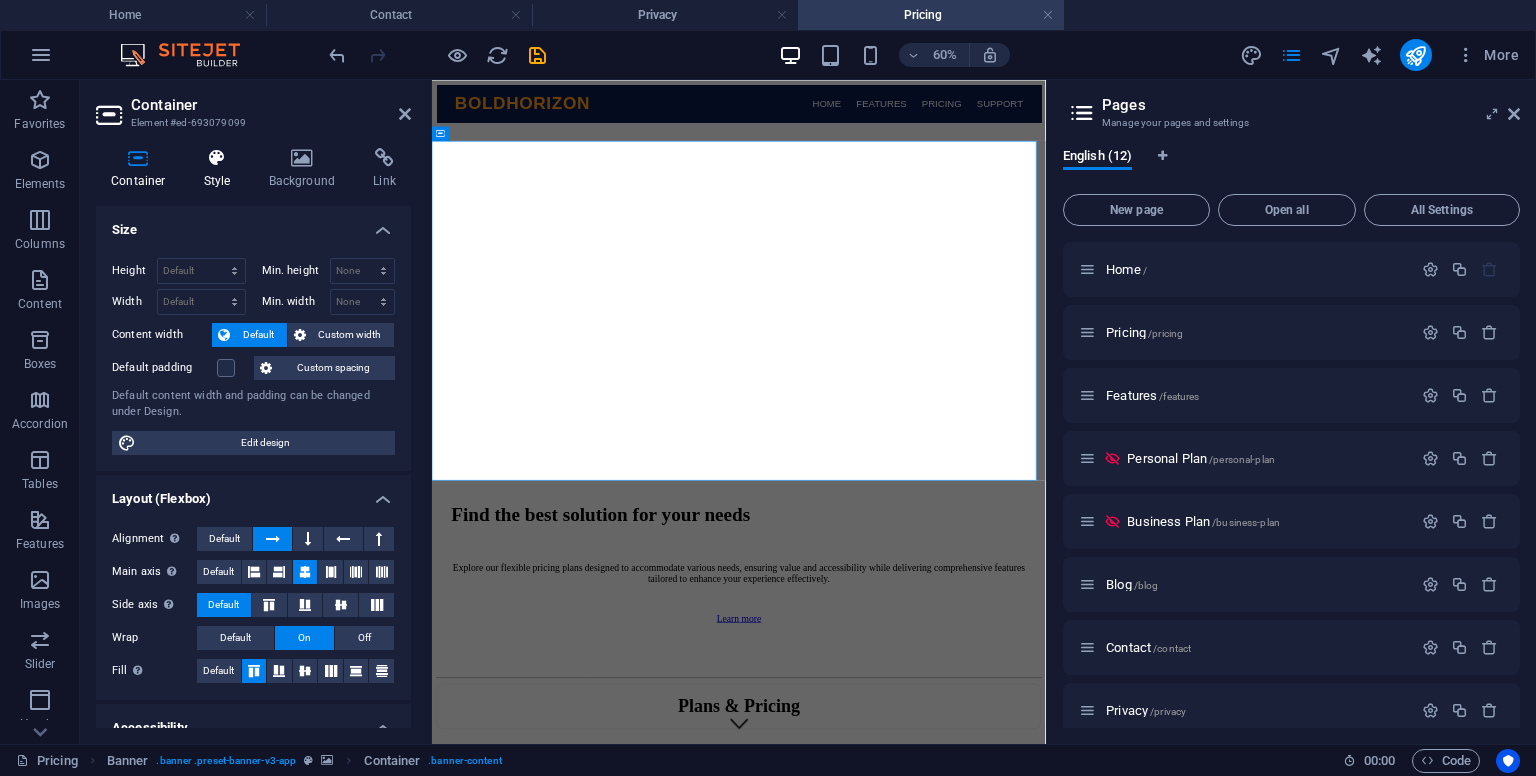 click on "Style" at bounding box center (221, 169) 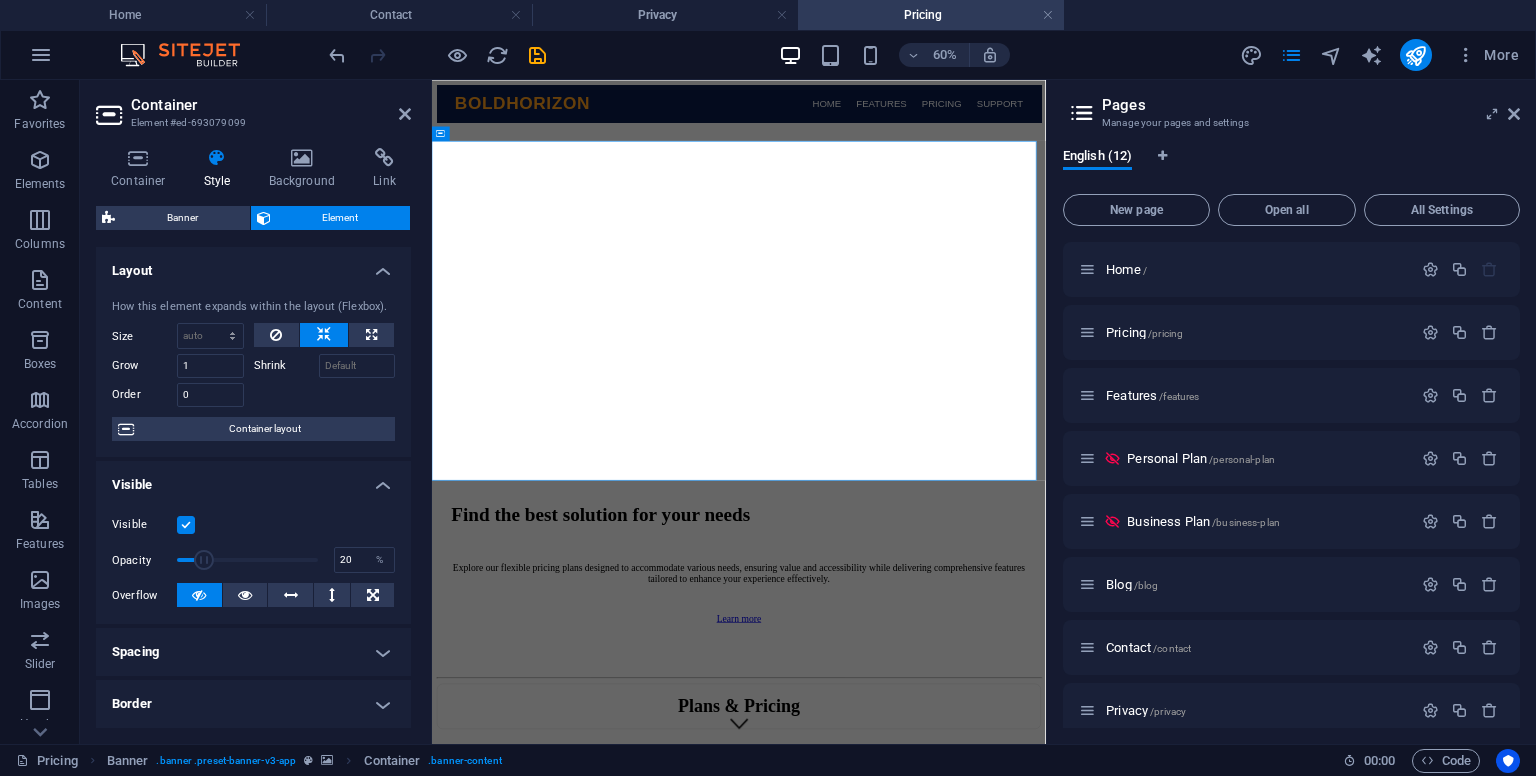 drag, startPoint x: 308, startPoint y: 553, endPoint x: 203, endPoint y: 555, distance: 105.01904 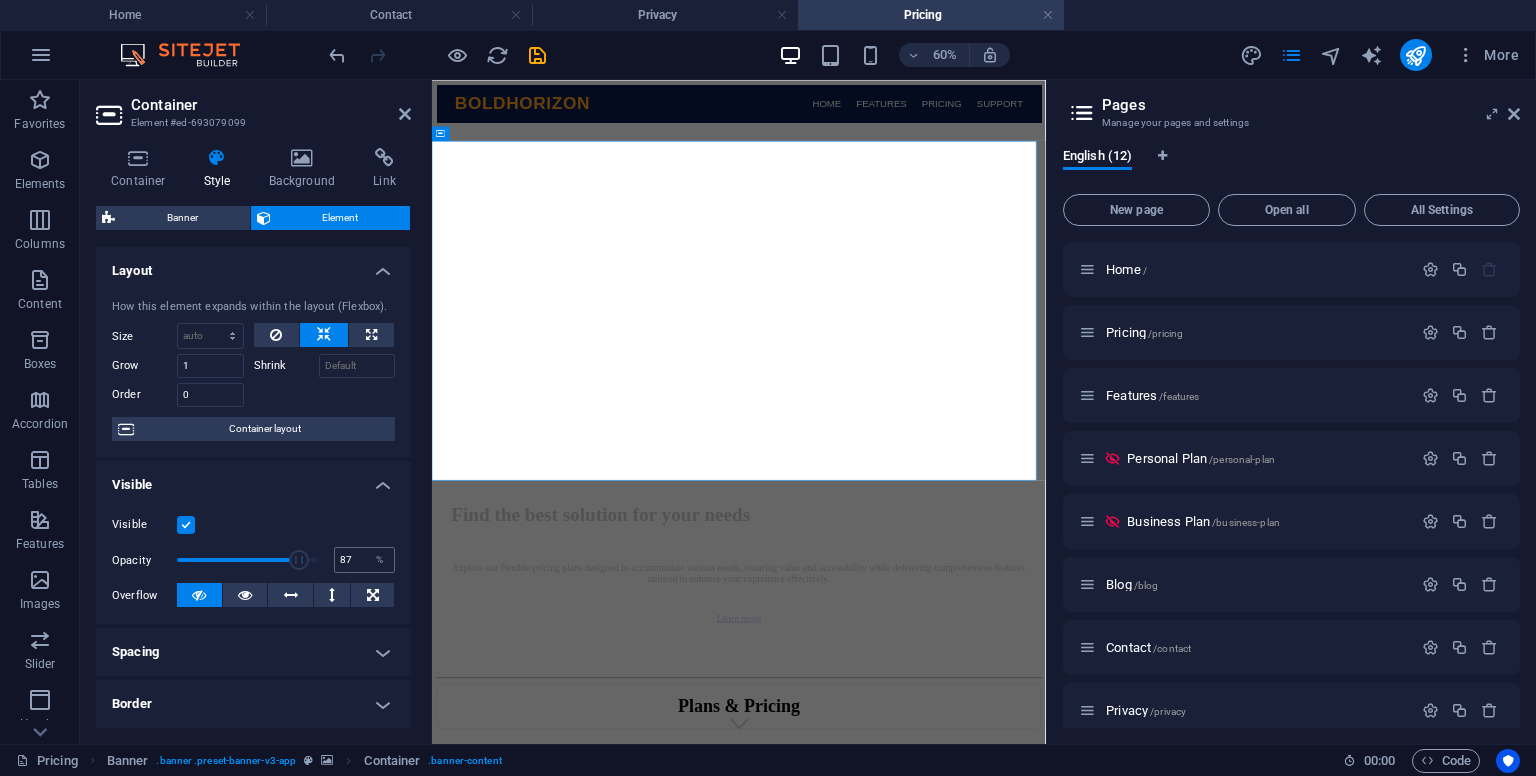 type on "100" 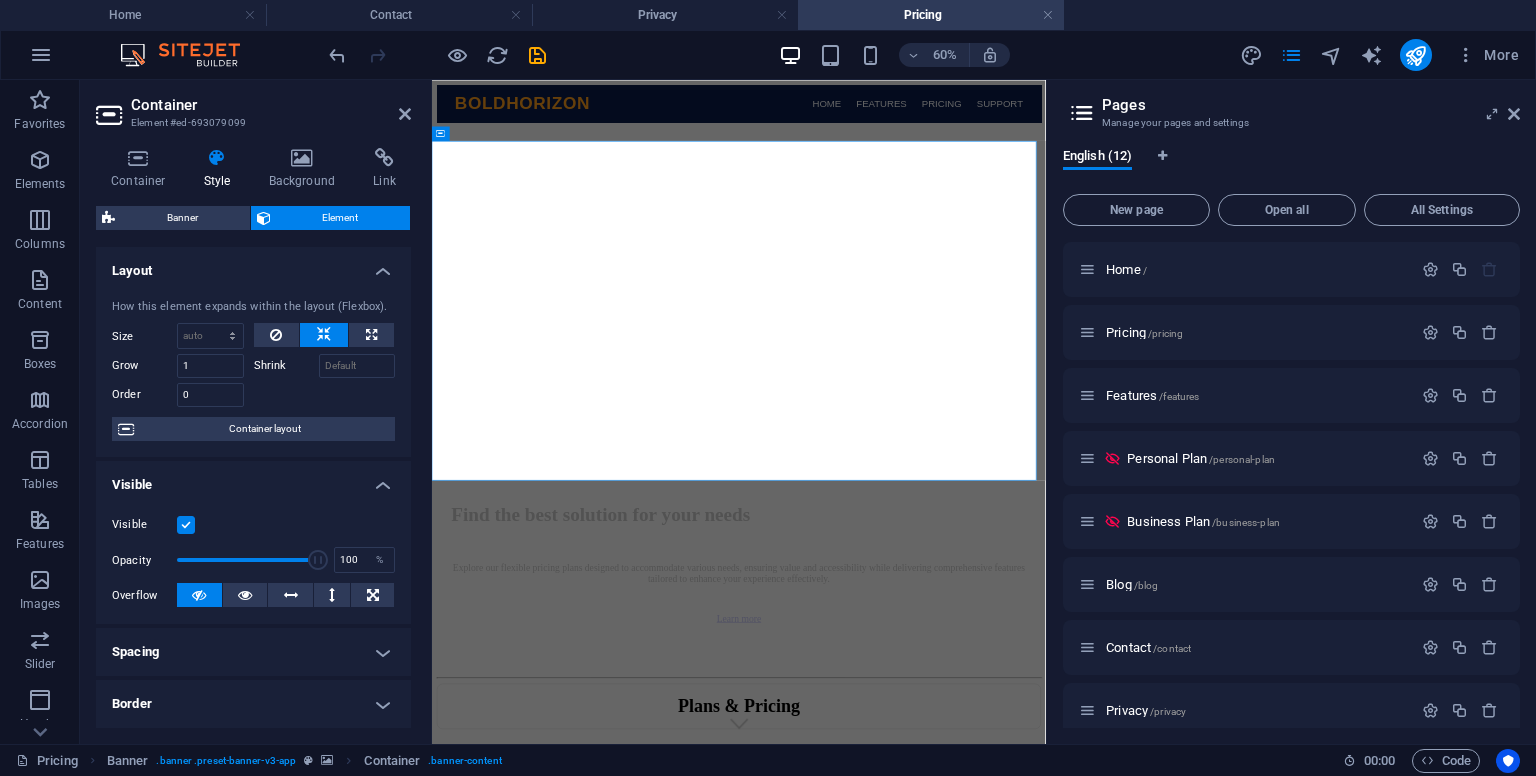 drag, startPoint x: 203, startPoint y: 555, endPoint x: 416, endPoint y: 562, distance: 213.11499 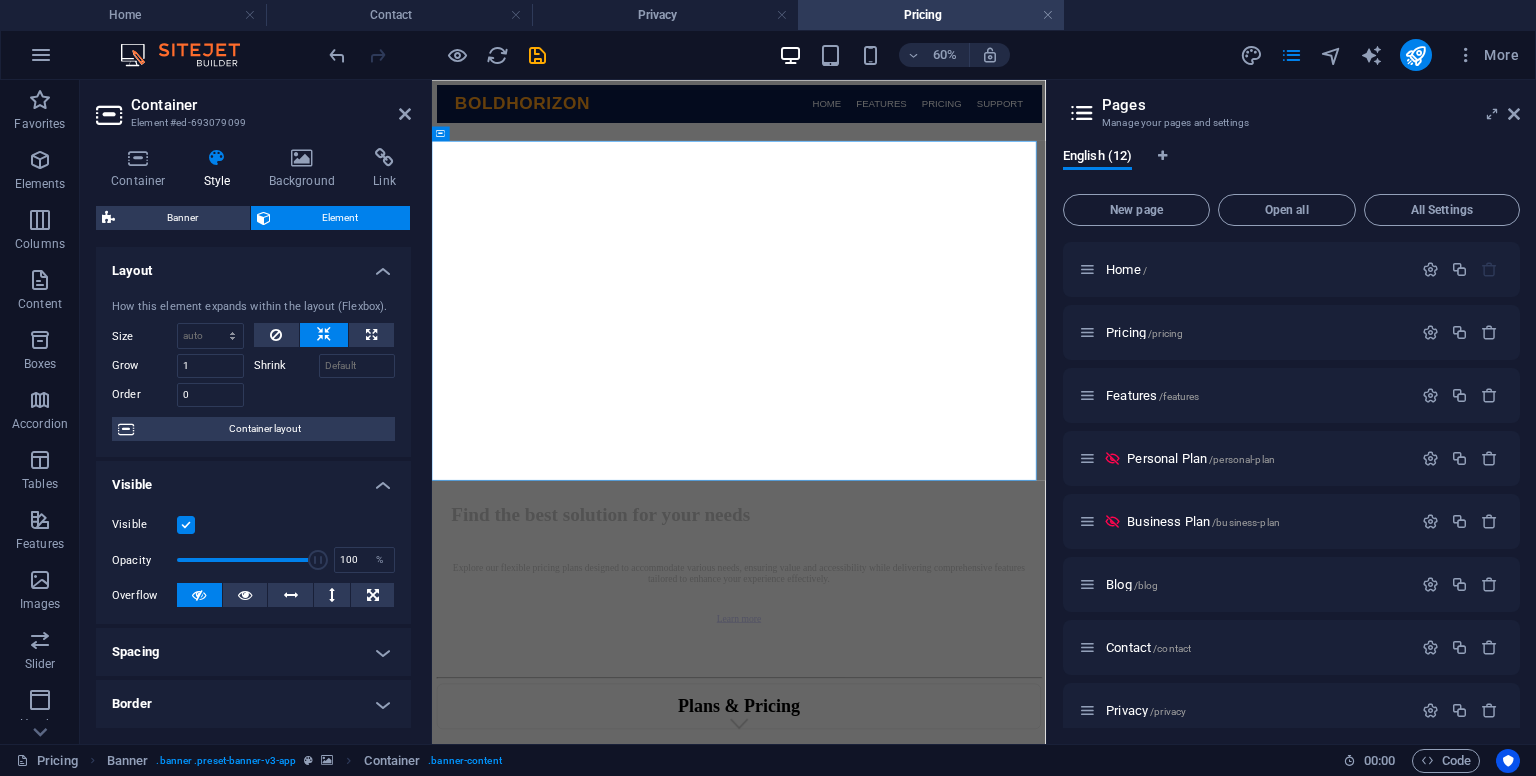 click on "Container Style Background Link Size Height Default px rem % vh vw Min. height None px rem % vh vw Width Default px rem % em vh vw Min. width None px rem % vh vw Content width Default Custom width Width Default px rem % em vh vw Min. width None px rem % vh vw Default padding Custom spacing Default content width and padding can be changed under Design. Edit design Layout (Flexbox) Alignment Determines the flex direction. Default Main axis Determine how elements should behave along the main axis inside this container (justify content). Default Side axis Control the vertical direction of the element inside of the container (align items). Default Wrap Default On Off Fill Controls the distances and direction of elements on the y-axis across several lines (align content). Default Accessibility ARIA helps assistive technologies (like screen readers) to understand the role, state, and behavior of web elements Role The ARIA role defines the purpose of an element.  None Alert Article Banner Comment Fan" at bounding box center (253, 438) 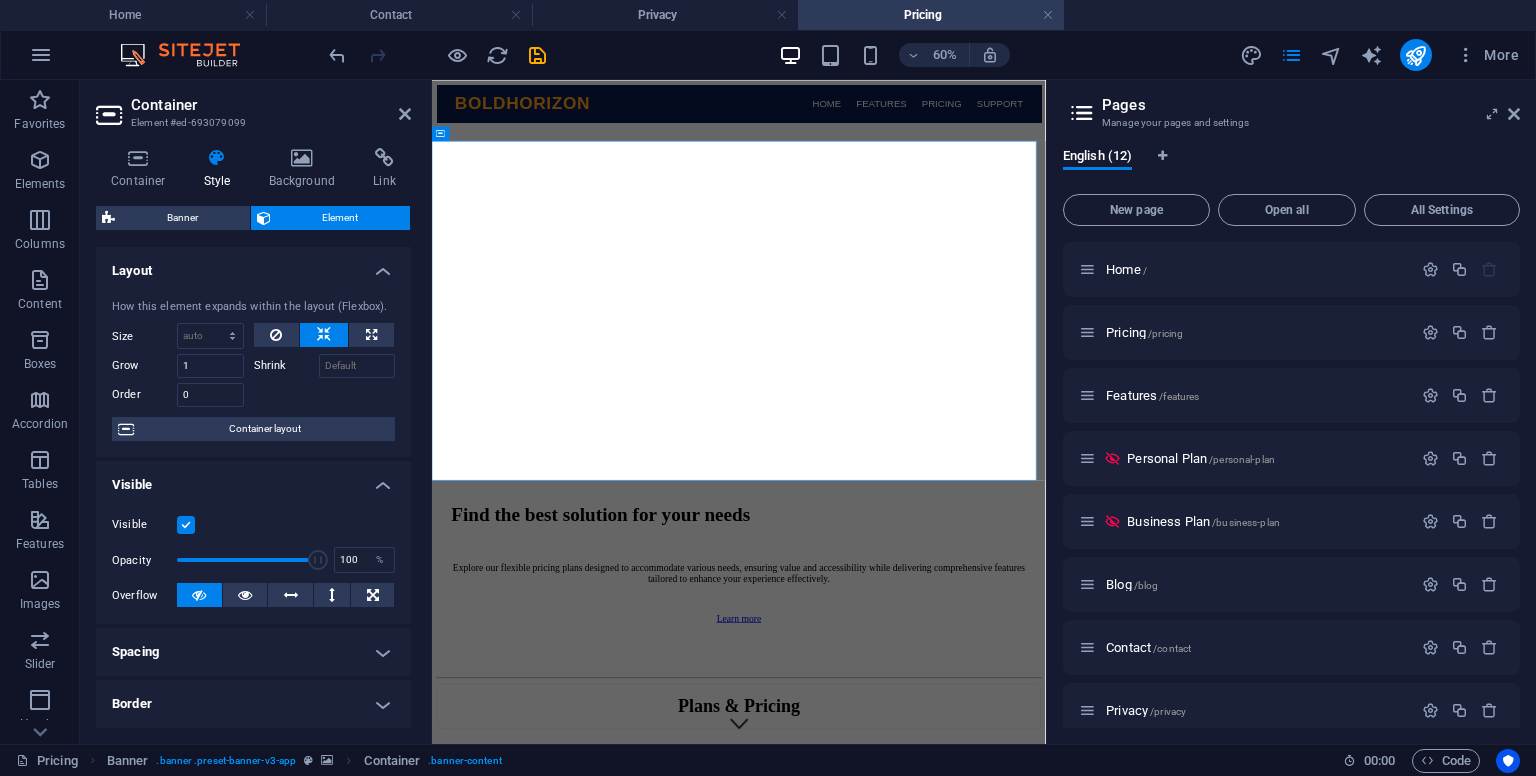 drag, startPoint x: 412, startPoint y: 506, endPoint x: 410, endPoint y: 478, distance: 28.071337 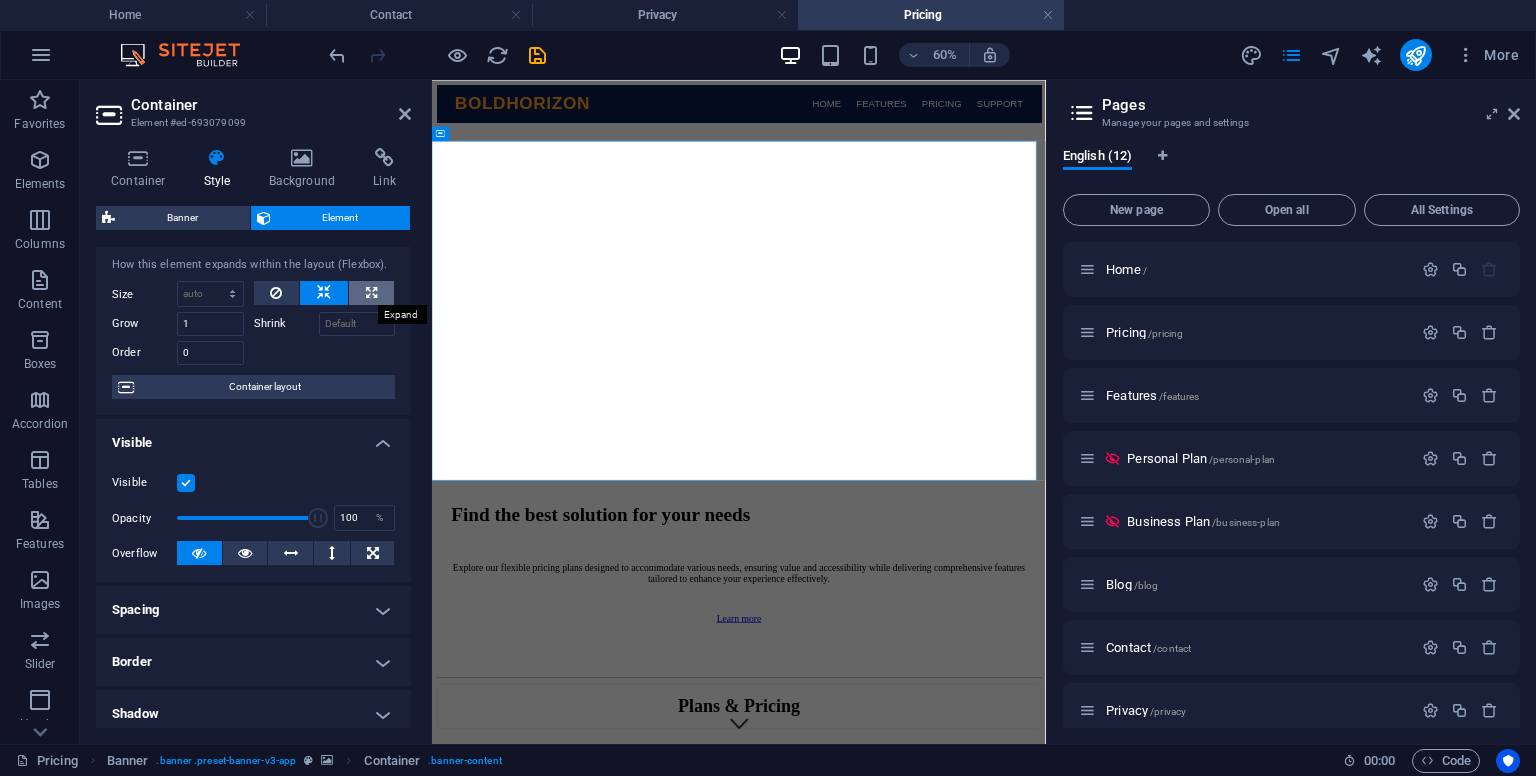 click at bounding box center (371, 293) 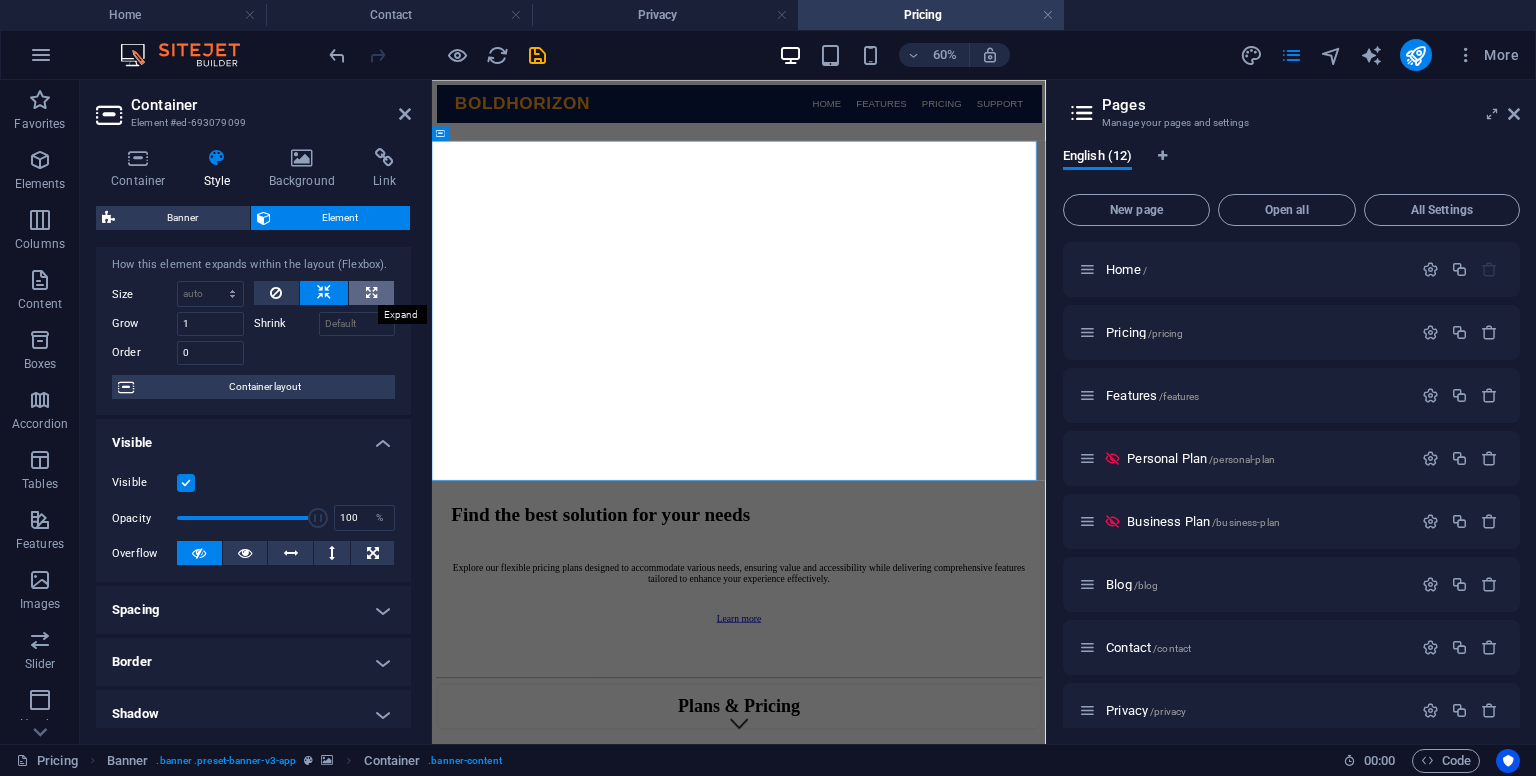 type on "100" 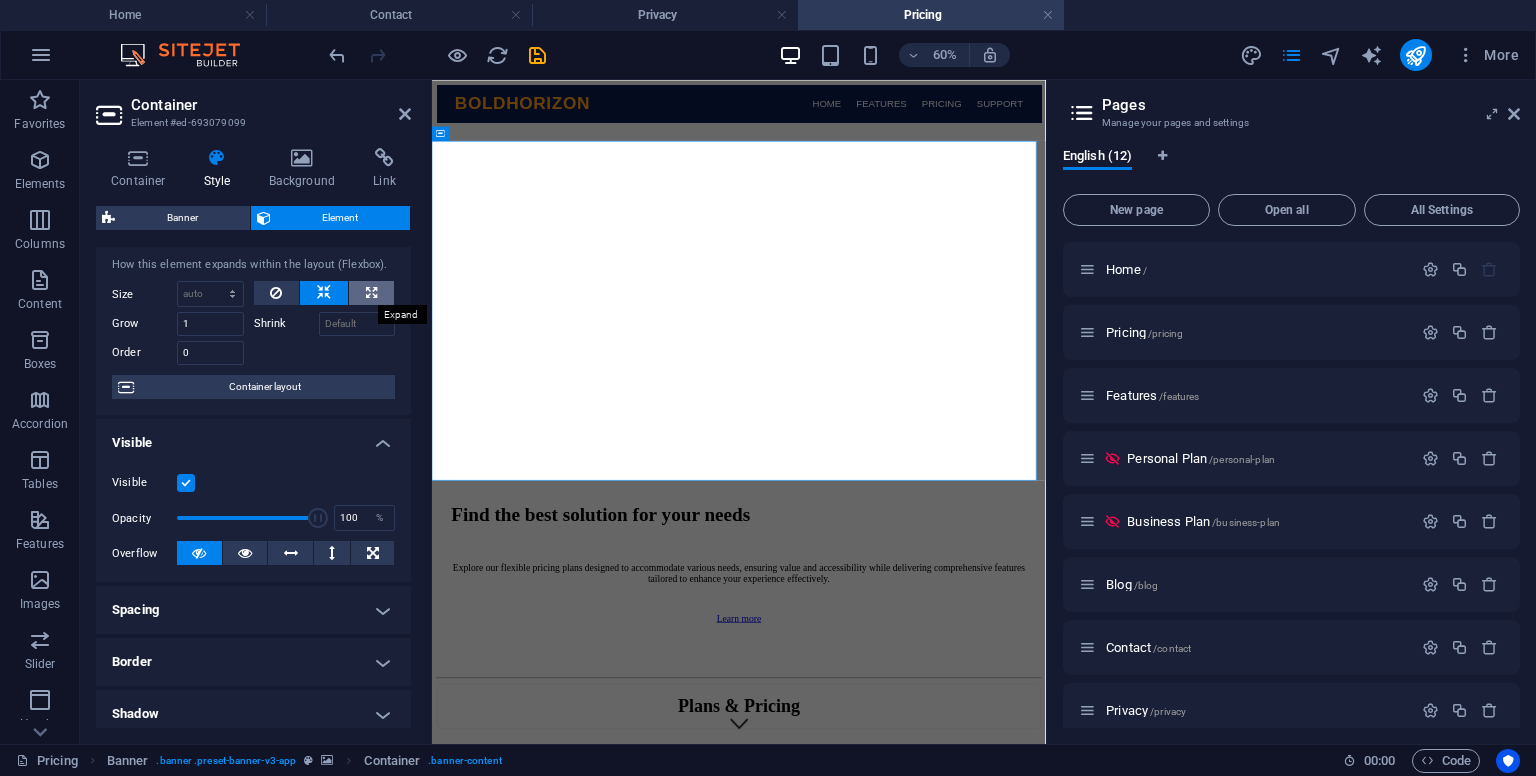 select on "%" 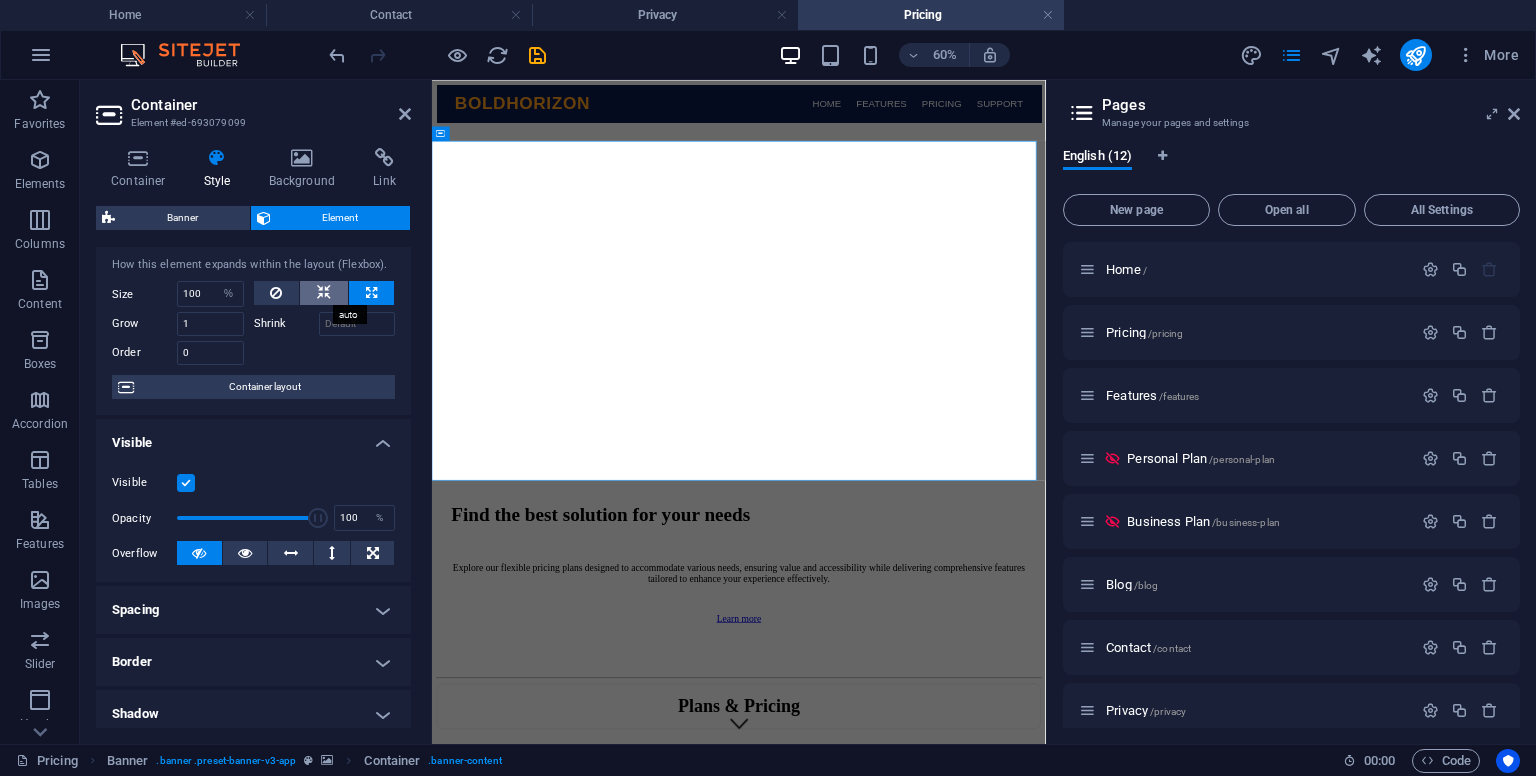 click at bounding box center [324, 293] 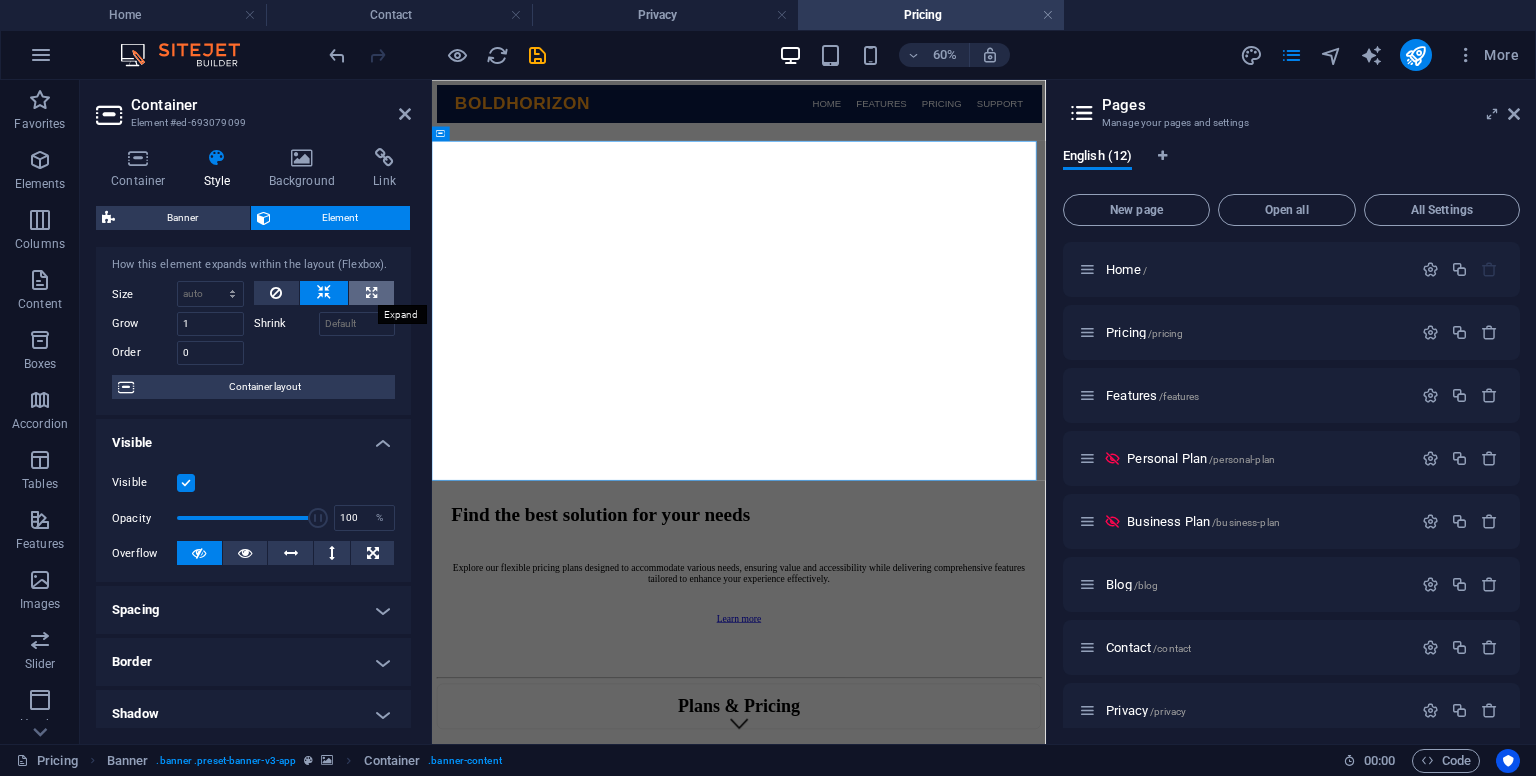 click at bounding box center (371, 293) 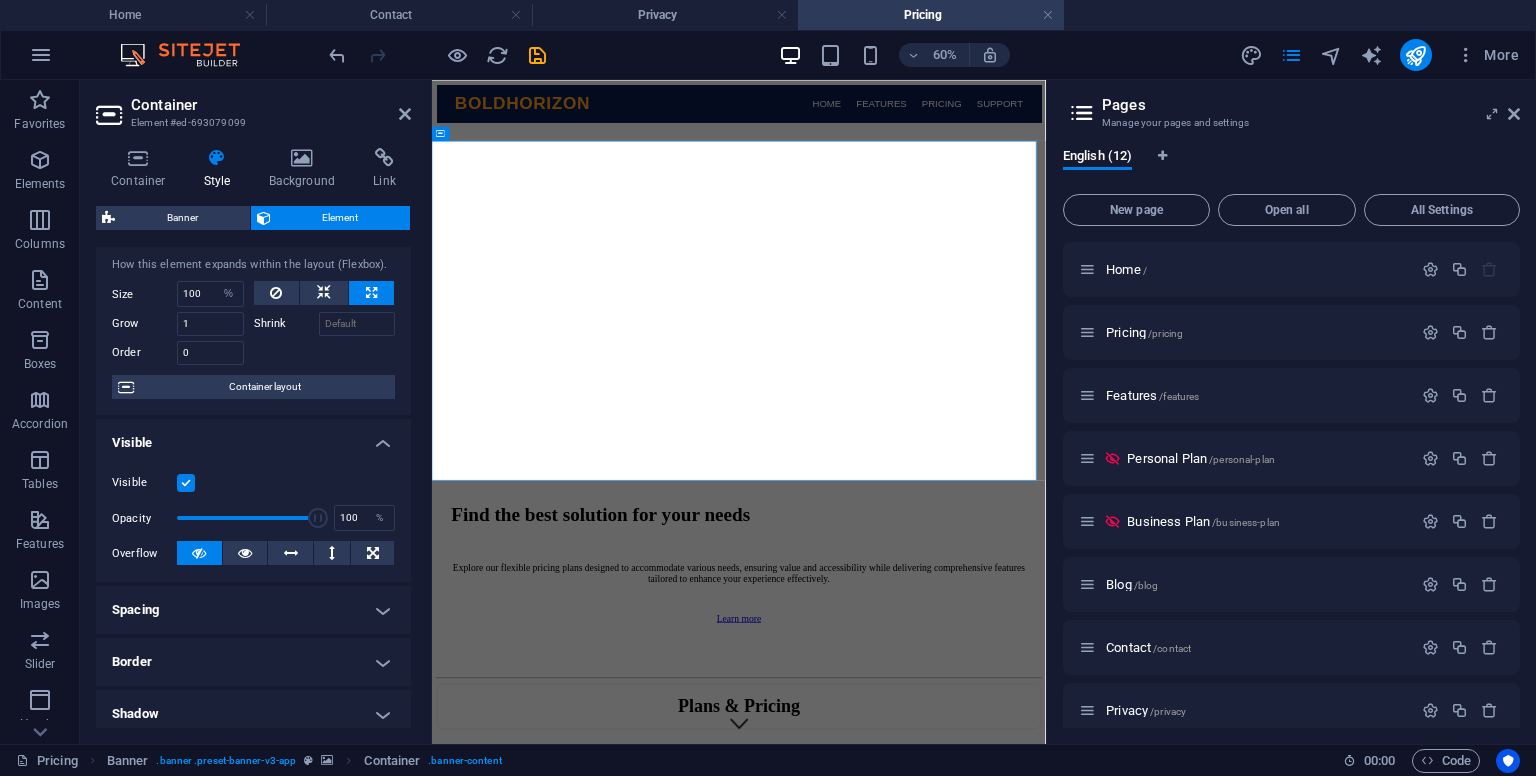 drag, startPoint x: 414, startPoint y: 361, endPoint x: 412, endPoint y: 387, distance: 26.076809 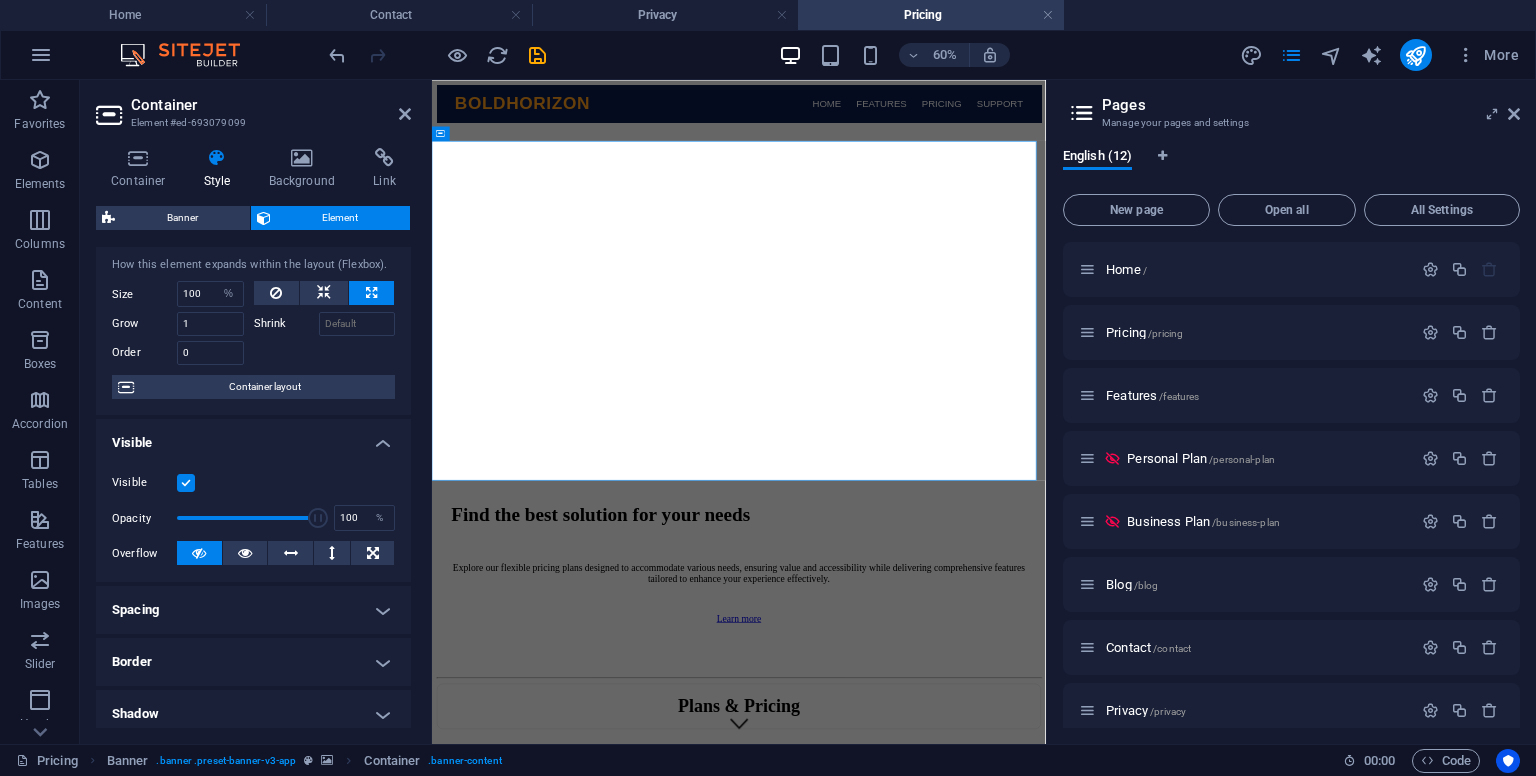 click on "Container Style Background Link Size Height Default px rem % vh vw Min. height None px rem % vh vw Width Default px rem % em vh vw Min. width None px rem % vh vw Content width Default Custom width Width Default px rem % em vh vw Min. width None px rem % vh vw Default padding Custom spacing Default content width and padding can be changed under Design. Edit design Layout (Flexbox) Alignment Determines the flex direction. Default Main axis Determine how elements should behave along the main axis inside this container (justify content). Default Side axis Control the vertical direction of the element inside of the container (align items). Default Wrap Default On Off Fill Controls the distances and direction of elements on the y-axis across several lines (align content). Default Accessibility ARIA helps assistive technologies (like screen readers) to understand the role, state, and behavior of web elements Role The ARIA role defines the purpose of an element.  None Alert Article Banner Comment Fan" at bounding box center (253, 438) 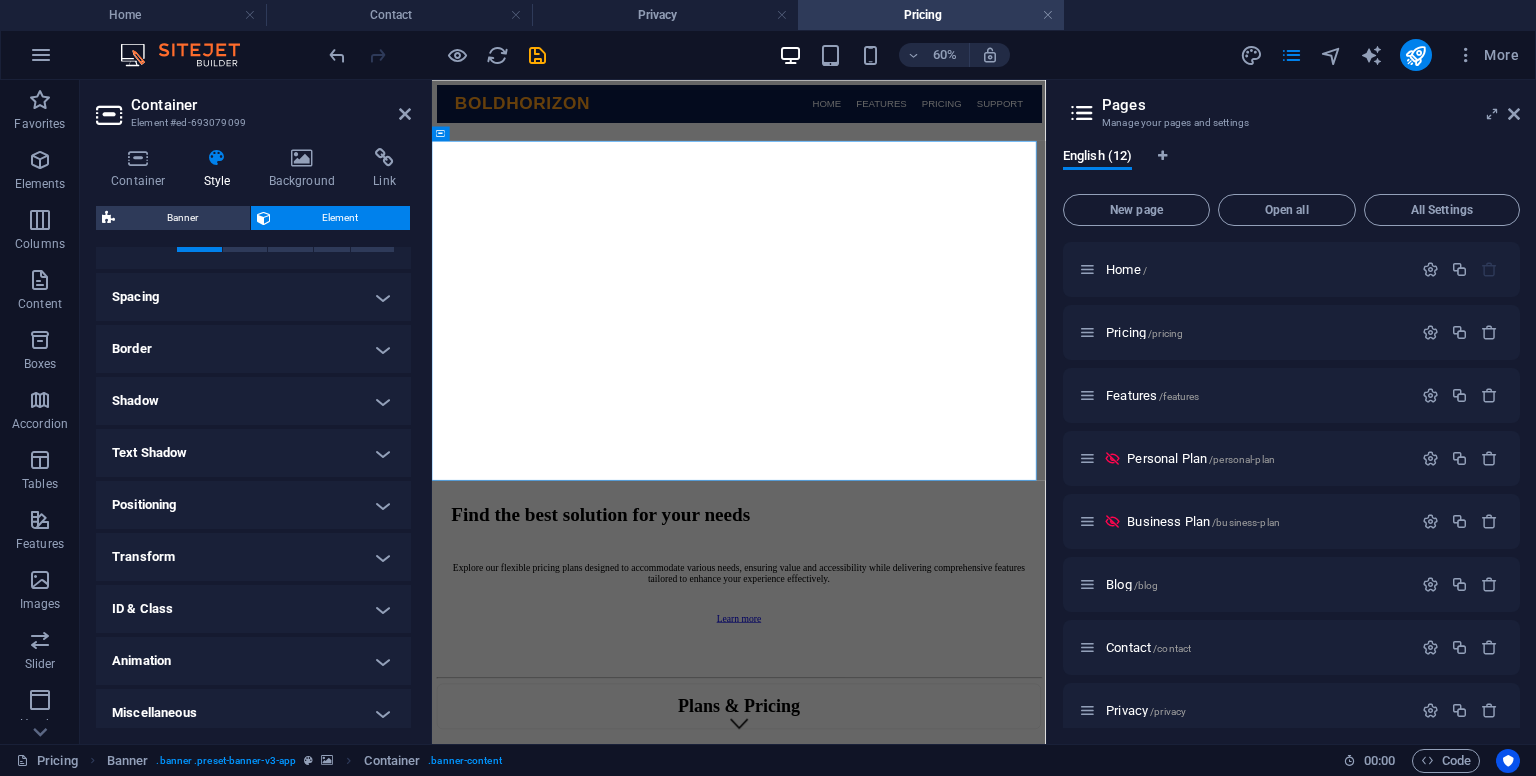 scroll, scrollTop: 363, scrollLeft: 0, axis: vertical 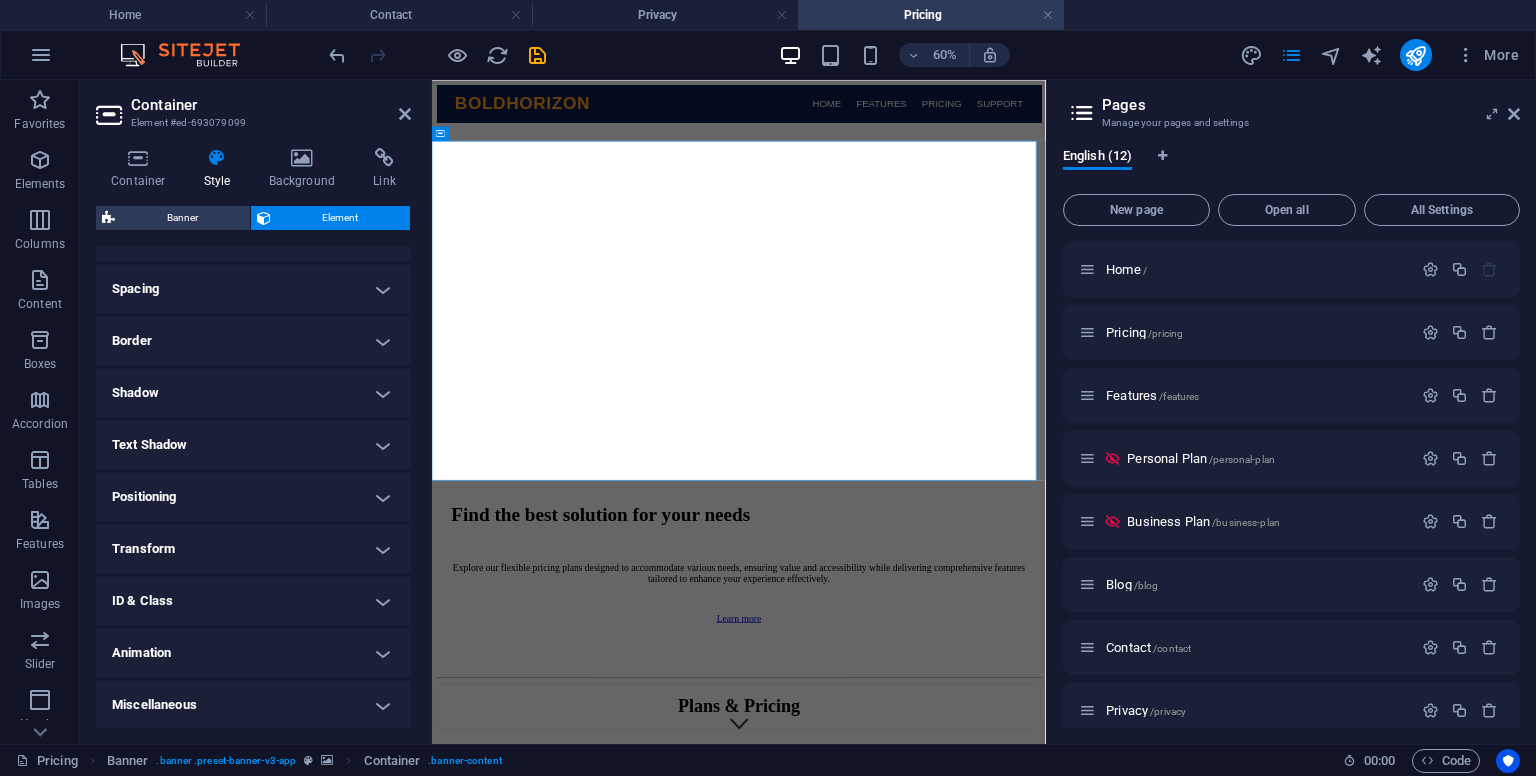 click on "Transform" at bounding box center [253, 549] 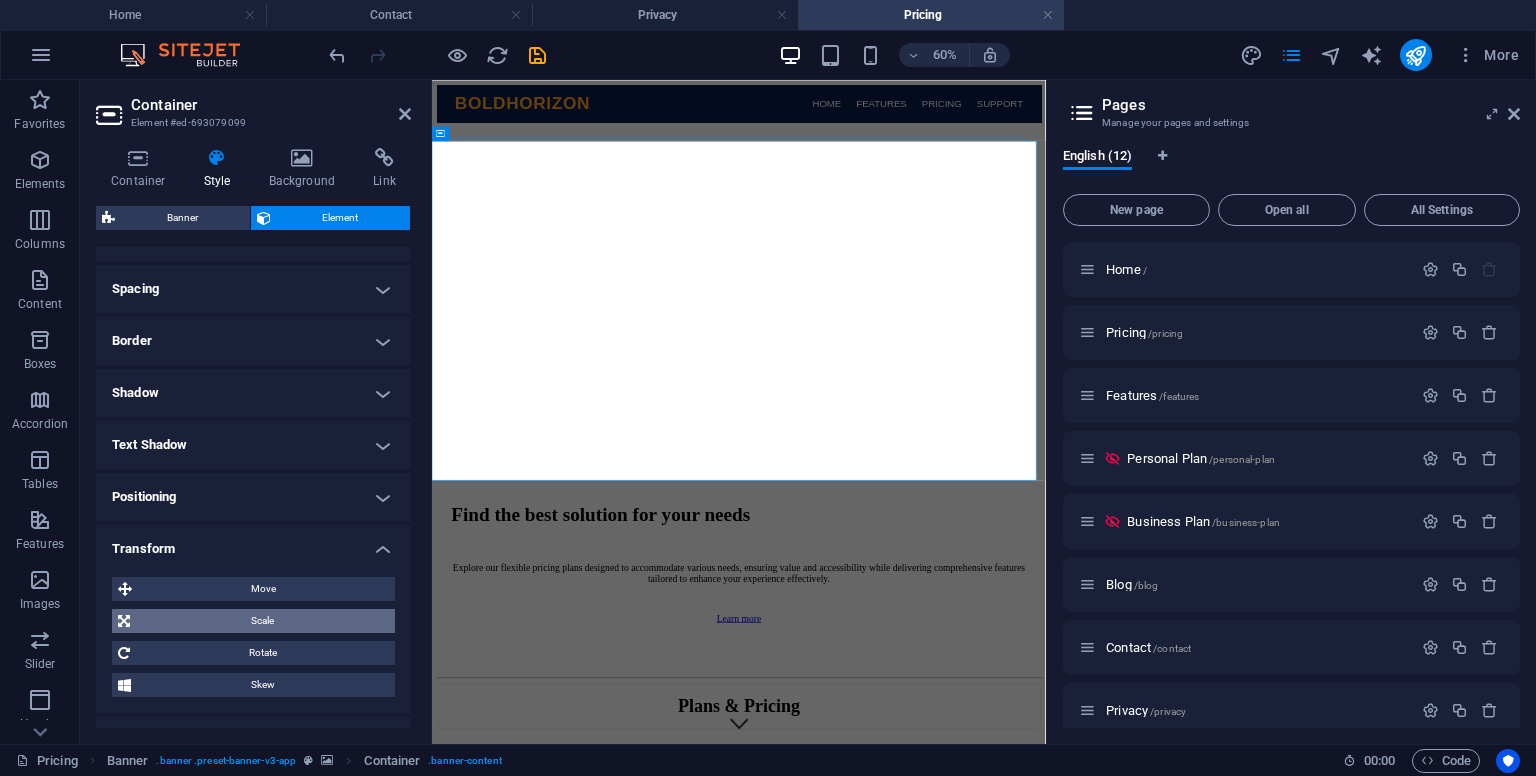 click on "Scale" at bounding box center [262, 621] 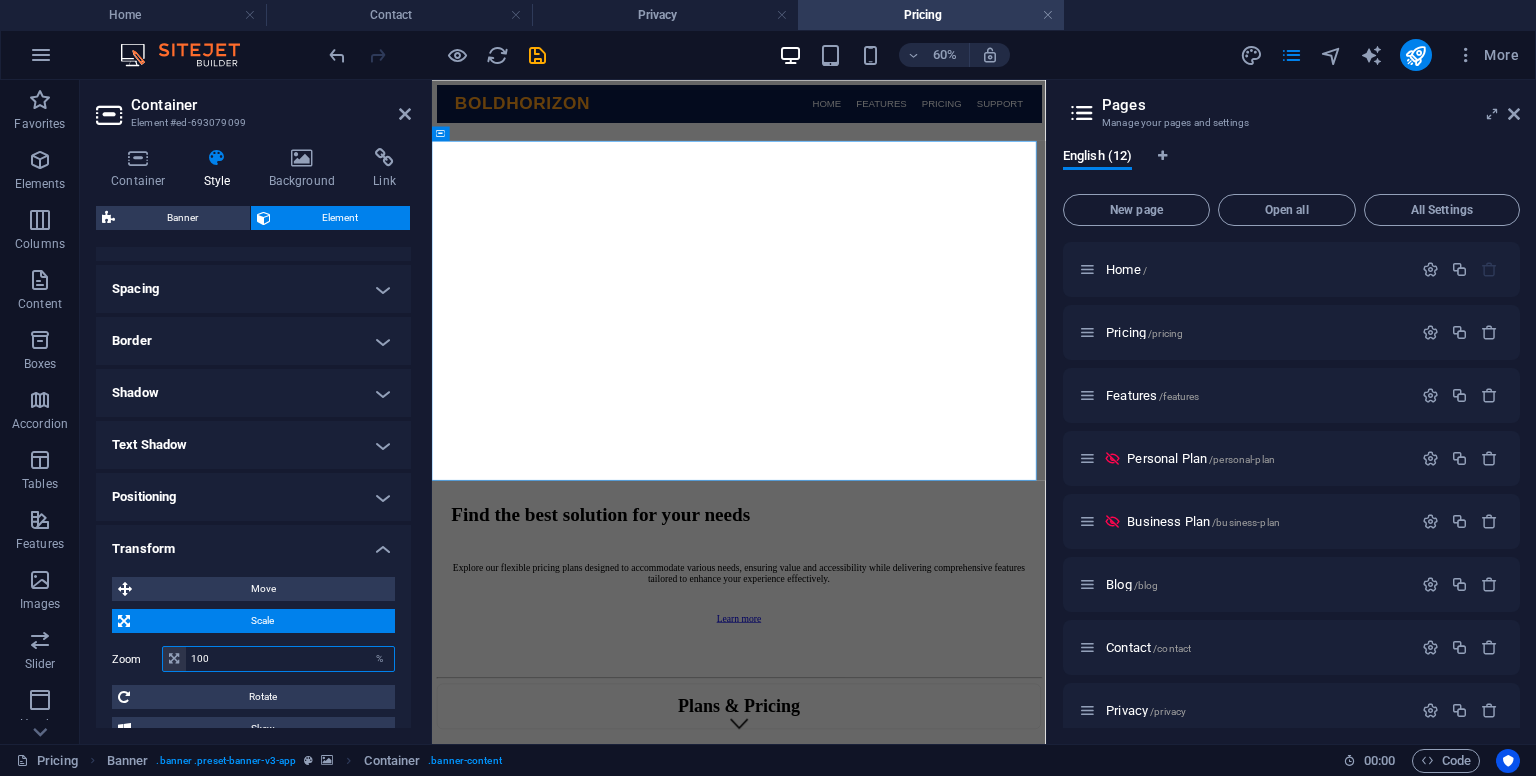click on "100" at bounding box center (290, 659) 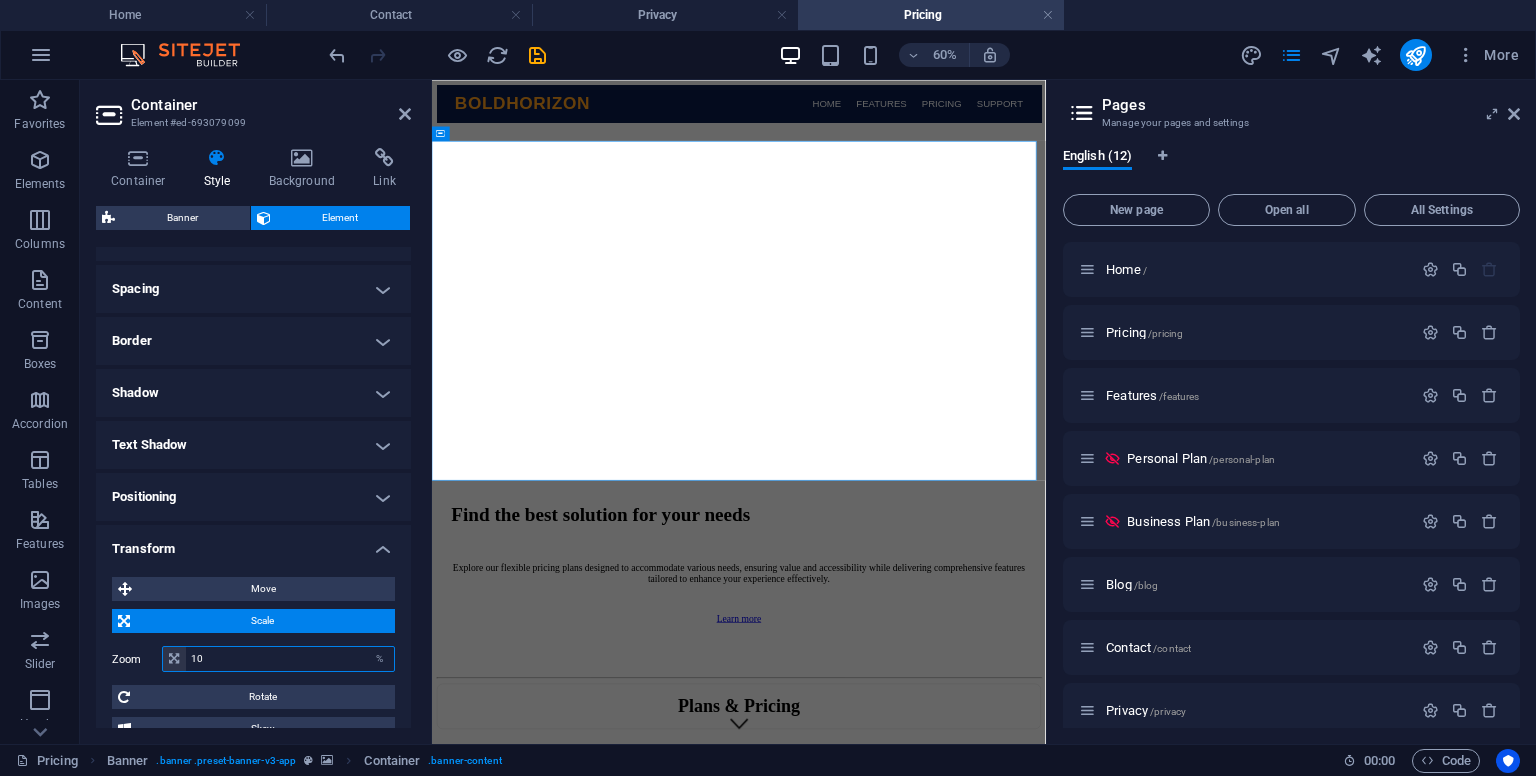 type on "1" 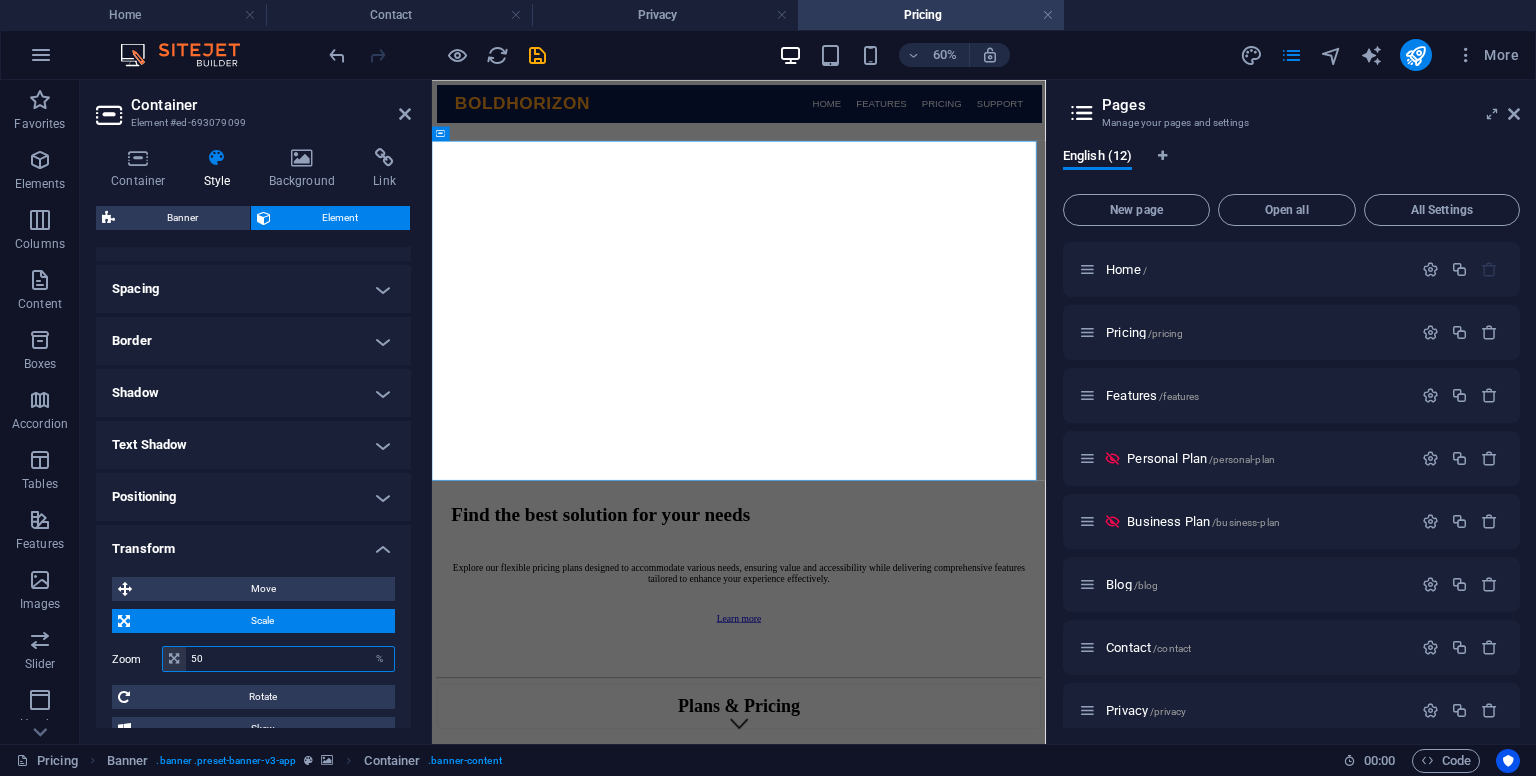 type on "50" 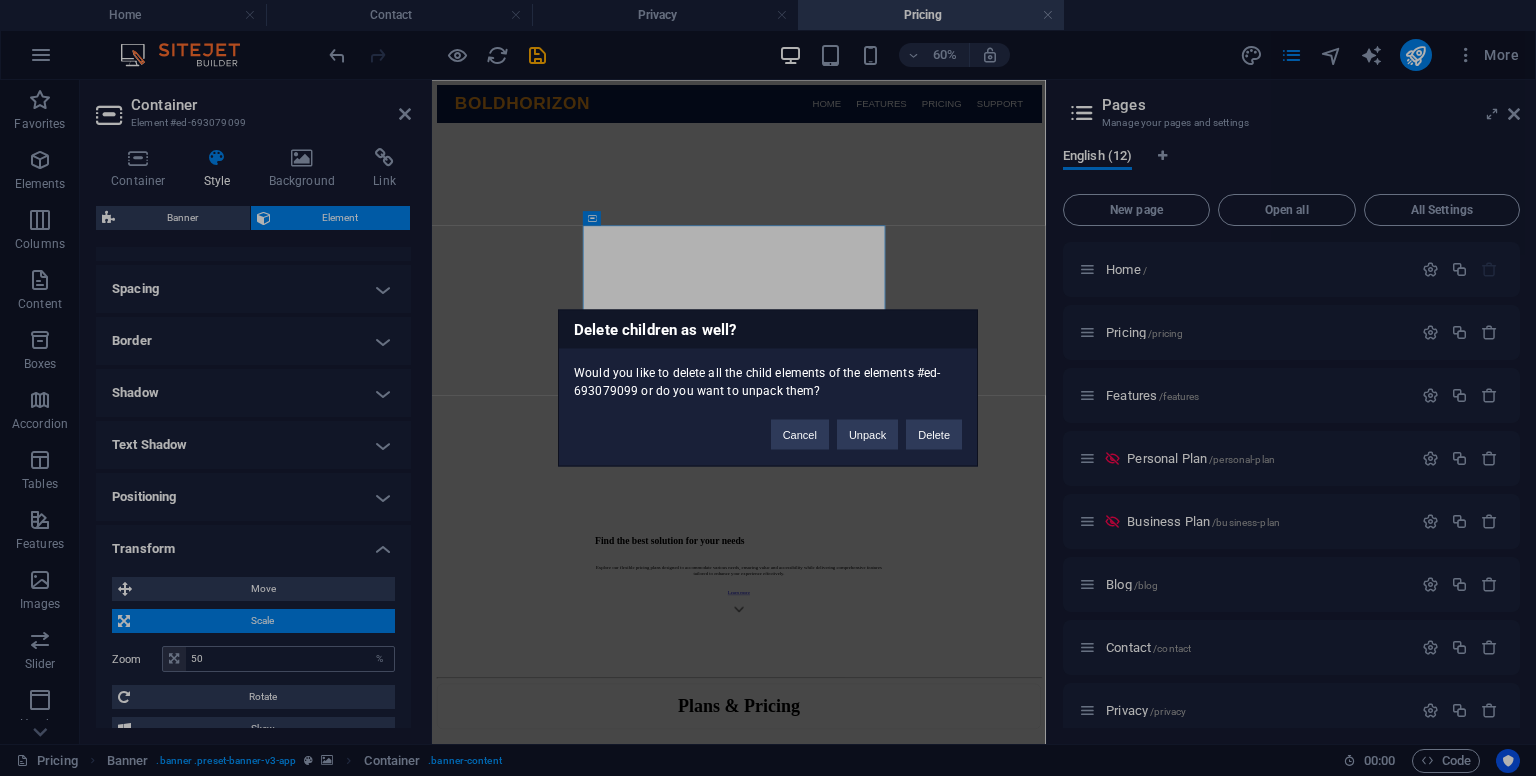 type 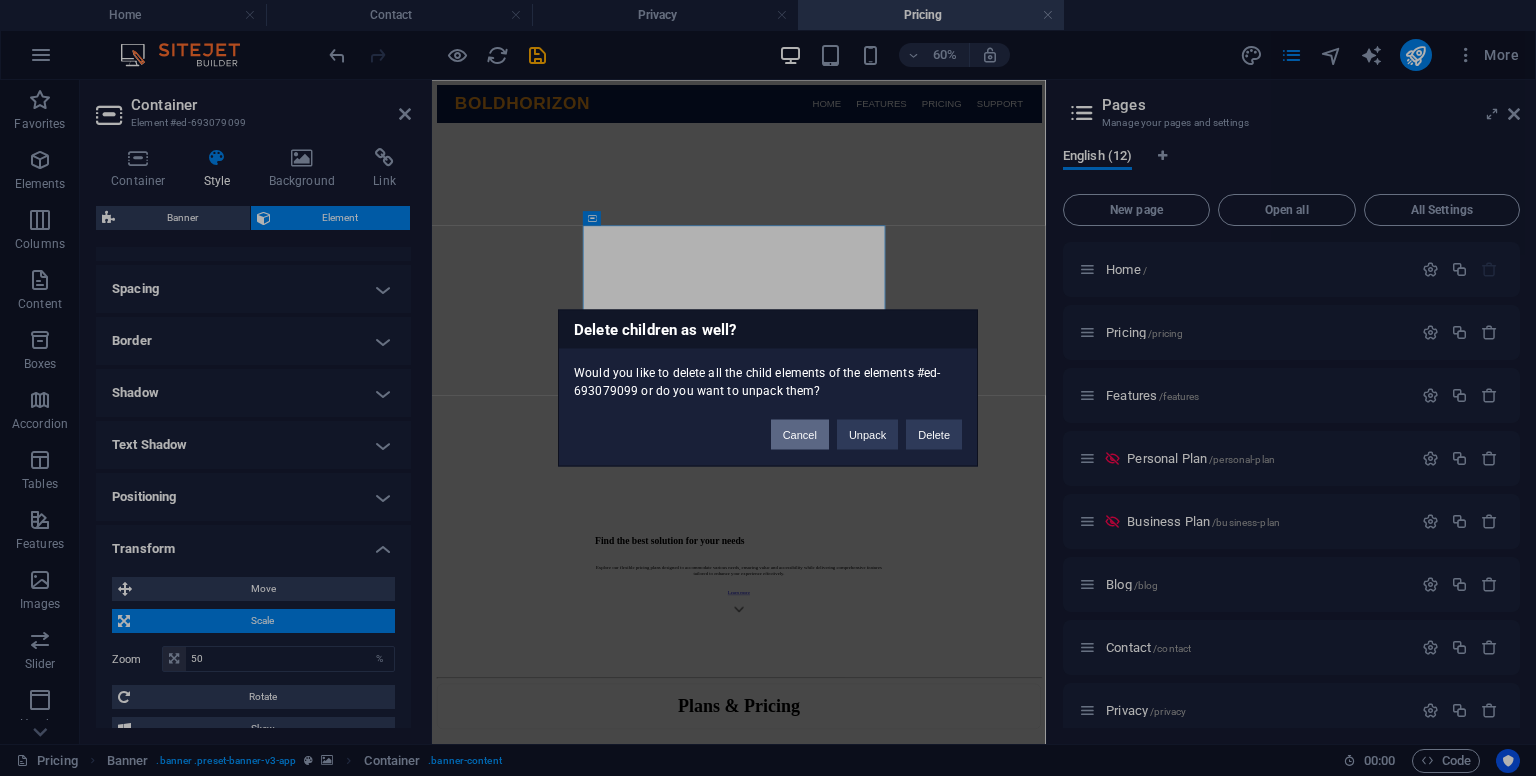 click on "Cancel" at bounding box center (800, 435) 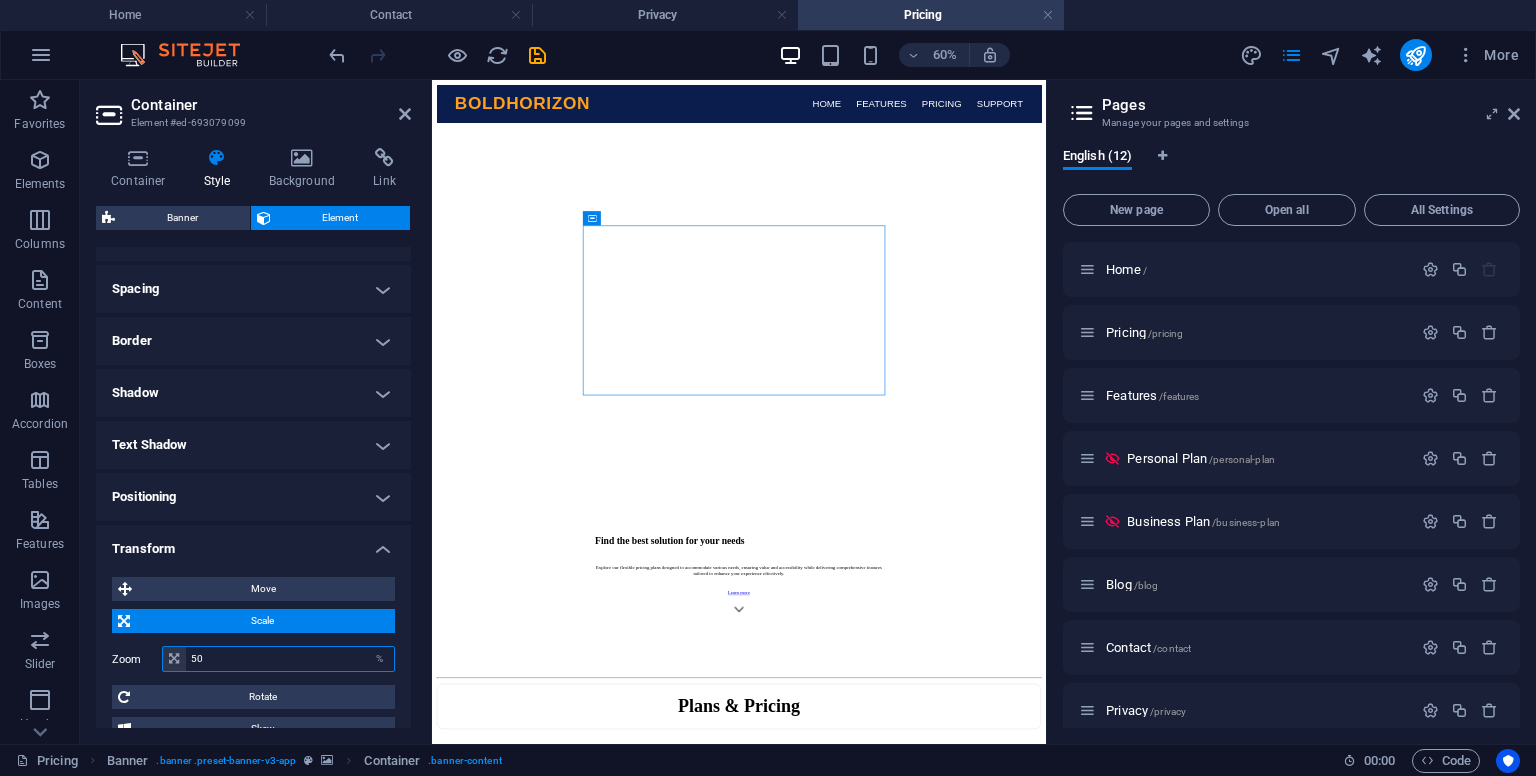 click on "50" at bounding box center (290, 659) 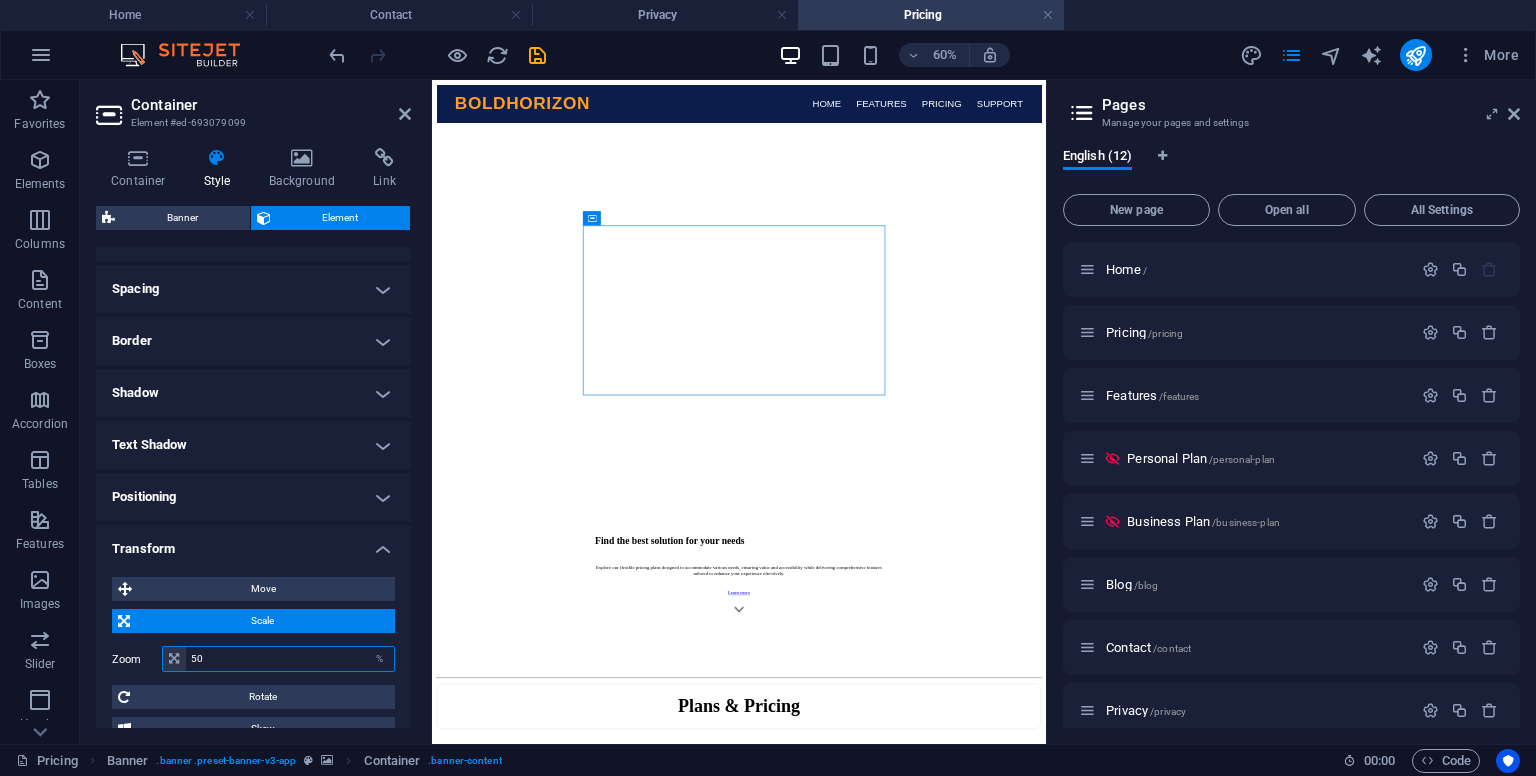 type on "5" 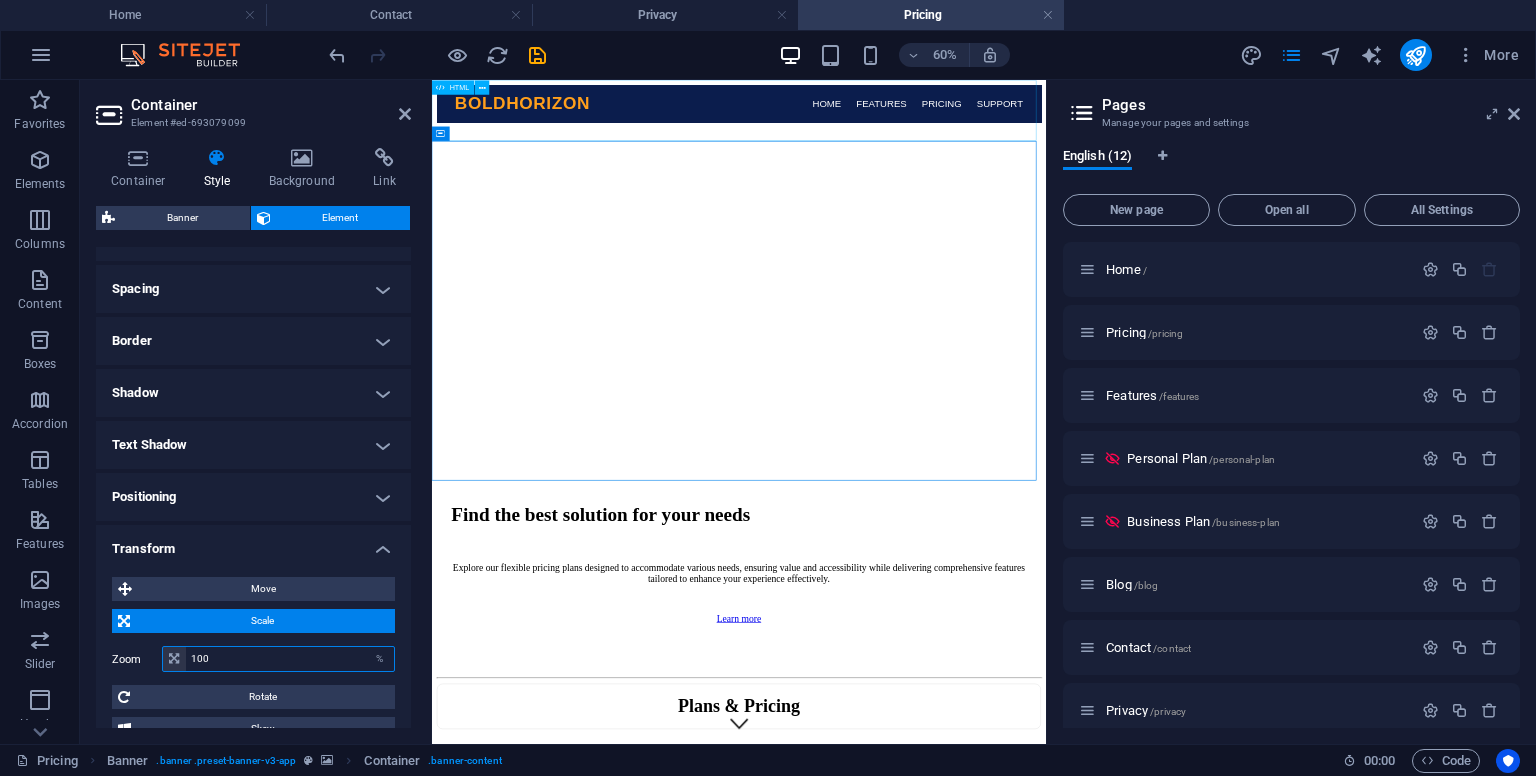 type on "100" 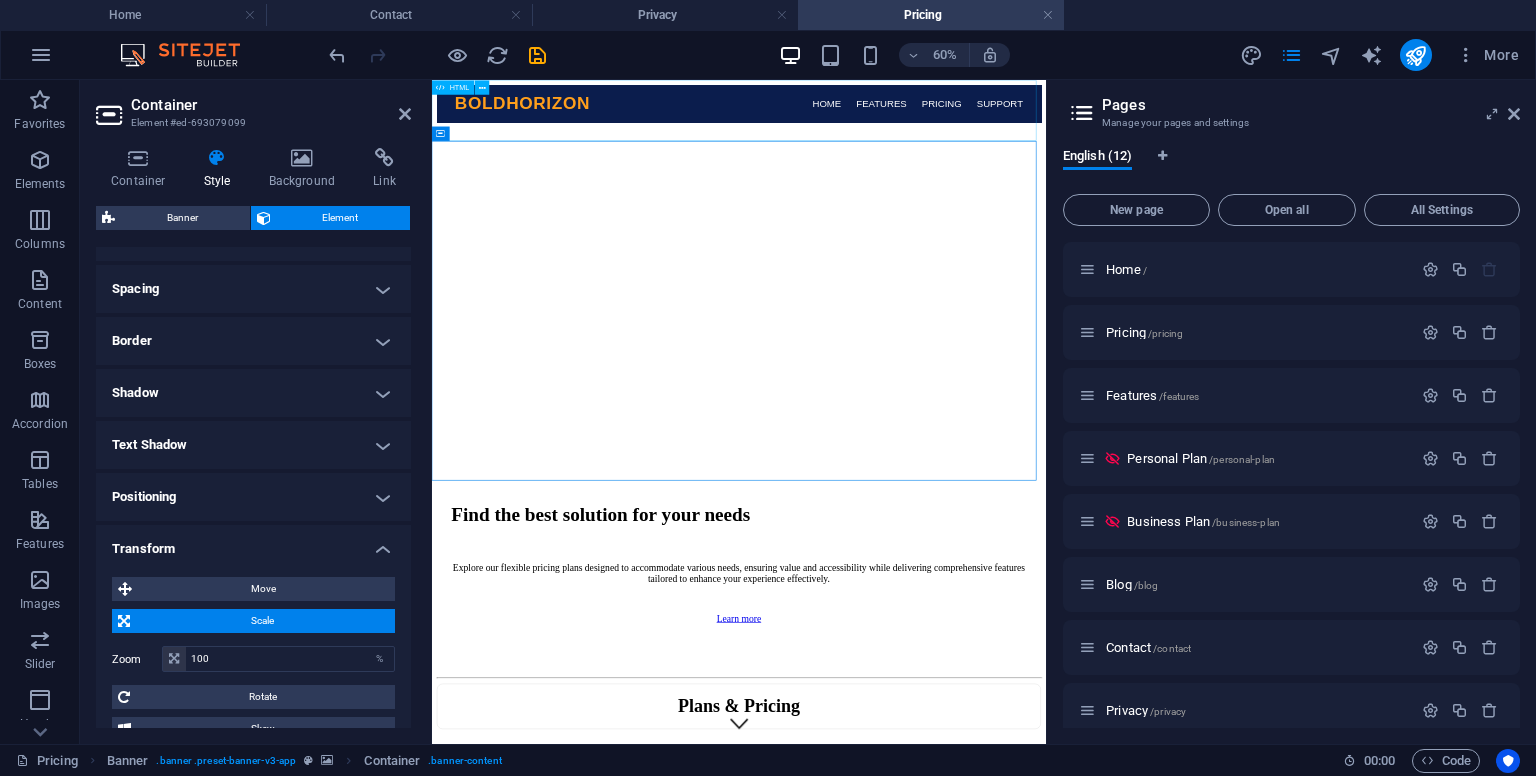click on "BOLDHORIZON
☰
HOME
FEATURES
PRICING
SUPPORT" at bounding box center (943, 119) 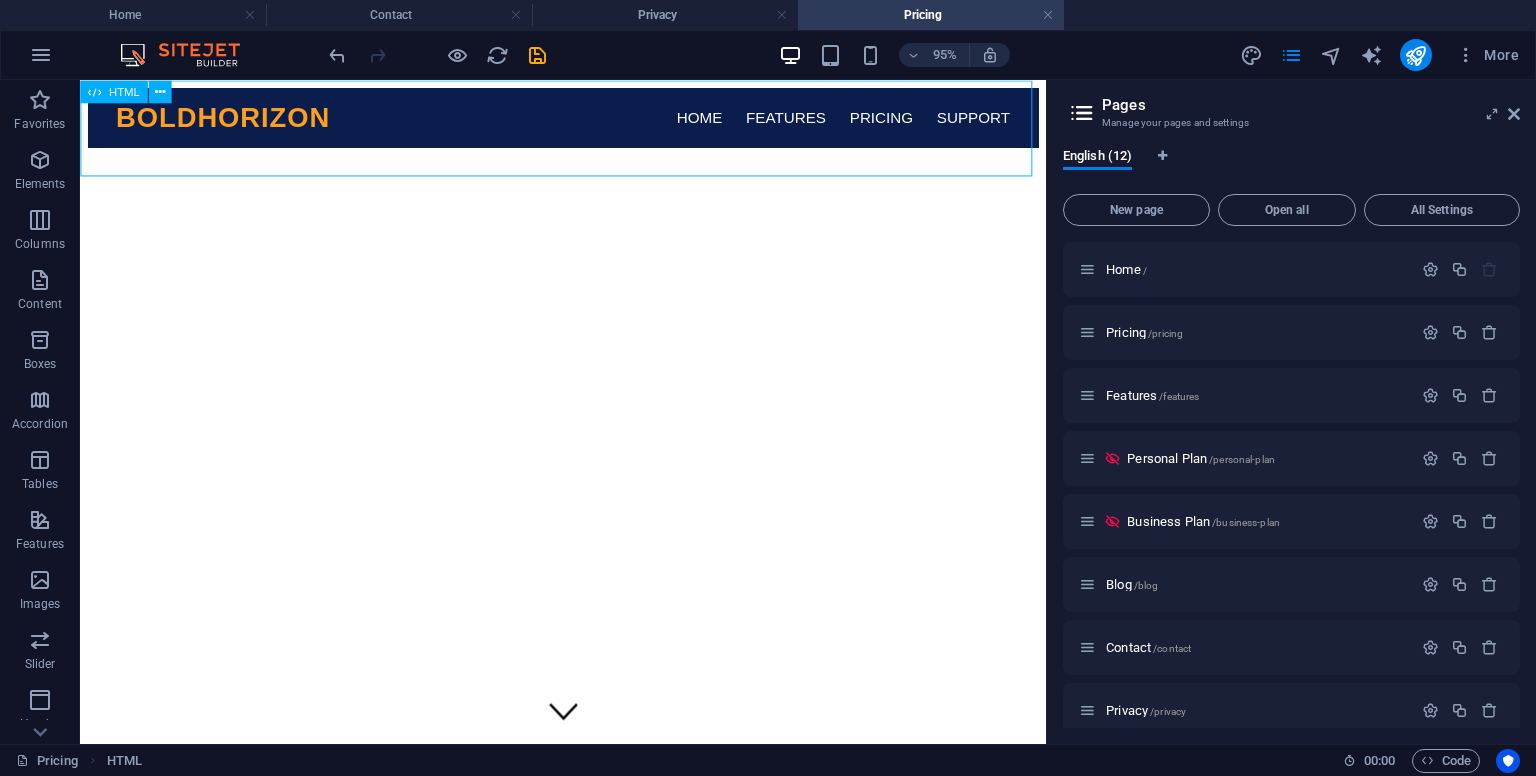 click on "BOLDHORIZON
☰
HOME
FEATURES
PRICING
SUPPORT" at bounding box center [588, 119] 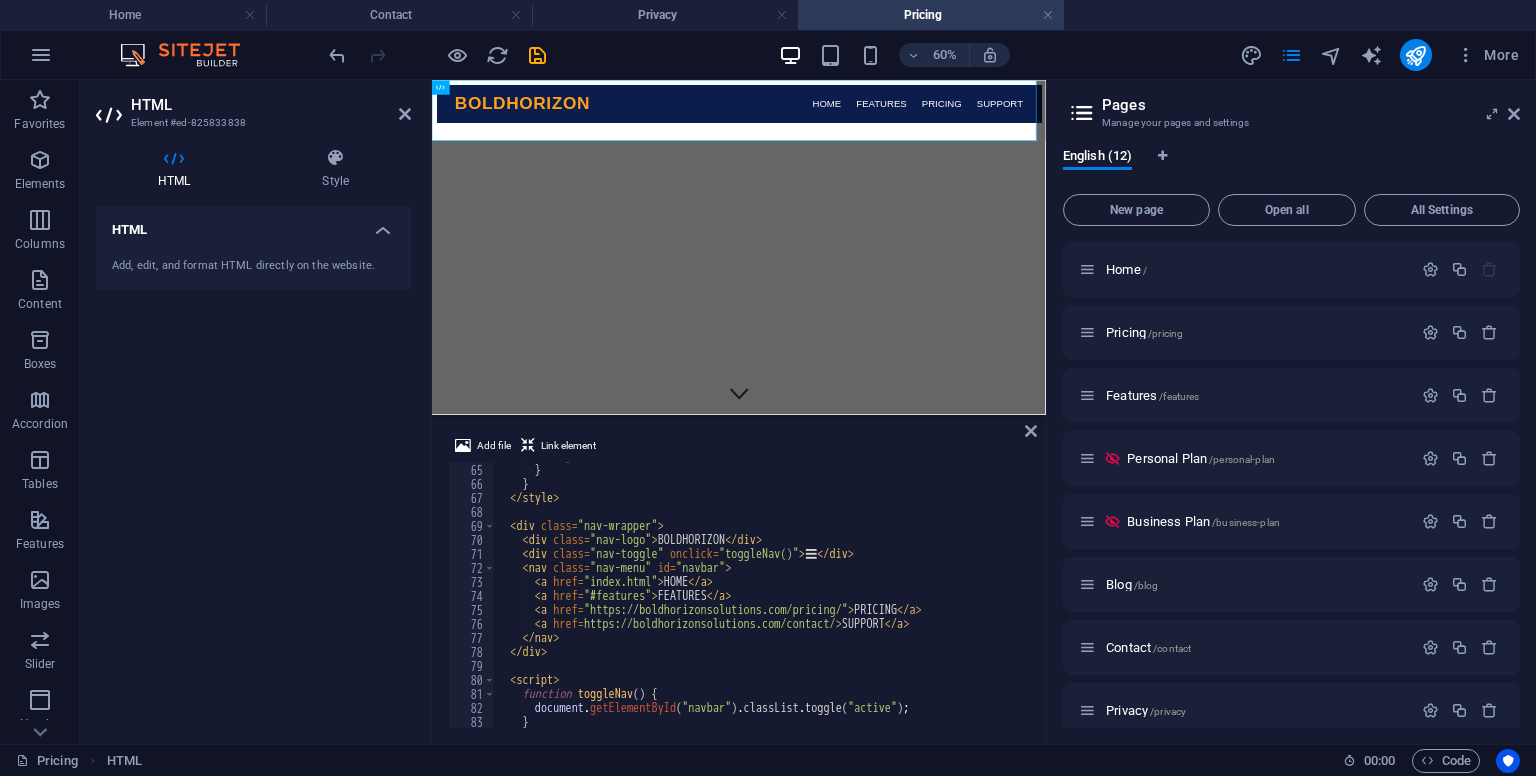 scroll, scrollTop: 924, scrollLeft: 0, axis: vertical 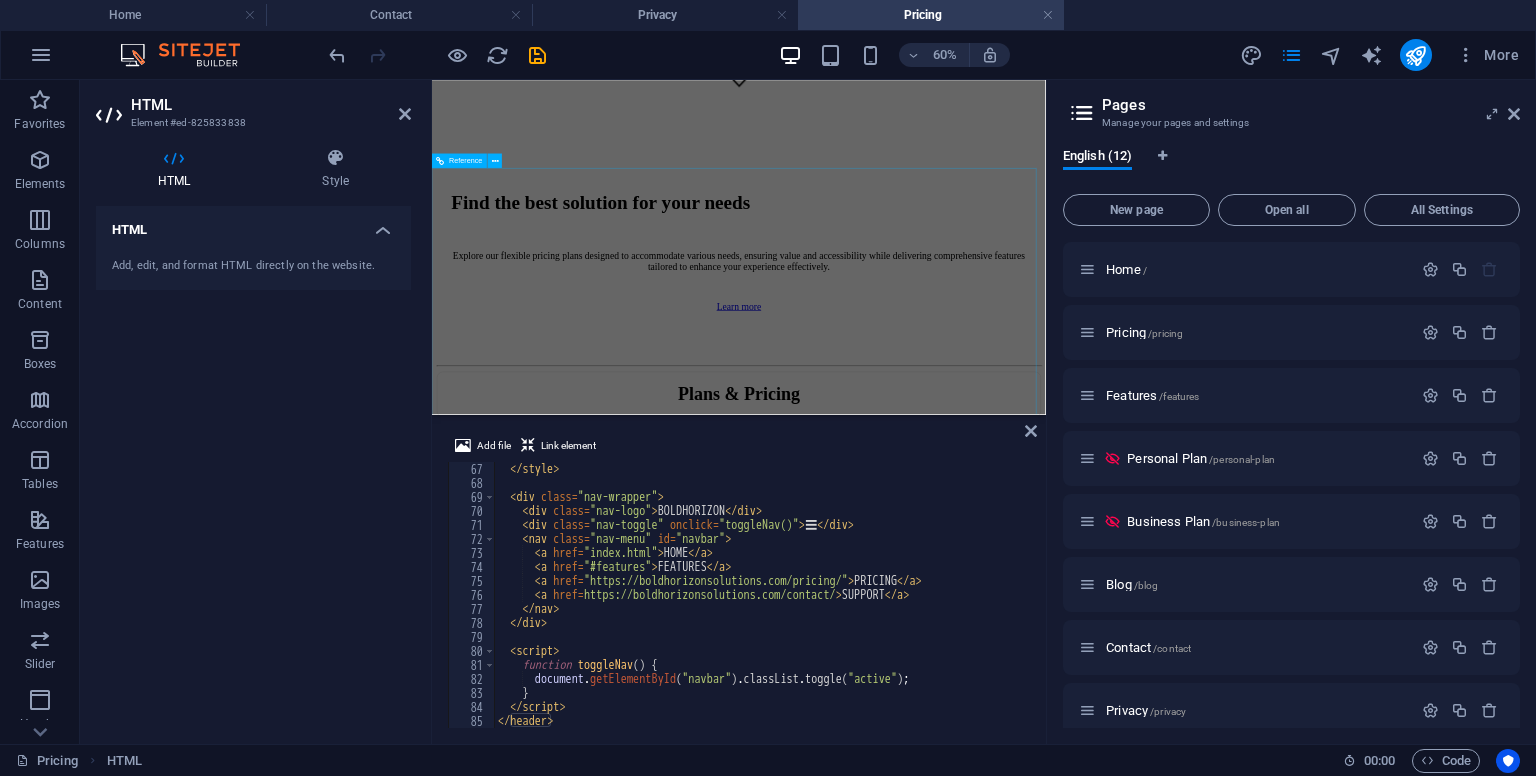 click on "Plans & Pricing Choose the best plan for you Cost-Effective Website Solutions Tailored for Every Stage of Your Growth Journey Personal K99 /month Get Personal Plan       Up to 5 project members       Unlimited tasks and projects       2GB storage       Integrations       Basic support Business K150 /month Get Business Plan       Up to 5 project members       Unlimited tasks and projects       2GB storage       Integrations       Basic support E-commerce most popular K250 /month Get an E-commerce Plan       Up to 50 project members       Unlimited tasks and projects       50GB storage       Integrations       Priority support       Advanced support       Expert support Corporate K300 /month Get Corporate Plan       Up to 100 project members       Unlimited tasks and projects       200GB storage       Integrations and All support types       Dedicated account manager       Custom fields" at bounding box center [943, 18458] 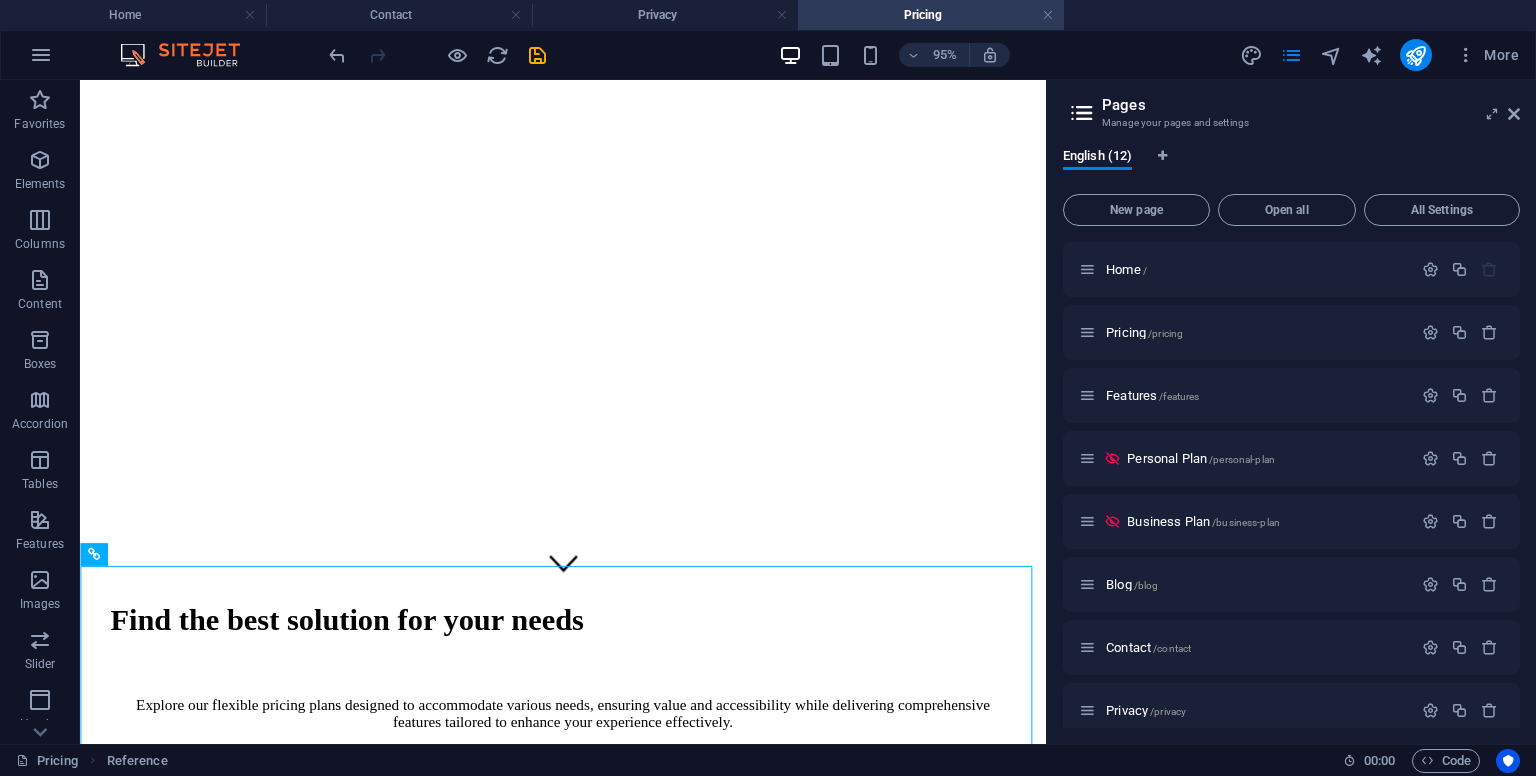 scroll, scrollTop: 140, scrollLeft: 0, axis: vertical 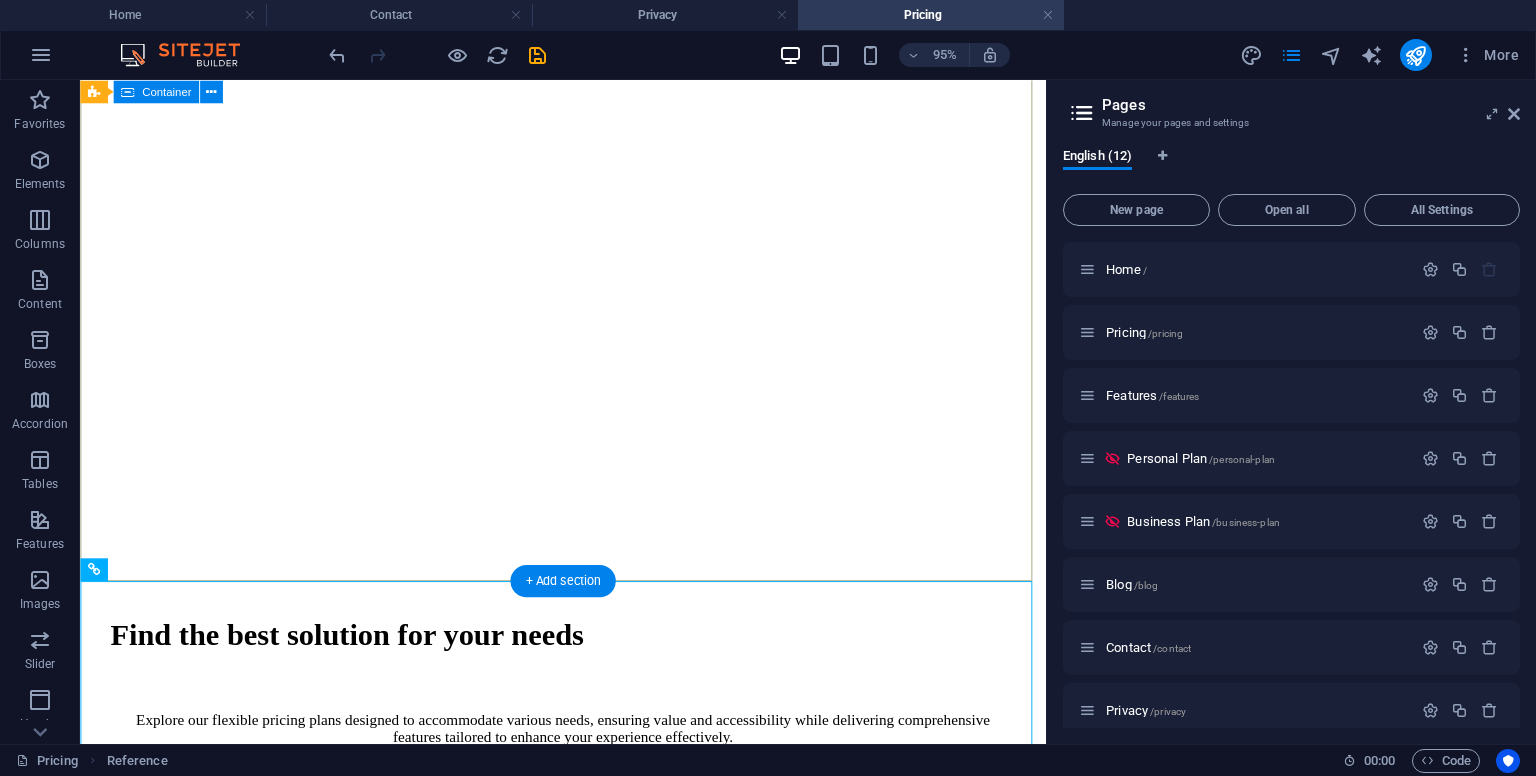 click on "Find the best solution for your needs Explore our flexible pricing plans designed to accommodate various needs, ensuring value and accessibility while delivering comprehensive features tailored to enhance your experience effectively. Learn more" at bounding box center [588, 752] 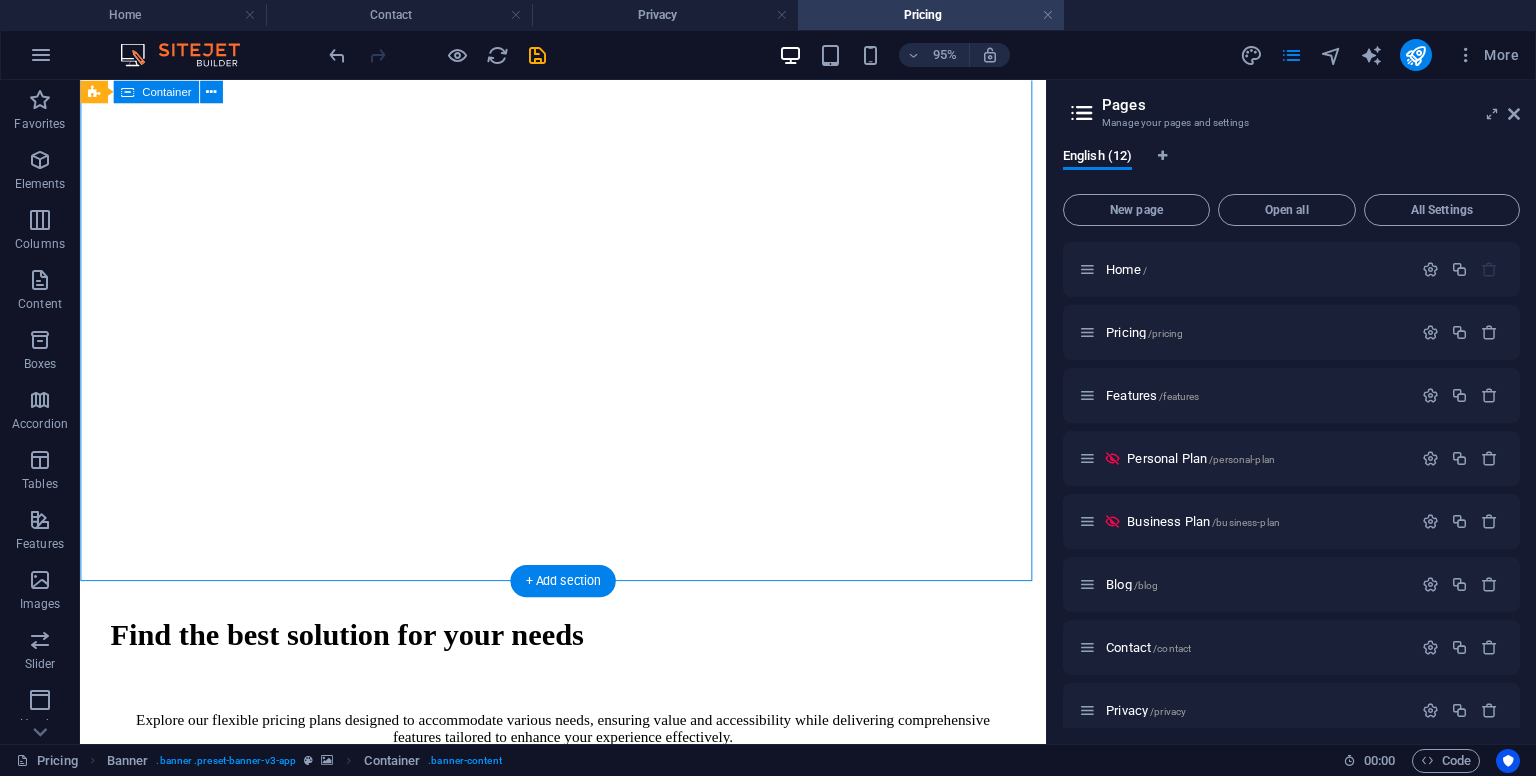 click on "Find the best solution for your needs Explore our flexible pricing plans designed to accommodate various needs, ensuring value and accessibility while delivering comprehensive features tailored to enhance your experience effectively. Learn more" at bounding box center (588, 752) 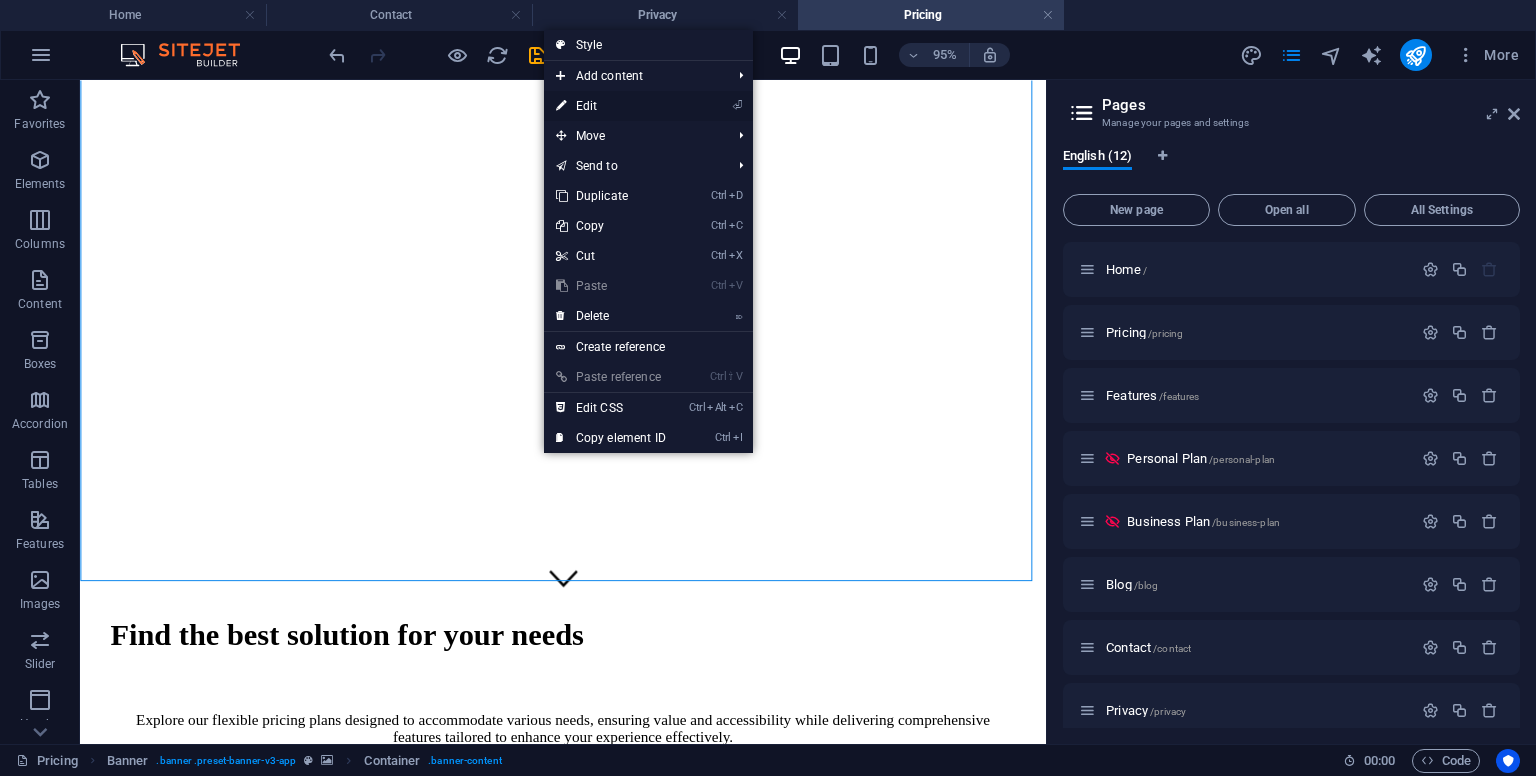 click on "⏎  Edit" at bounding box center [611, 106] 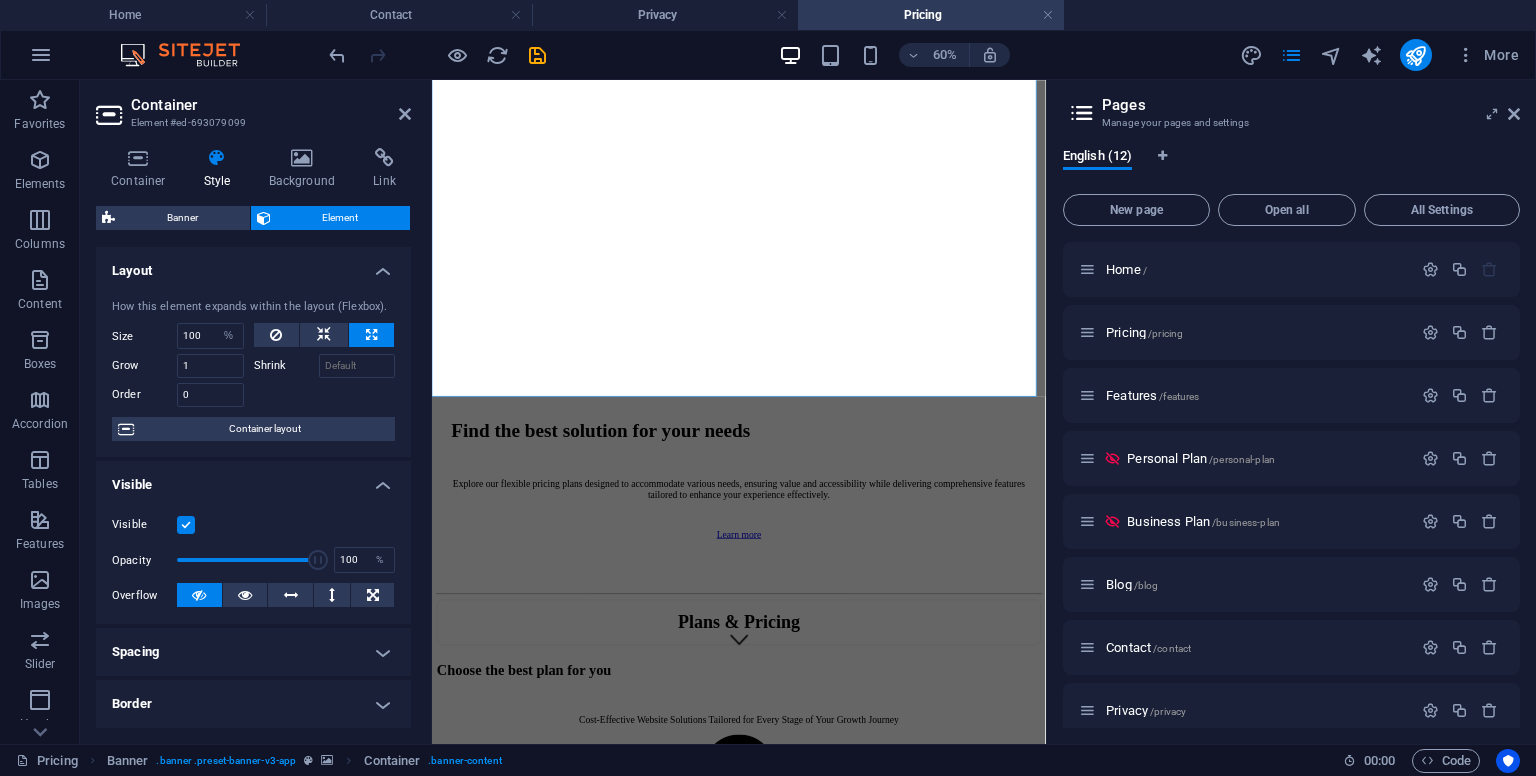 drag, startPoint x: 412, startPoint y: 338, endPoint x: 412, endPoint y: 413, distance: 75 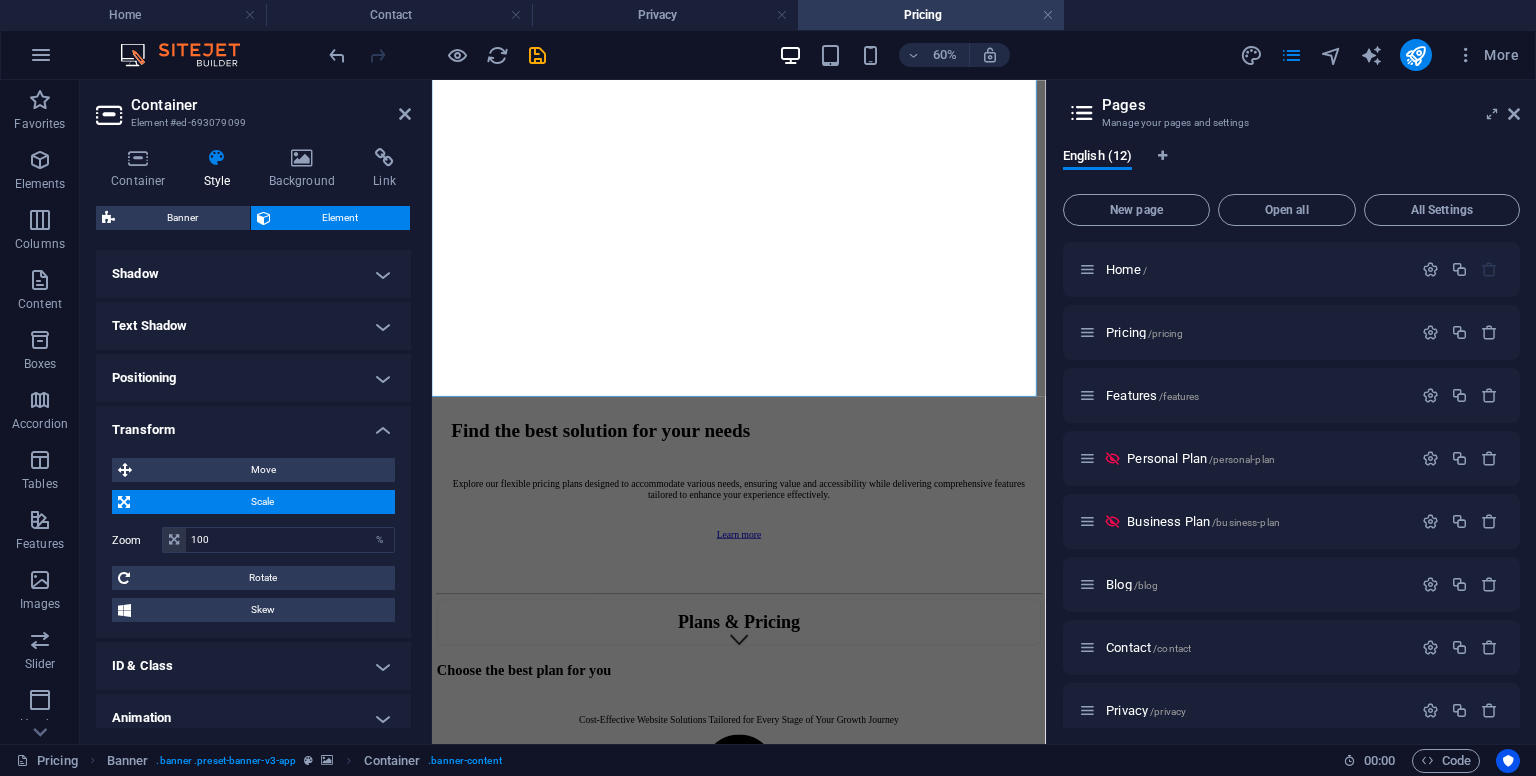 scroll, scrollTop: 484, scrollLeft: 0, axis: vertical 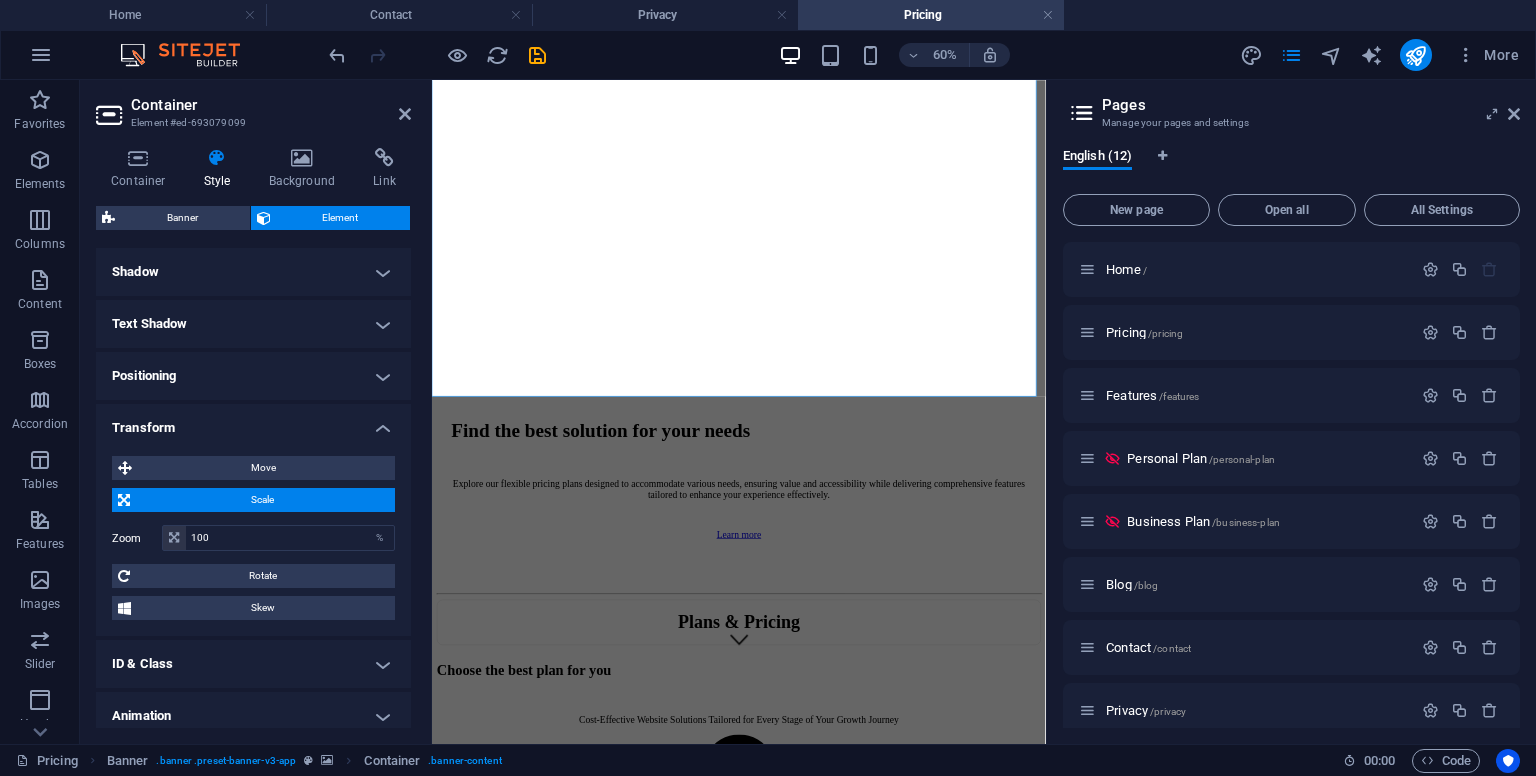 click on "Transform" at bounding box center [253, 422] 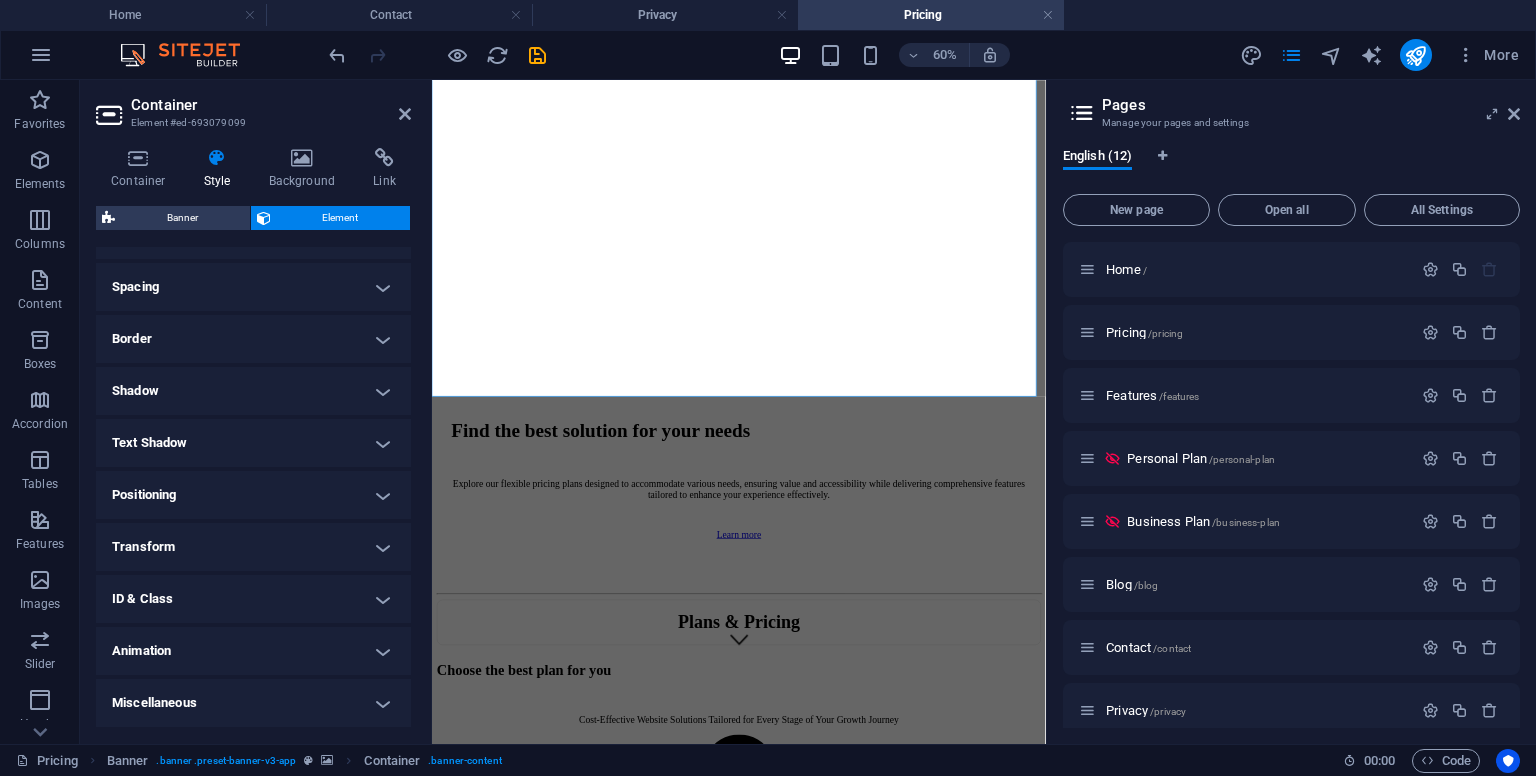 scroll, scrollTop: 363, scrollLeft: 0, axis: vertical 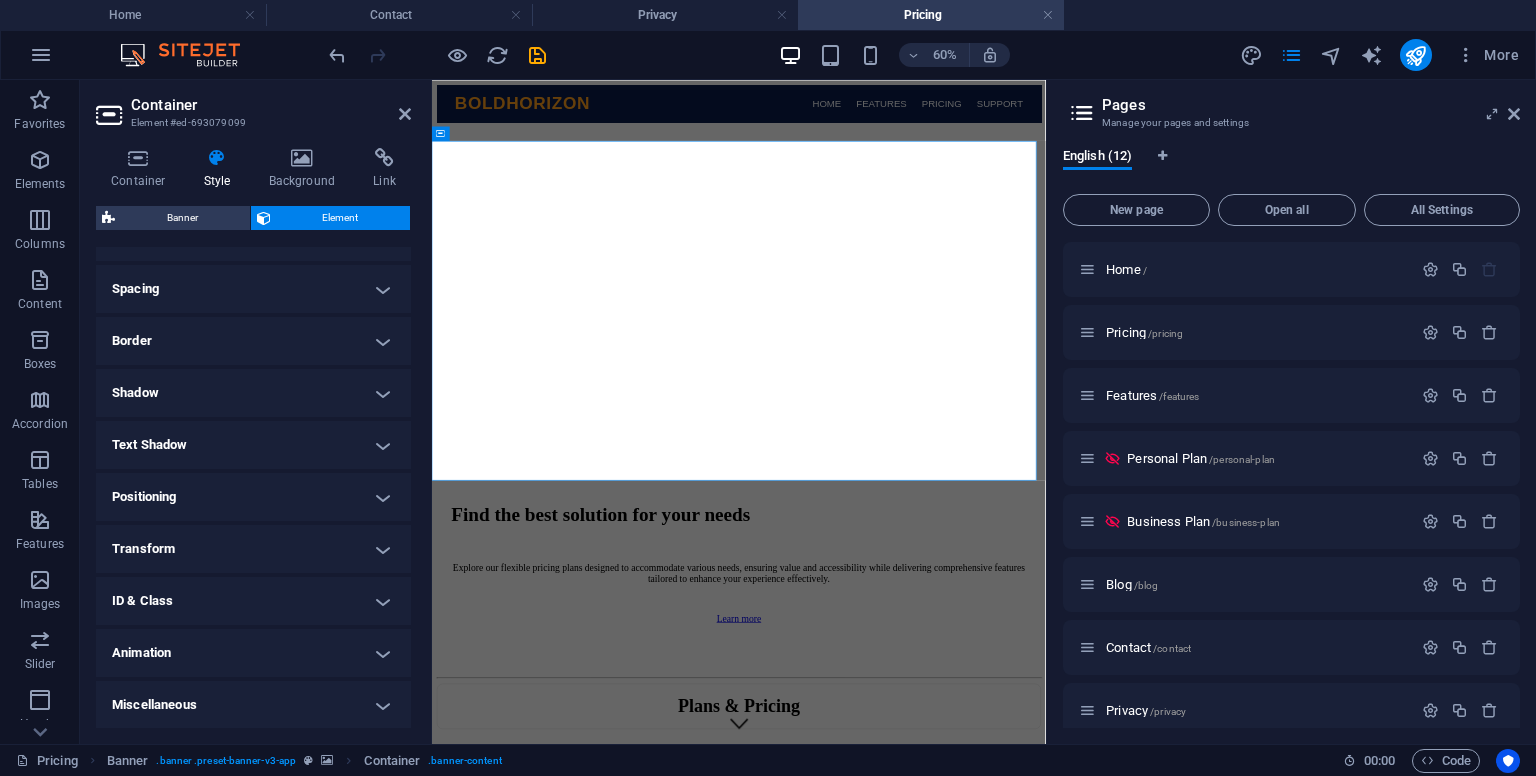 drag, startPoint x: 1451, startPoint y: 372, endPoint x: 1485, endPoint y: 252, distance: 124.723694 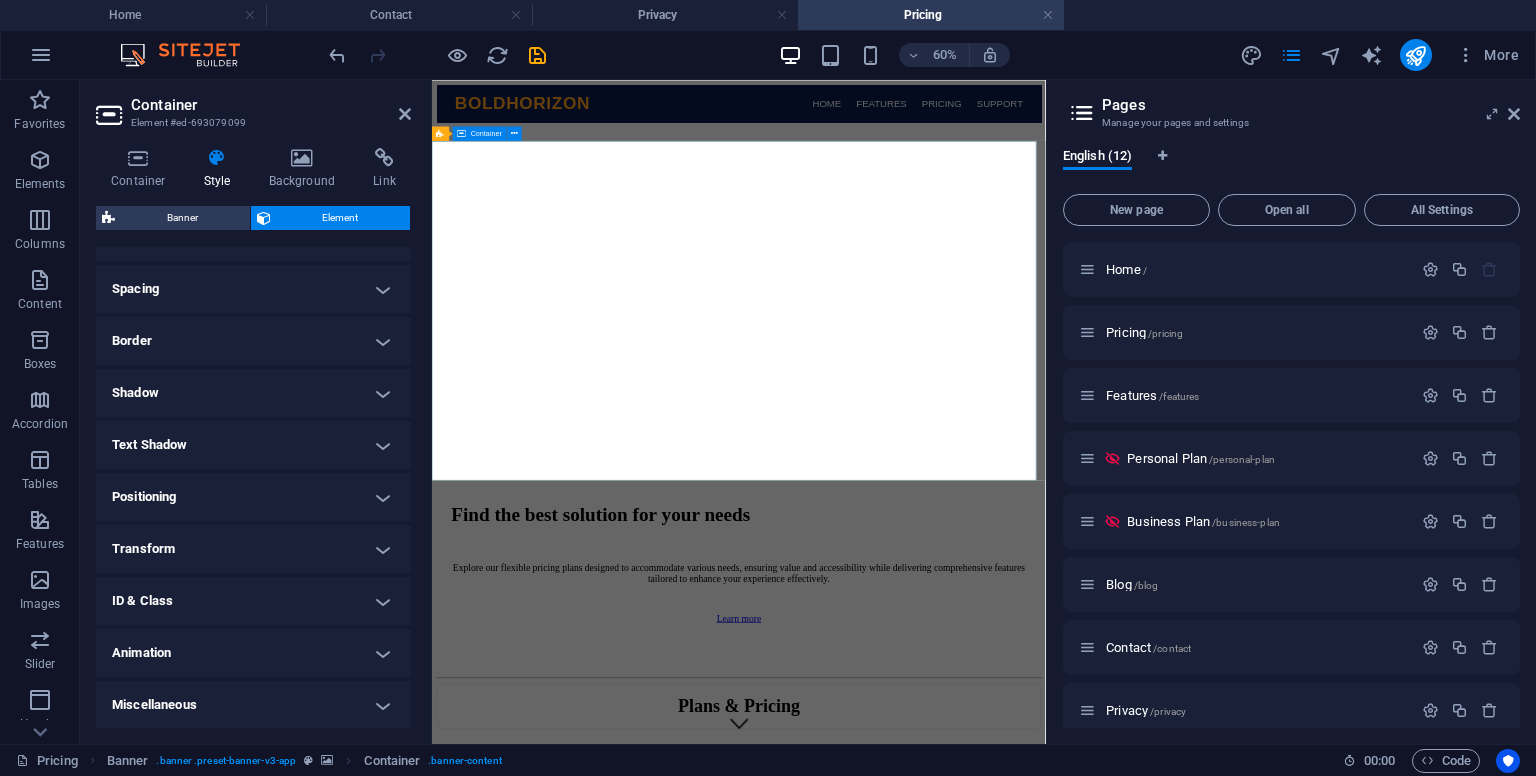 click on "Find the best solution for your needs Explore our flexible pricing plans designed to accommodate various needs, ensuring value and accessibility while delivering comprehensive features tailored to enhance your experience effectively. Learn more" at bounding box center [943, 892] 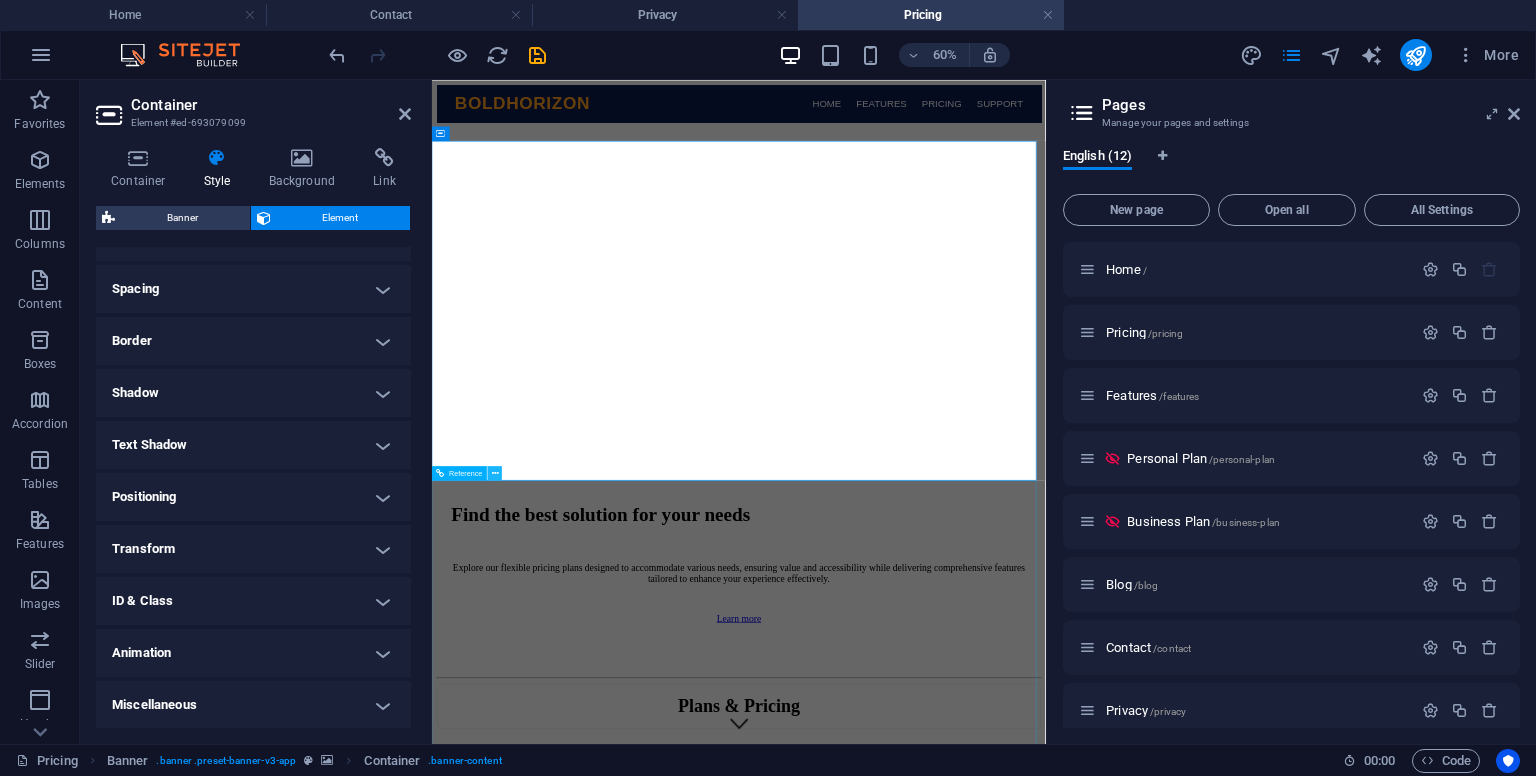 click at bounding box center [495, 473] 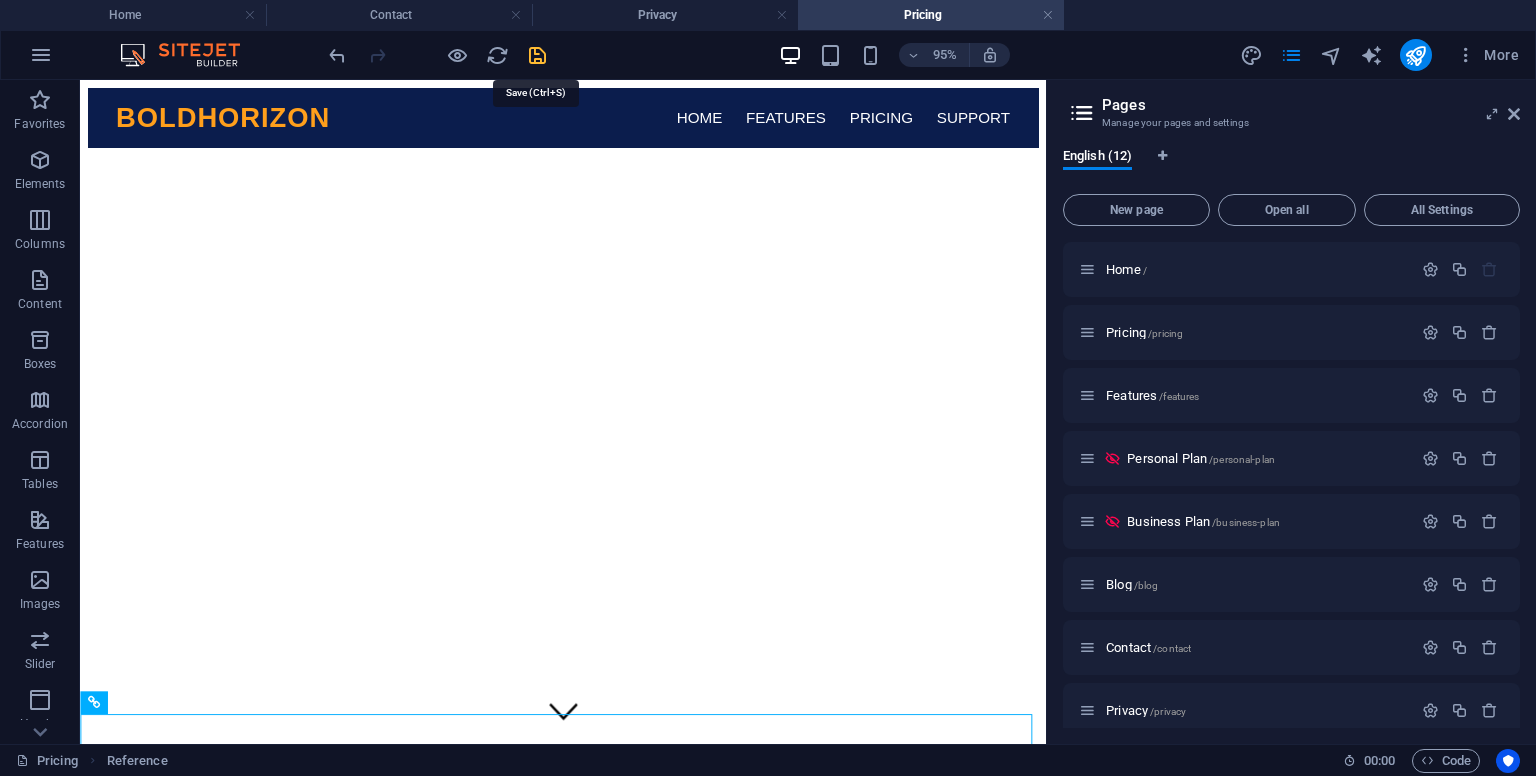 click at bounding box center [537, 55] 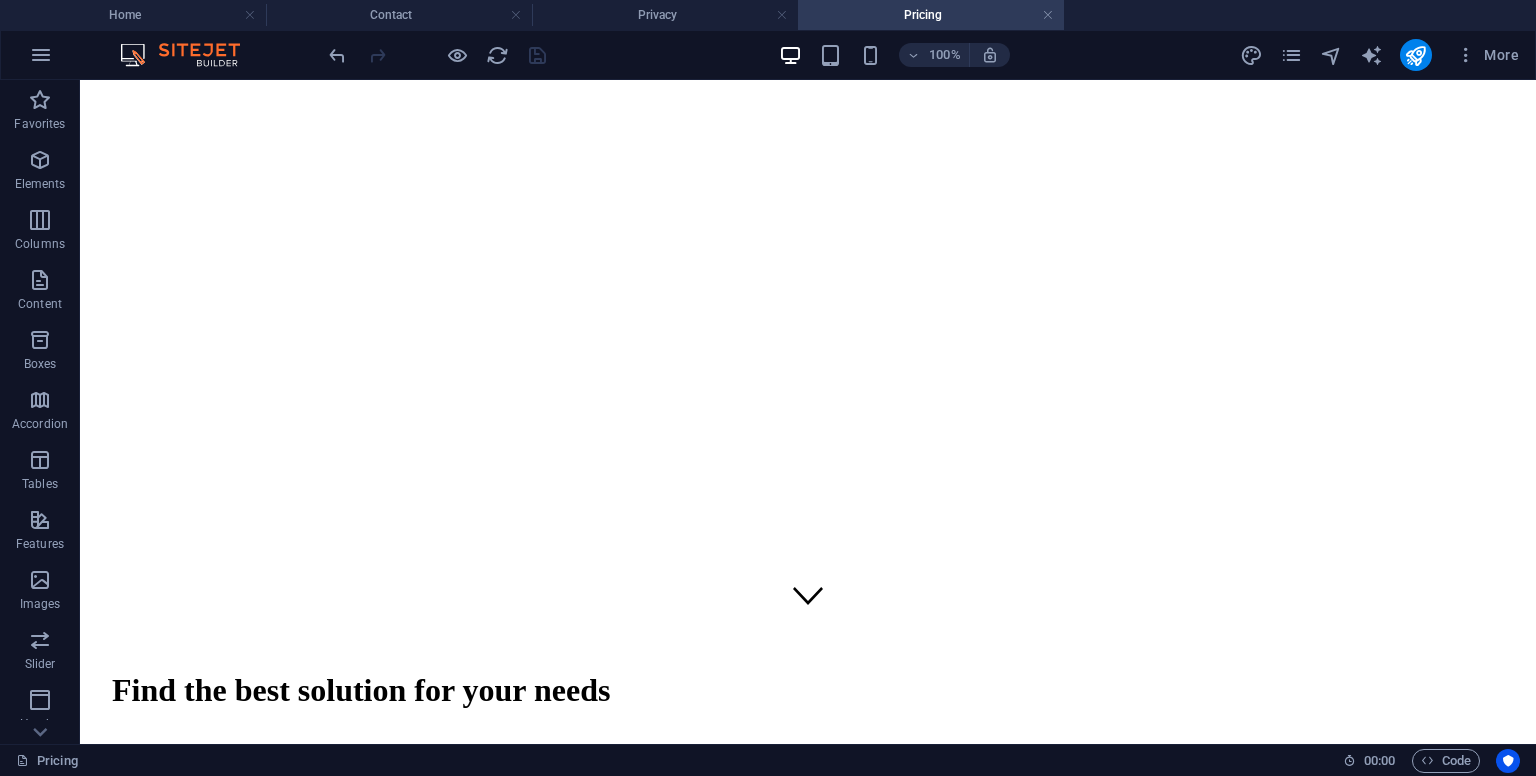 scroll, scrollTop: 0, scrollLeft: 0, axis: both 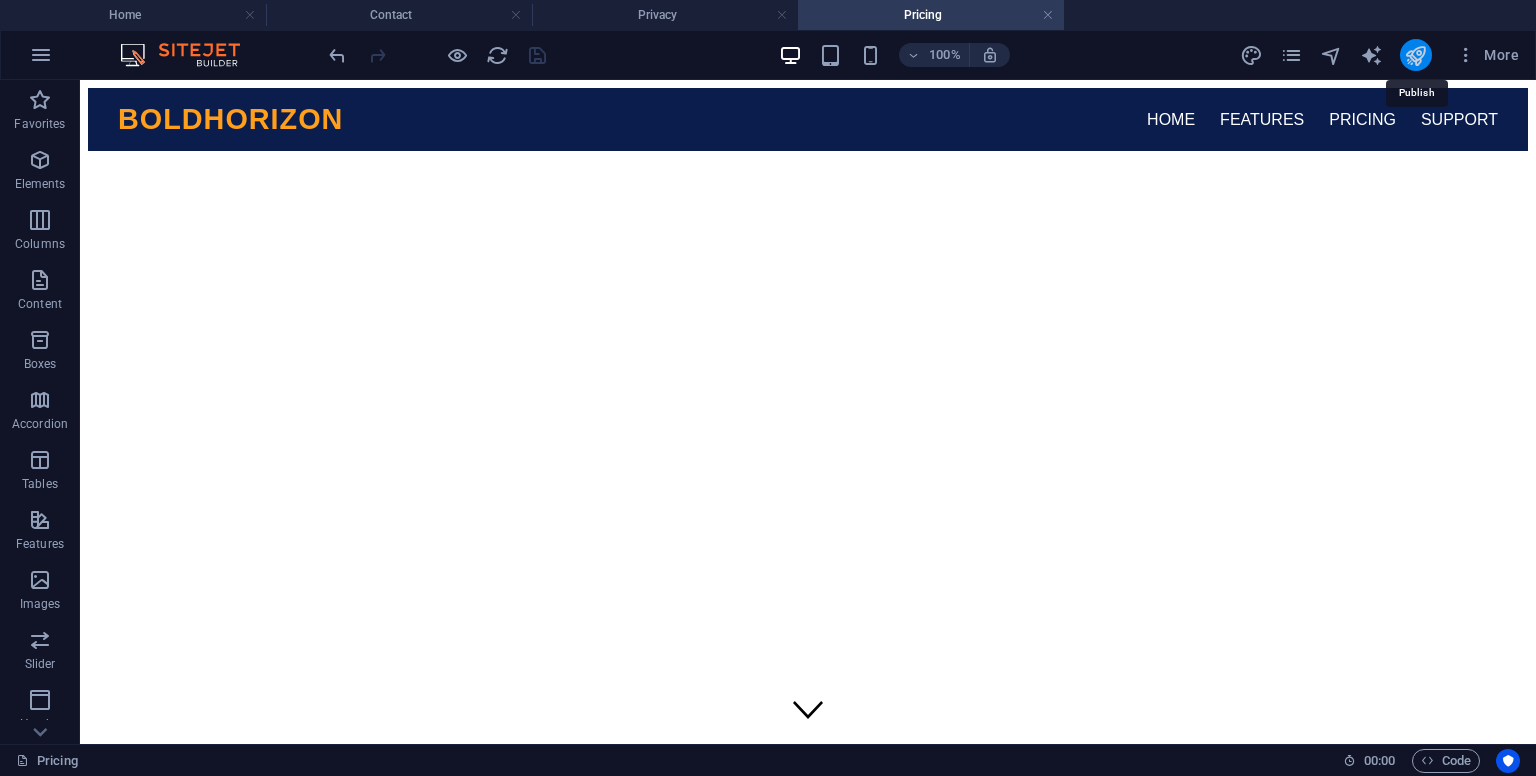 click at bounding box center [1415, 55] 